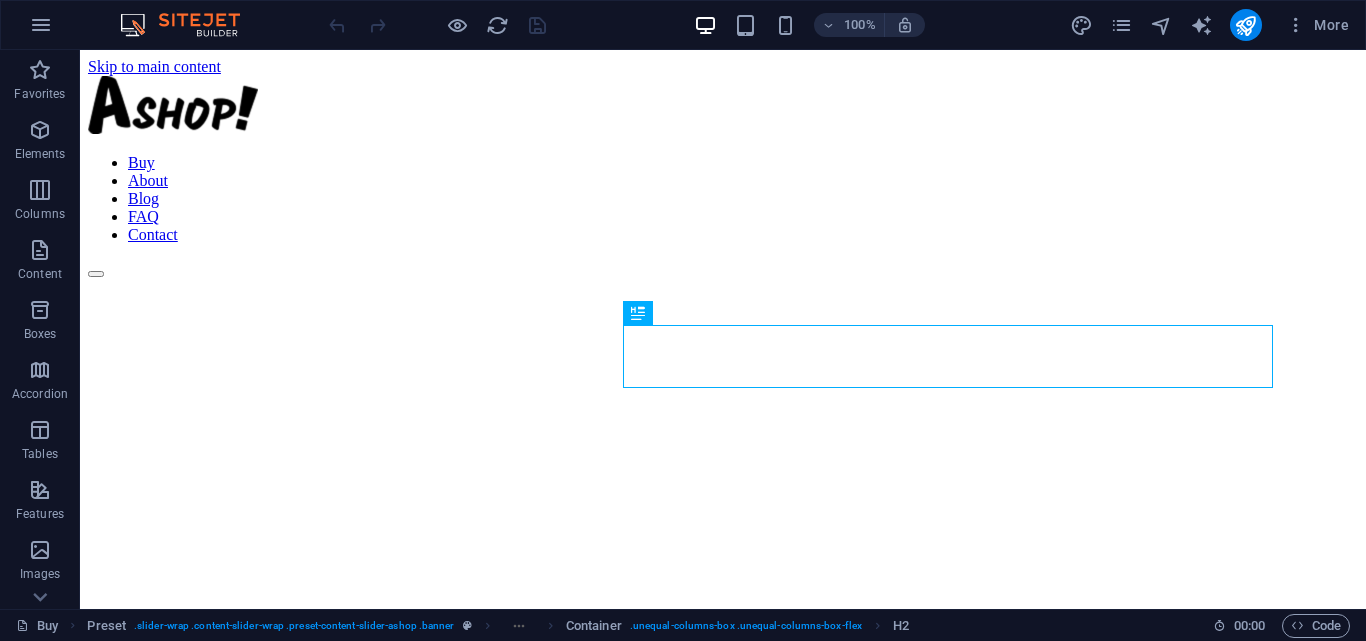 scroll, scrollTop: 0, scrollLeft: 0, axis: both 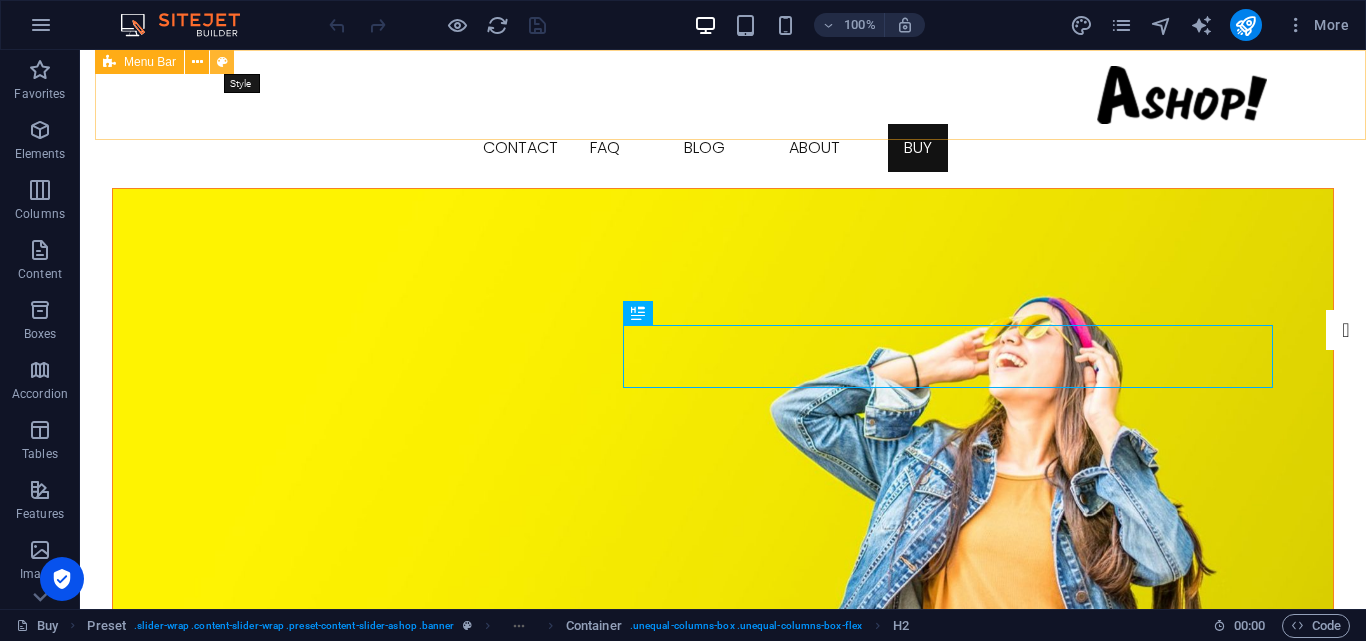 click at bounding box center (222, 62) 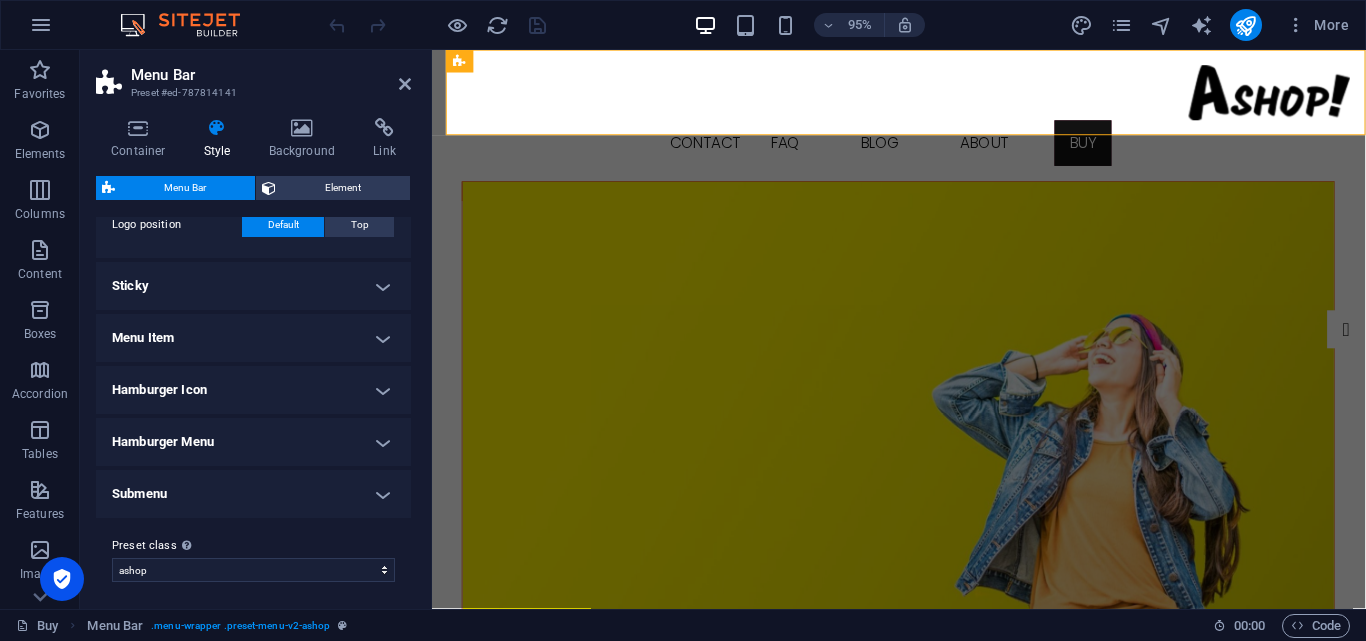 scroll, scrollTop: 506, scrollLeft: 0, axis: vertical 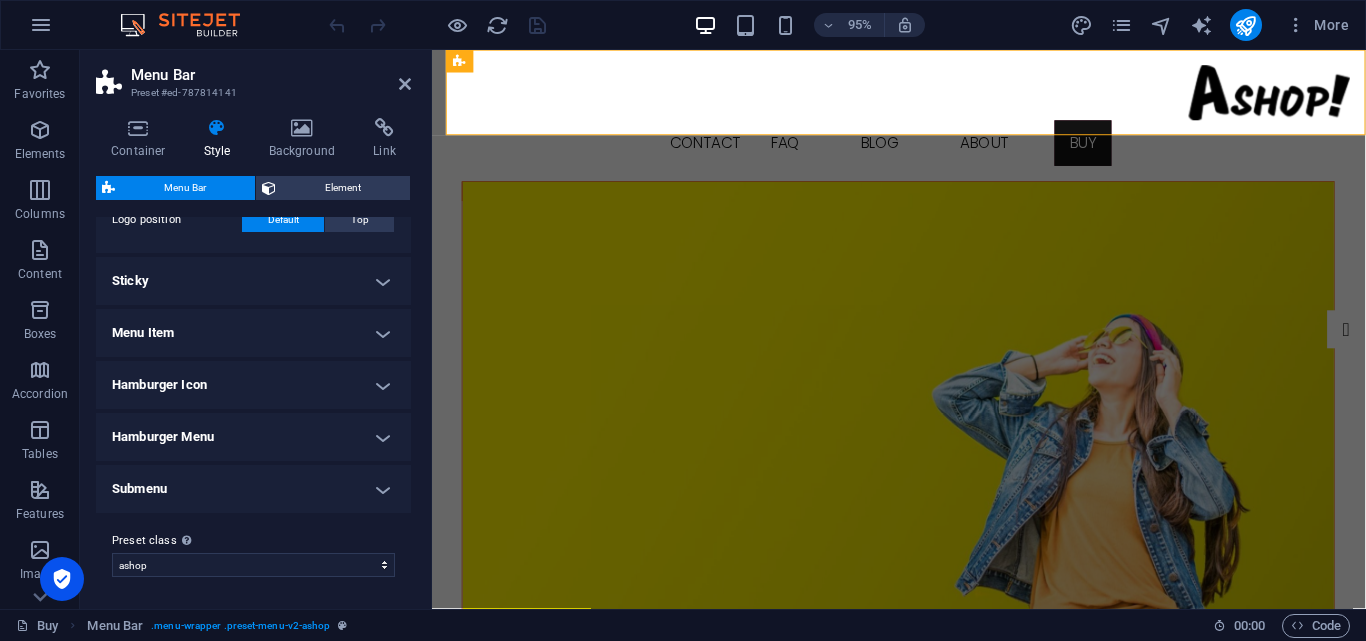click on "Menu Item" at bounding box center (253, 333) 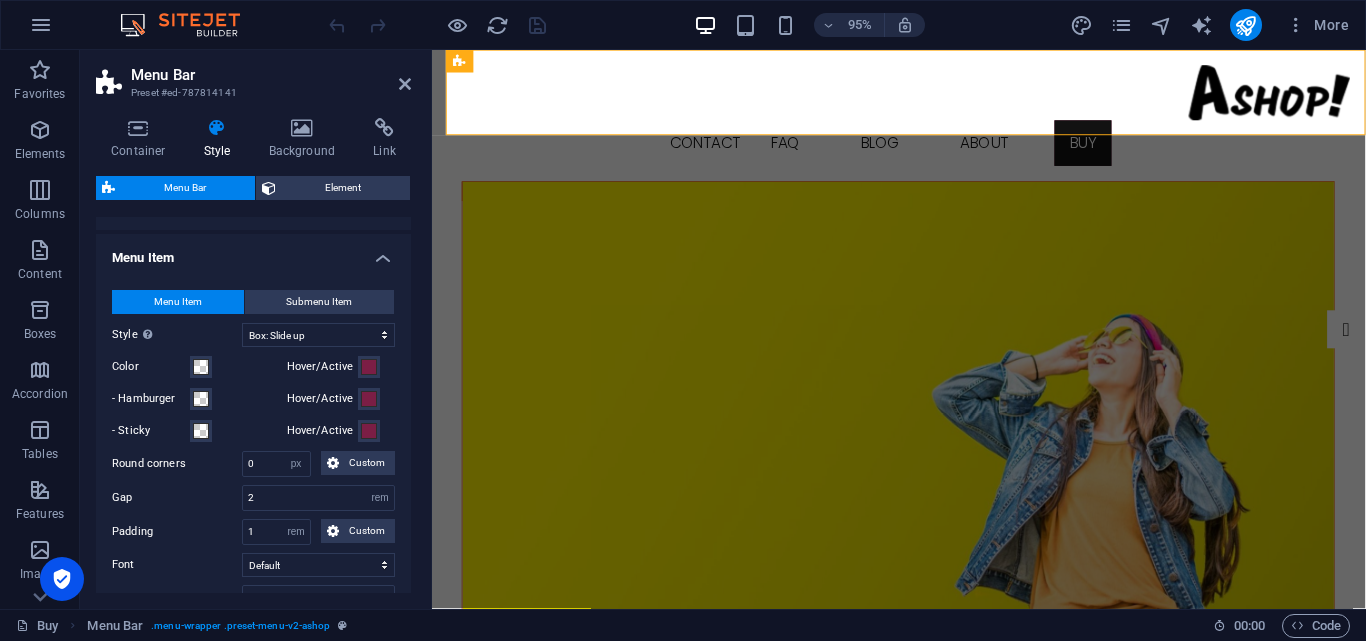 scroll, scrollTop: 562, scrollLeft: 0, axis: vertical 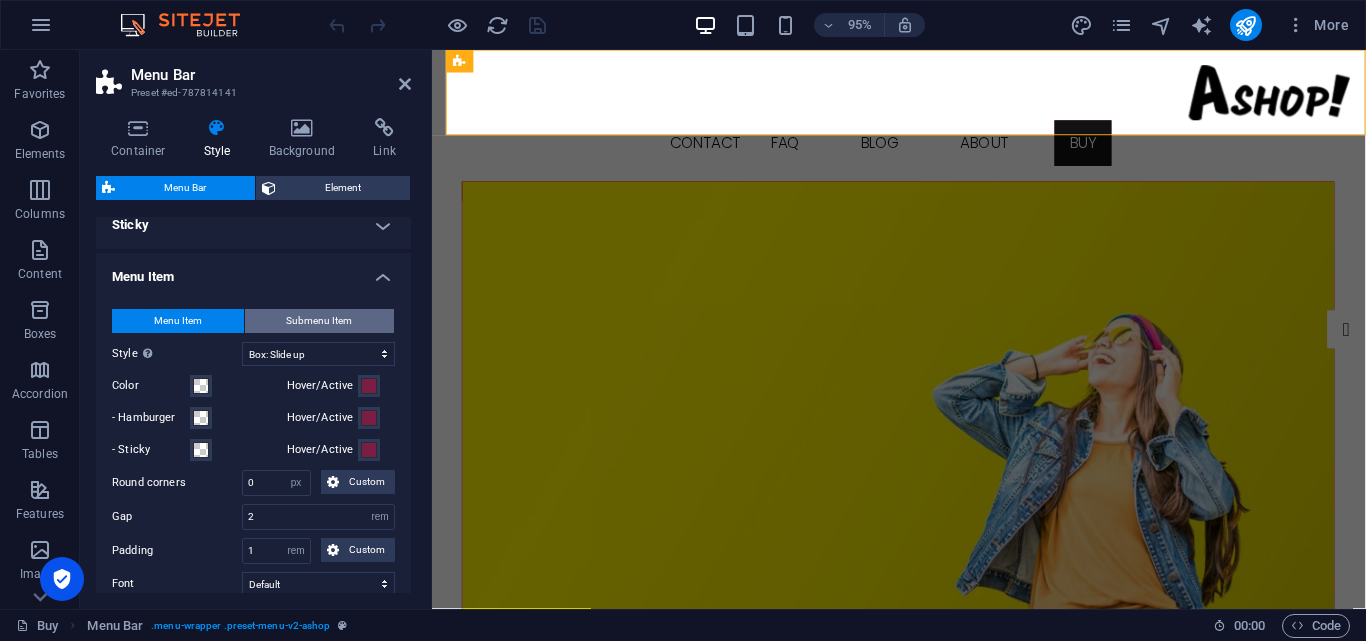 click on "Submenu Item" at bounding box center [319, 321] 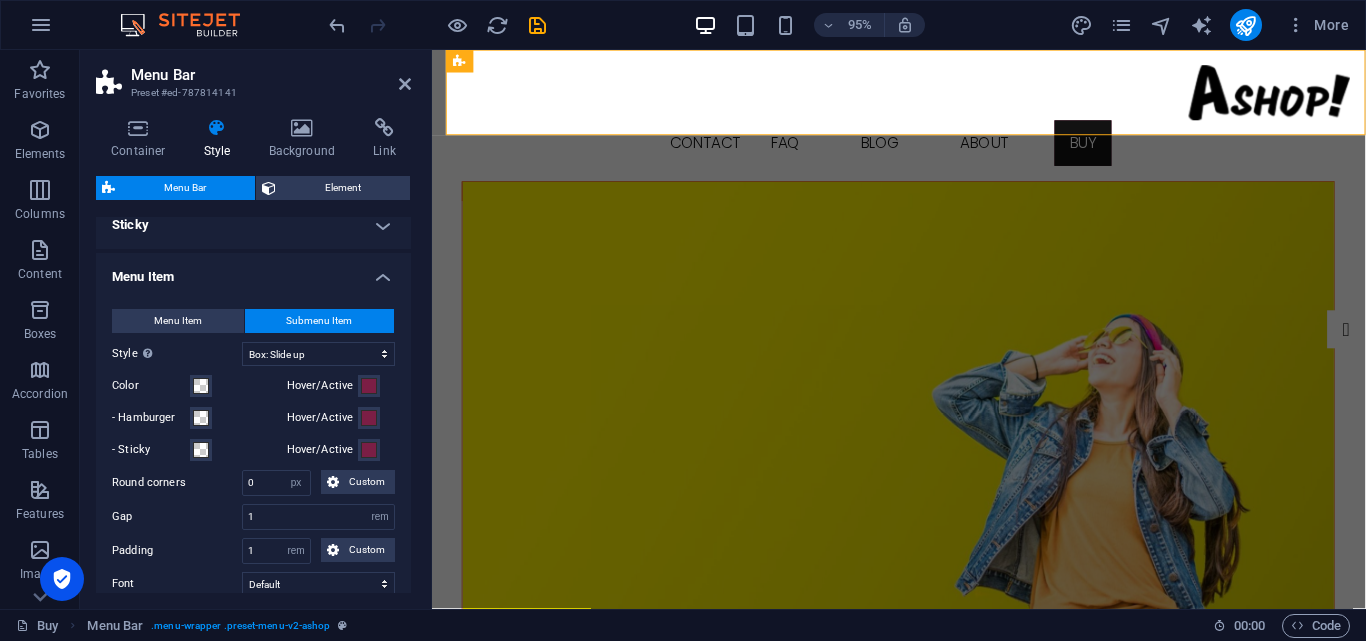 select 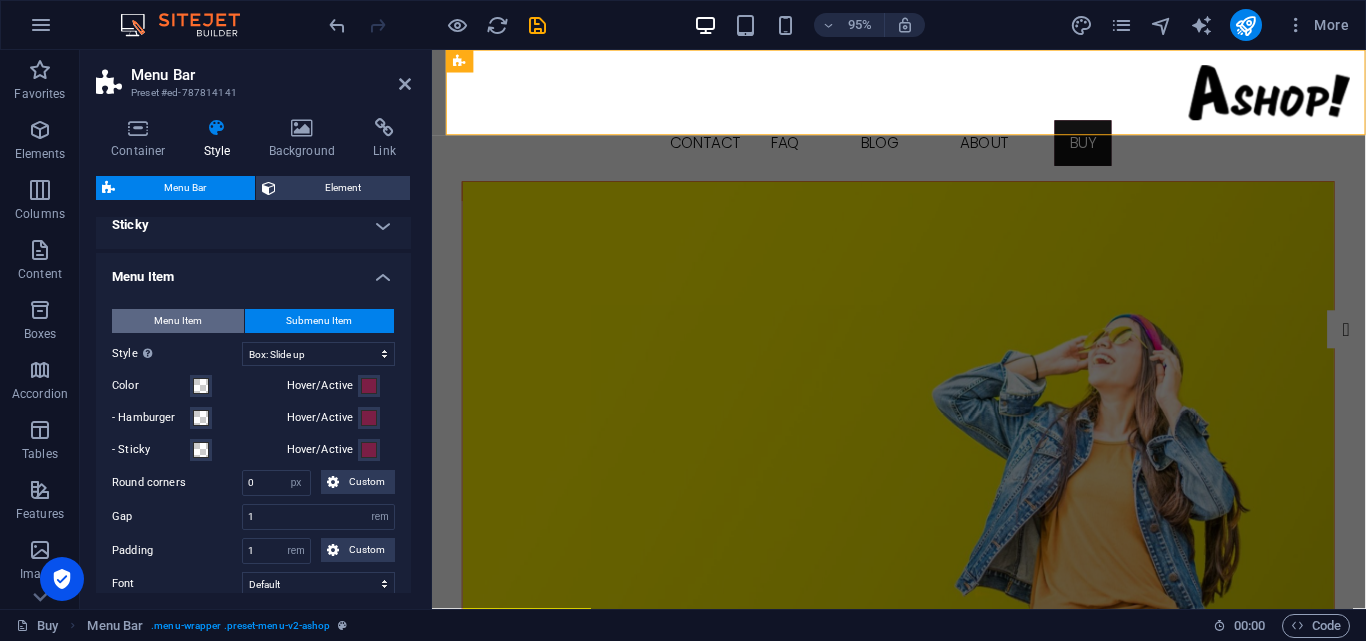 click on "Menu Item" at bounding box center (178, 321) 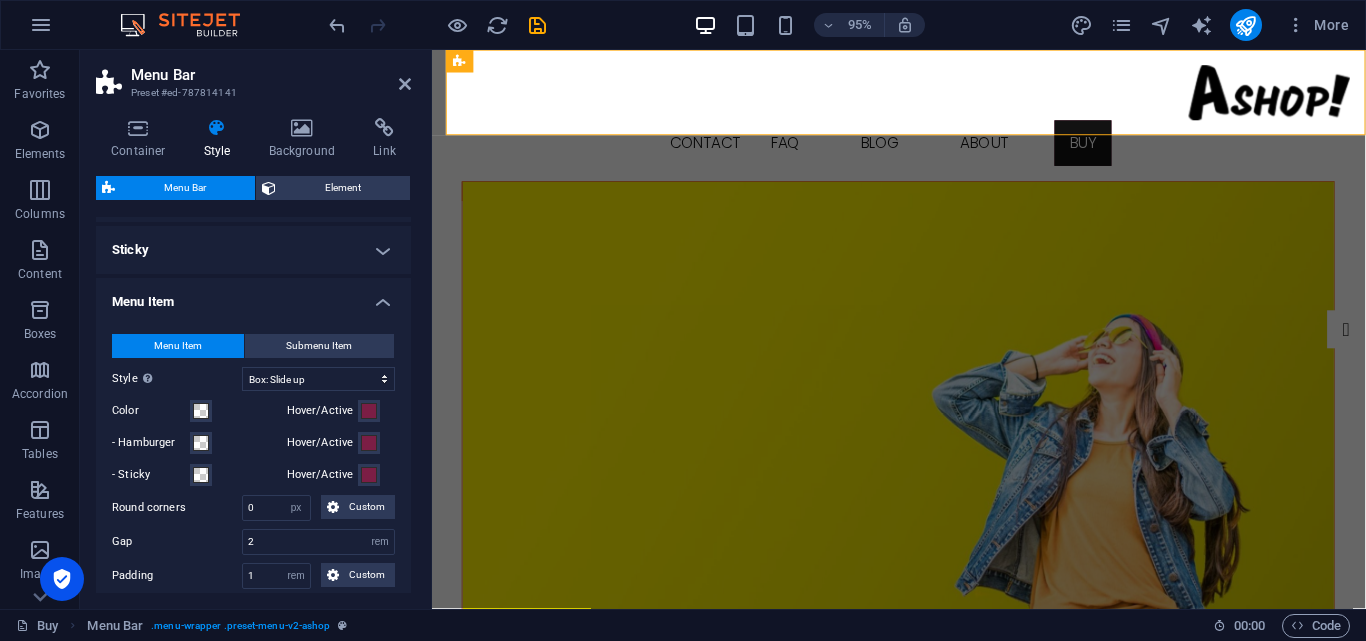 scroll, scrollTop: 563, scrollLeft: 0, axis: vertical 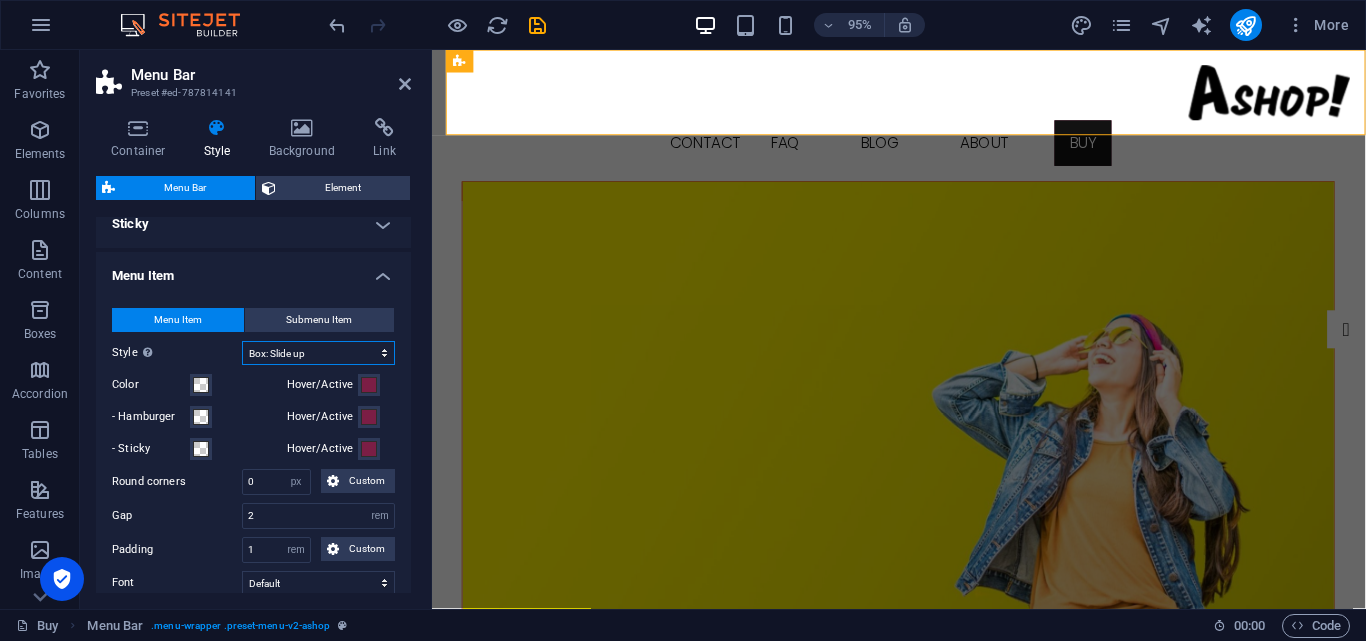 click on "Plain Text color Box: Fade Box: Flip vertical Box: Flip horizontal Box: Slide down Box: Slide up Box: Slide right Box: Slide left Box: Zoom effect Border Border top & bottom Border left & right Border top Border bottom" at bounding box center [318, 353] 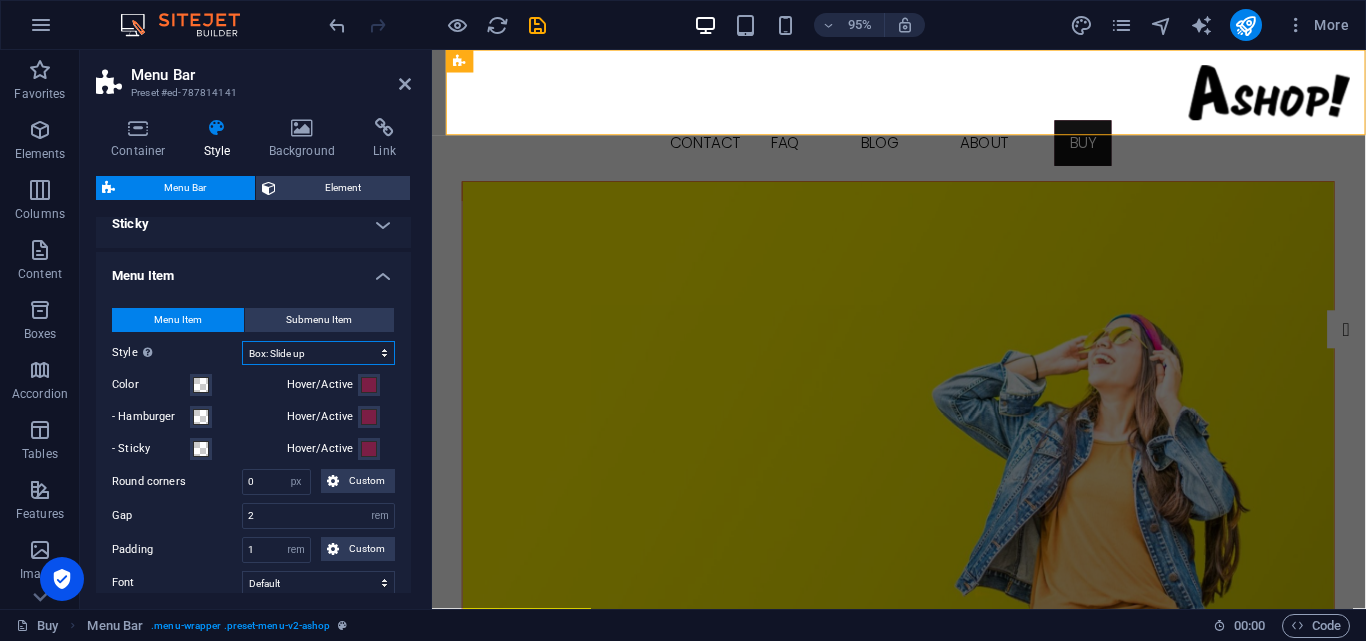 click on "Plain Text color Box: Fade Box: Flip vertical Box: Flip horizontal Box: Slide down Box: Slide up Box: Slide right Box: Slide left Box: Zoom effect Border Border top & bottom Border left & right Border top Border bottom" at bounding box center (318, 353) 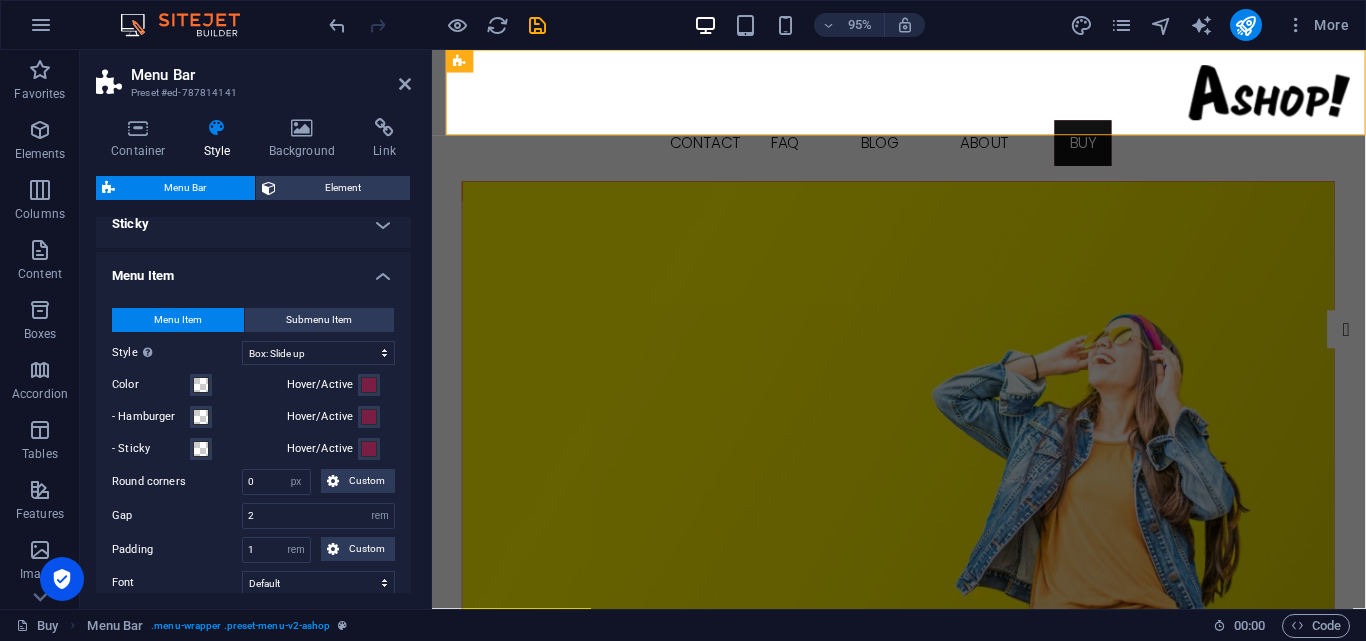 click on "Menu Item Submenu Item Style Switch to preview mode and move the mouse over menu items to test the effect. Plain Text color Box: Fade Box: Flip vertical Box: Flip horizontal Box: Slide down Box: Slide up Box: Slide right Box: Slide left Box: Zoom effect Border Border top & bottom Border left & right Border top Border bottom Color Hover/Active  - Hamburger Hover/Active  - Sticky Hover/Active Hover border width 3 px rem vh vw Round corners 0 px rem % vh vw Custom Custom 0 px rem % vh vw 0 px rem % vh vw 0 px rem % vh vw 0 px rem % vh vw Gap 2 px rem % vh vw Padding 1 px rem % vh vw Custom Custom 1 px rem % vh vw 1 px rem % vh vw 1 px rem % vh vw 1 px rem % vh vw Font Default Headlines Font size 1 px rem % vh vw Font weight To display the font weight correctly, it may need to be enabled.  Manage Fonts Thin, 100 Extra-light, 200 Light, 300 Regular, 400 Medium, 500 Semi-bold, 600 Bold, 700 Extra-bold, 800 Black, 900 Font style Letter spacing 0 px rem vh vw Text transform TT tt Style Plain Text color Box: Fade 3" at bounding box center (253, 536) 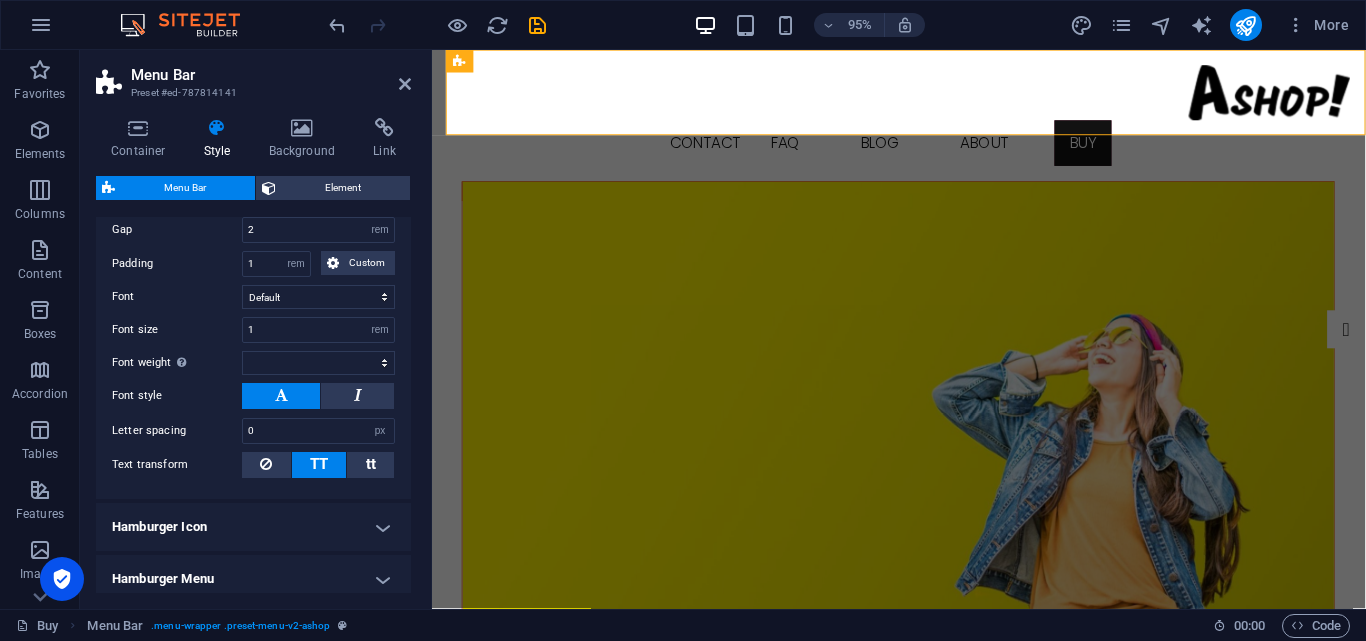 scroll, scrollTop: 991, scrollLeft: 0, axis: vertical 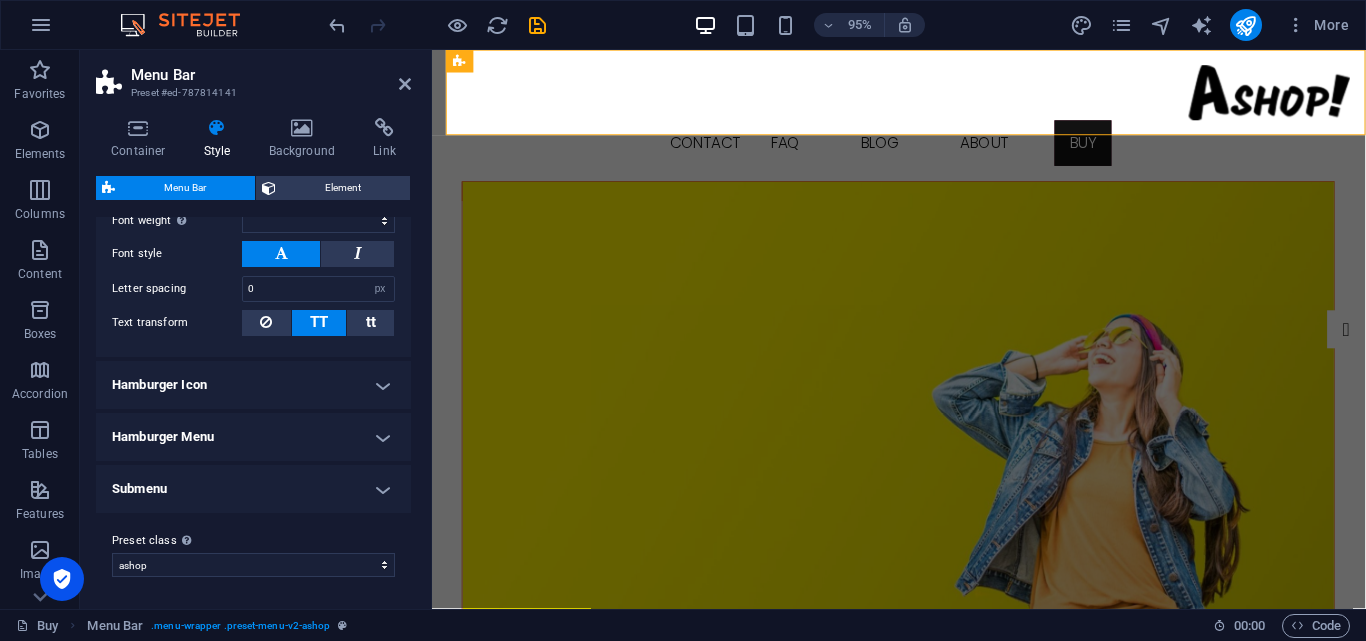 click on "Submenu" at bounding box center [253, 489] 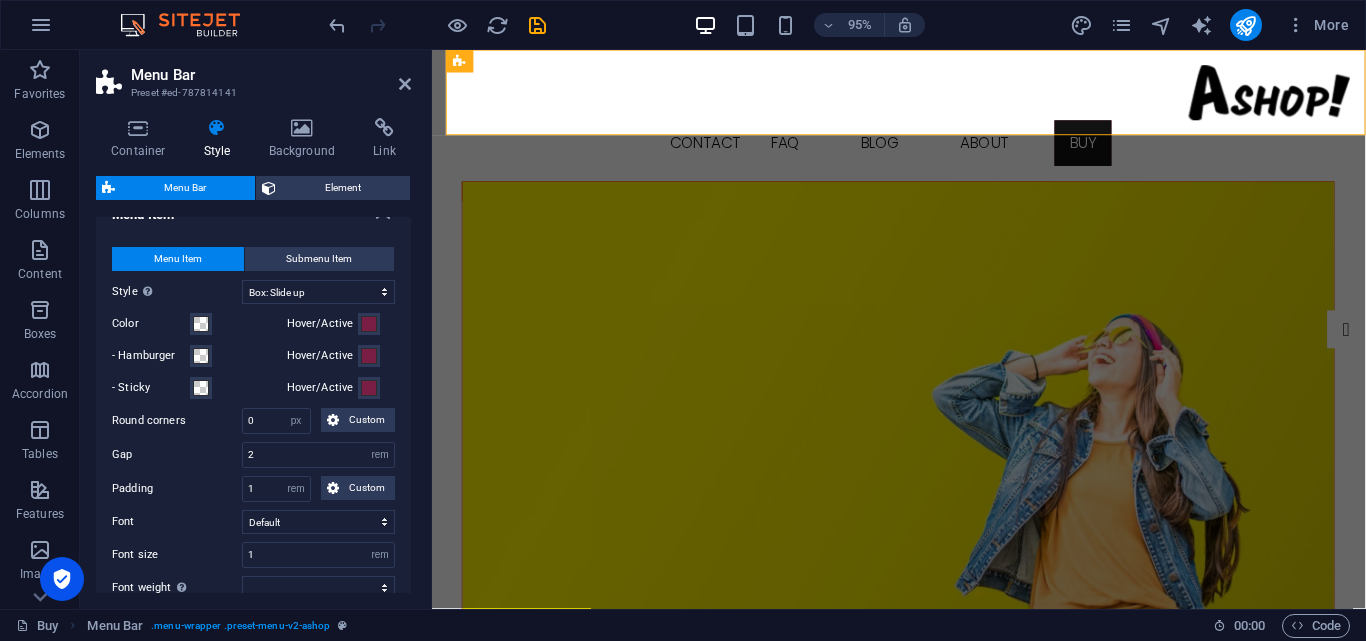 scroll, scrollTop: 601, scrollLeft: 0, axis: vertical 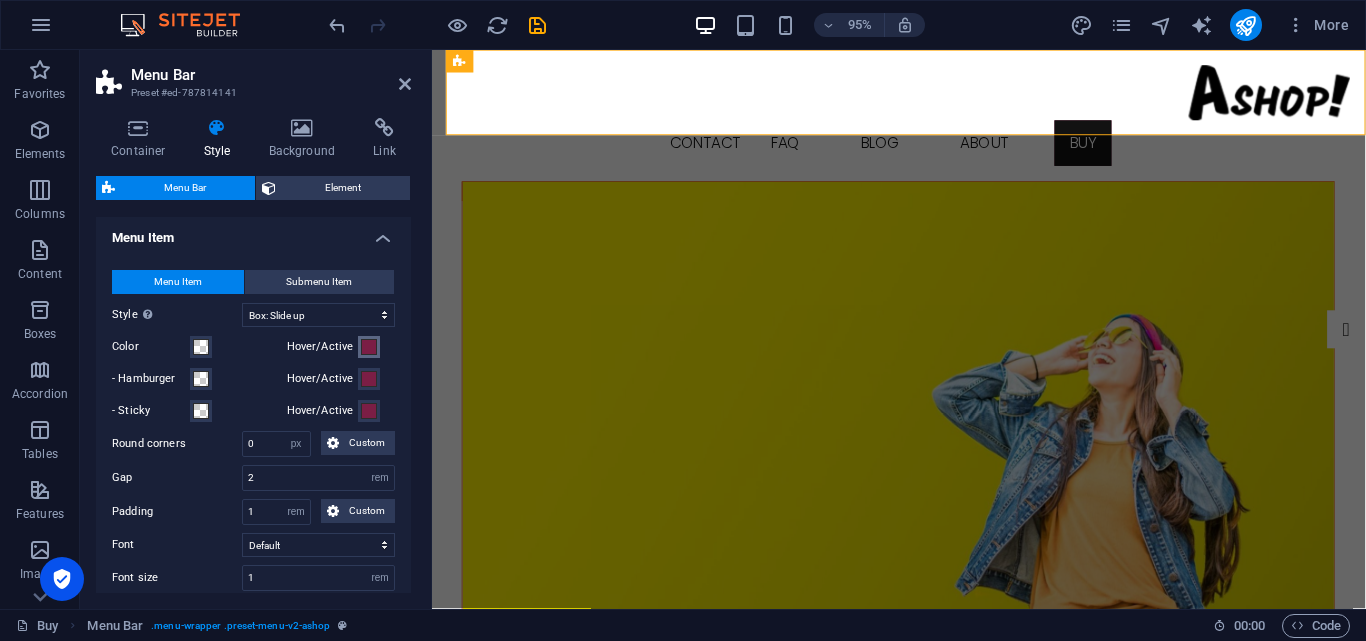 click at bounding box center [369, 347] 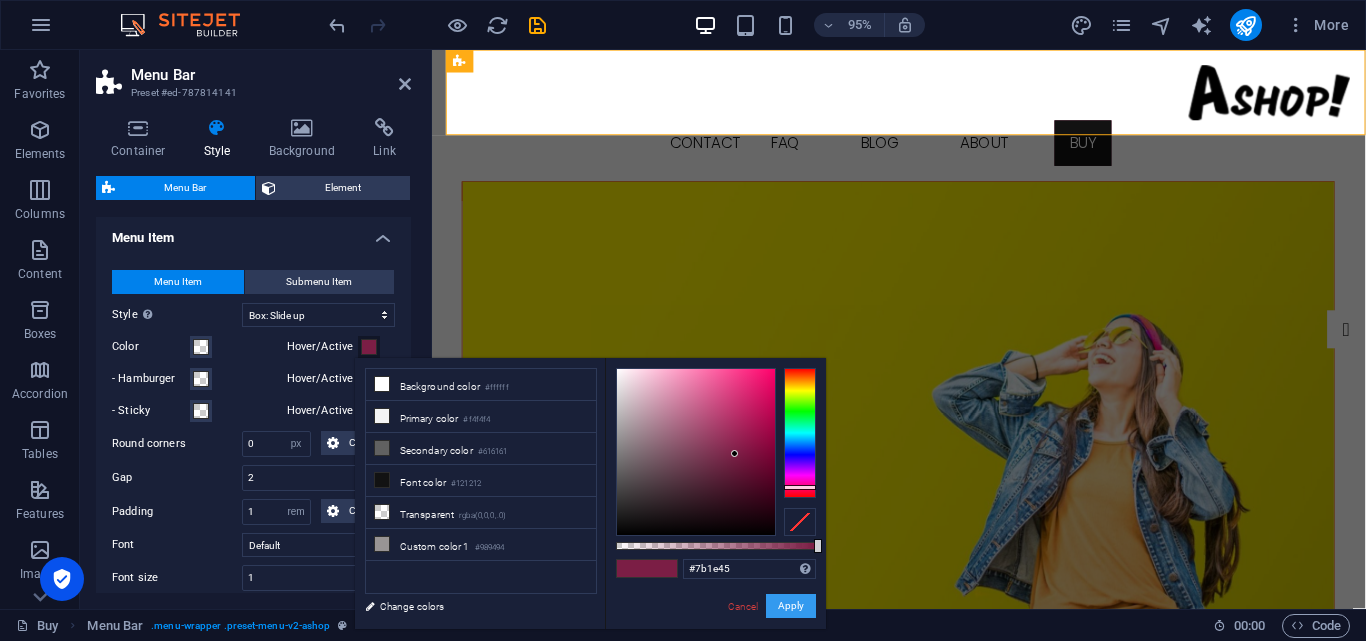 click on "Apply" at bounding box center (791, 606) 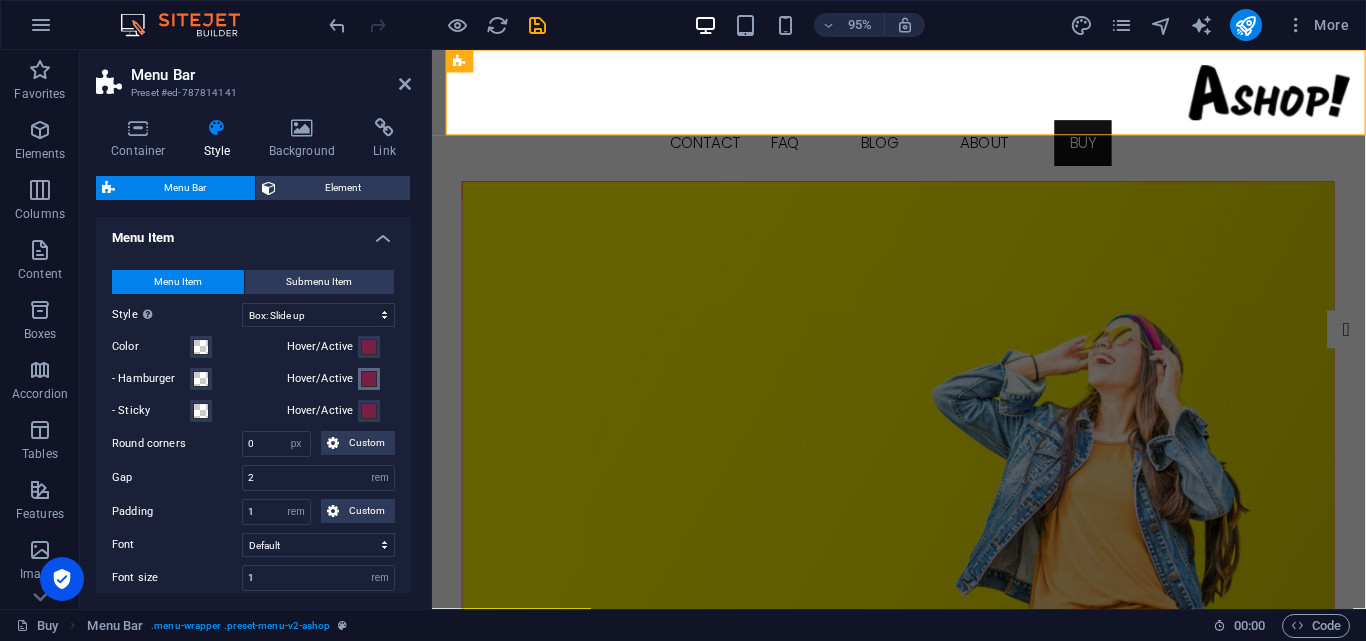 click at bounding box center (369, 379) 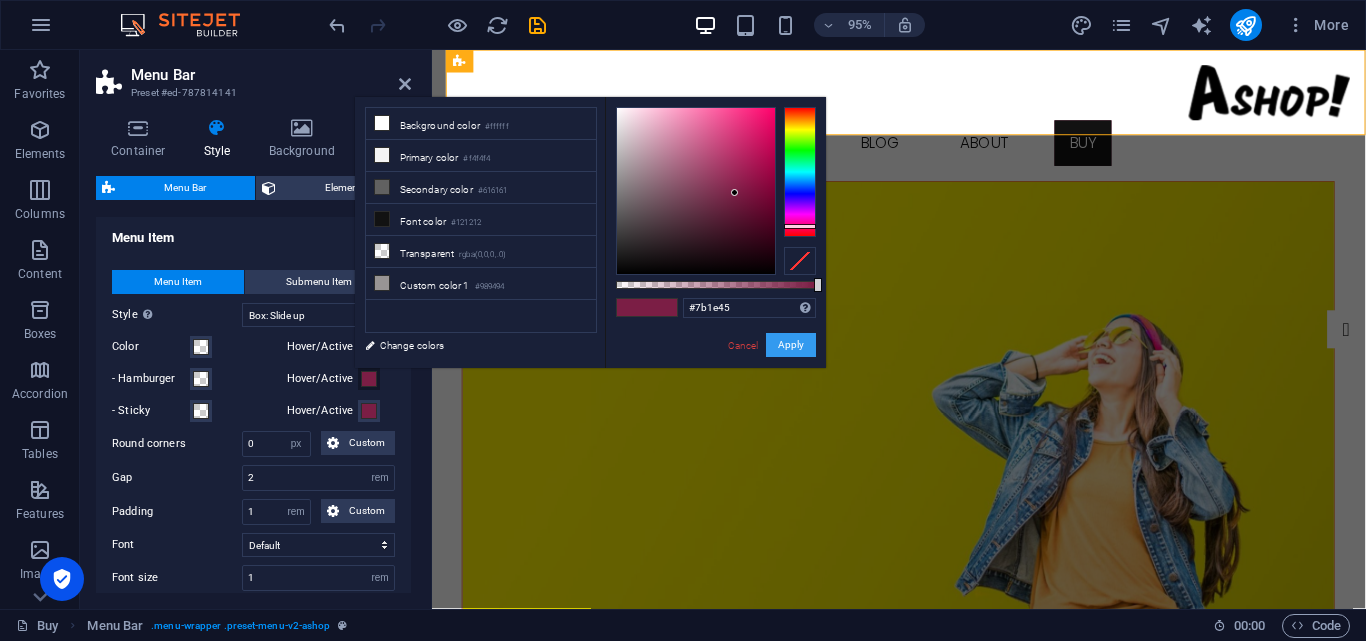 click on "Apply" at bounding box center (791, 345) 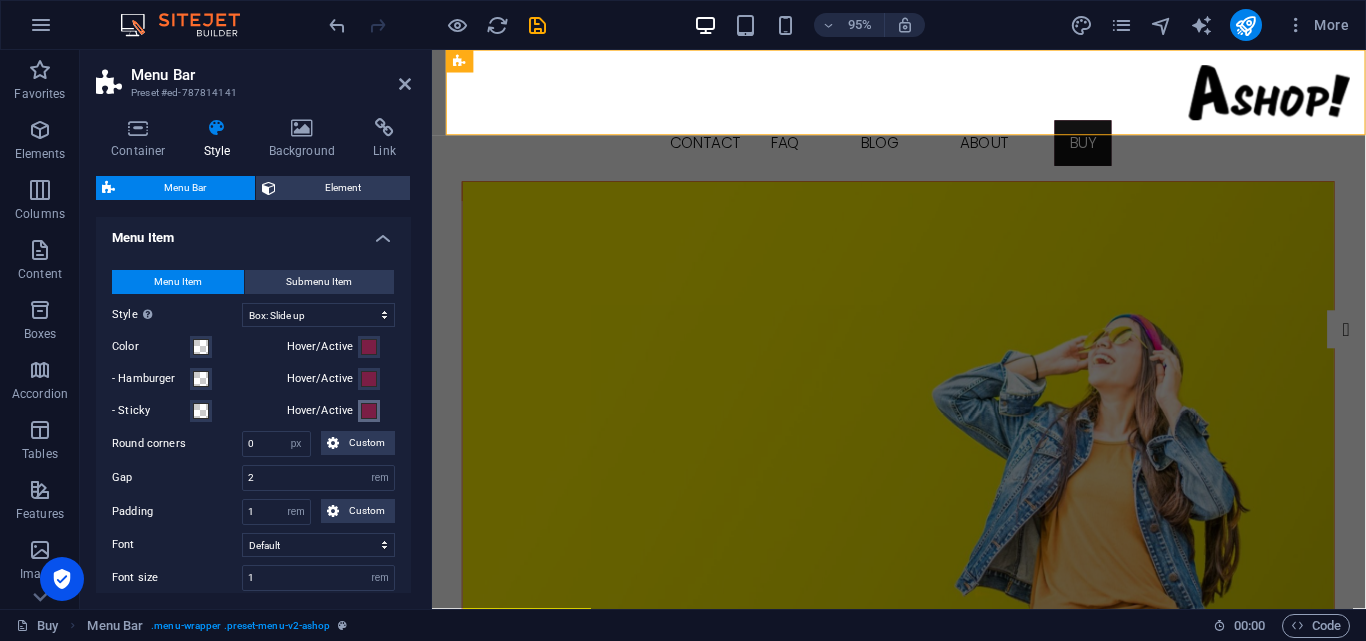 click at bounding box center [369, 411] 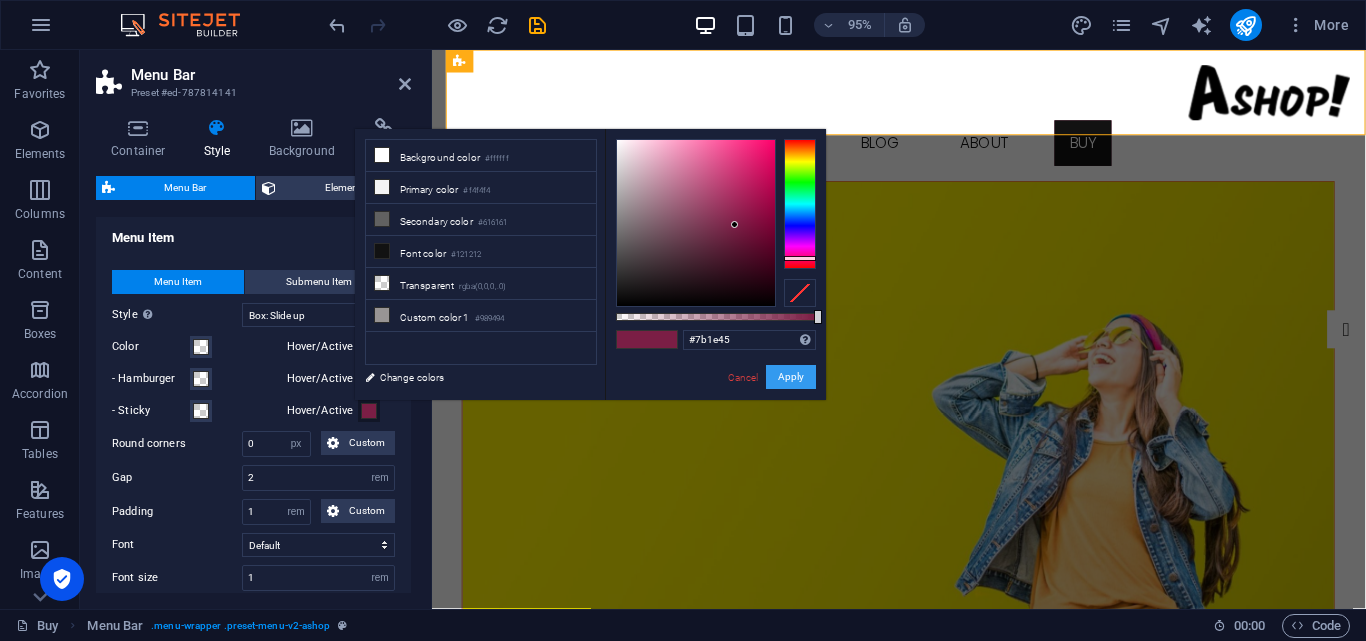 click on "Apply" at bounding box center (791, 377) 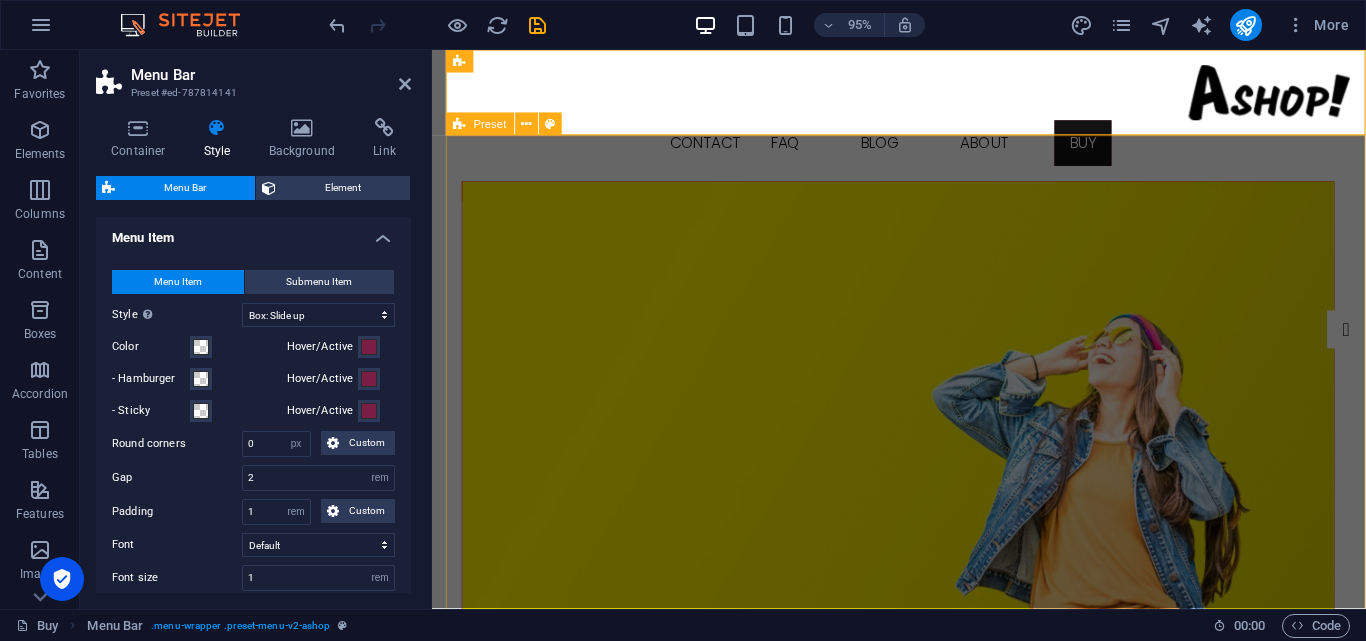 select 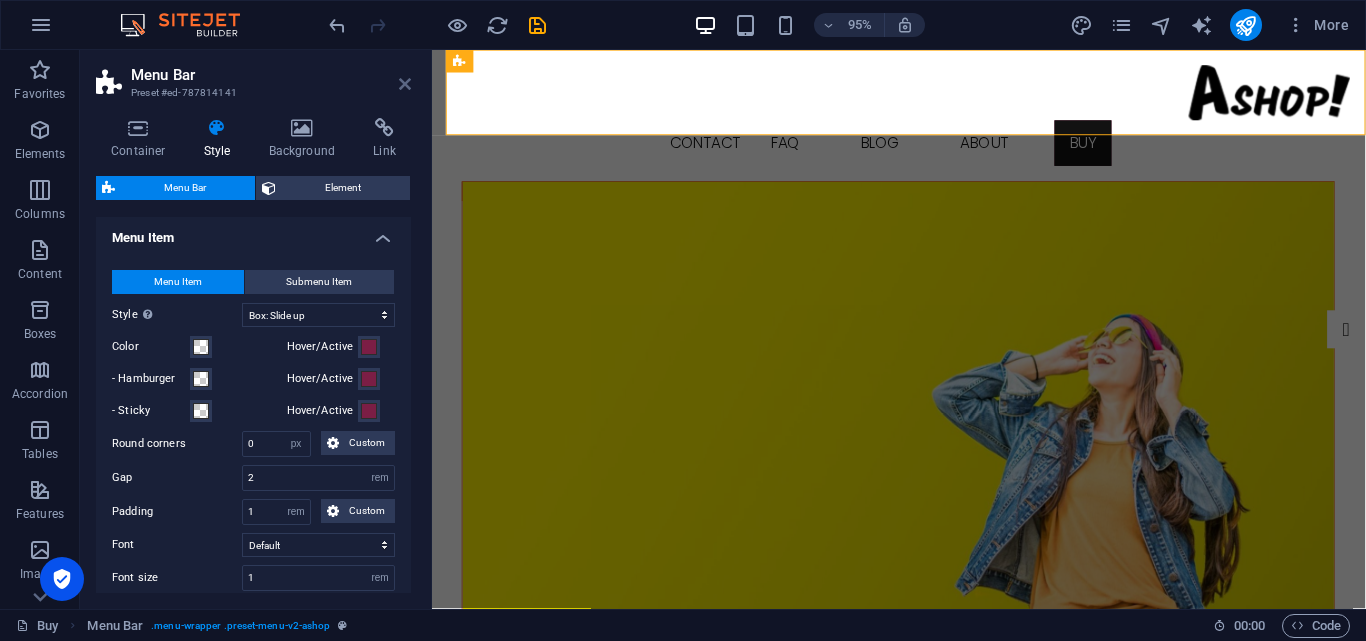 click at bounding box center (405, 84) 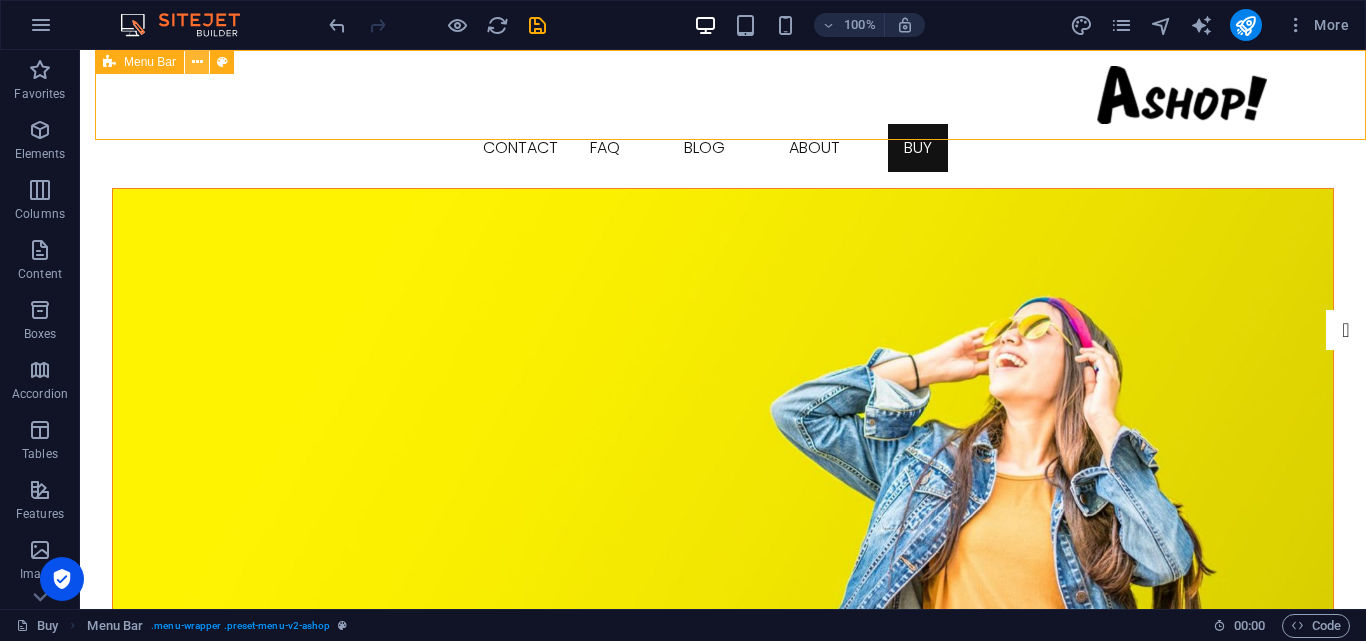 click at bounding box center [197, 62] 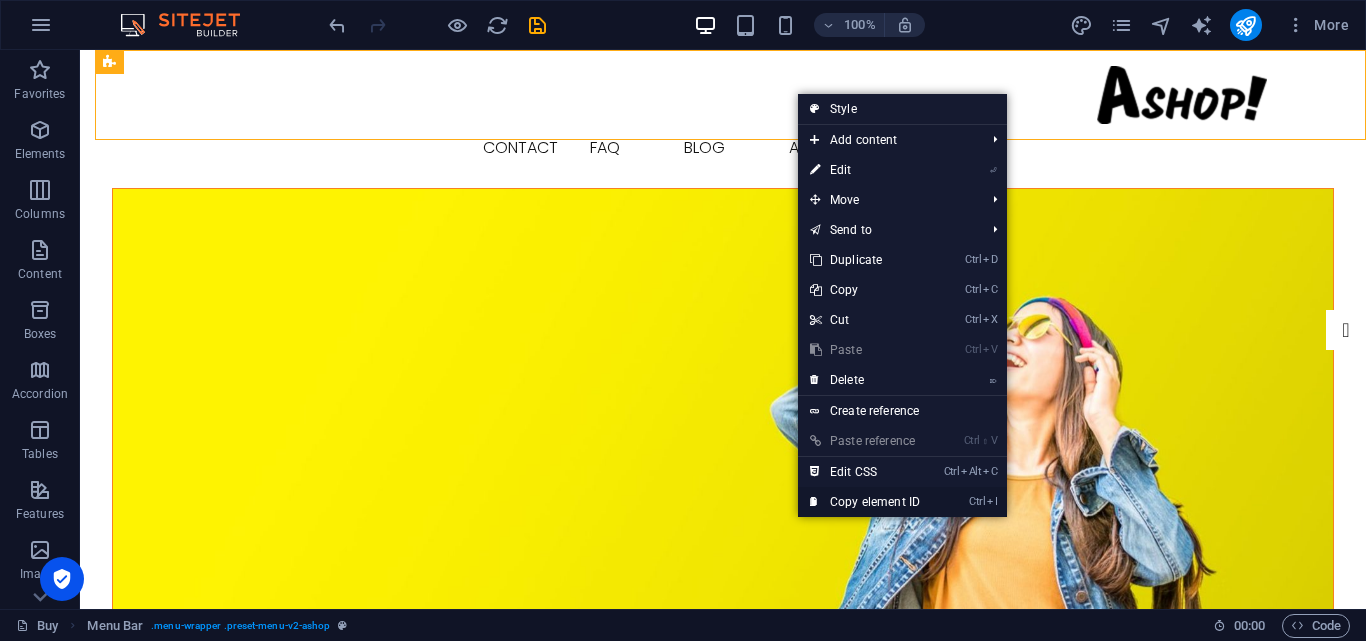 click on "Ctrl I  Copy element ID" at bounding box center [865, 502] 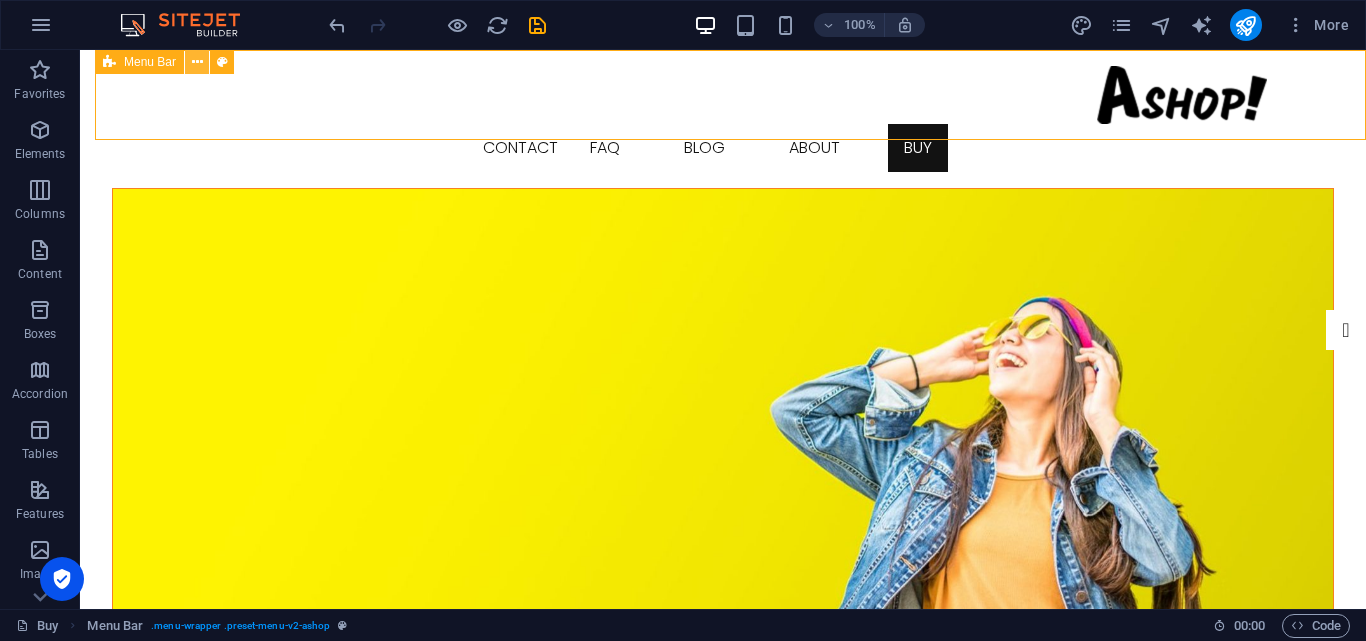 click at bounding box center (197, 62) 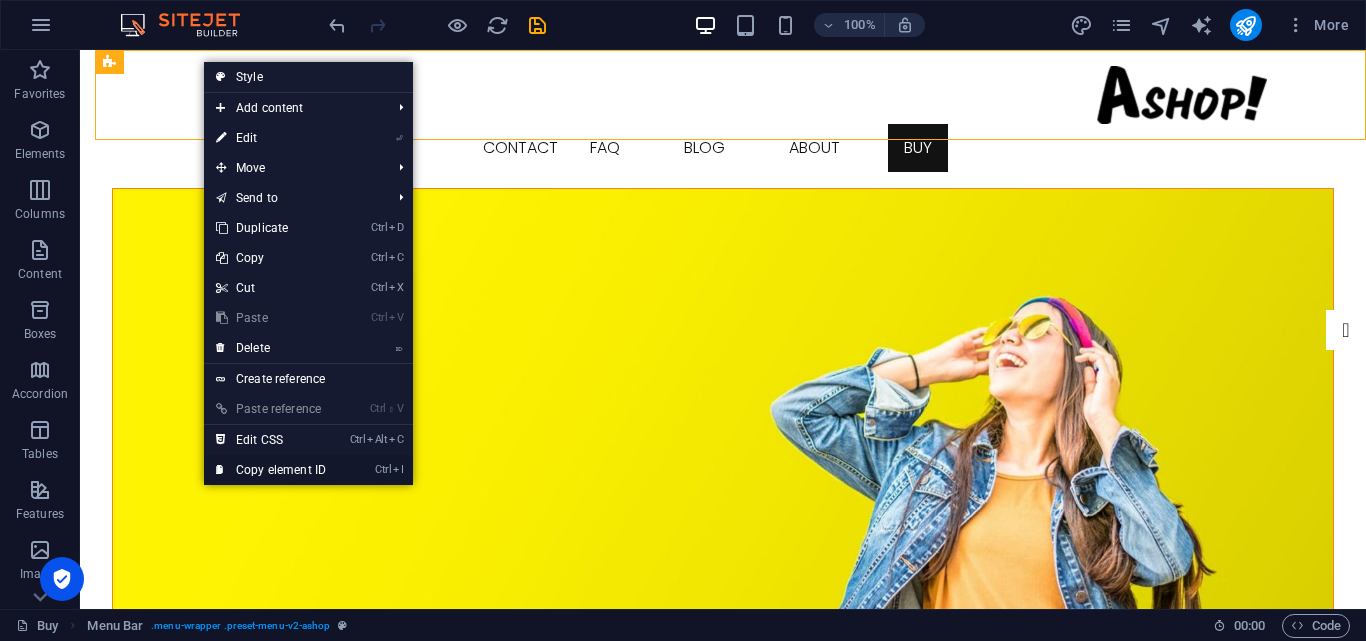 click on "Ctrl I  Copy element ID" at bounding box center (271, 470) 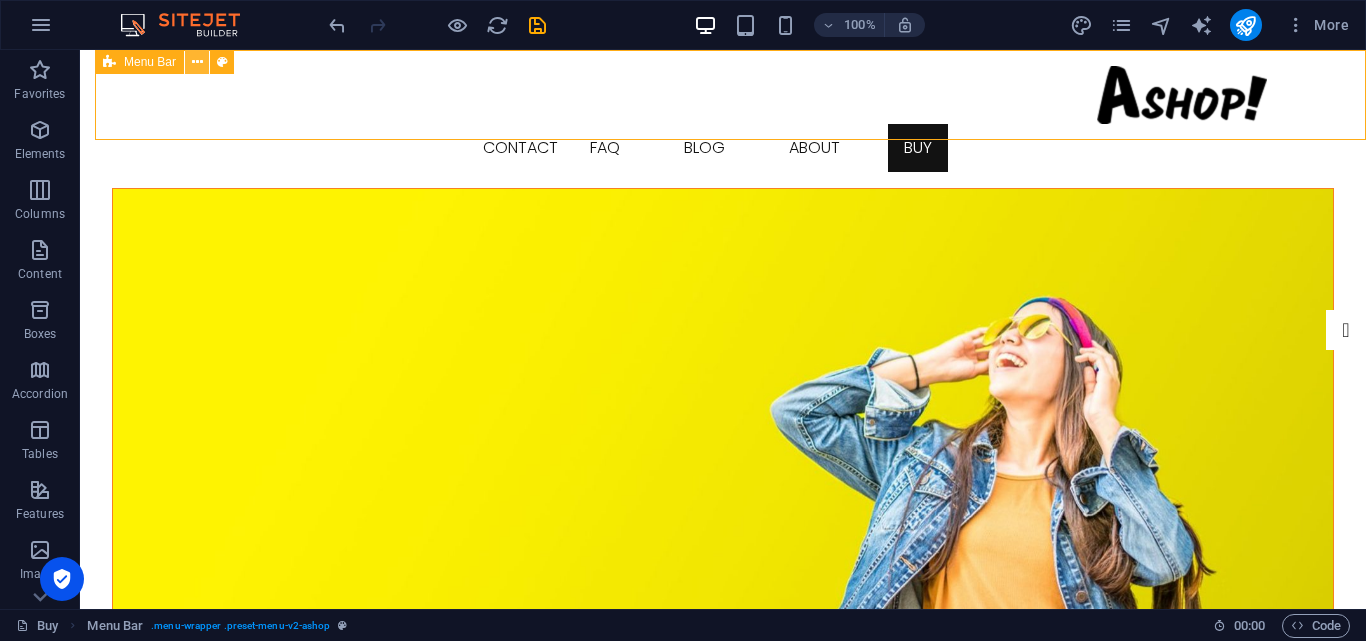 click at bounding box center [197, 62] 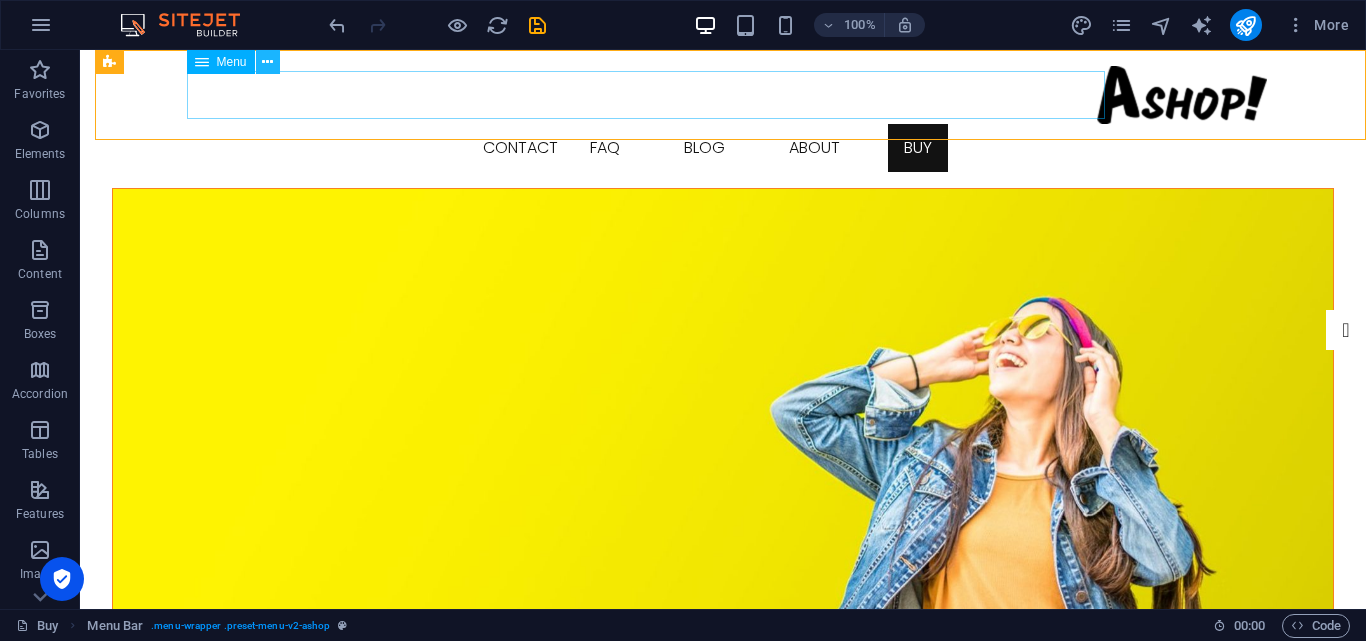 click at bounding box center (268, 62) 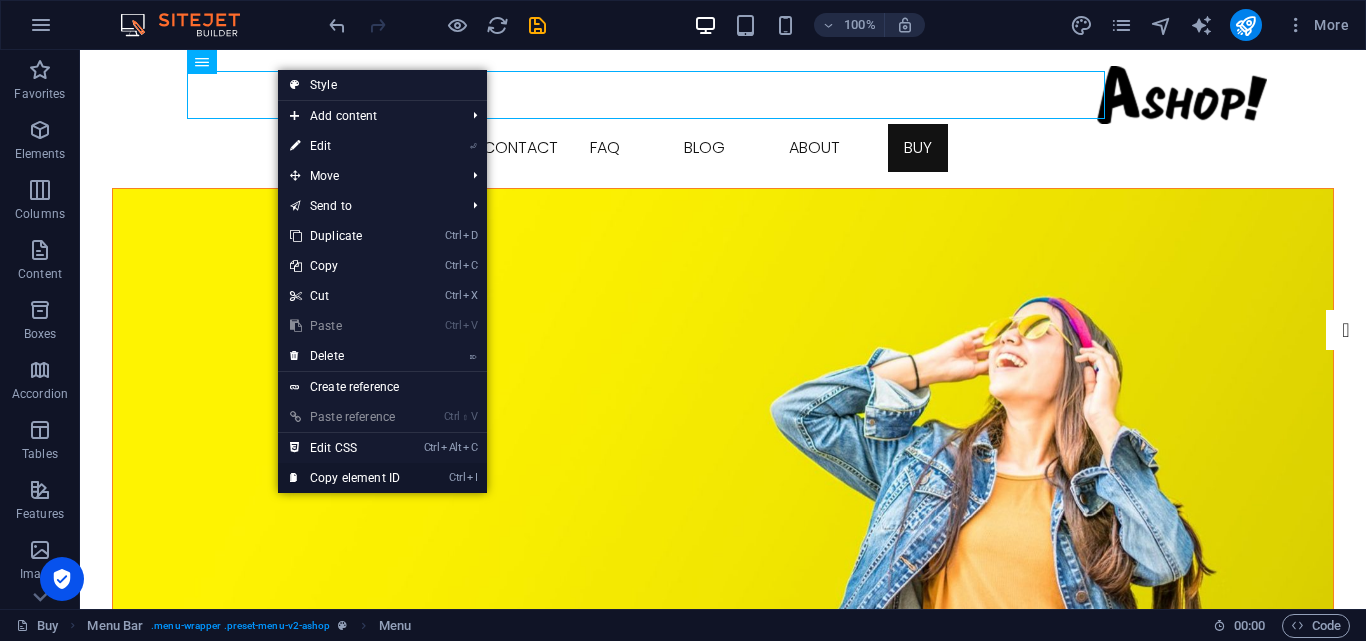 click on "Ctrl I  Copy element ID" at bounding box center (345, 478) 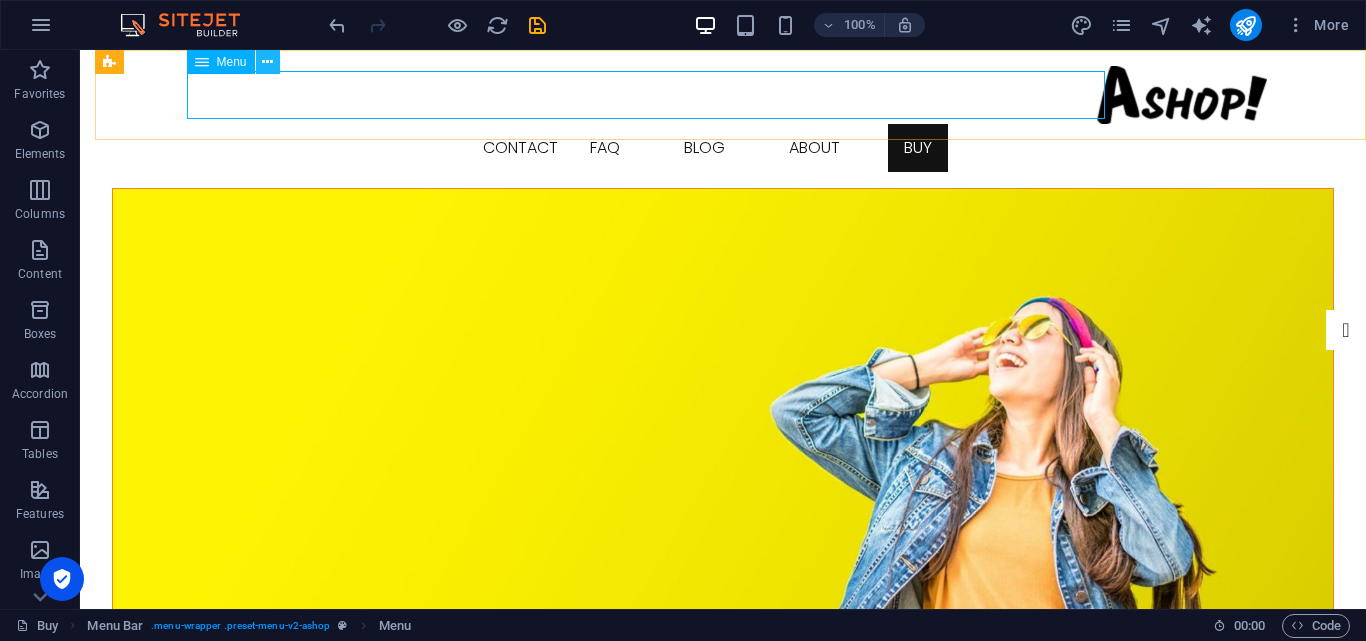 click at bounding box center [267, 62] 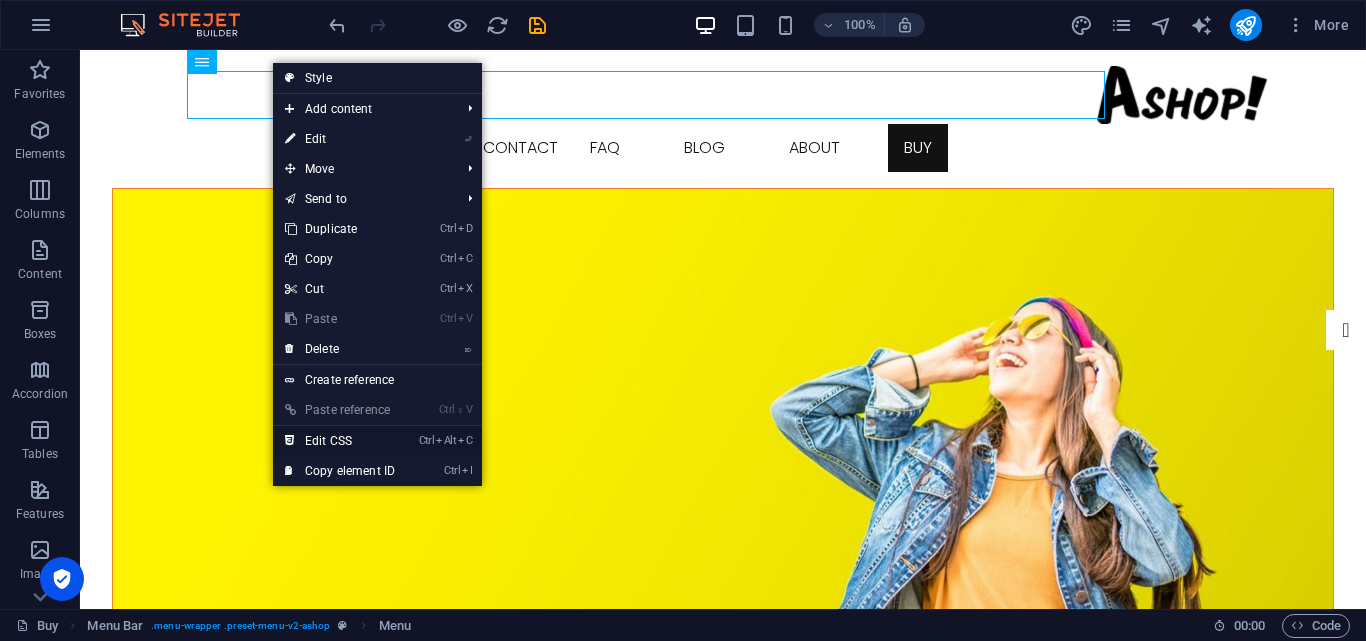 click on "Ctrl Alt C  Edit CSS" at bounding box center (340, 441) 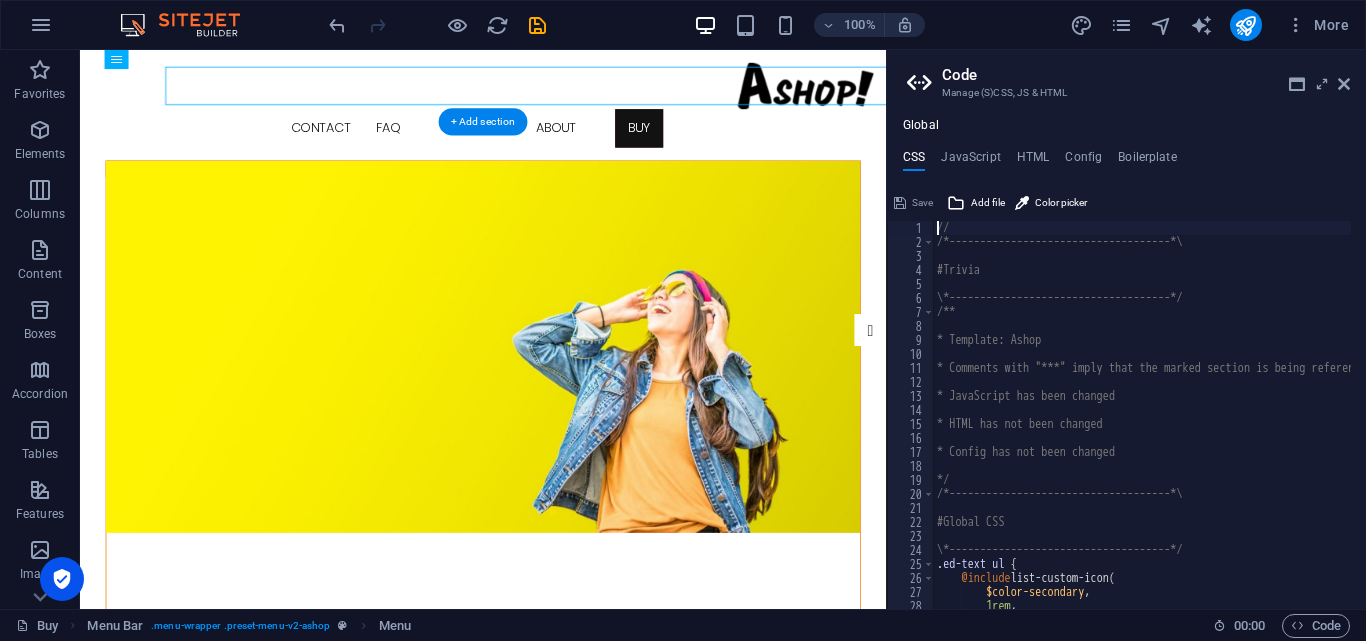 scroll, scrollTop: 3146, scrollLeft: 0, axis: vertical 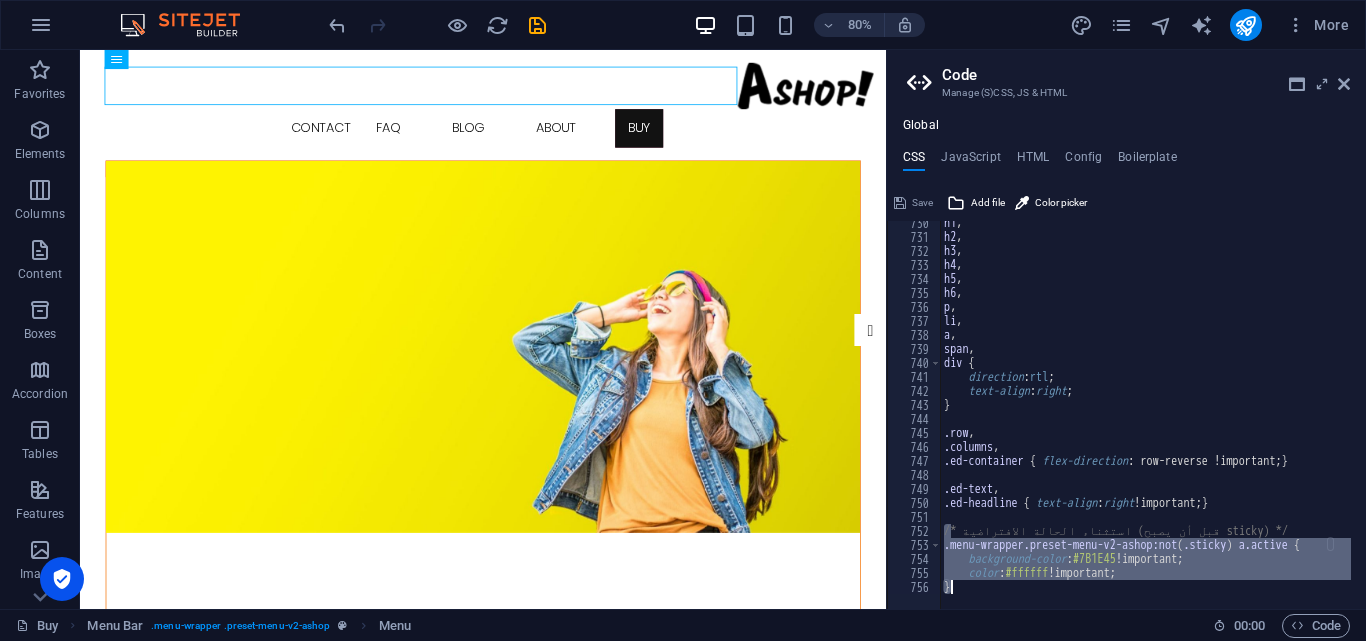 drag, startPoint x: 941, startPoint y: 527, endPoint x: 1019, endPoint y: 607, distance: 111.73182 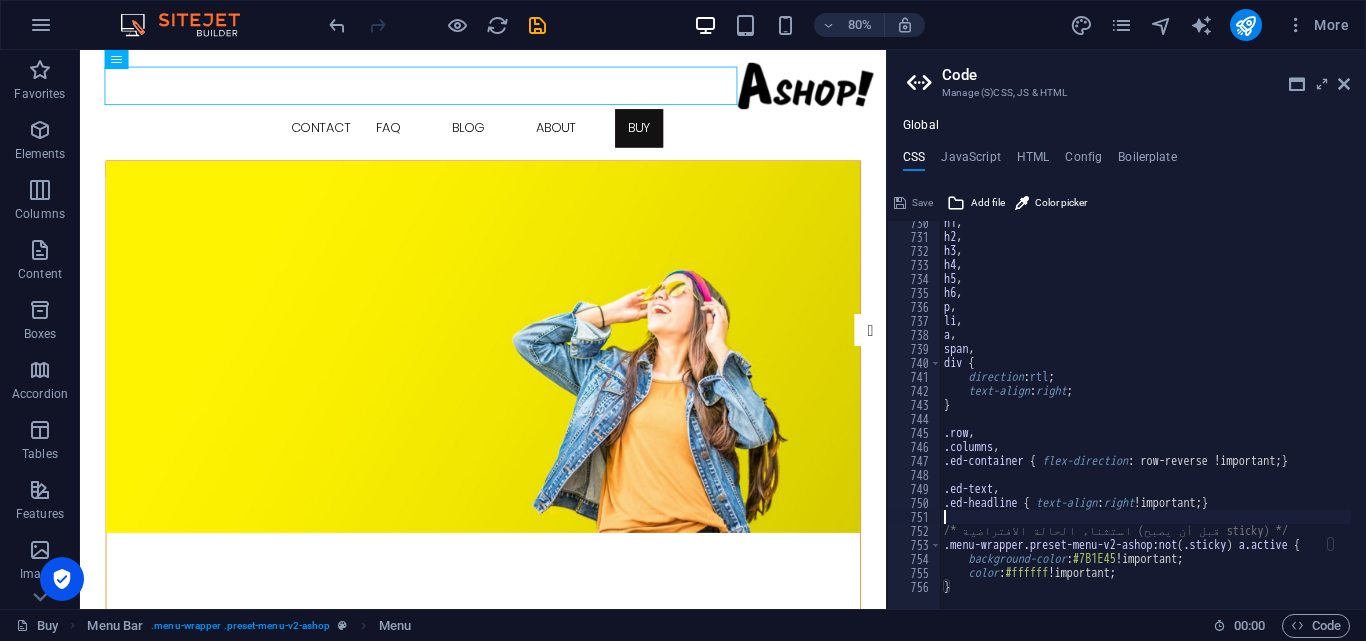 click on "h1 , h2 , h3 , h4 , h5 , h6 , p , li , a , span , div   {      direction :  rtl ;      text-align :  right ; } .row , .columns , .ed-container   {   flex-direction : row-reverse !important;  } .ed-text , .ed-headline   {   text-align :  right  !important;  } /* استثناء الحالة الافتراضية (قبل أن يصبح sticky) */ .menu-wrapper.preset-menu-v2-ashop:not ( .sticky )   a.active   {      background-color :  #7B1E45  !important;      color :  #ffffff  !important; }" at bounding box center (1240, 416) 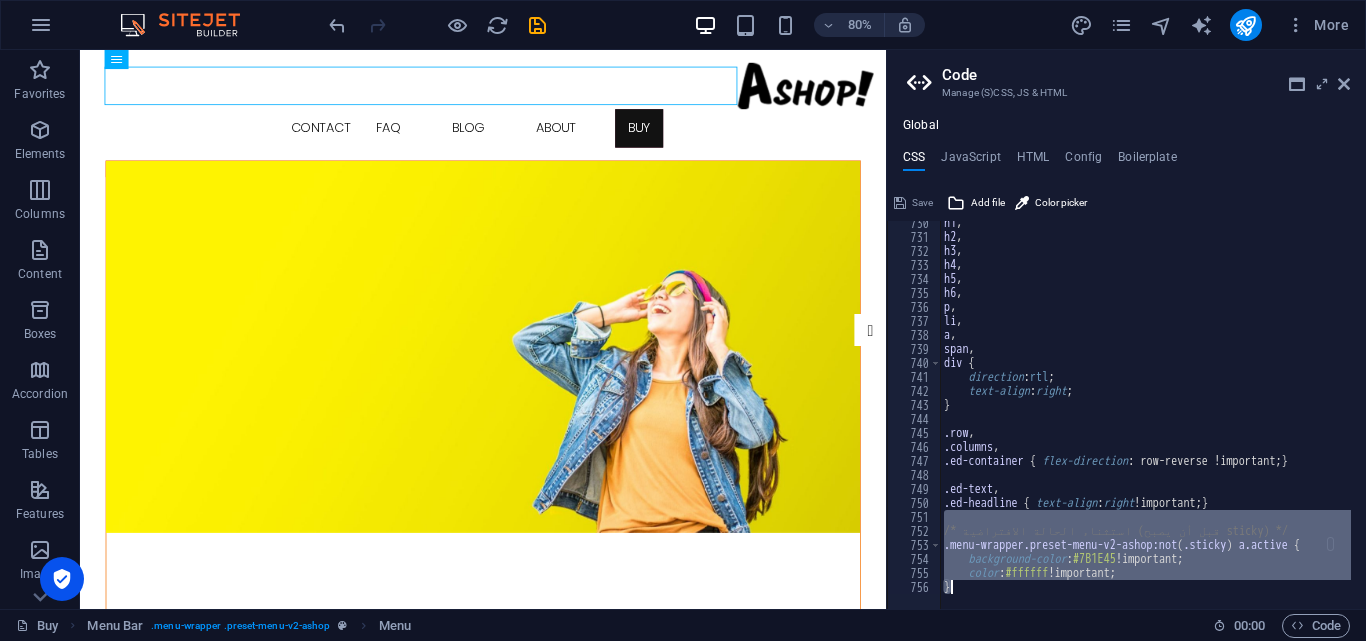 drag, startPoint x: 953, startPoint y: 516, endPoint x: 949, endPoint y: 604, distance: 88.09086 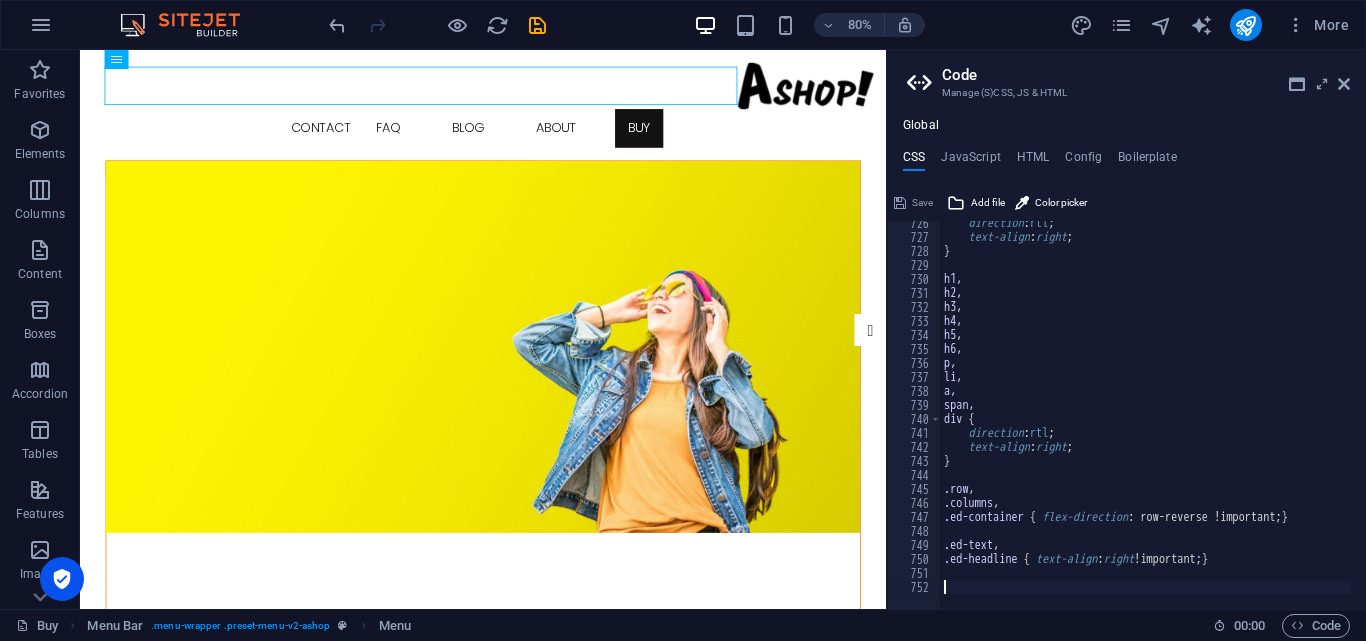 scroll, scrollTop: 3113, scrollLeft: 0, axis: vertical 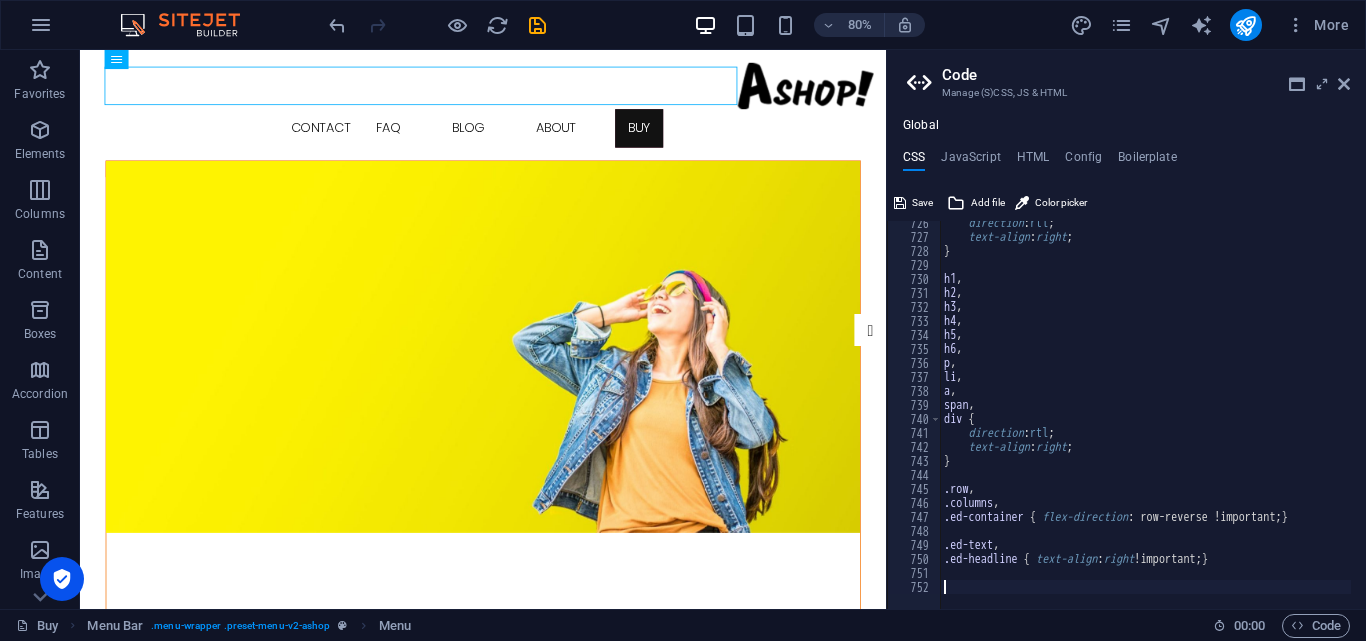 paste on "}" 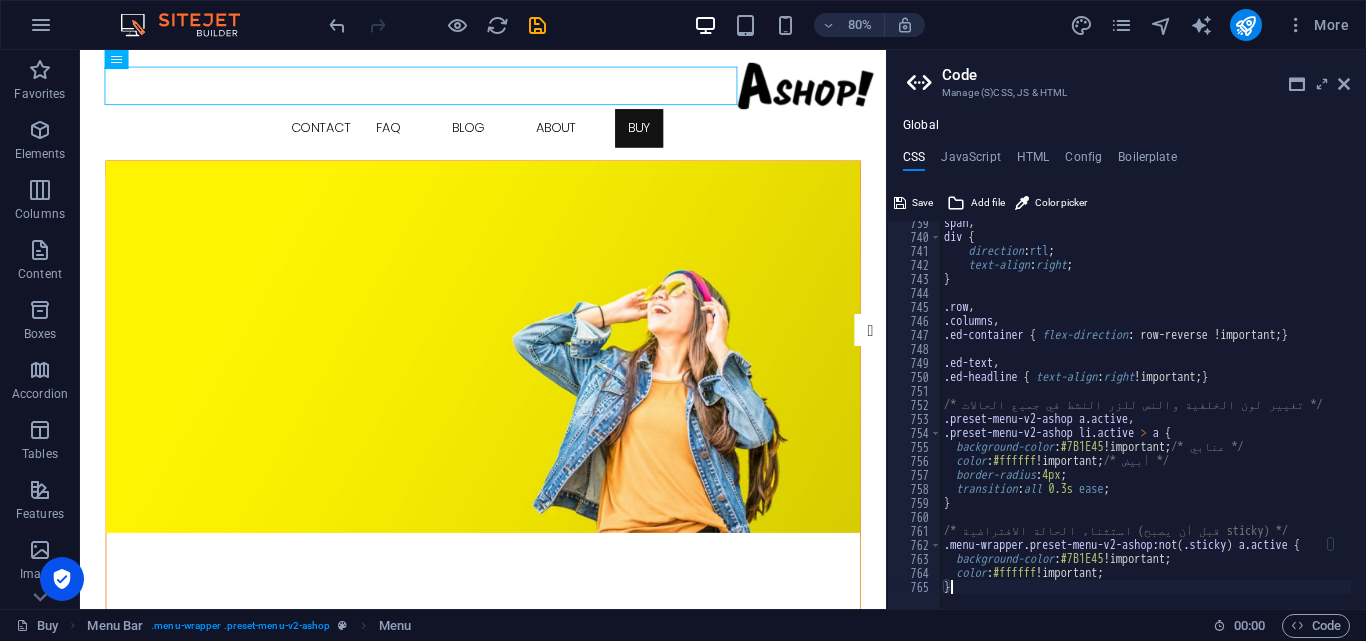 scroll, scrollTop: 3295, scrollLeft: 0, axis: vertical 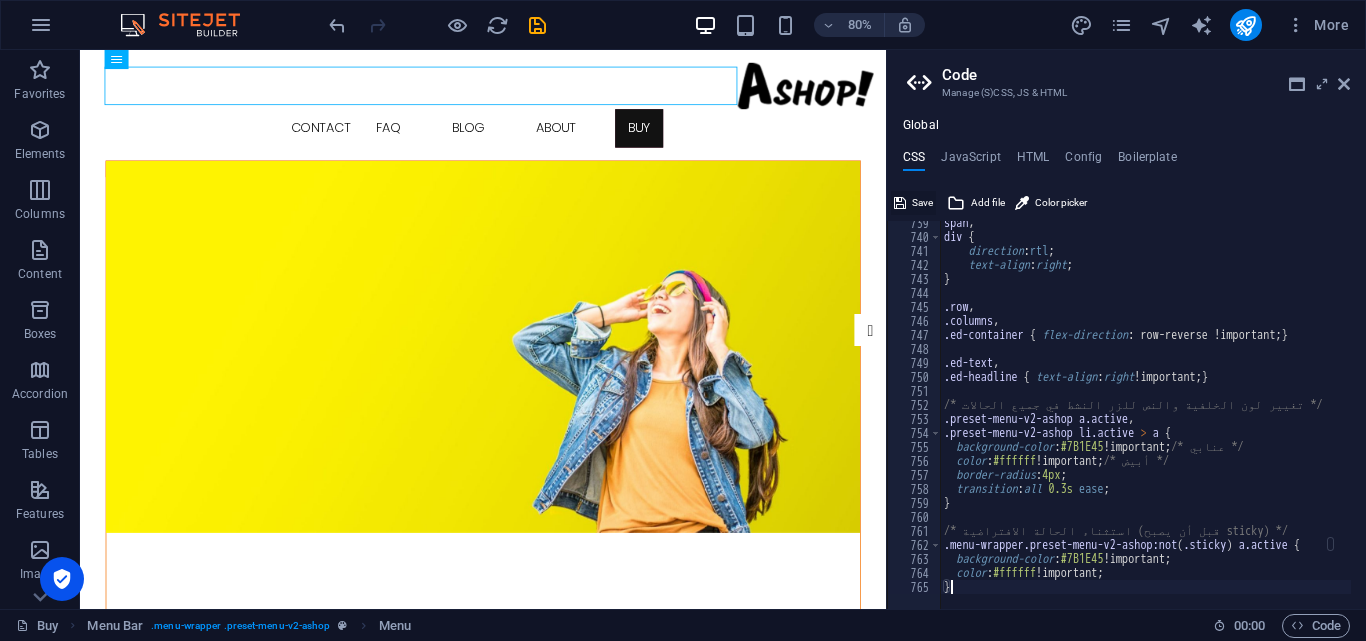 type on "}" 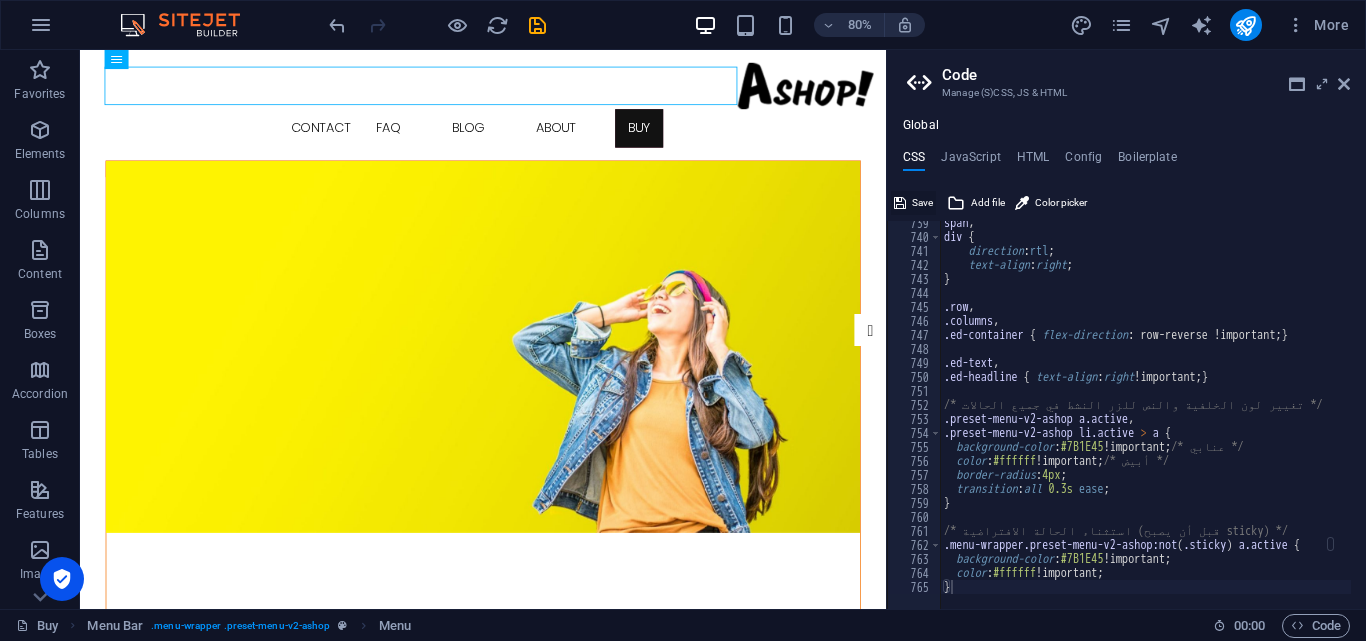 click on "Save" at bounding box center (922, 203) 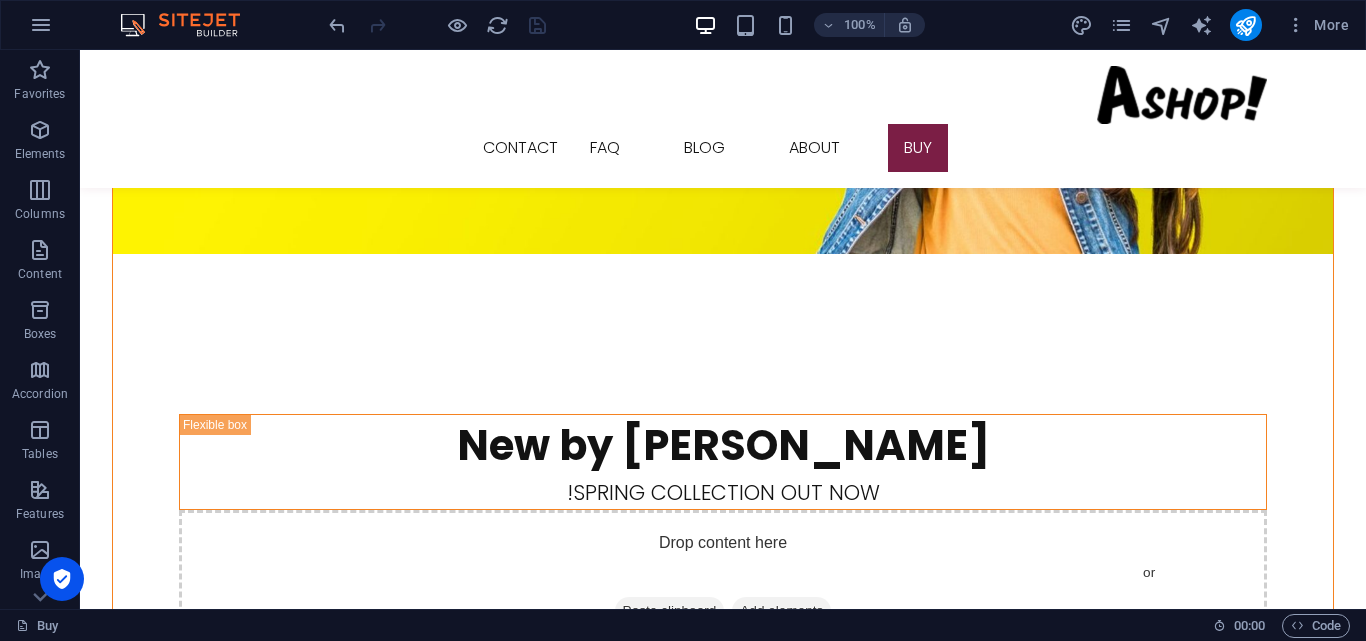 scroll, scrollTop: 0, scrollLeft: 0, axis: both 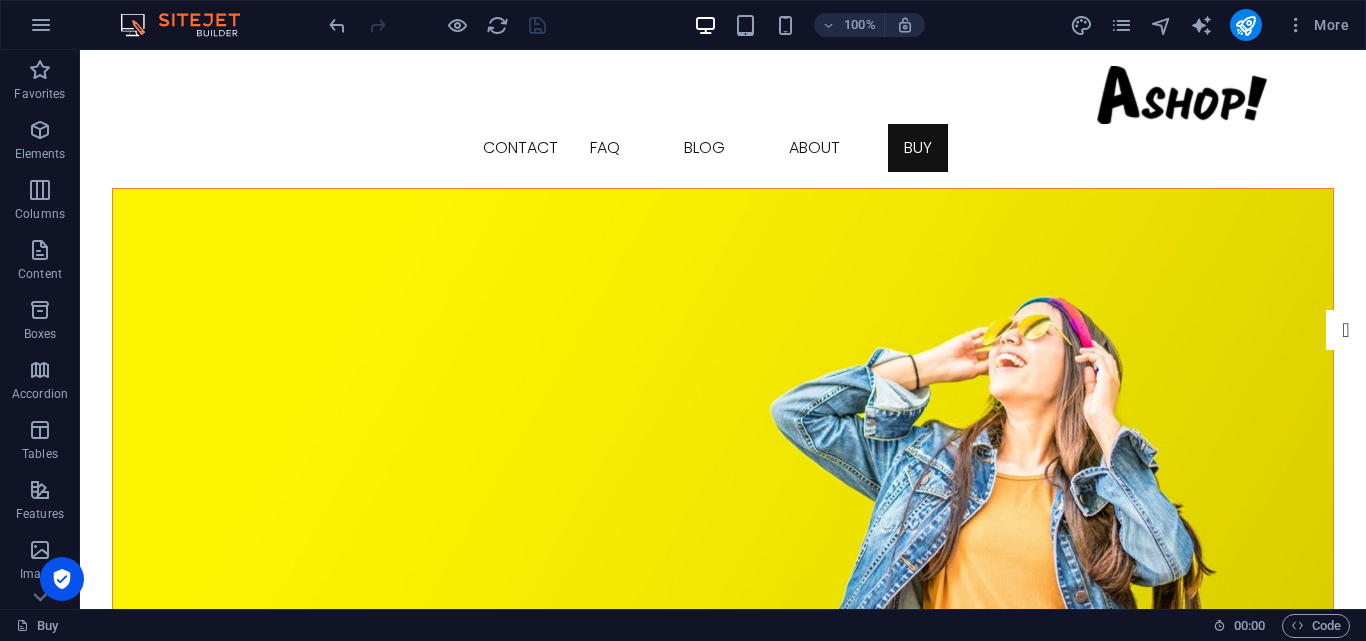 drag, startPoint x: 84, startPoint y: 107, endPoint x: 183, endPoint y: 105, distance: 99.0202 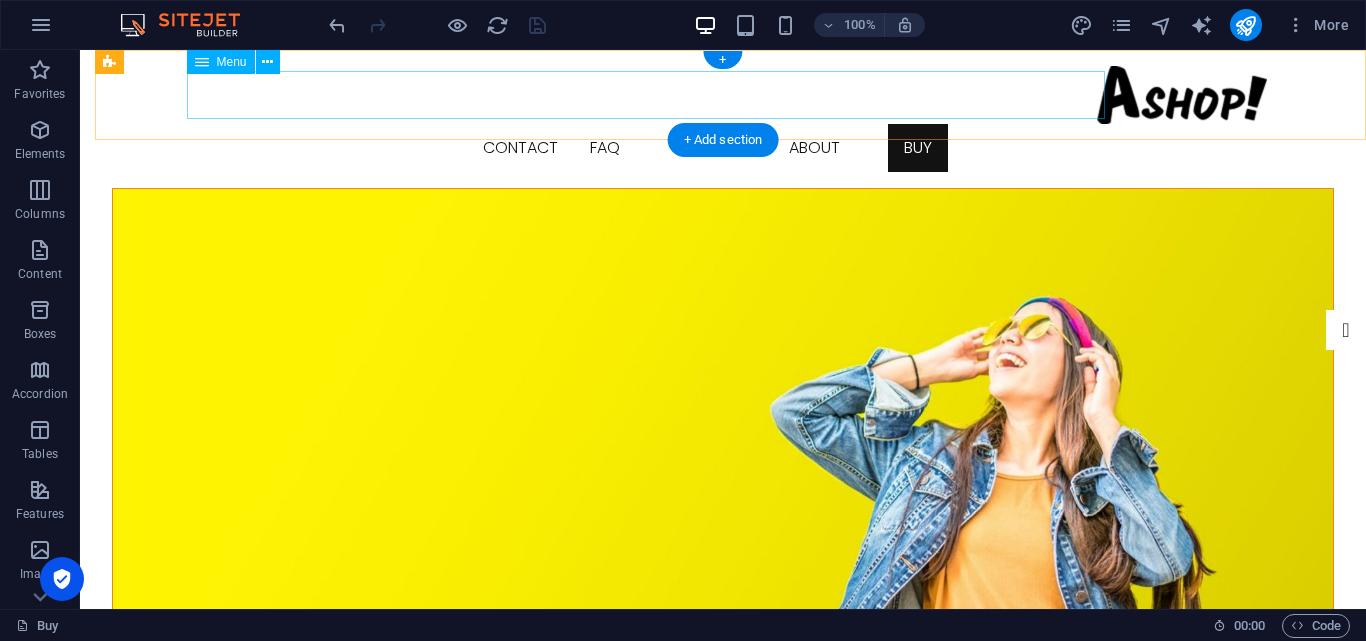click on "Buy About Blog FAQ Contact" at bounding box center [723, 148] 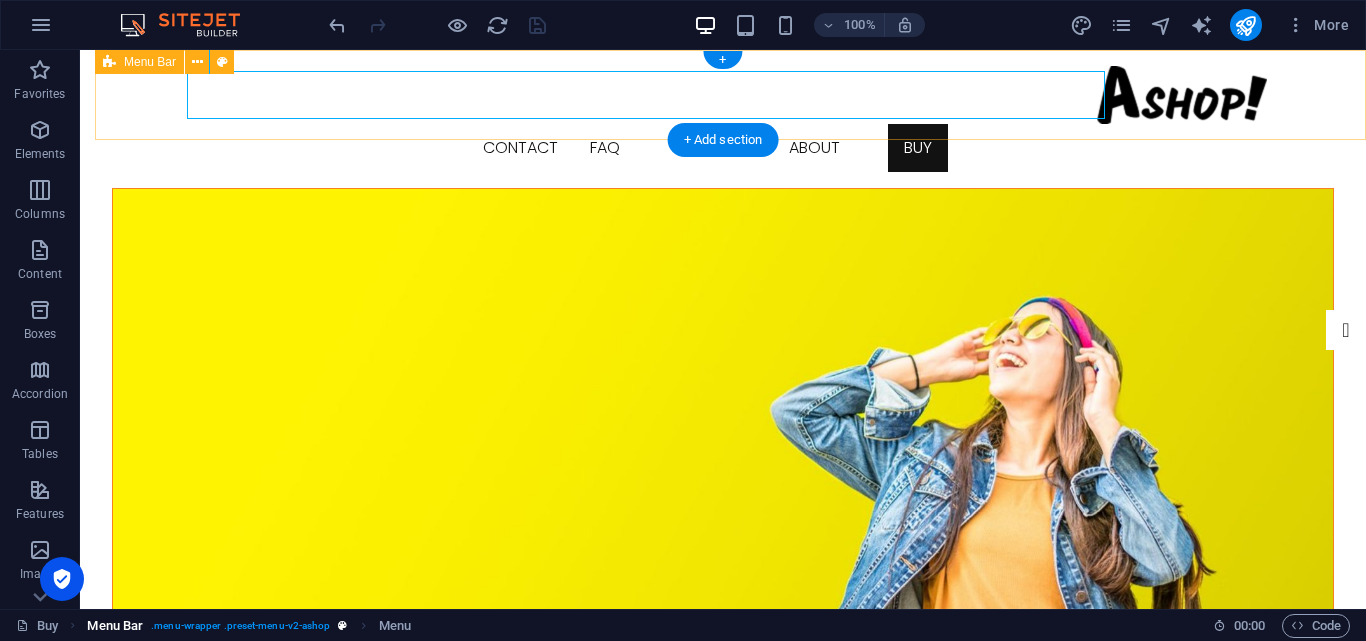 click on ". menu-wrapper .preset-menu-v2-ashop" at bounding box center (240, 626) 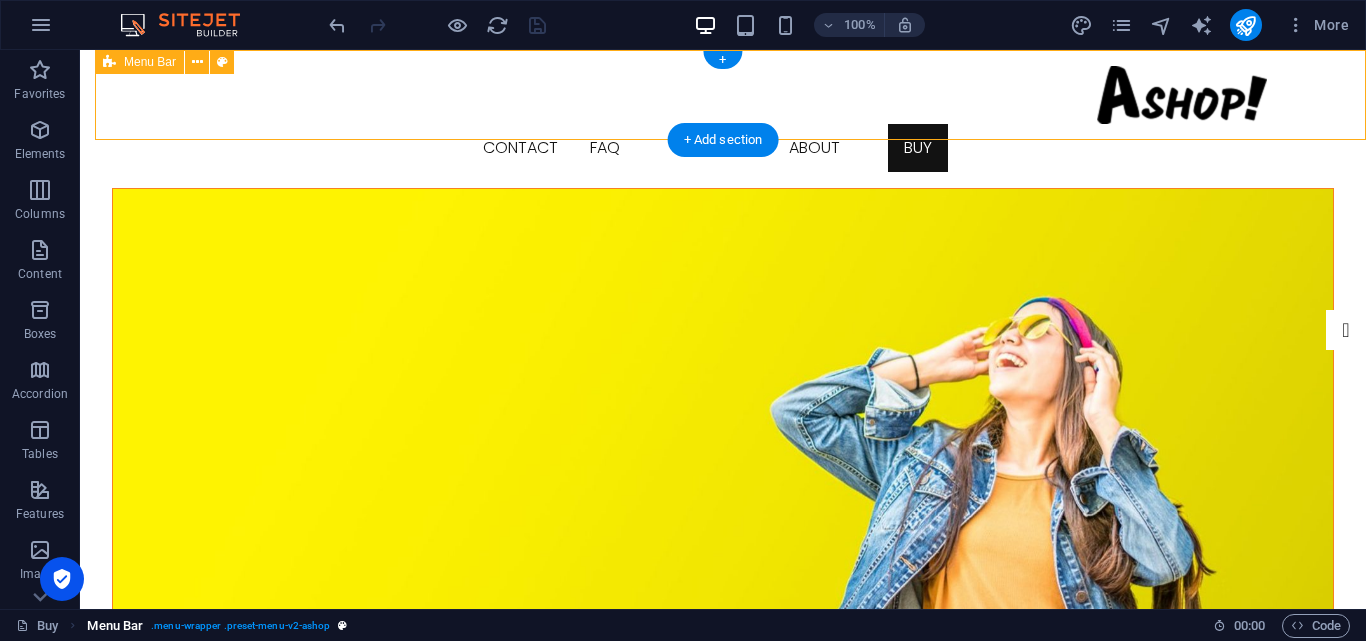 click on ". menu-wrapper .preset-menu-v2-ashop" at bounding box center [240, 626] 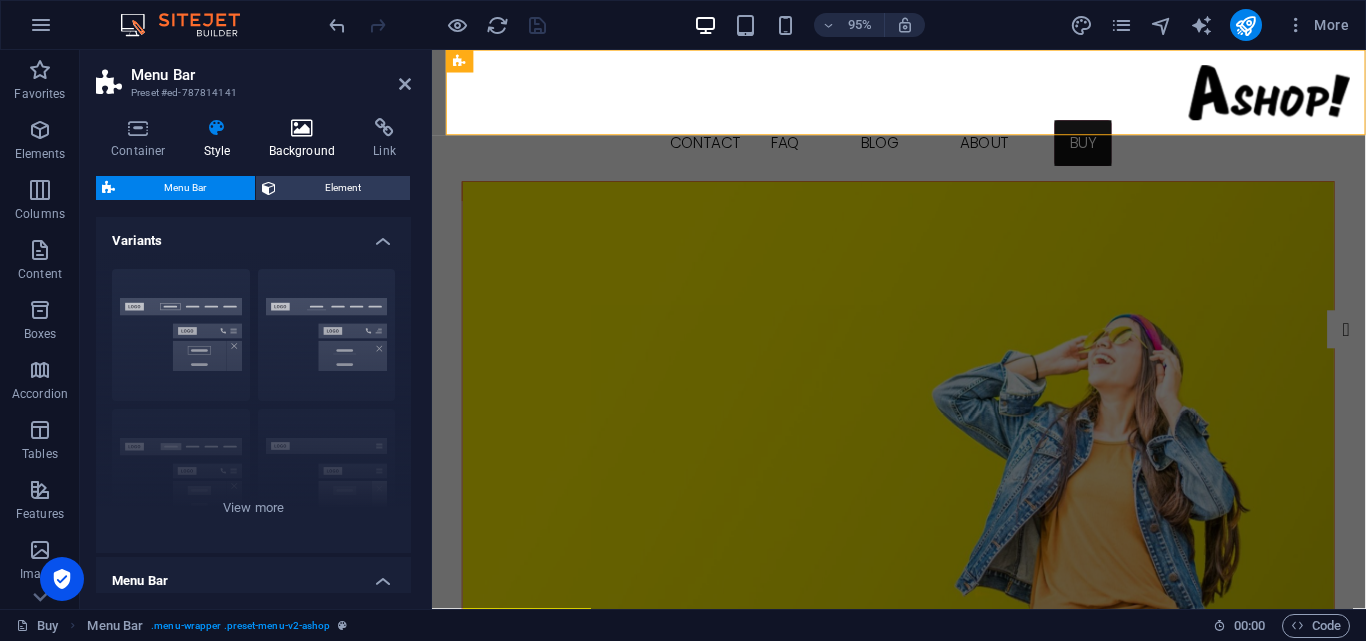 click on "Background" at bounding box center (306, 139) 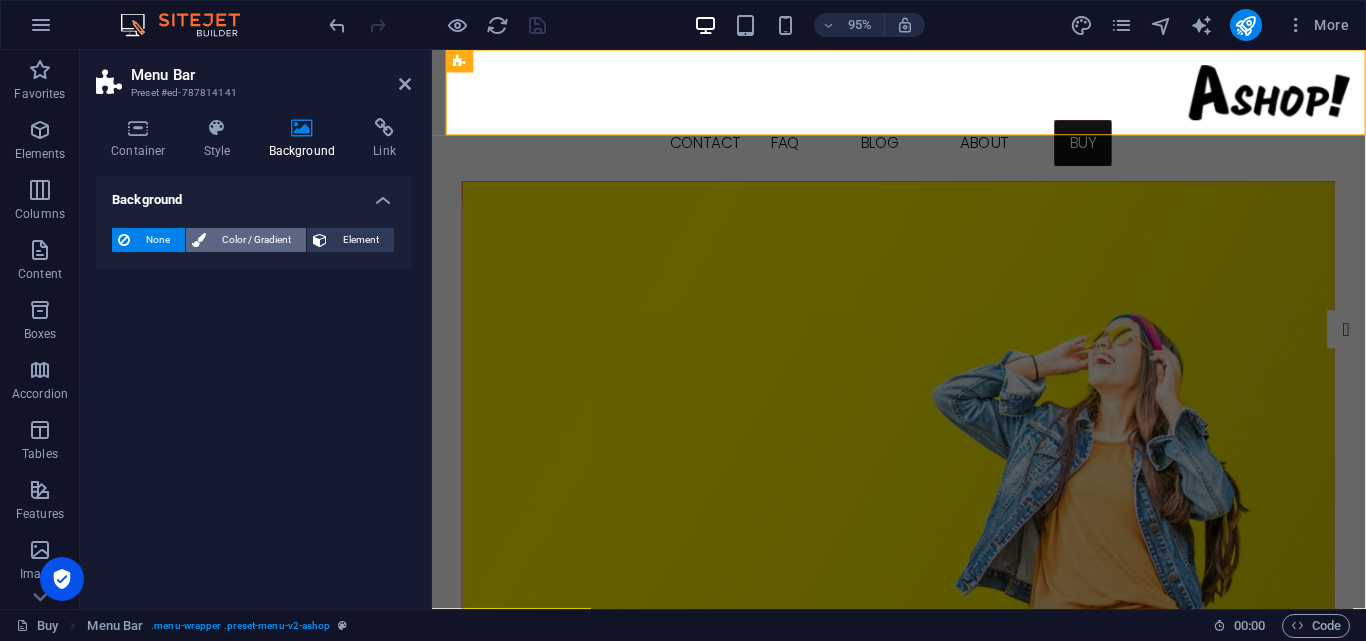click on "Color / Gradient" at bounding box center [256, 240] 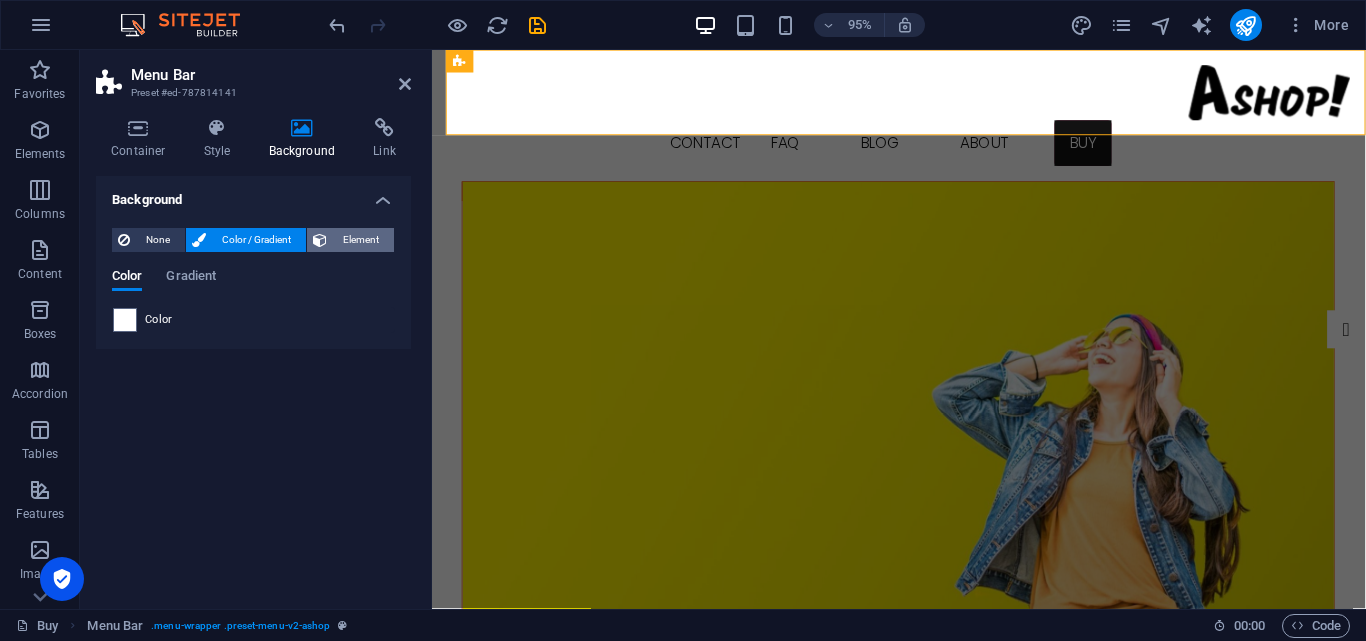 click on "Element" at bounding box center [360, 240] 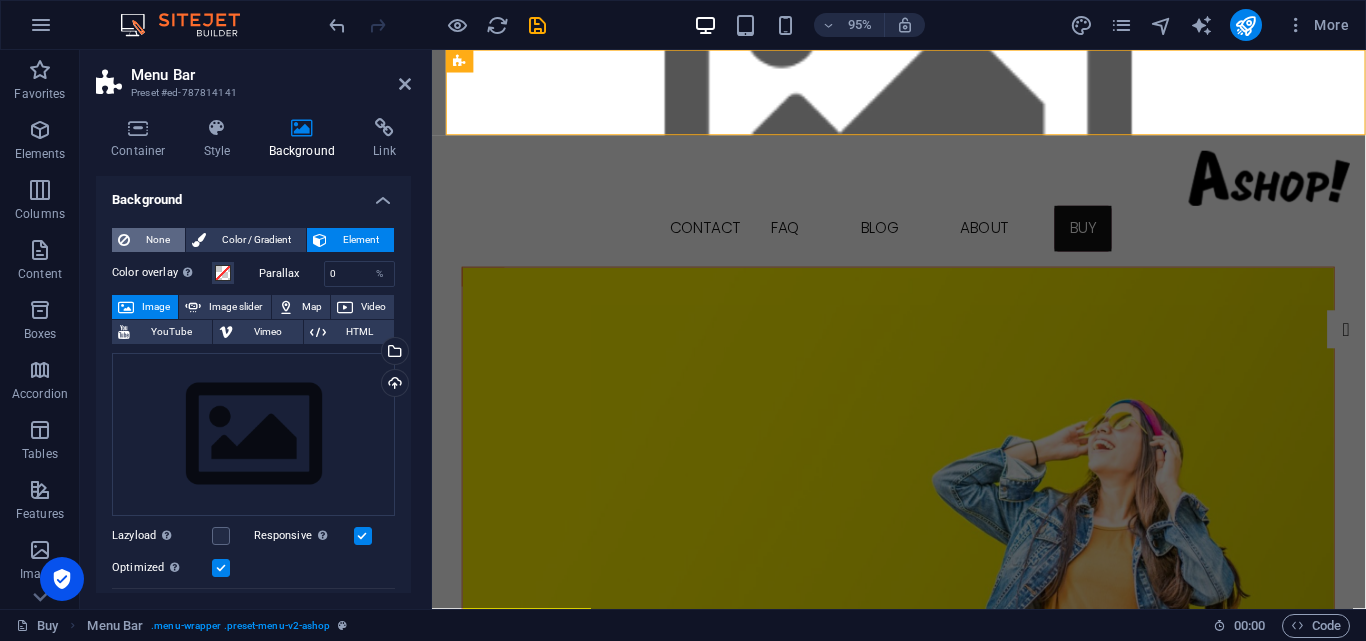 click on "None" at bounding box center (157, 240) 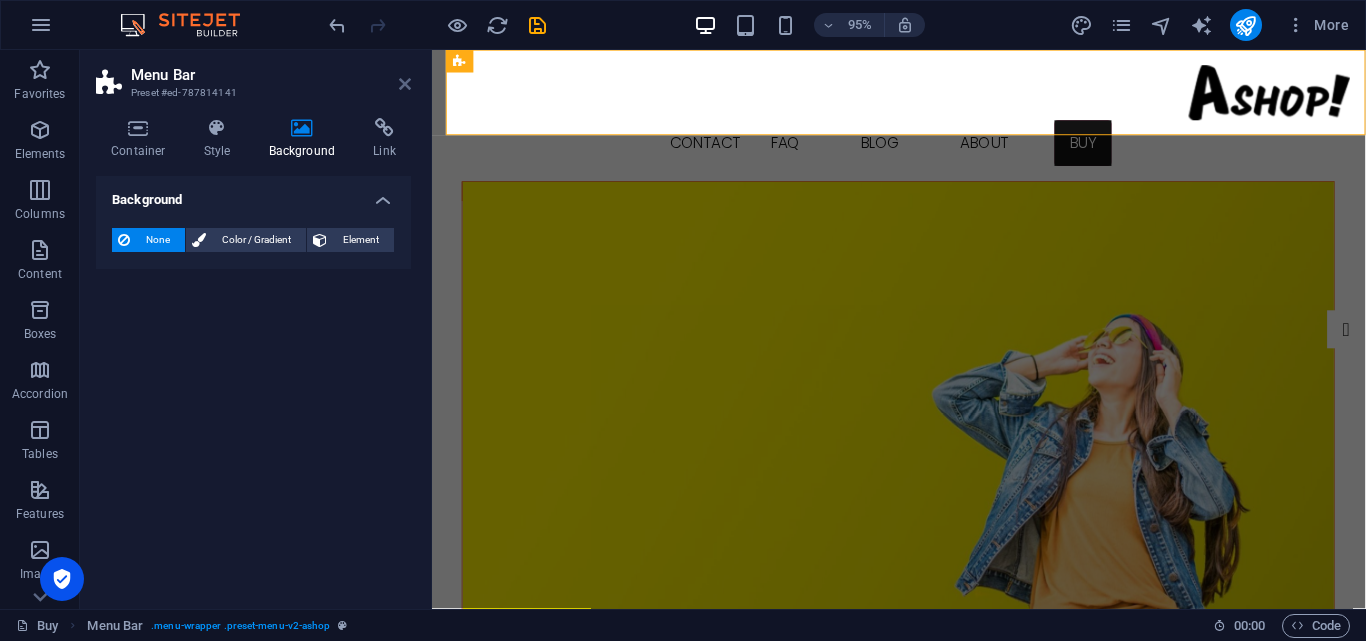 click at bounding box center [405, 84] 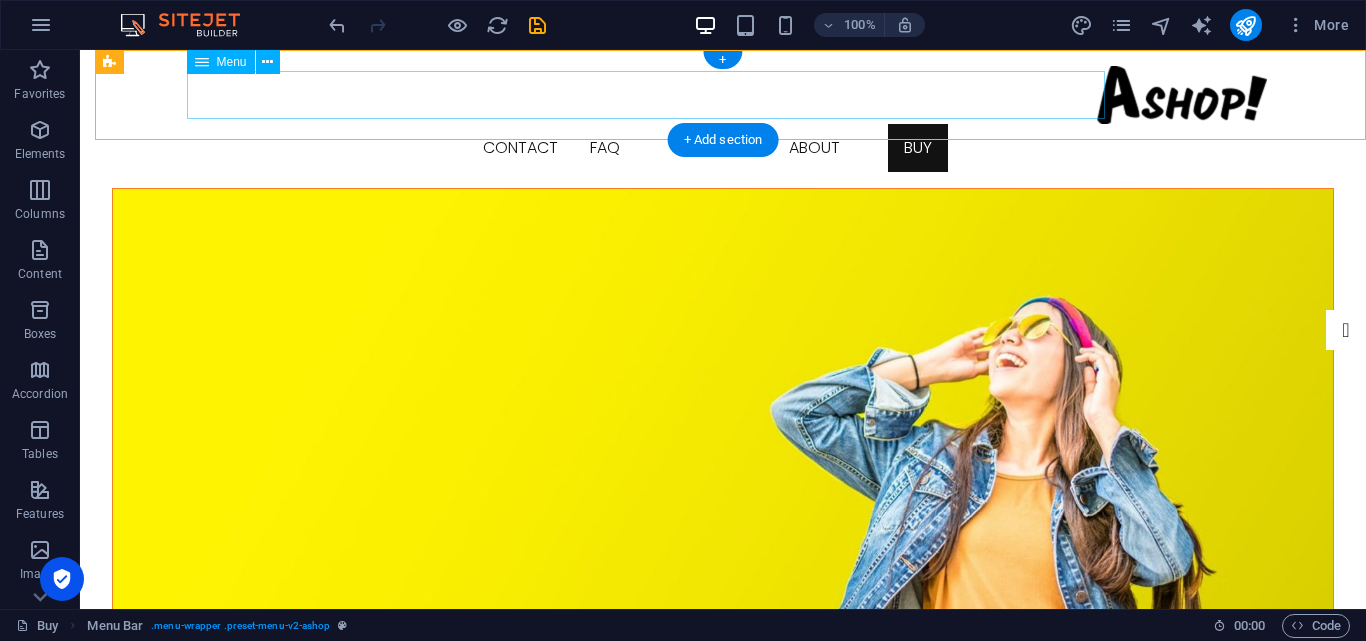 click on "Buy About Blog FAQ Contact" at bounding box center [723, 148] 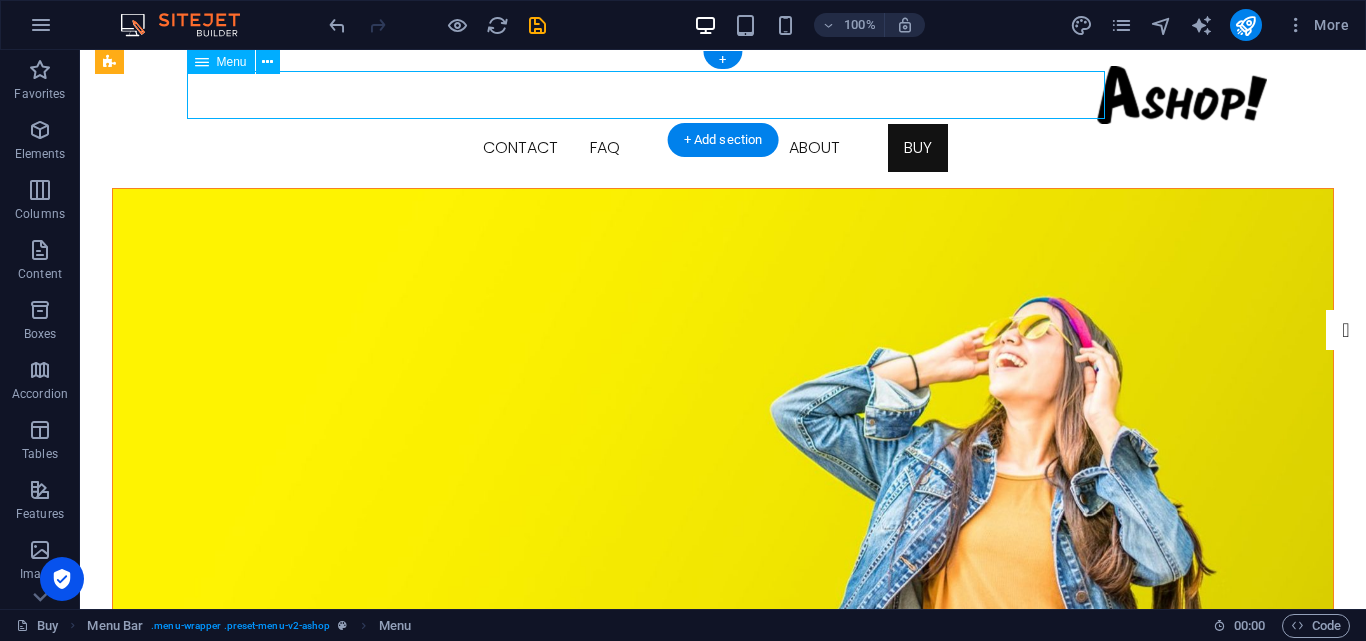 click on "Buy About Blog FAQ Contact" at bounding box center (723, 148) 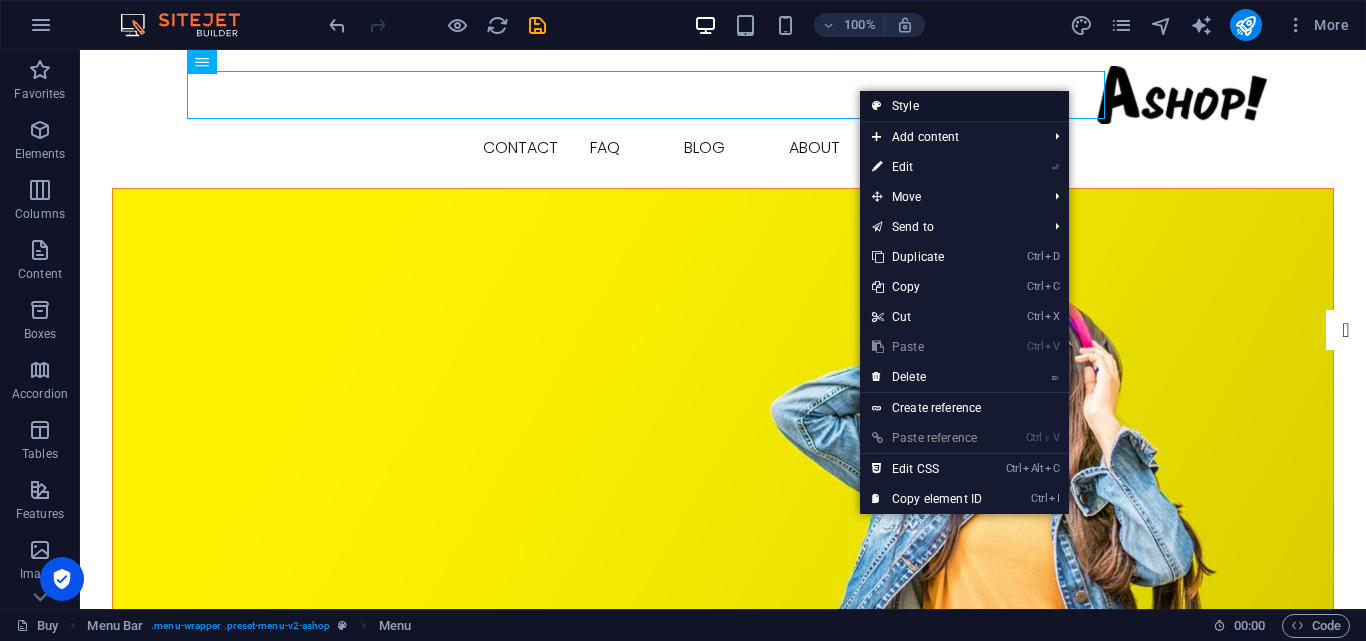 click on "Style" at bounding box center [964, 106] 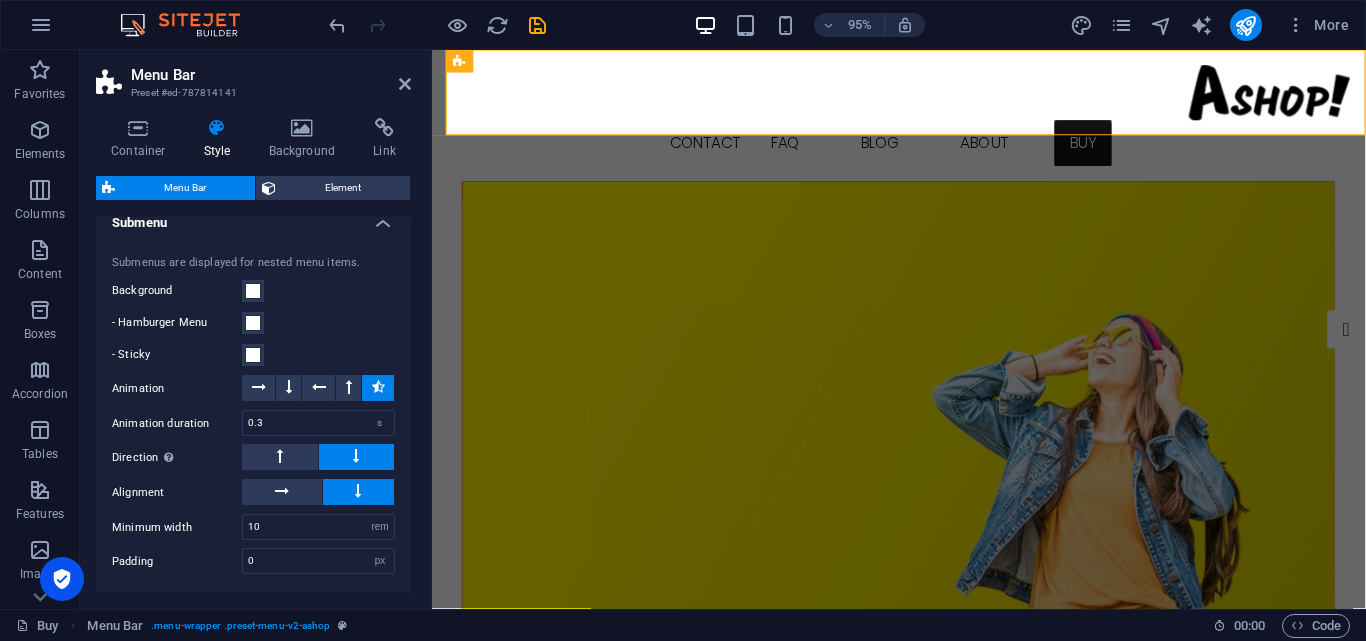 scroll, scrollTop: 1125, scrollLeft: 0, axis: vertical 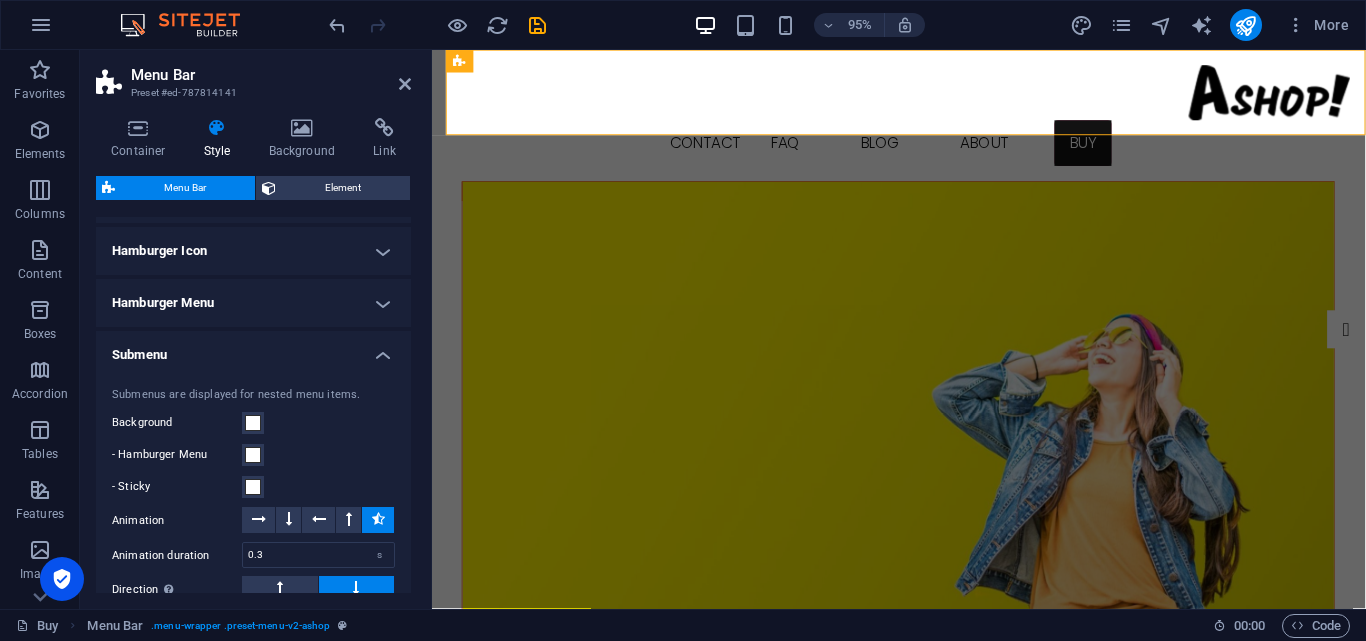click on "Submenu" at bounding box center [253, 349] 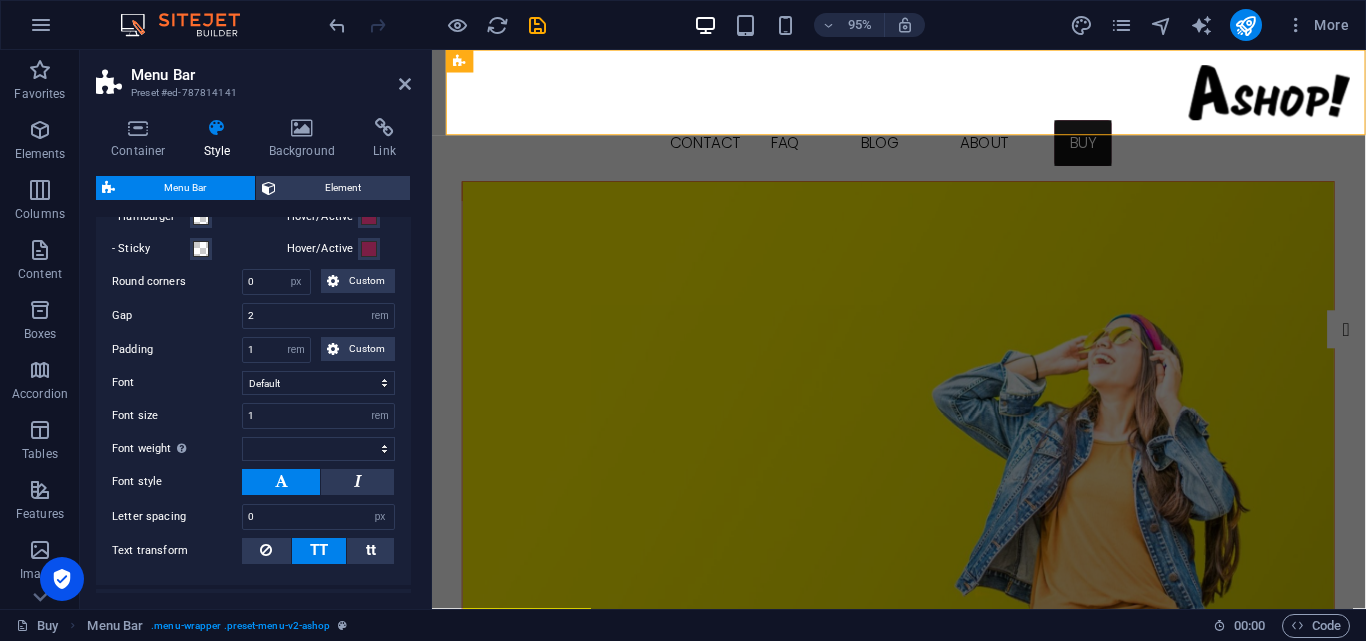 scroll, scrollTop: 606, scrollLeft: 0, axis: vertical 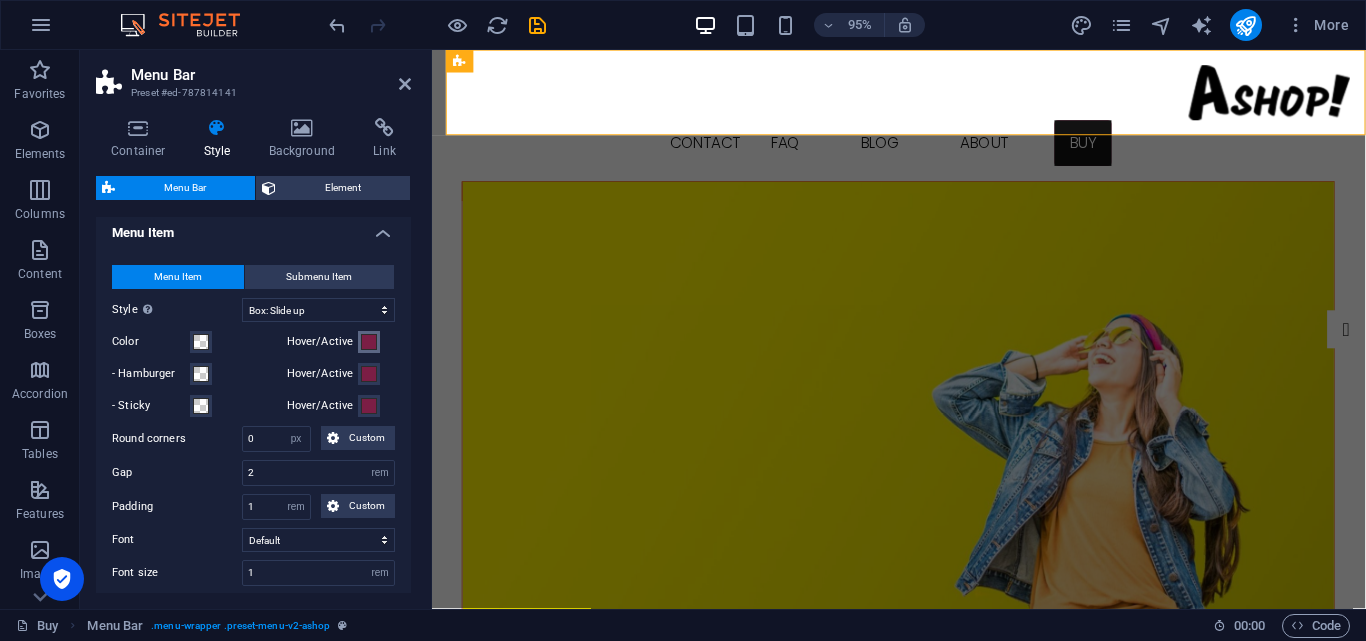 click at bounding box center (369, 342) 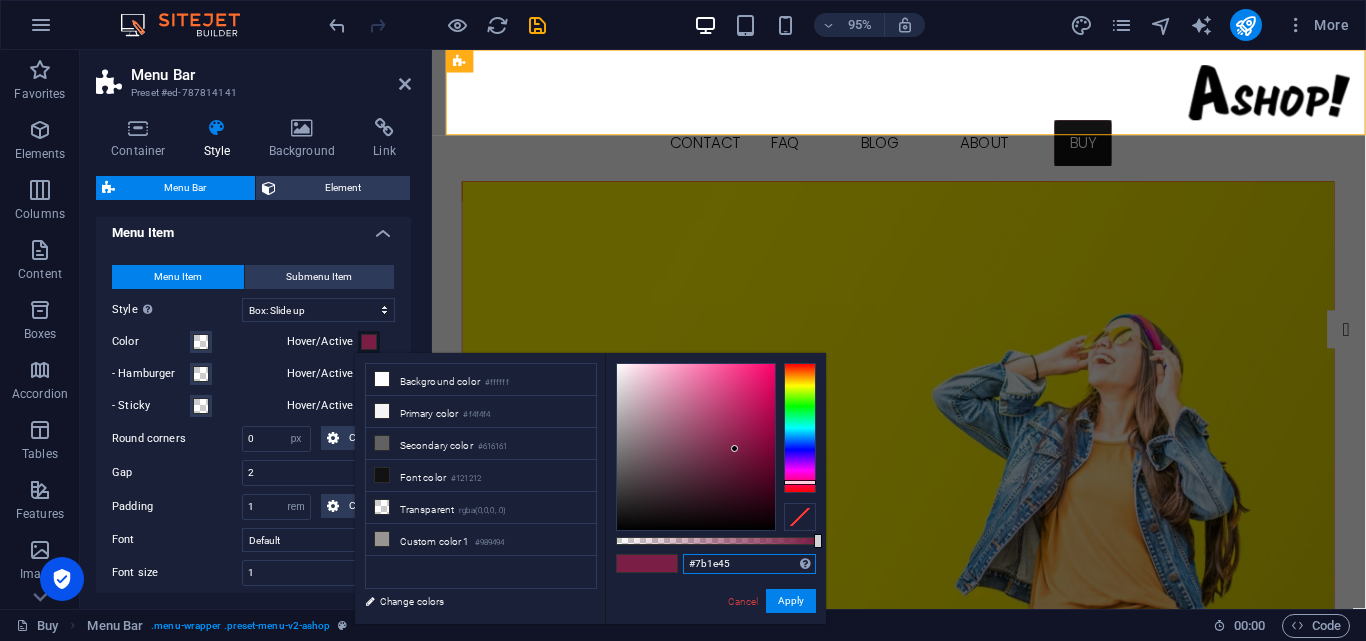 drag, startPoint x: 739, startPoint y: 567, endPoint x: 648, endPoint y: 564, distance: 91.04944 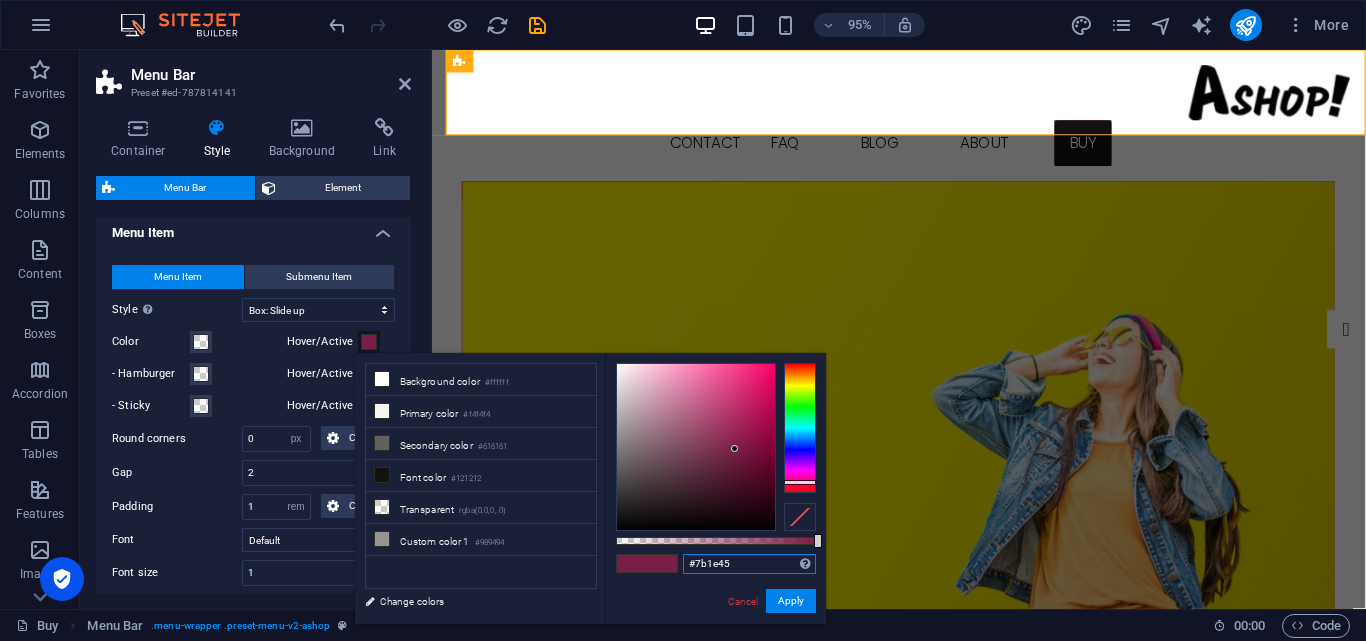 type on "#1e7b2e" 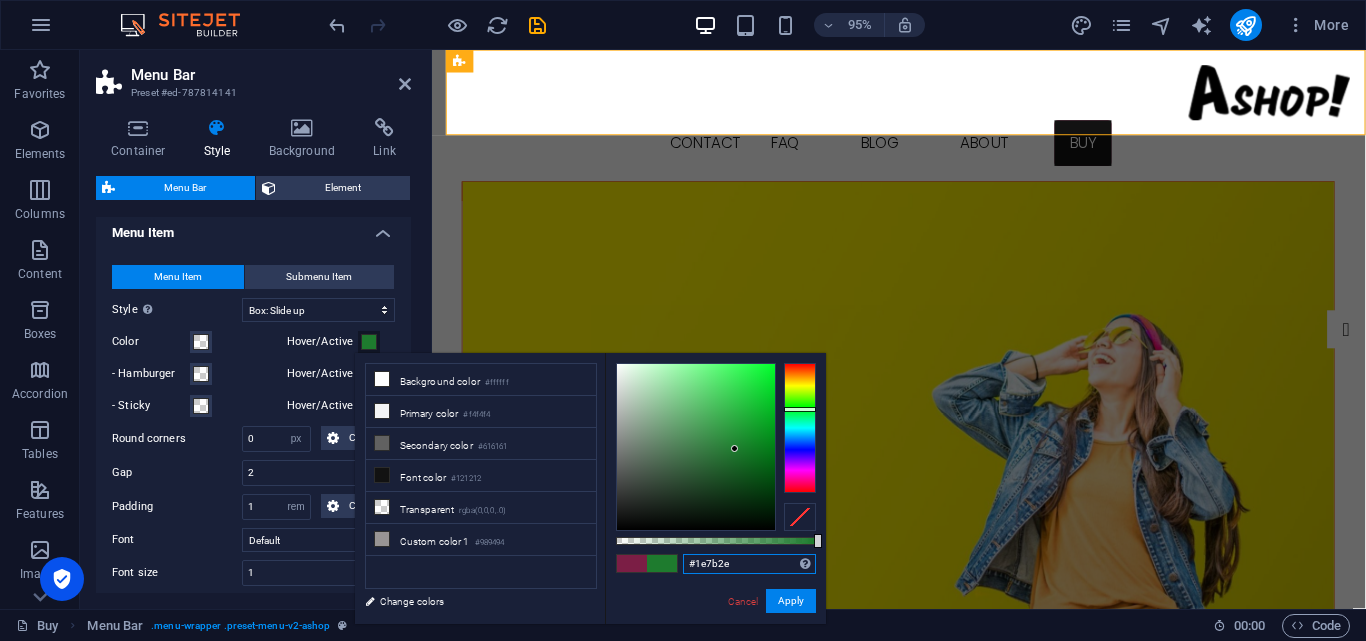 click at bounding box center (800, 428) 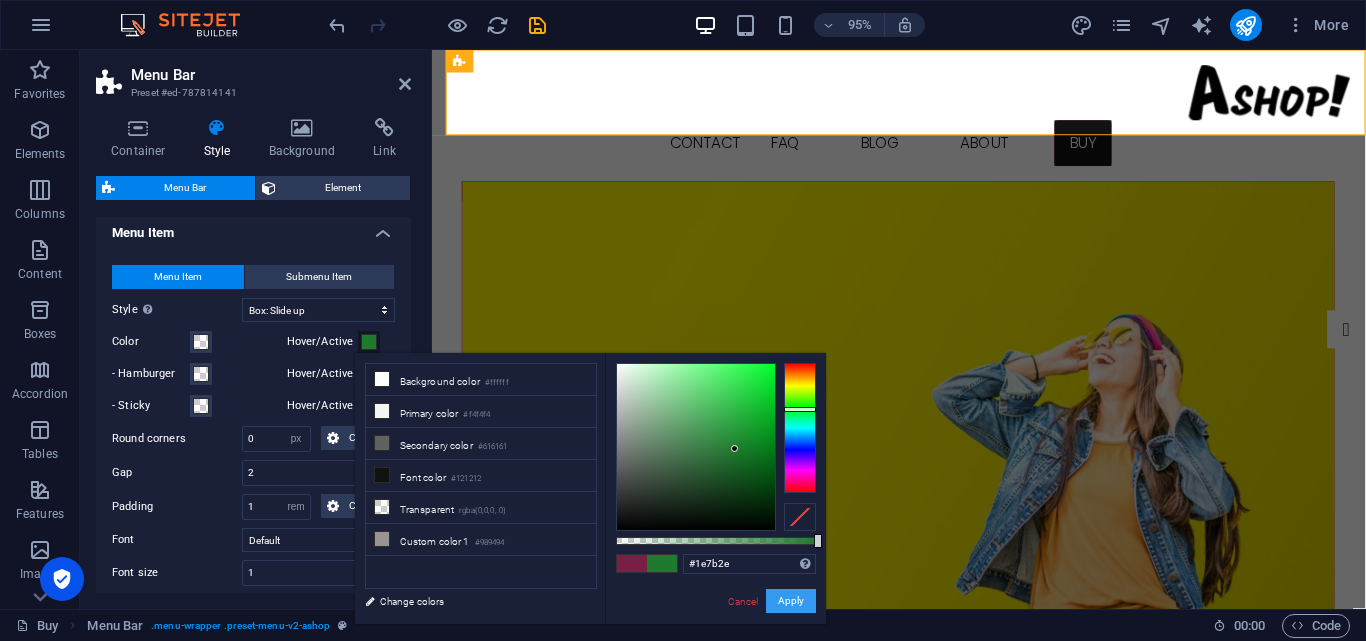 click on "Apply" at bounding box center (791, 601) 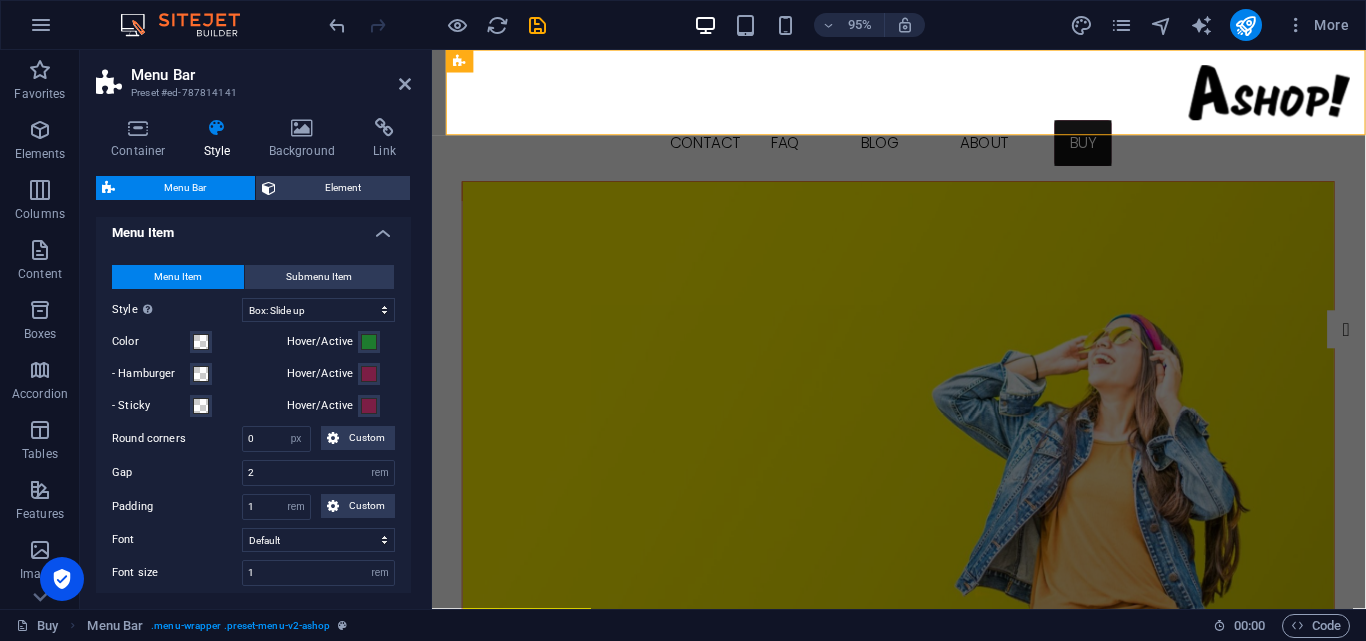 select 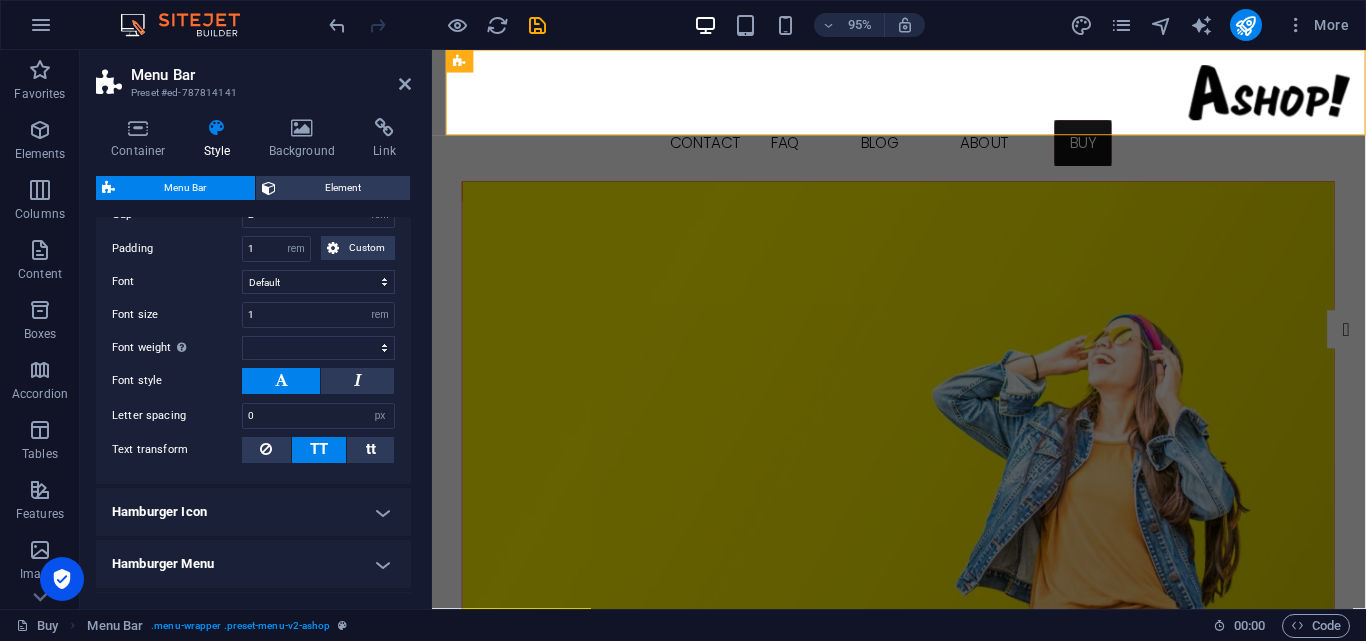 scroll, scrollTop: 991, scrollLeft: 0, axis: vertical 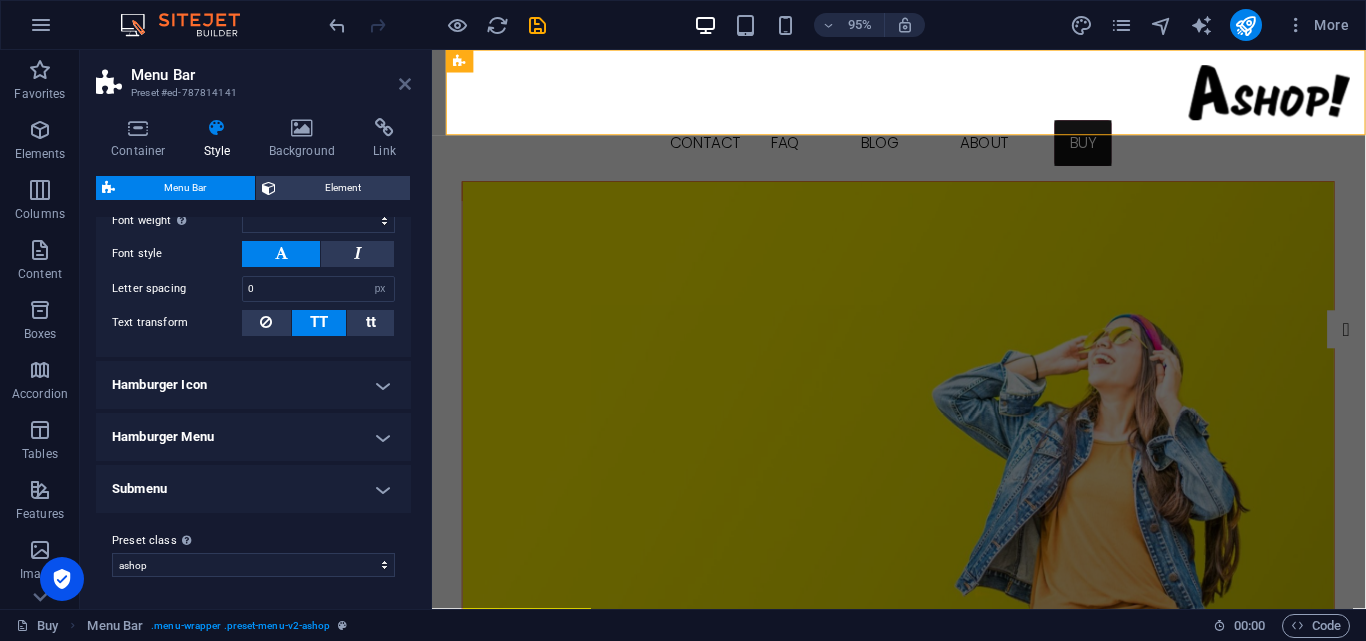 click at bounding box center [405, 84] 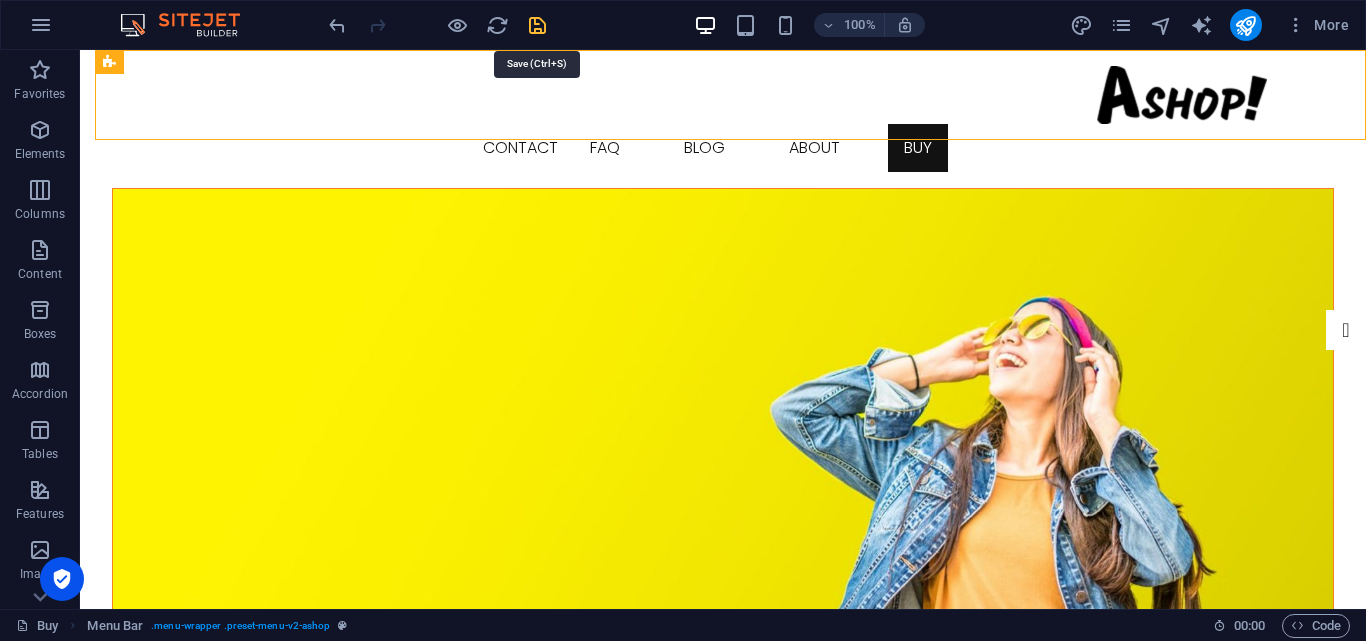 click at bounding box center (537, 25) 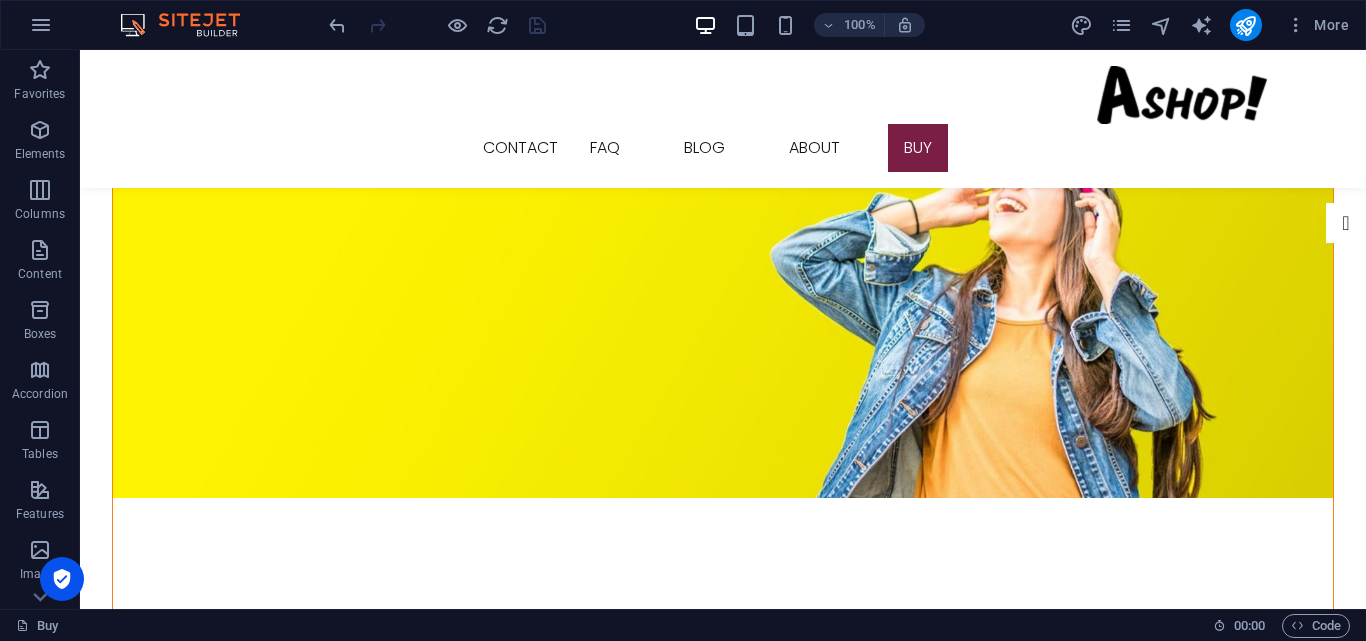 scroll, scrollTop: 0, scrollLeft: 0, axis: both 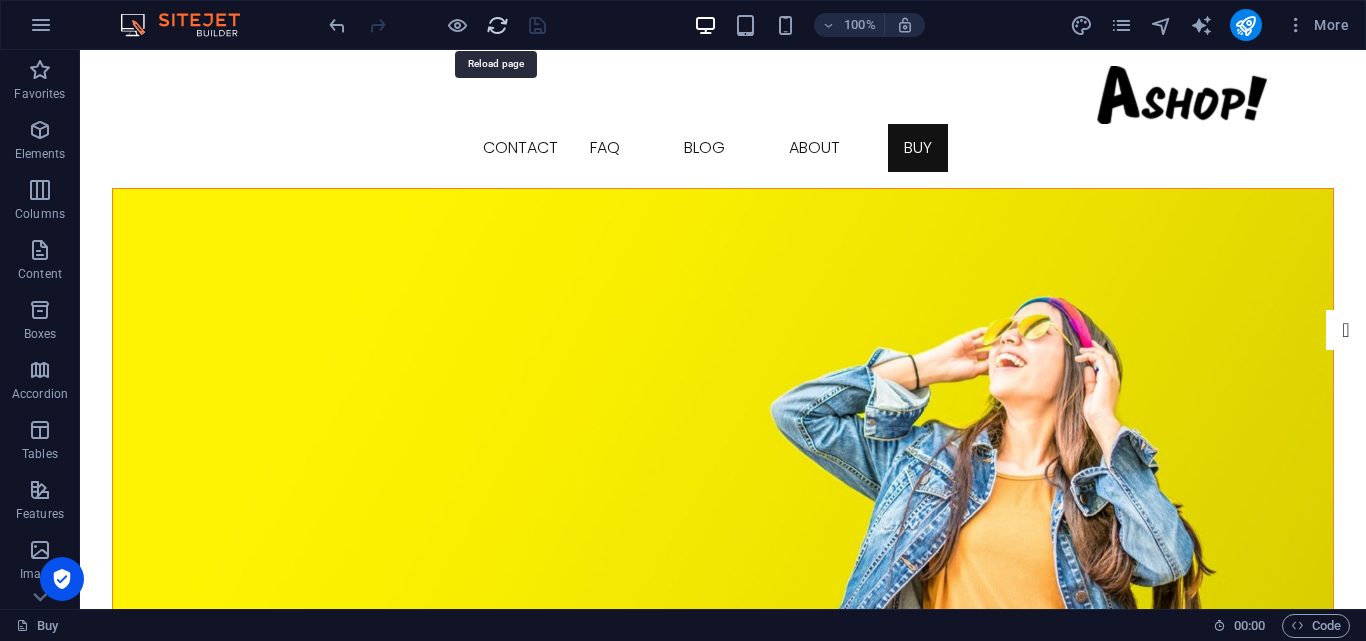 click at bounding box center (497, 25) 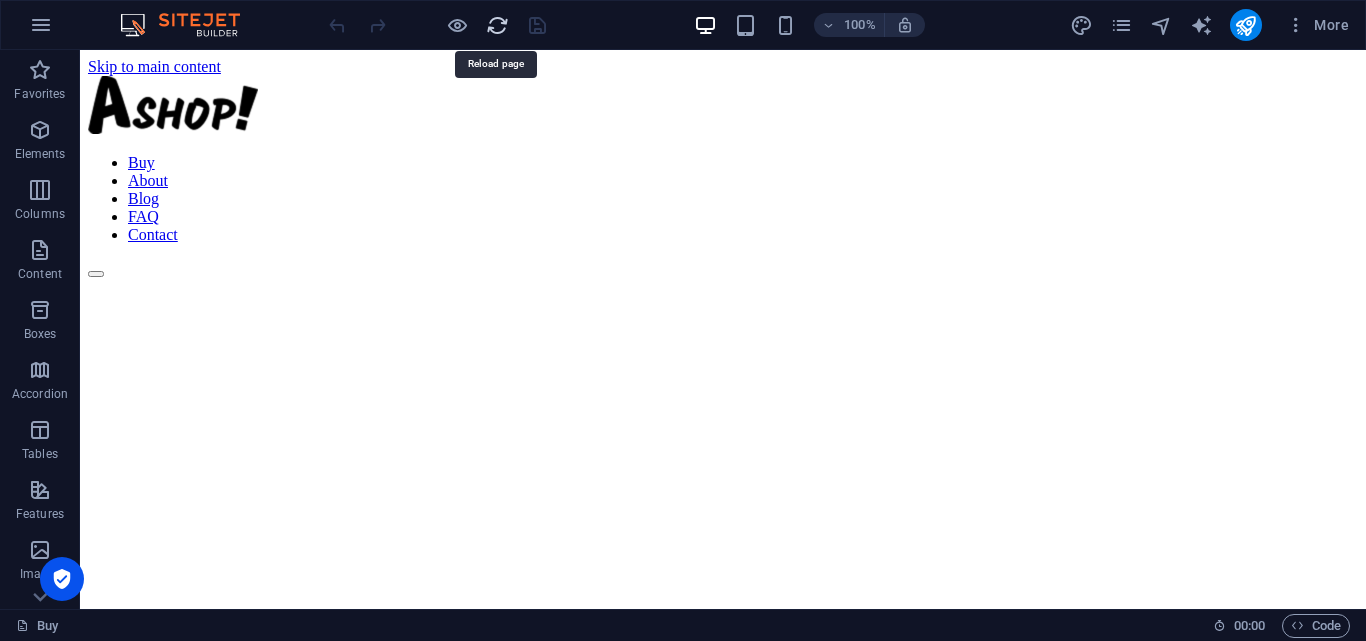scroll, scrollTop: 0, scrollLeft: 0, axis: both 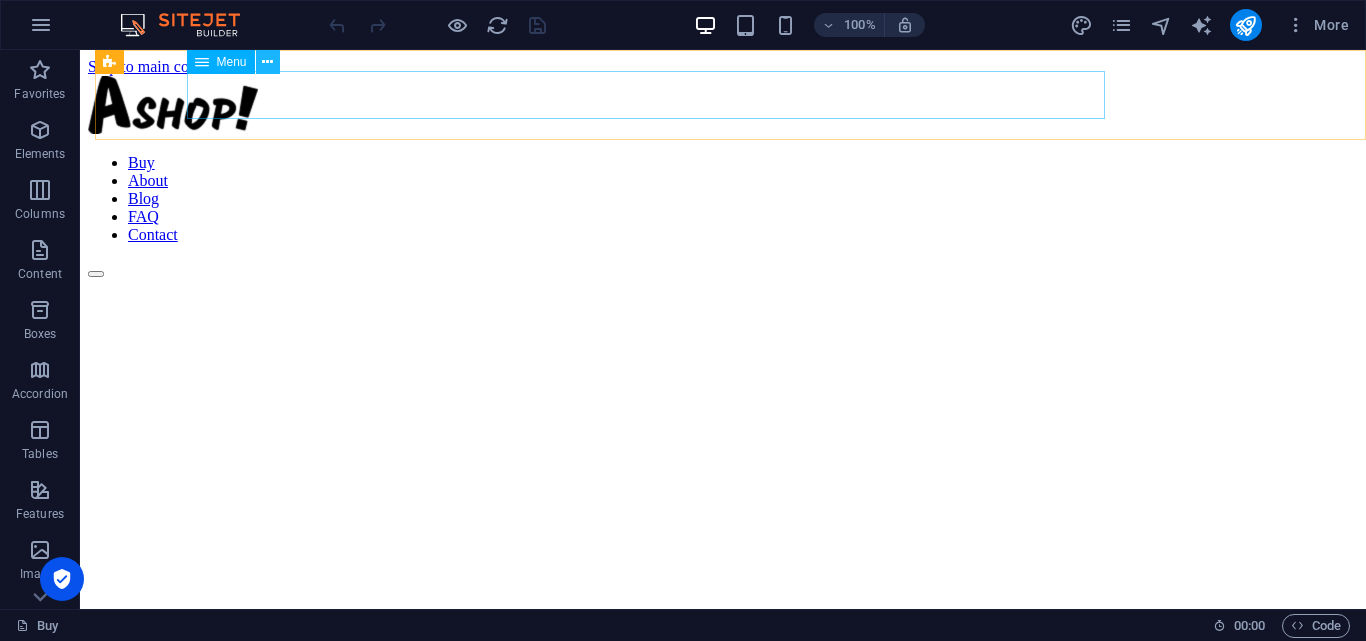 click at bounding box center (267, 62) 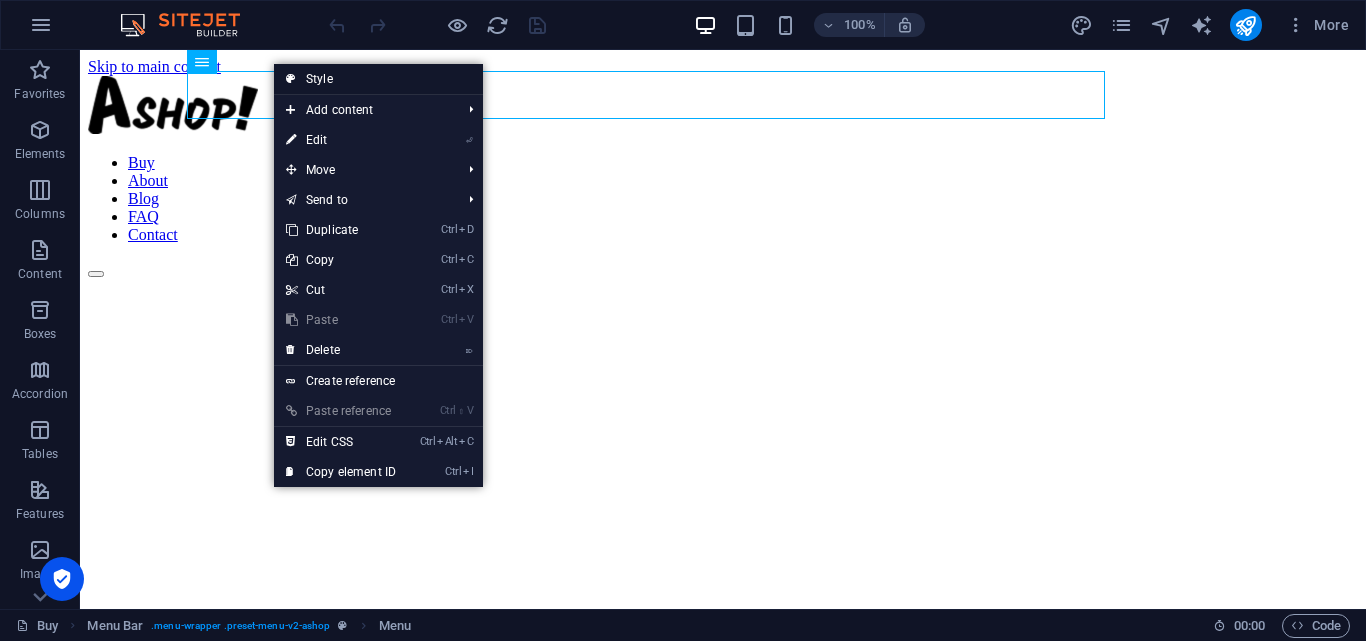 click on "Style" at bounding box center (378, 79) 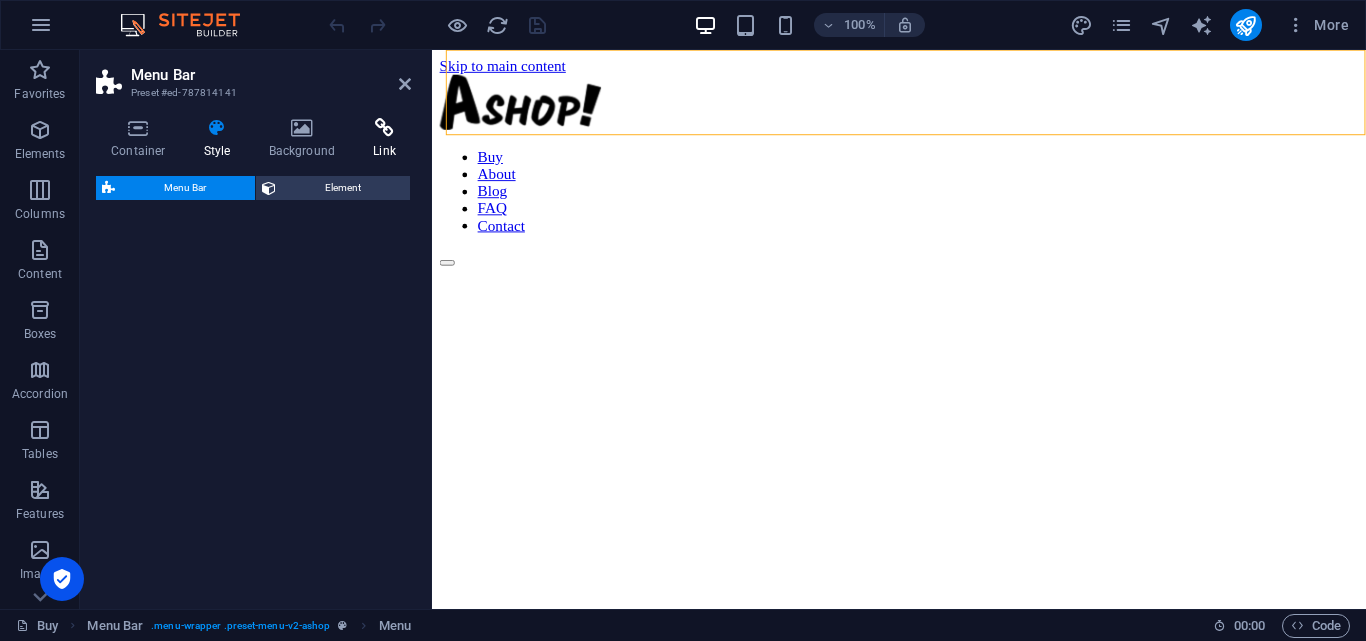 select on "rem" 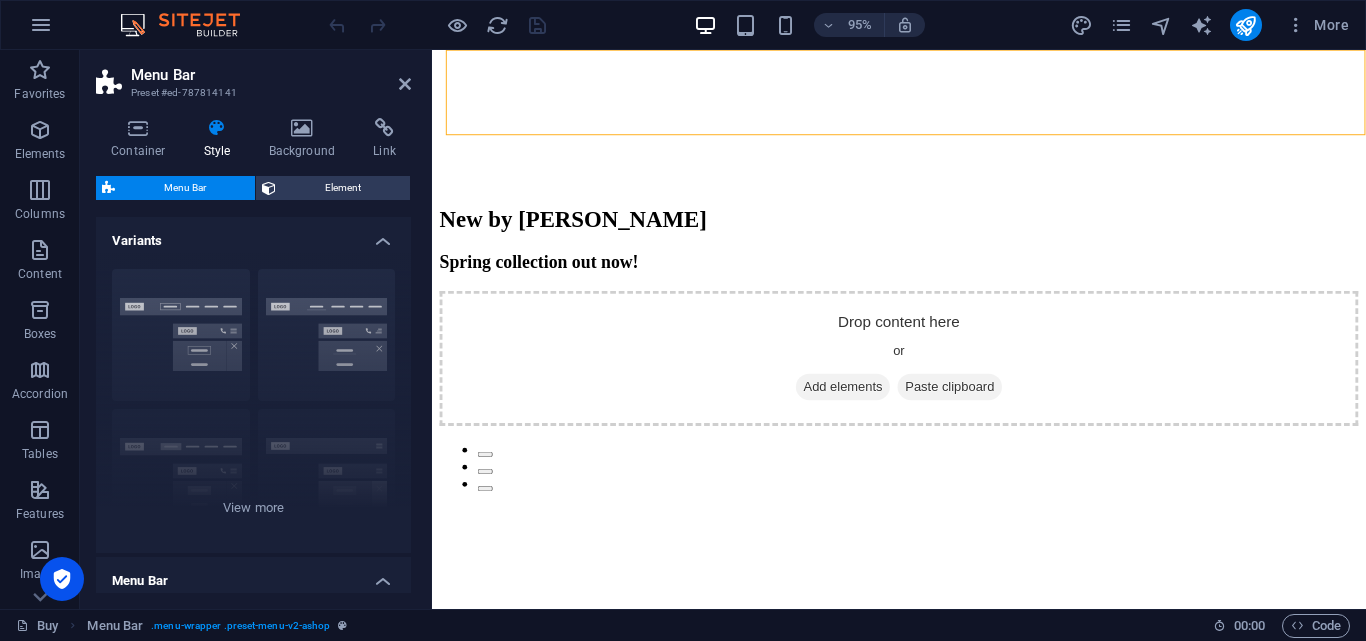 scroll, scrollTop: 0, scrollLeft: 0, axis: both 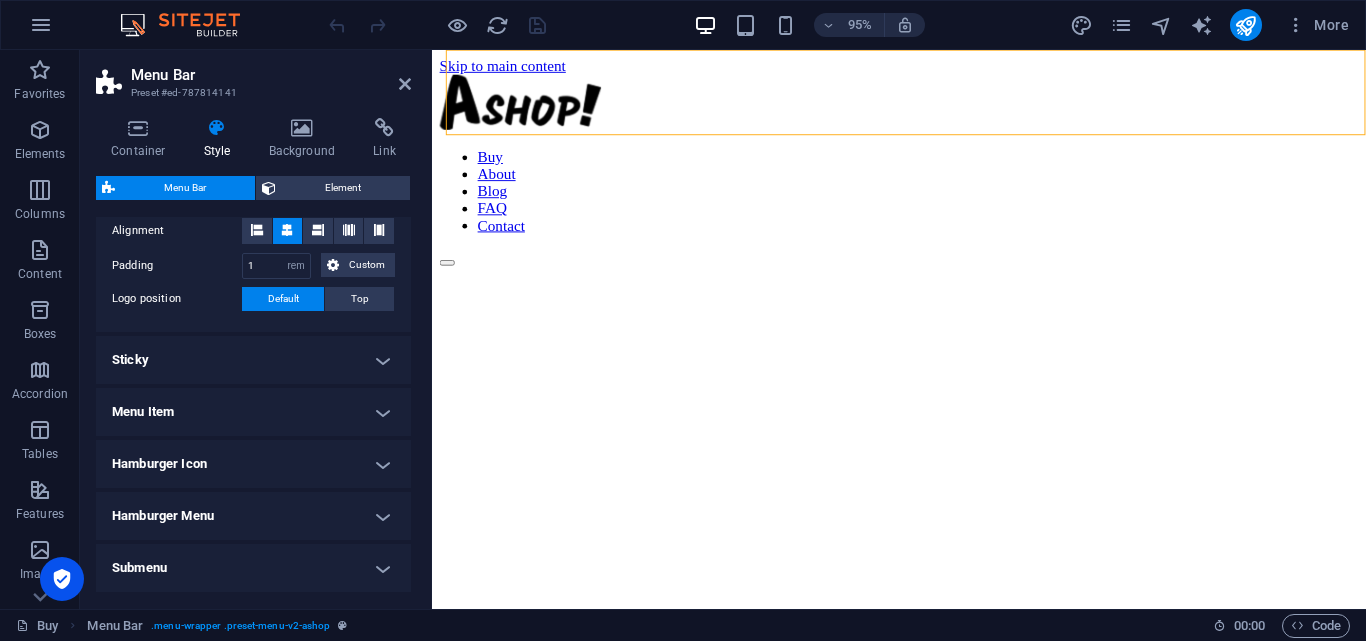click on "Menu Item" at bounding box center (253, 412) 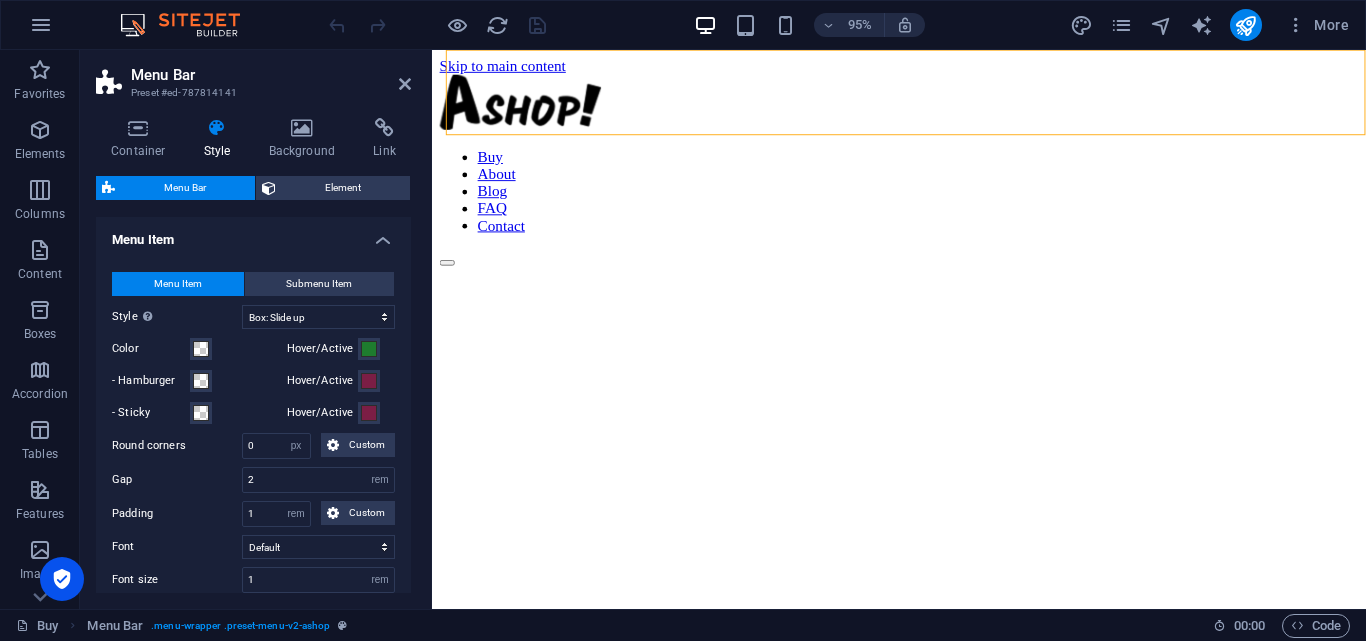 scroll, scrollTop: 654, scrollLeft: 0, axis: vertical 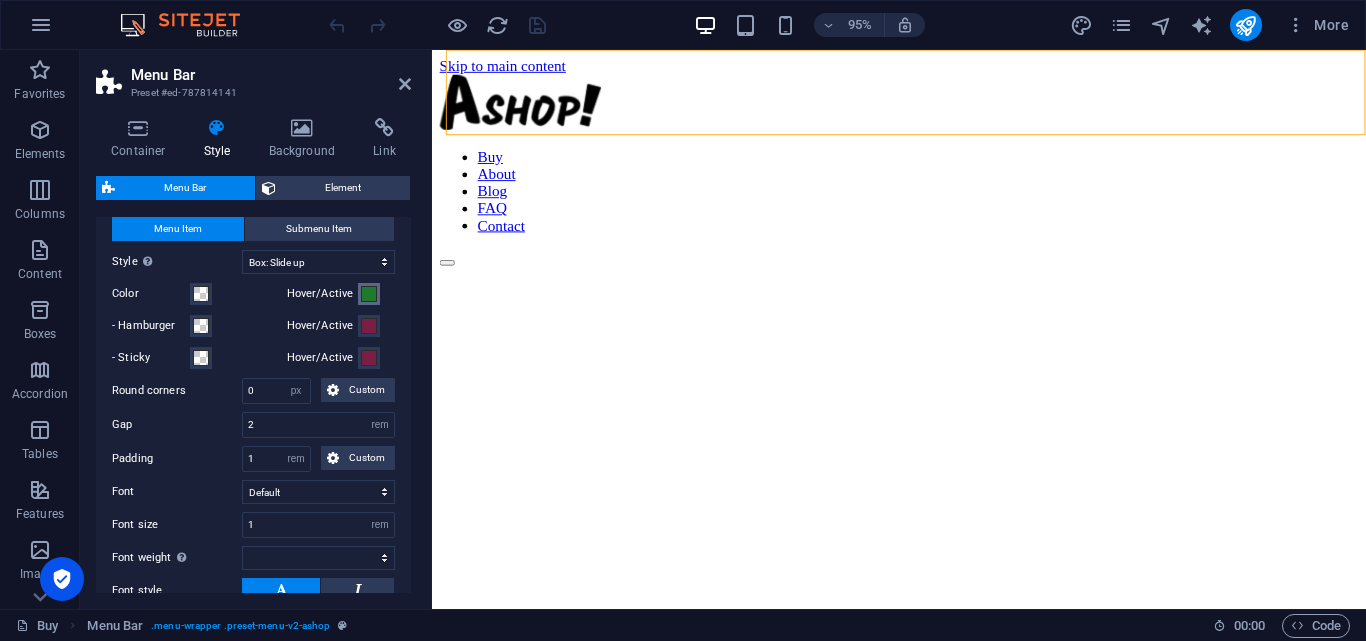 click at bounding box center [369, 294] 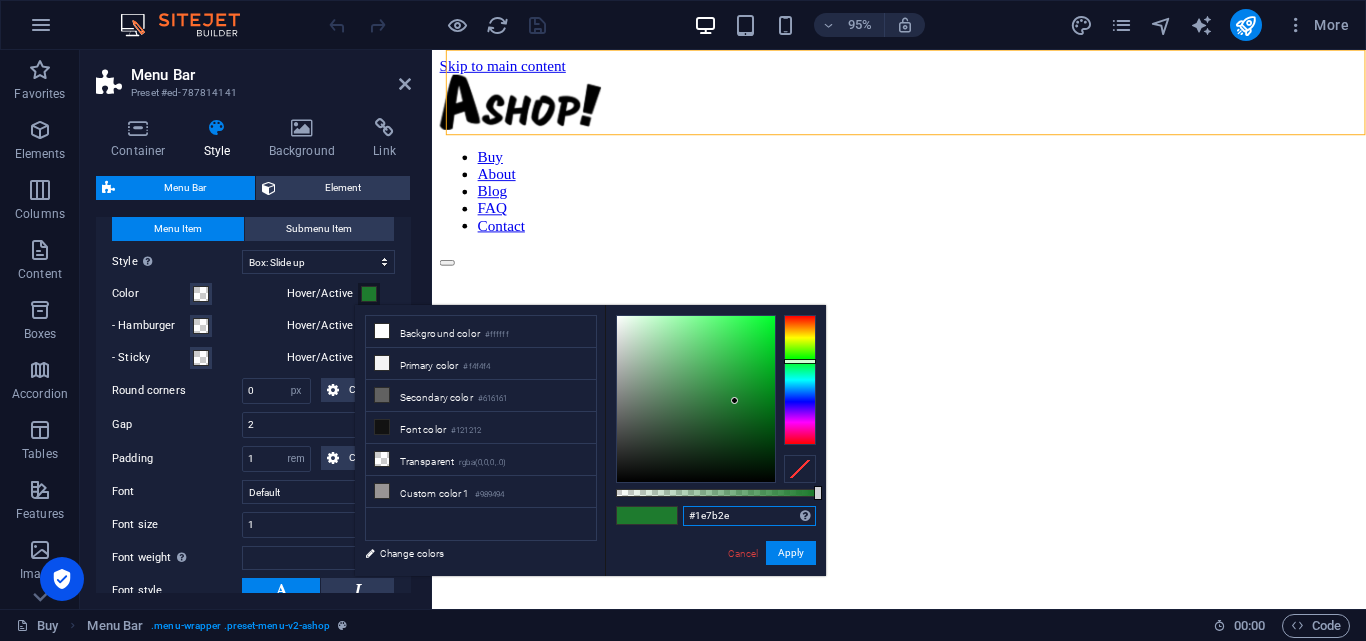 click on "#1e7b2e" at bounding box center [749, 516] 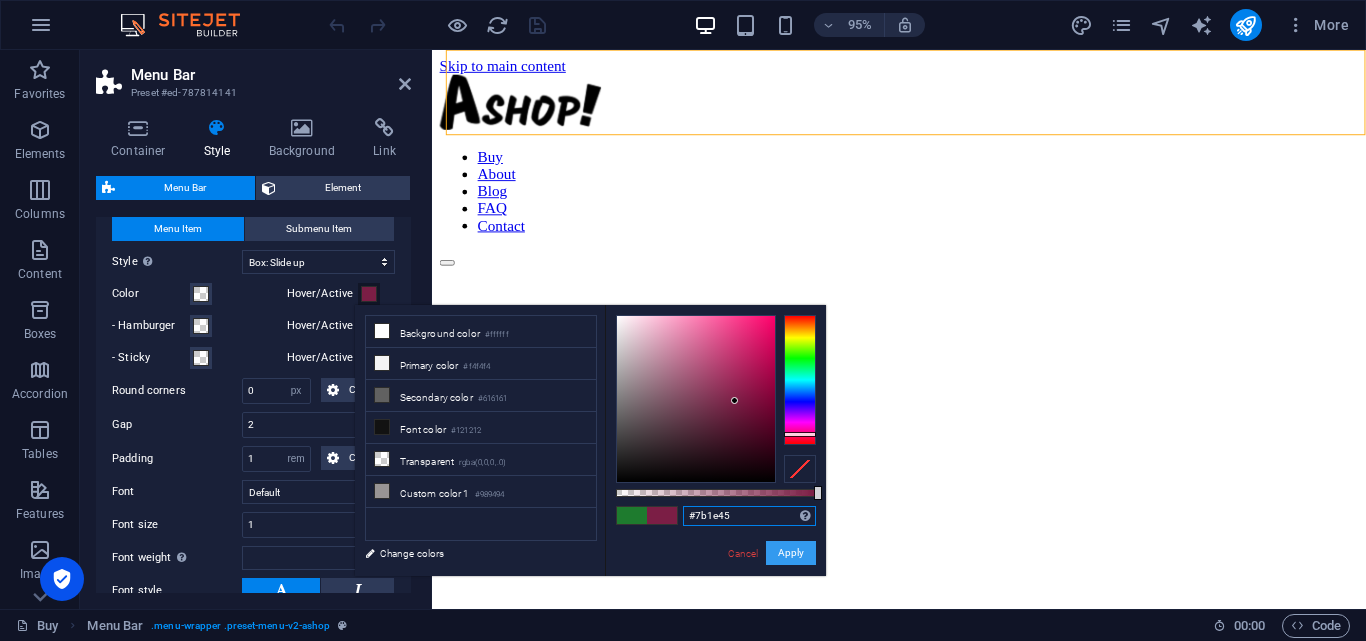 type on "#7b1e45" 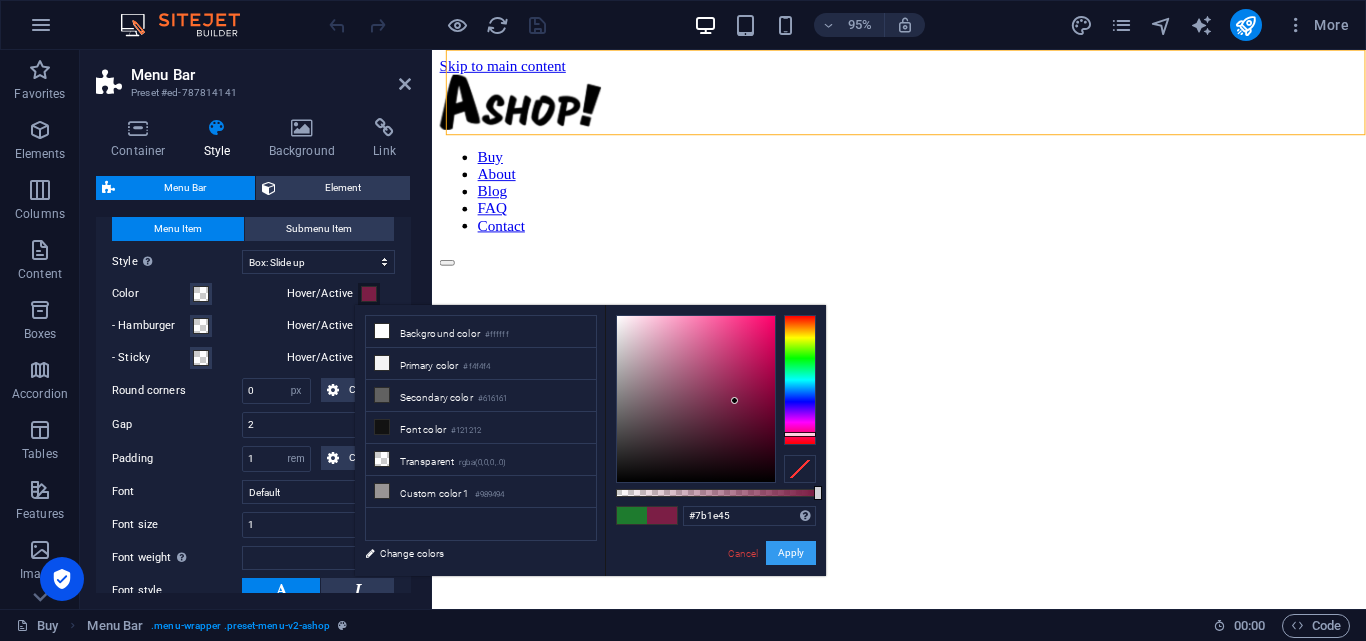 click on "Apply" at bounding box center (791, 553) 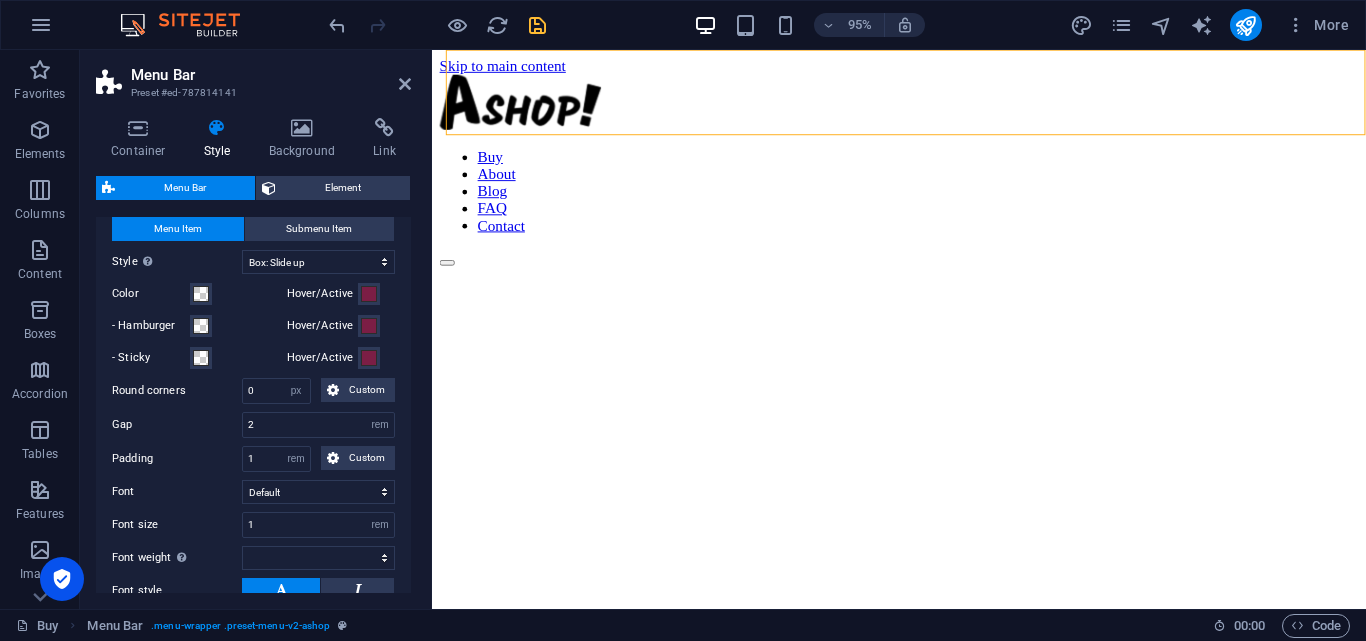 select 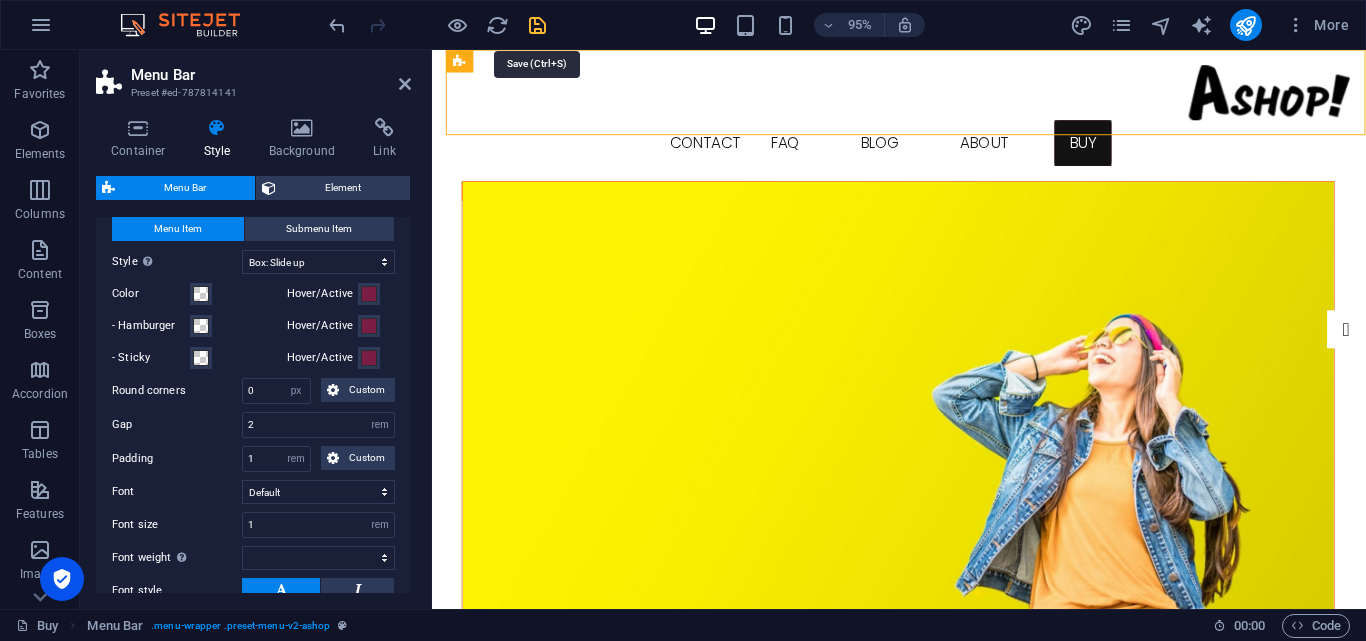 click at bounding box center [537, 25] 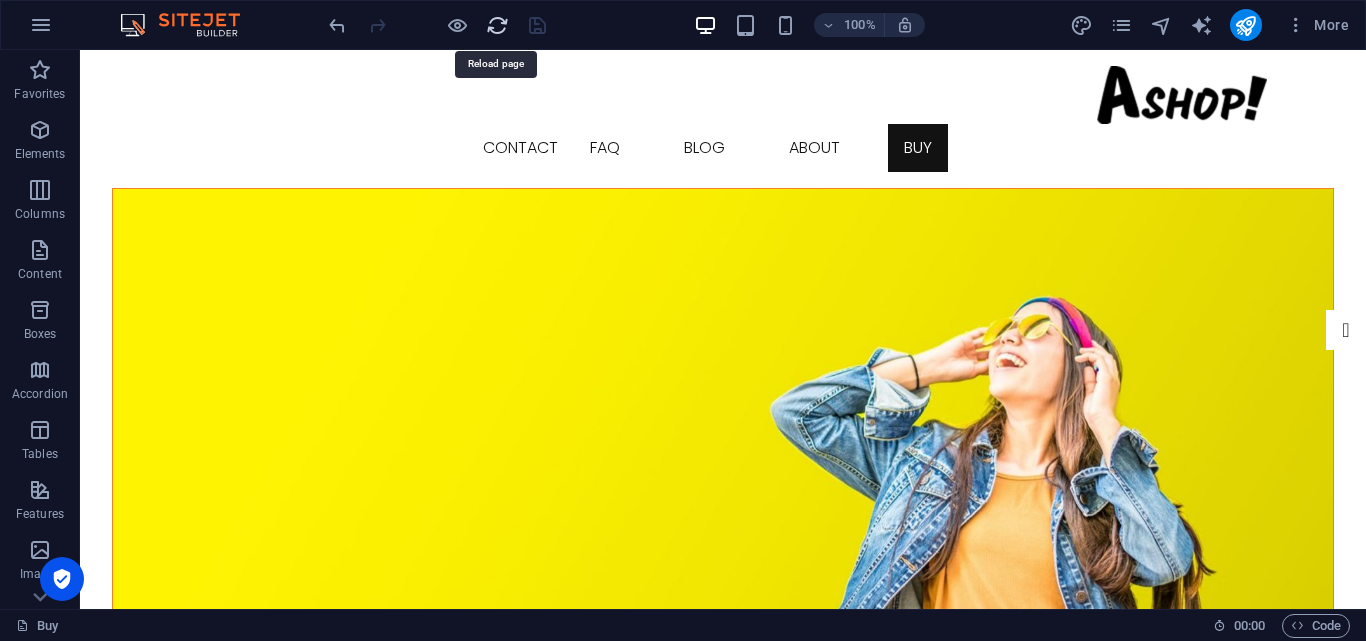 click at bounding box center (497, 25) 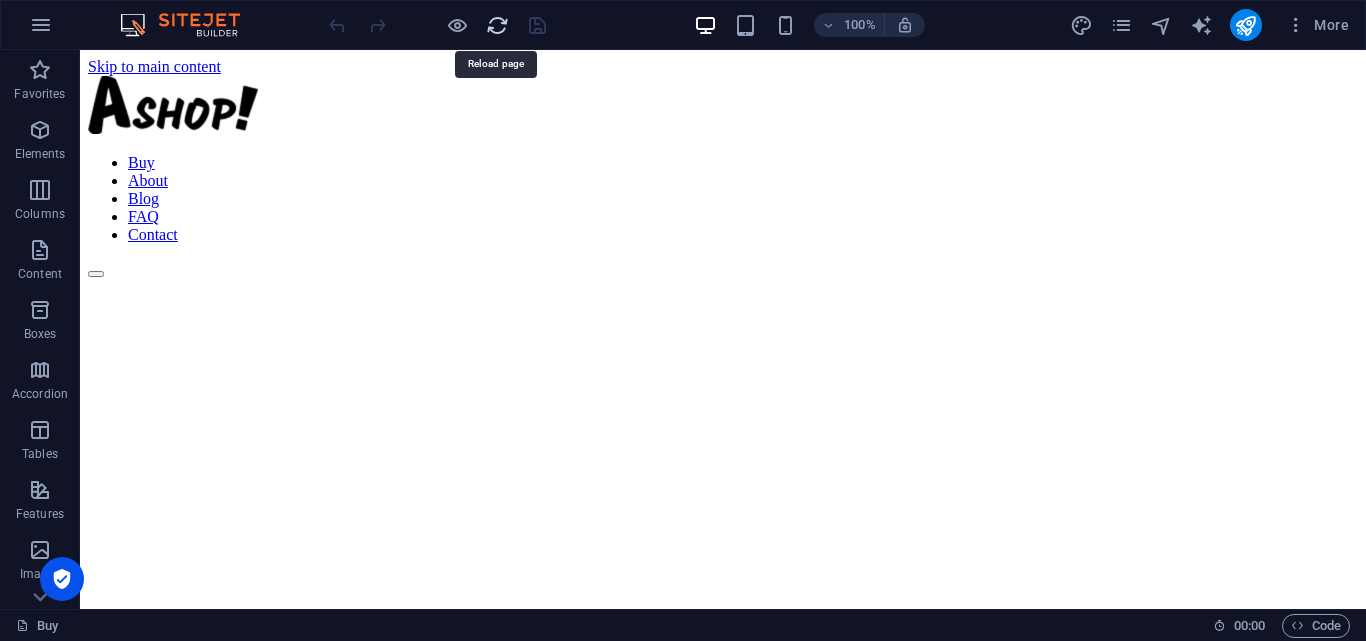 scroll, scrollTop: 0, scrollLeft: 0, axis: both 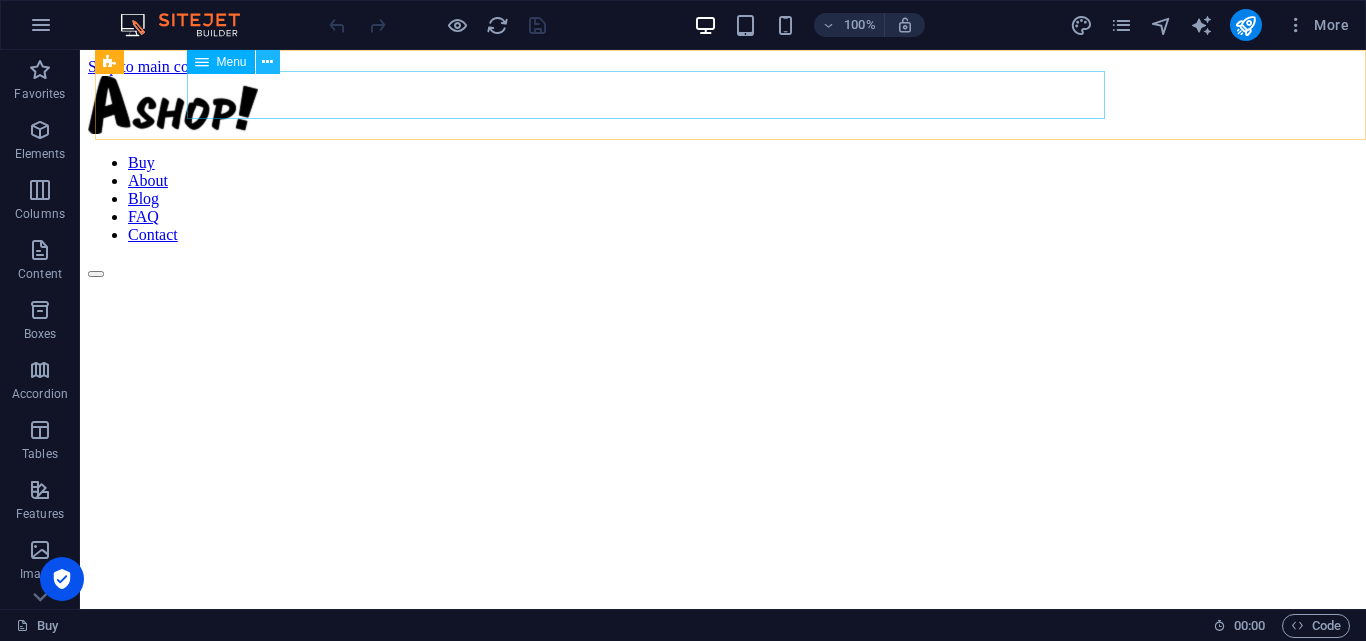 click at bounding box center (267, 62) 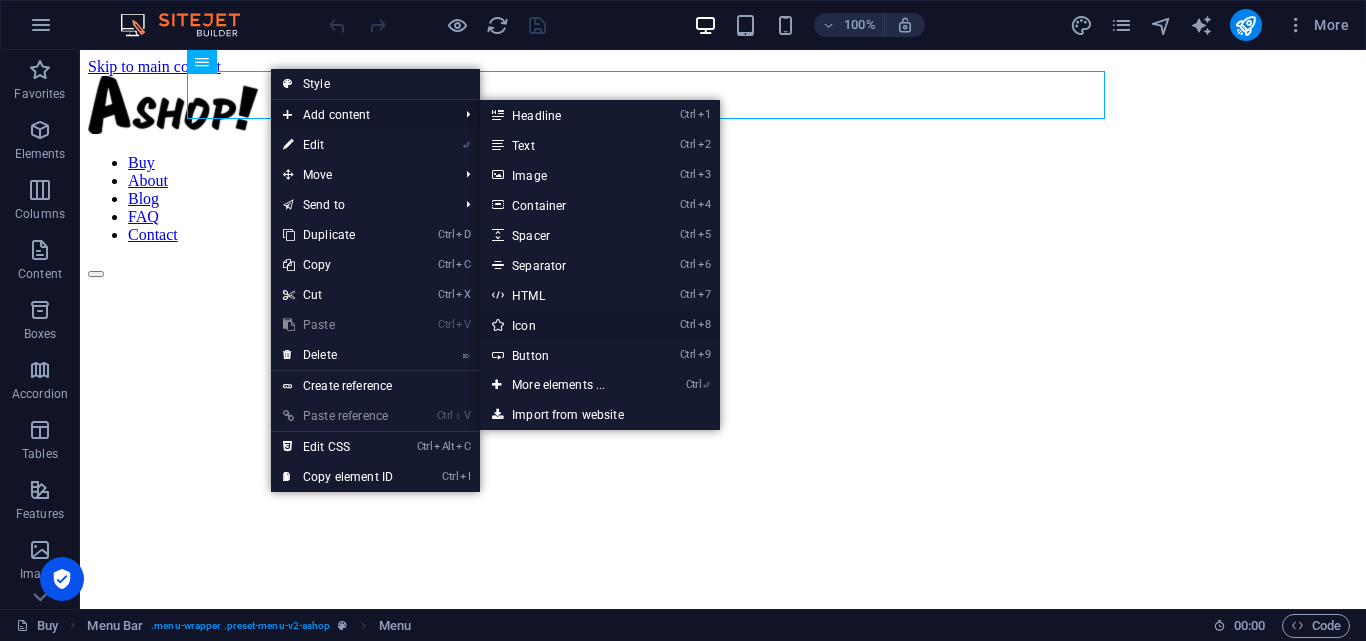 click on "Ctrl 8  Icon" at bounding box center [562, 325] 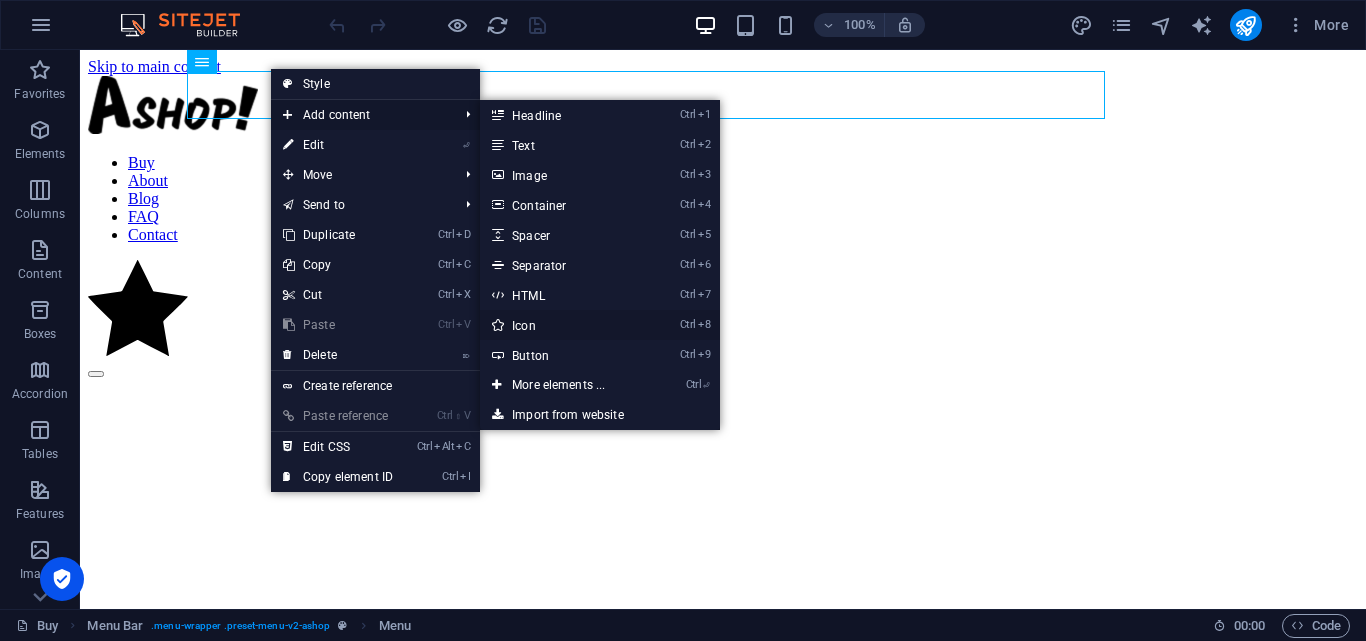 select on "xMidYMid" 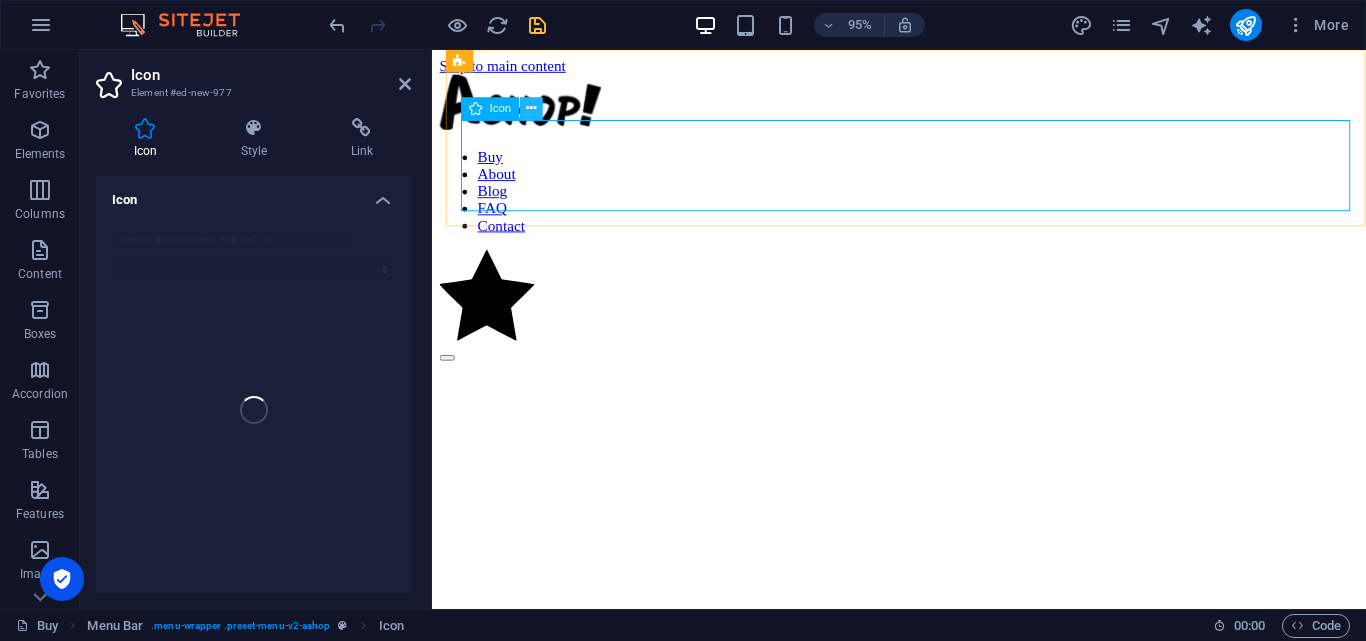 click at bounding box center (531, 109) 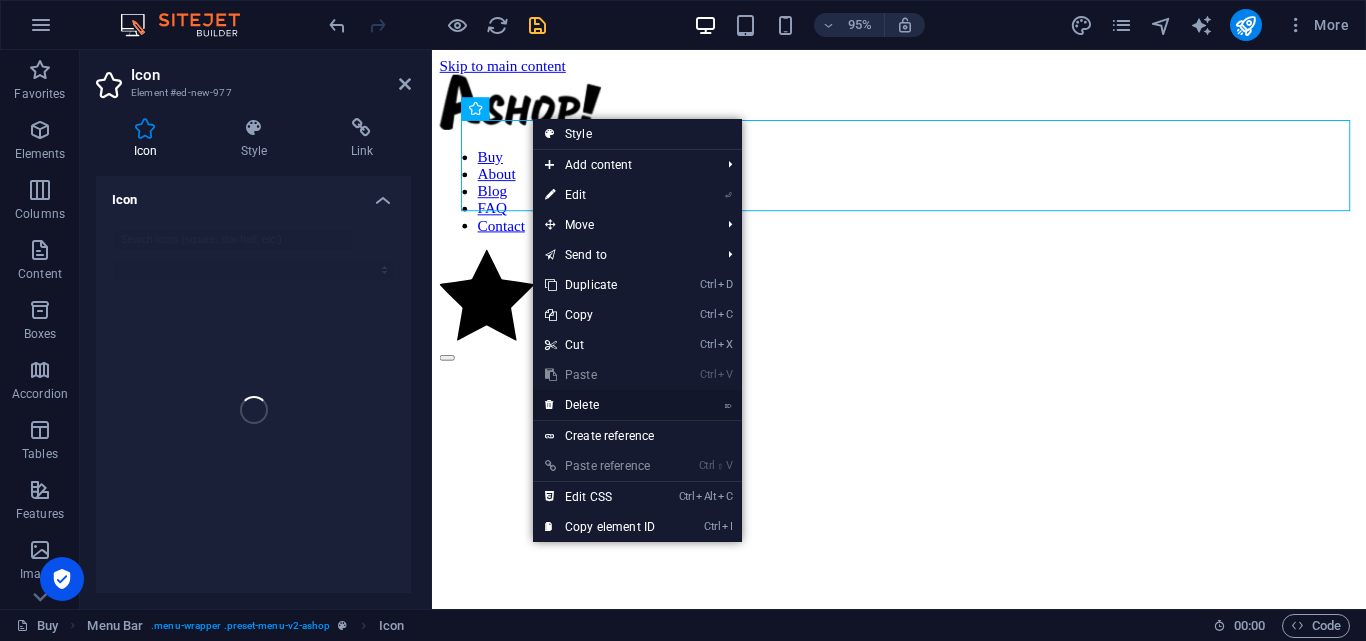 click on "⌦  Delete" at bounding box center (600, 405) 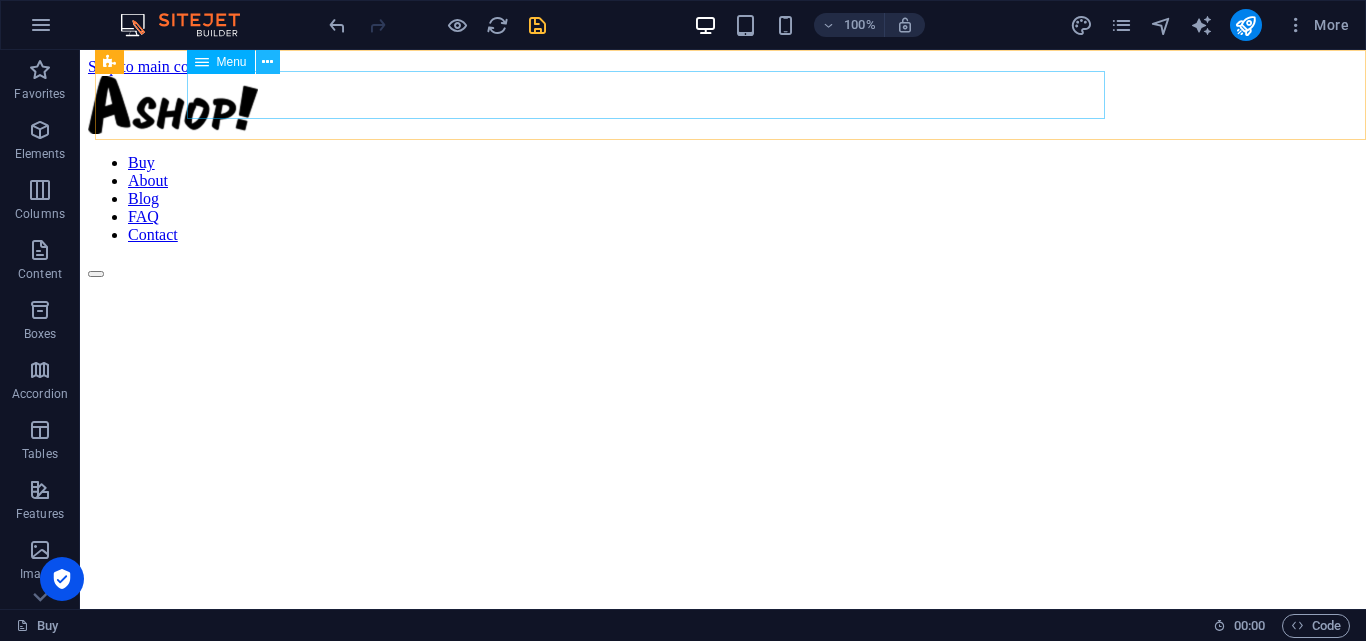 click at bounding box center (267, 62) 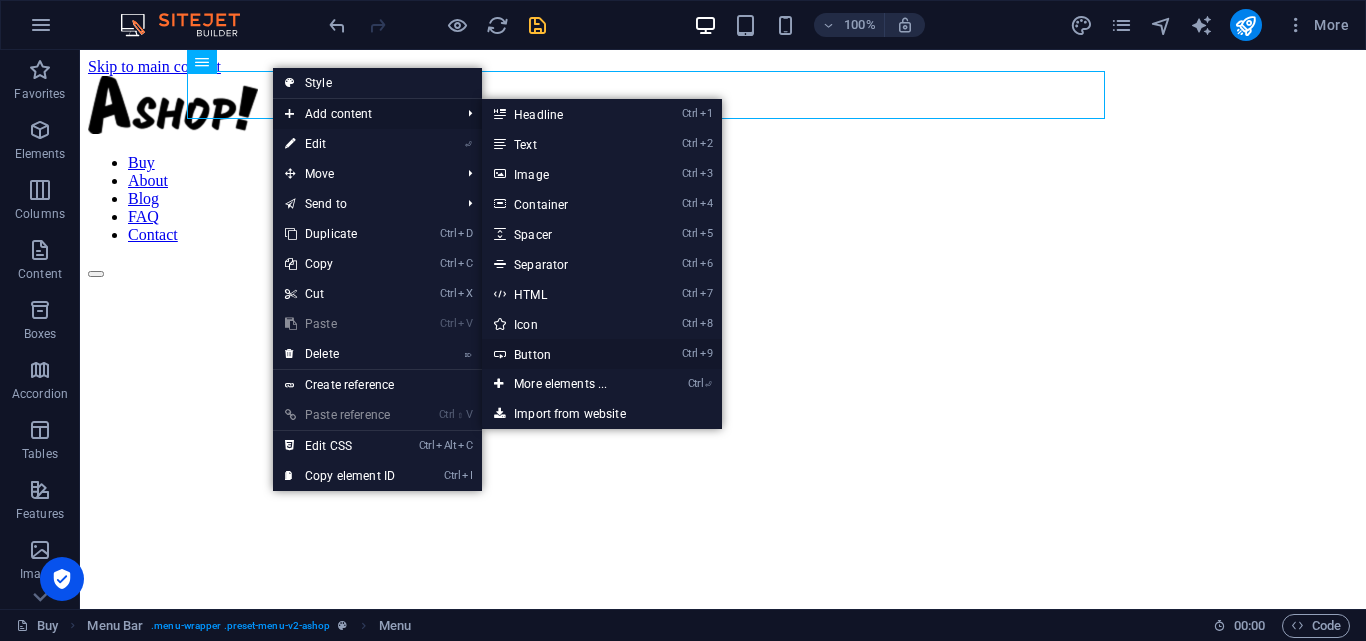 click on "Ctrl 9  Button" at bounding box center [564, 354] 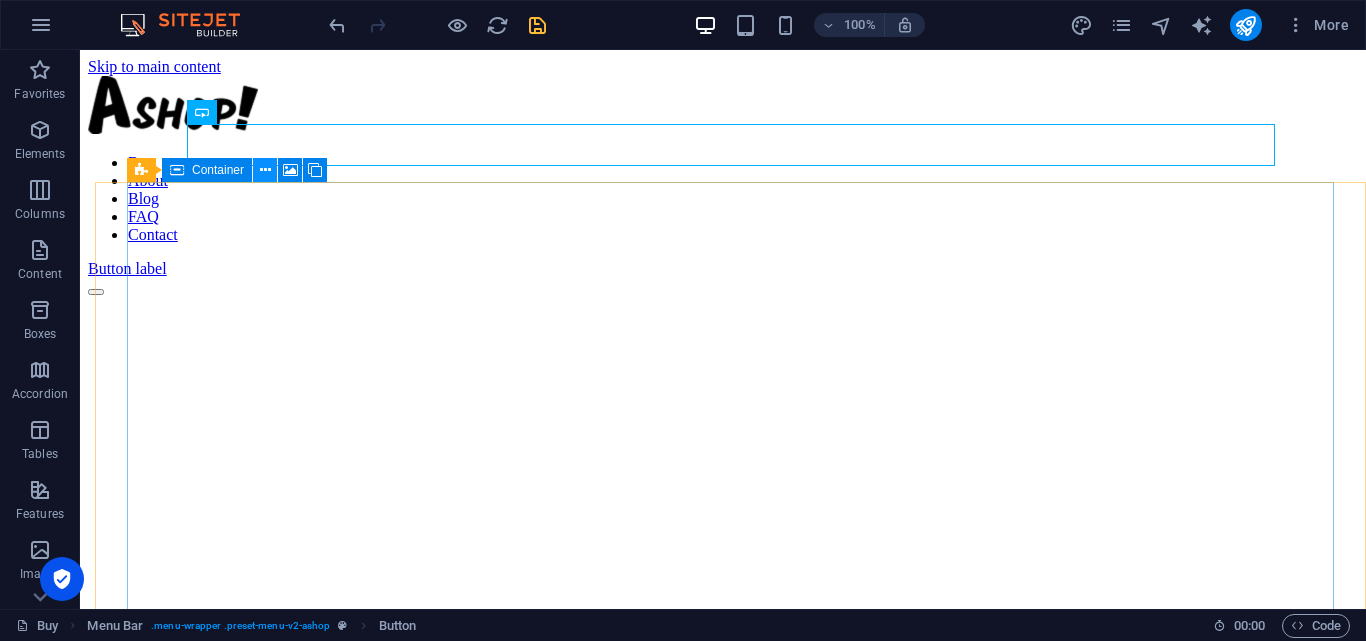 click at bounding box center [265, 170] 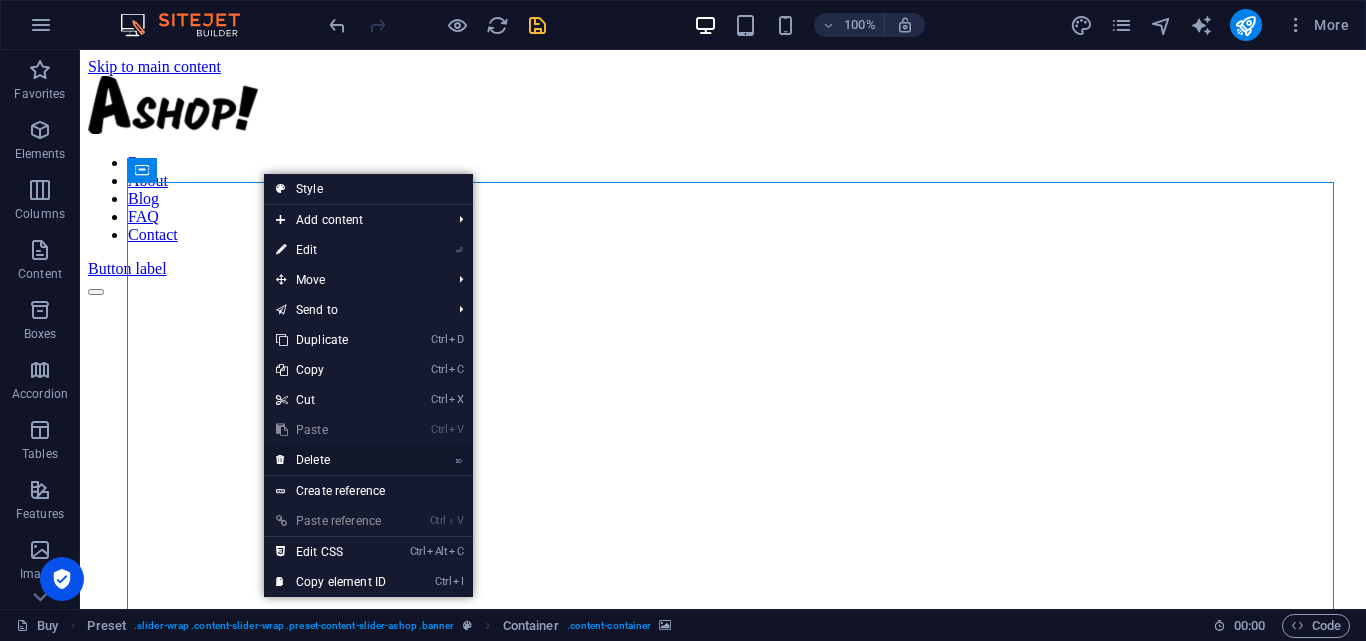 click on "⌦  Delete" at bounding box center [331, 460] 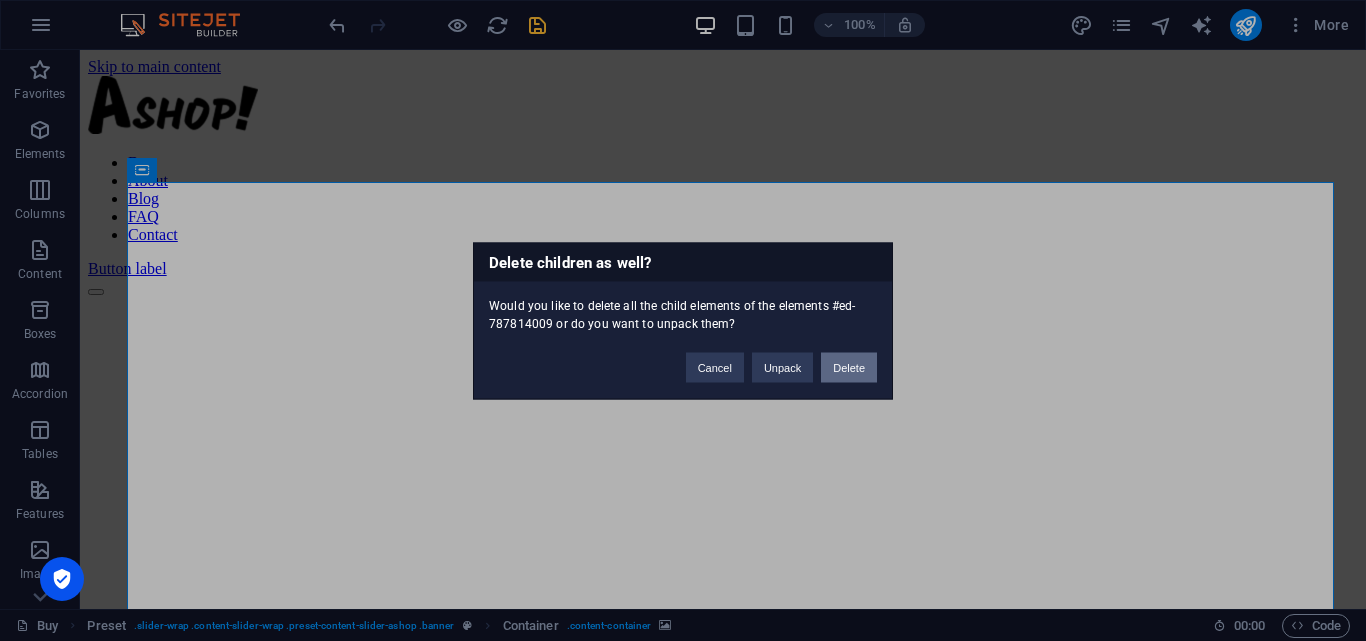click on "Delete" at bounding box center (849, 367) 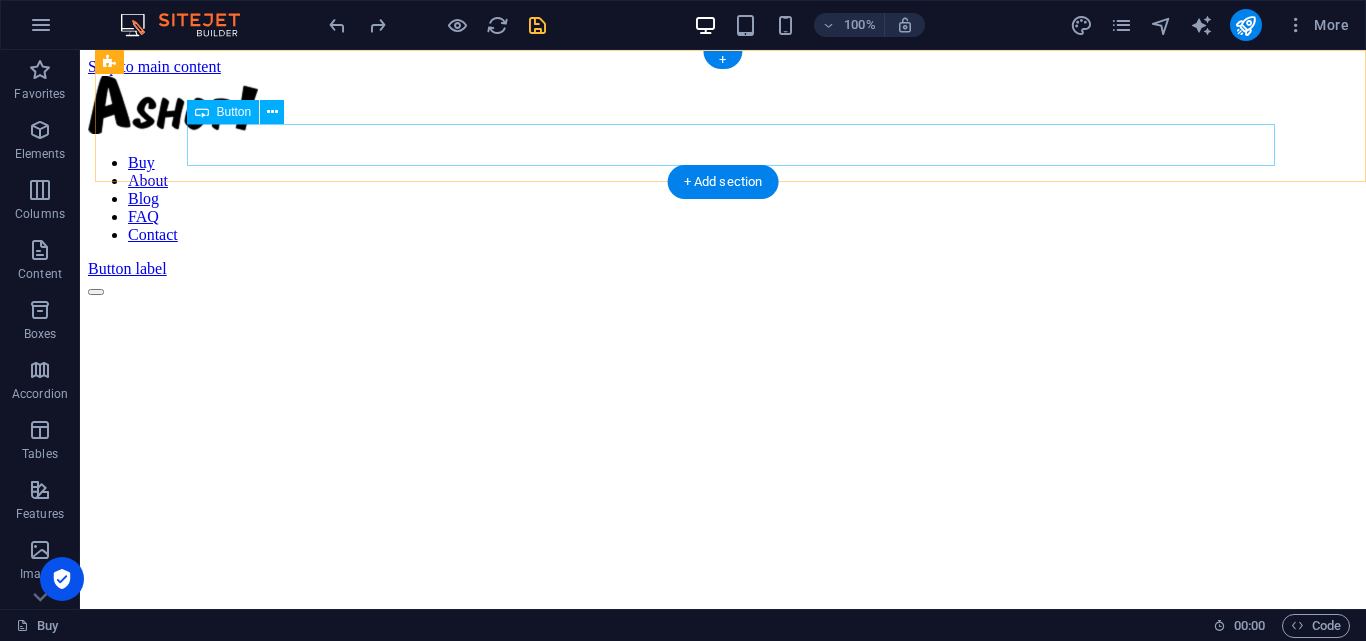 click on "Button label" at bounding box center [723, 269] 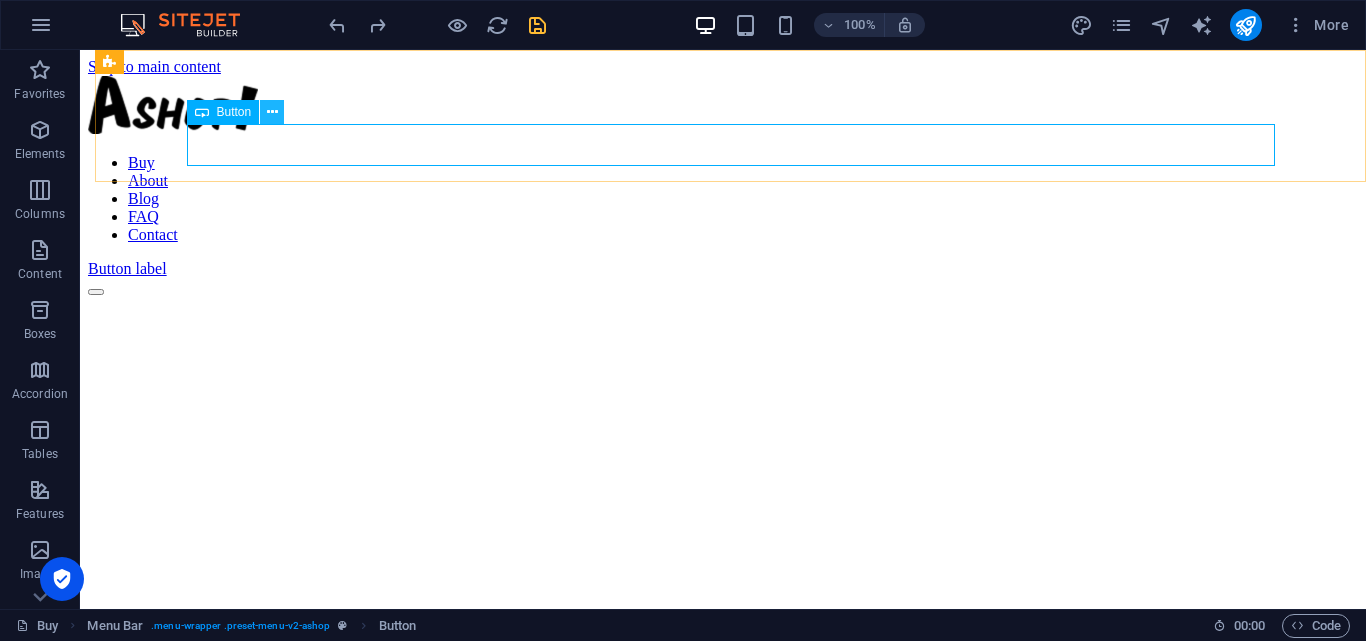 click at bounding box center (272, 112) 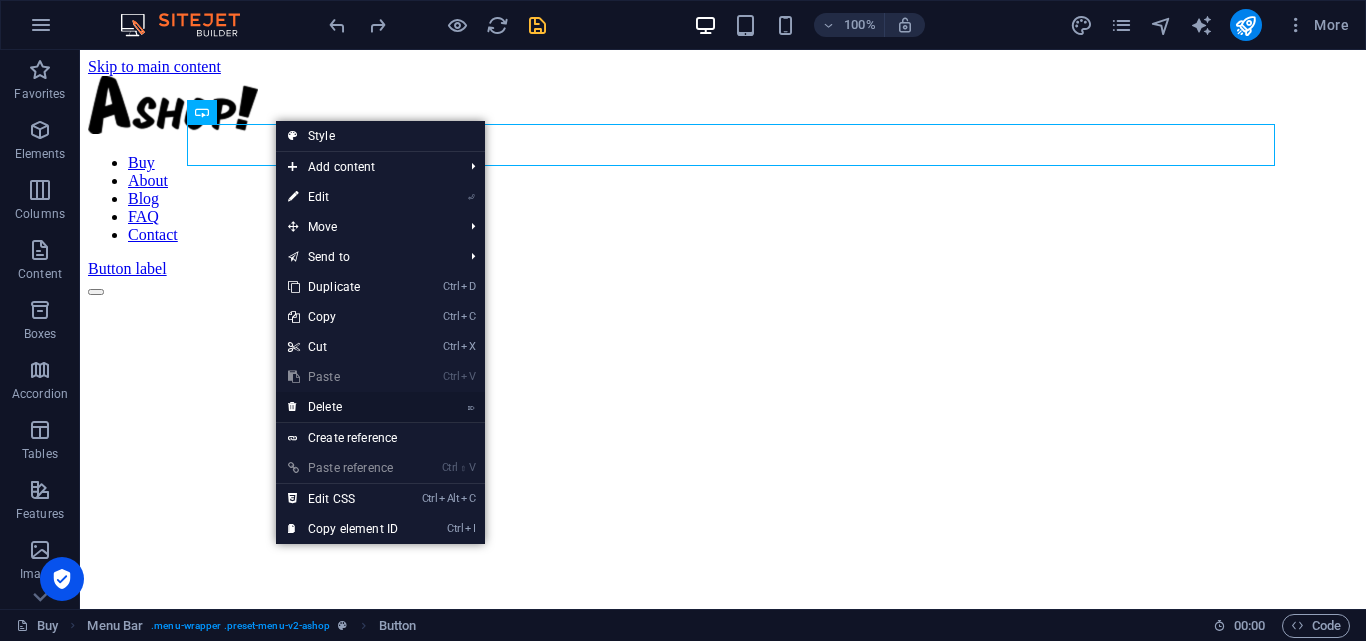 click on "⌦  Delete" at bounding box center (343, 407) 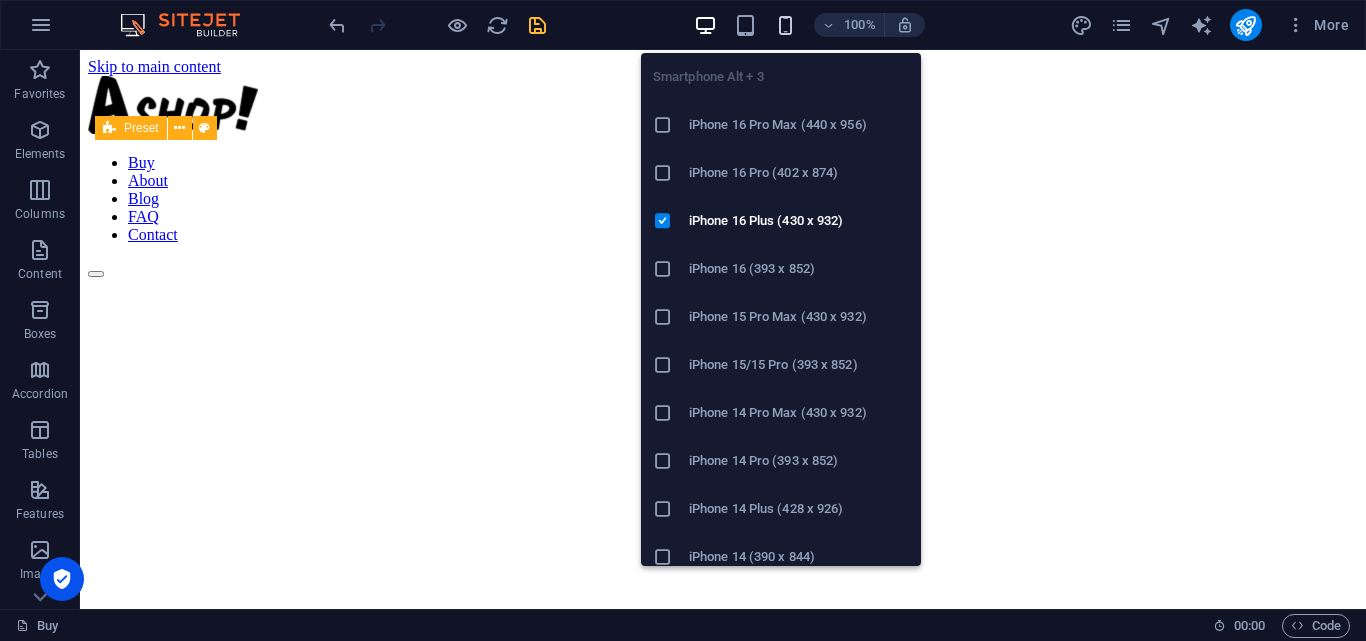 click at bounding box center [785, 25] 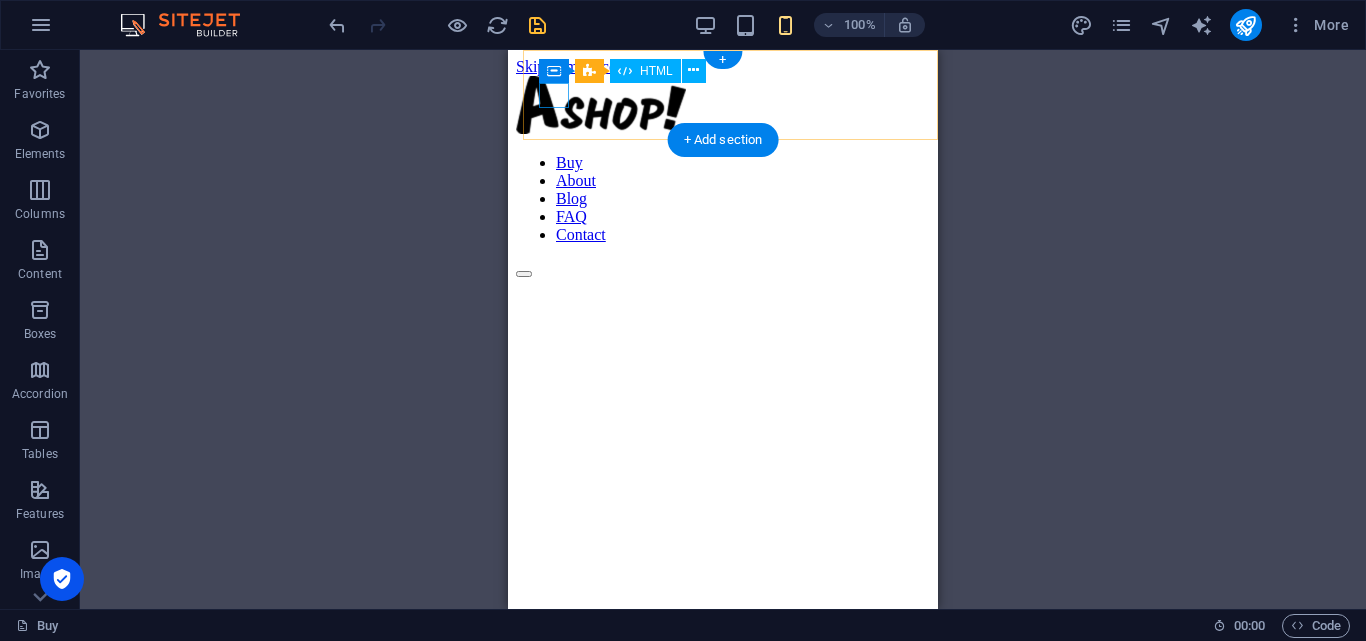 click at bounding box center (723, 269) 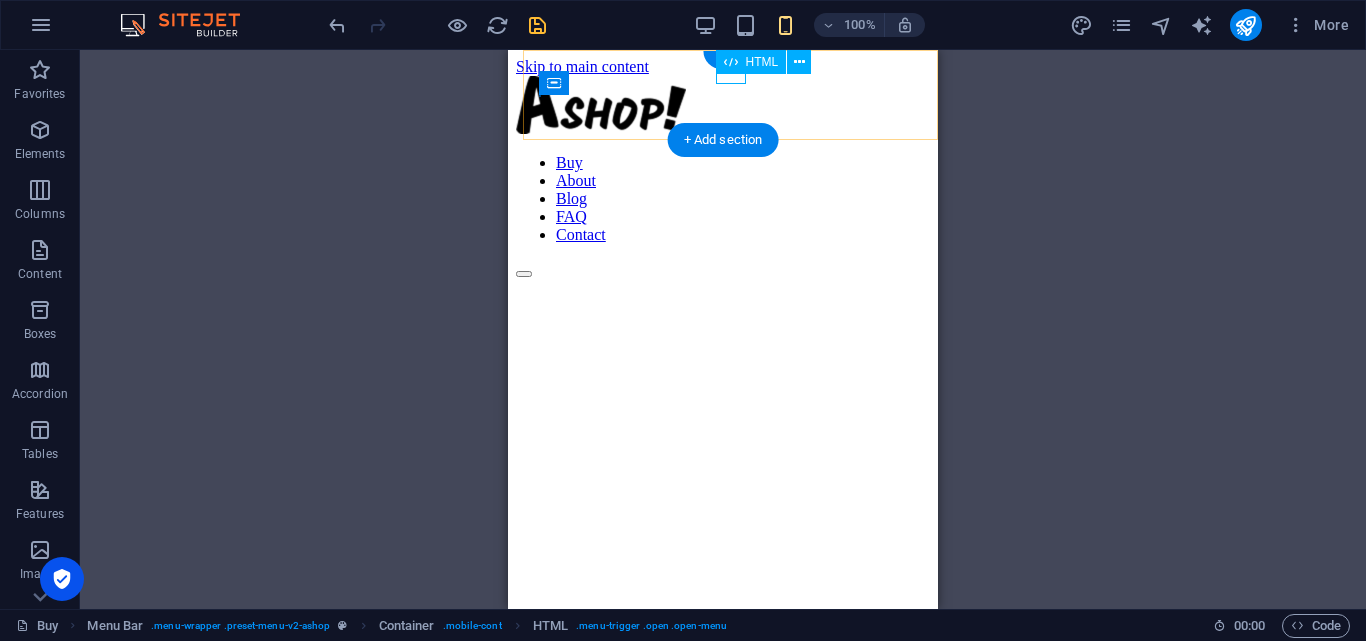 click at bounding box center (723, 269) 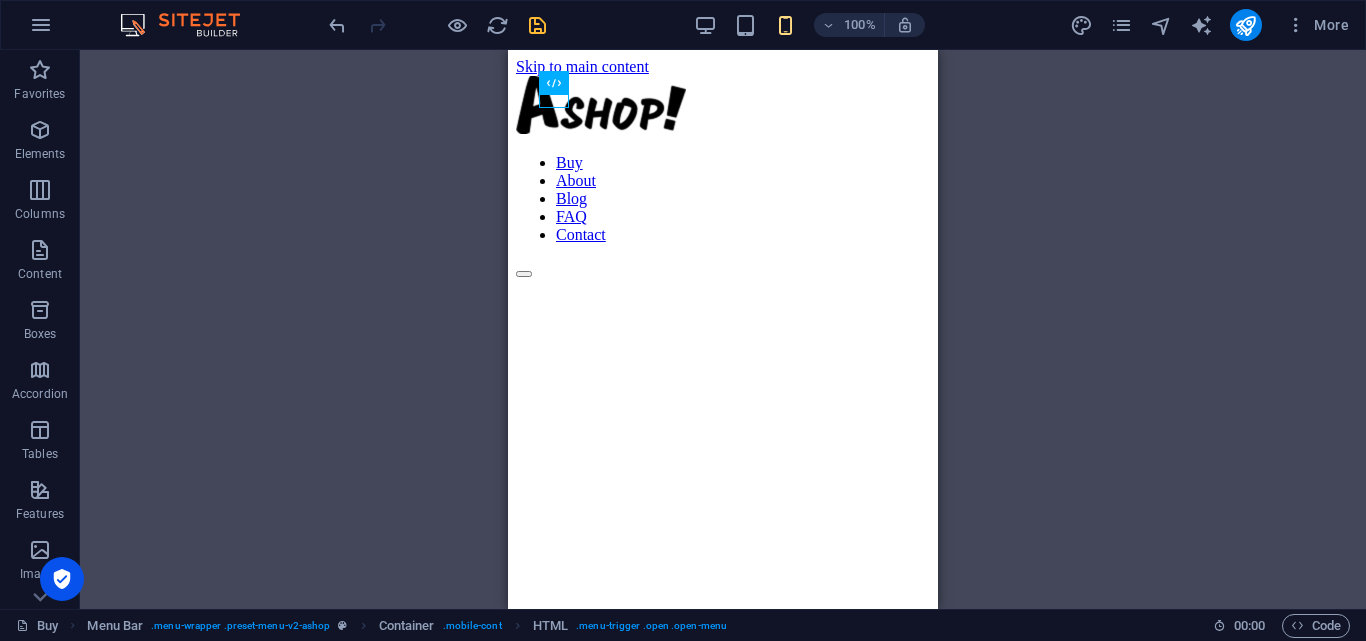 scroll, scrollTop: 476, scrollLeft: 0, axis: vertical 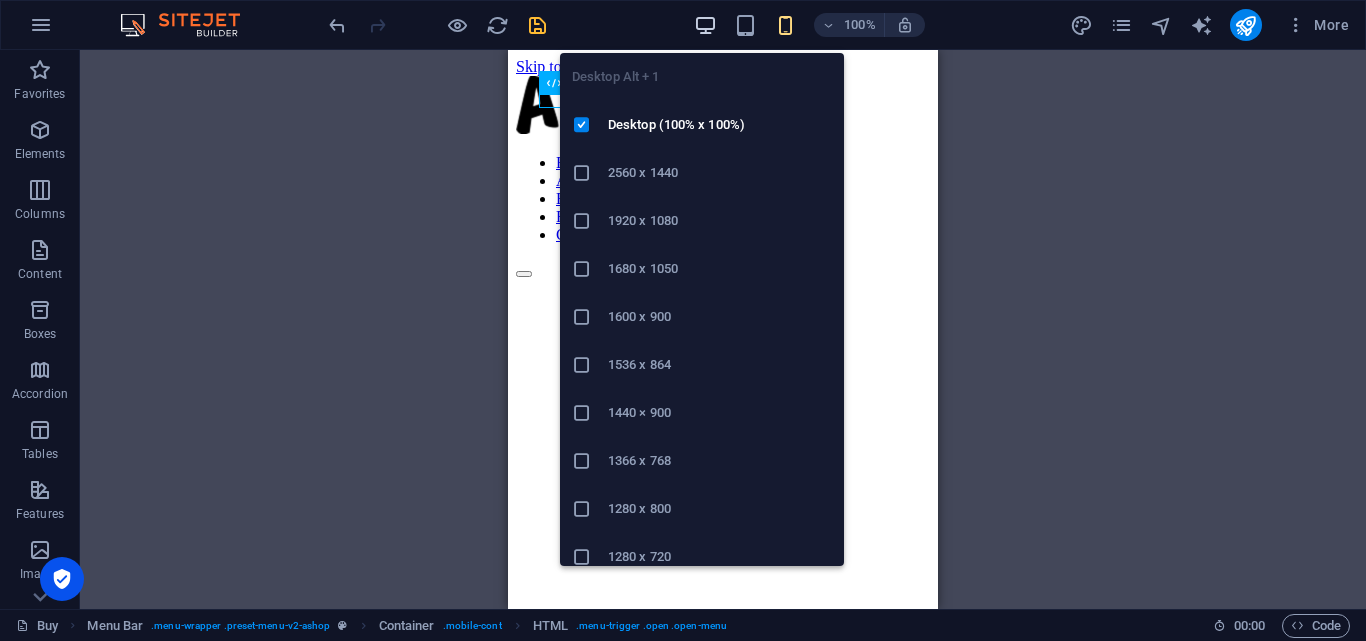 click at bounding box center (705, 25) 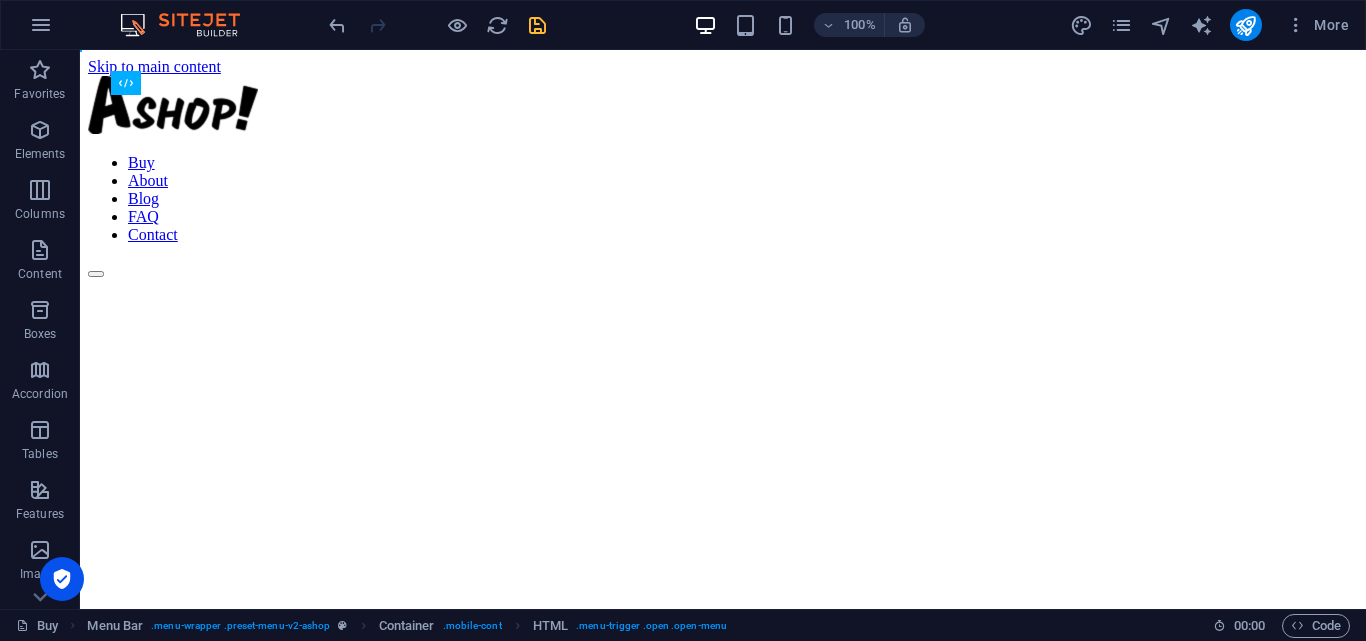 scroll, scrollTop: 476, scrollLeft: 0, axis: vertical 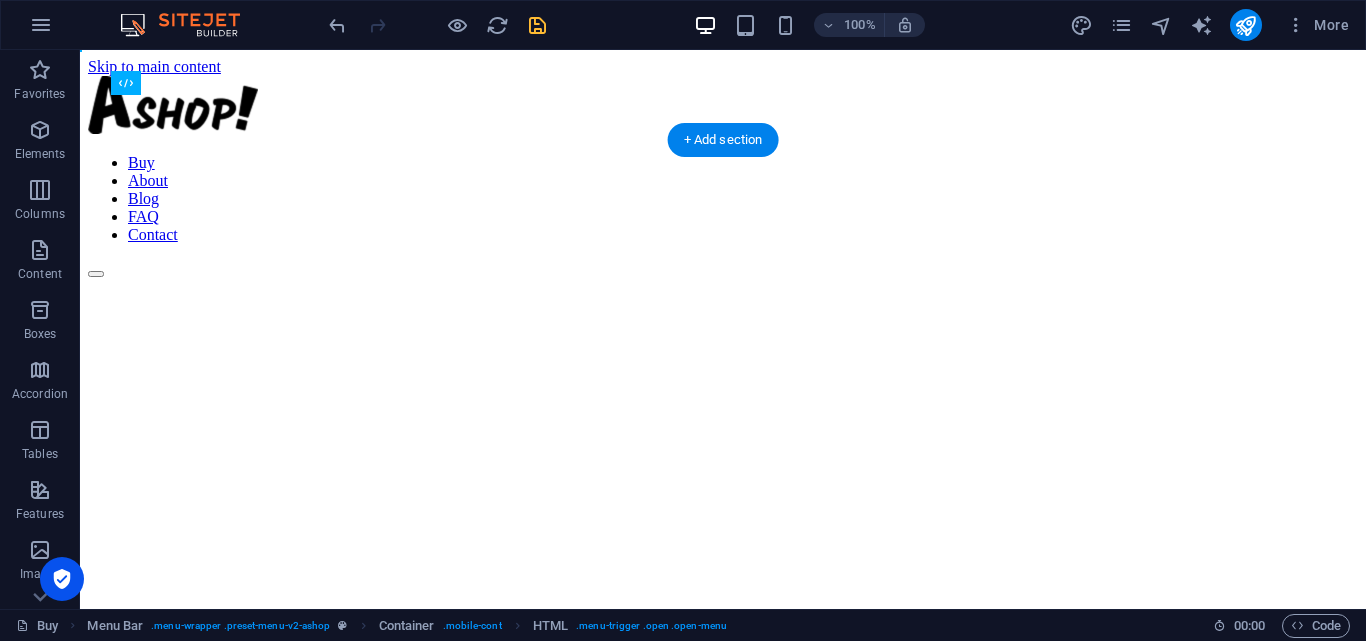 click at bounding box center (723, 278) 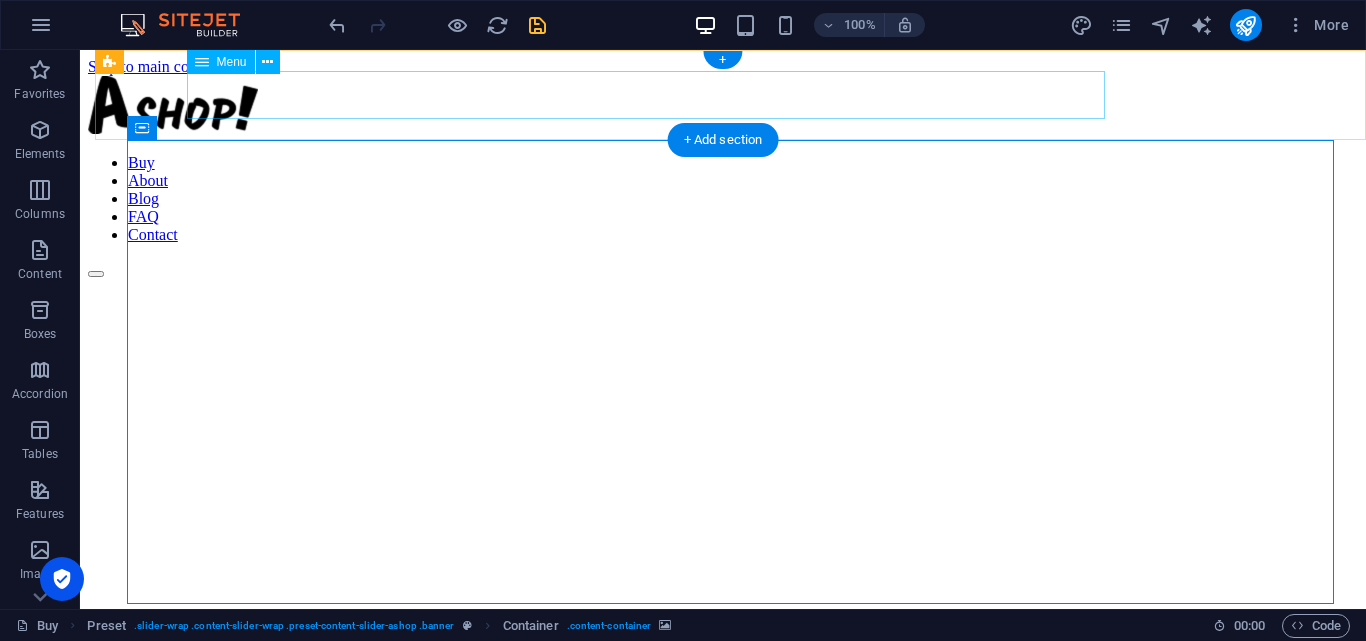 click on "Buy About Blog FAQ Contact" at bounding box center (723, 199) 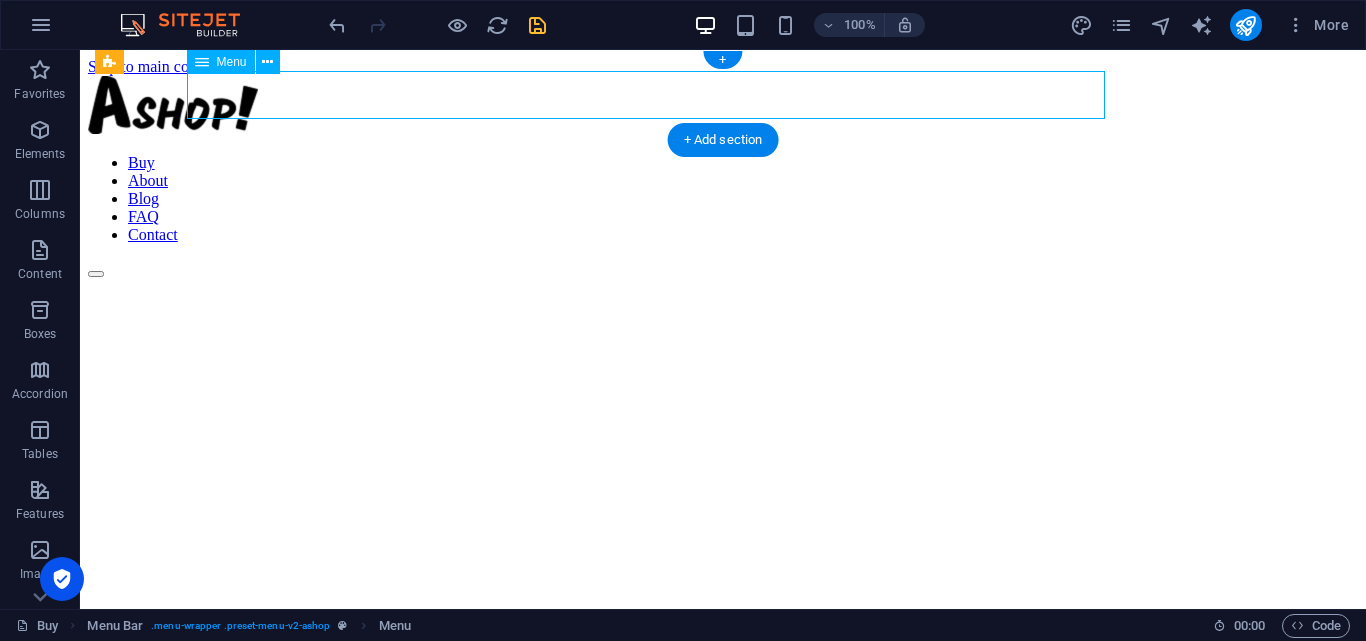 click on "Buy About Blog FAQ Contact" at bounding box center [723, 199] 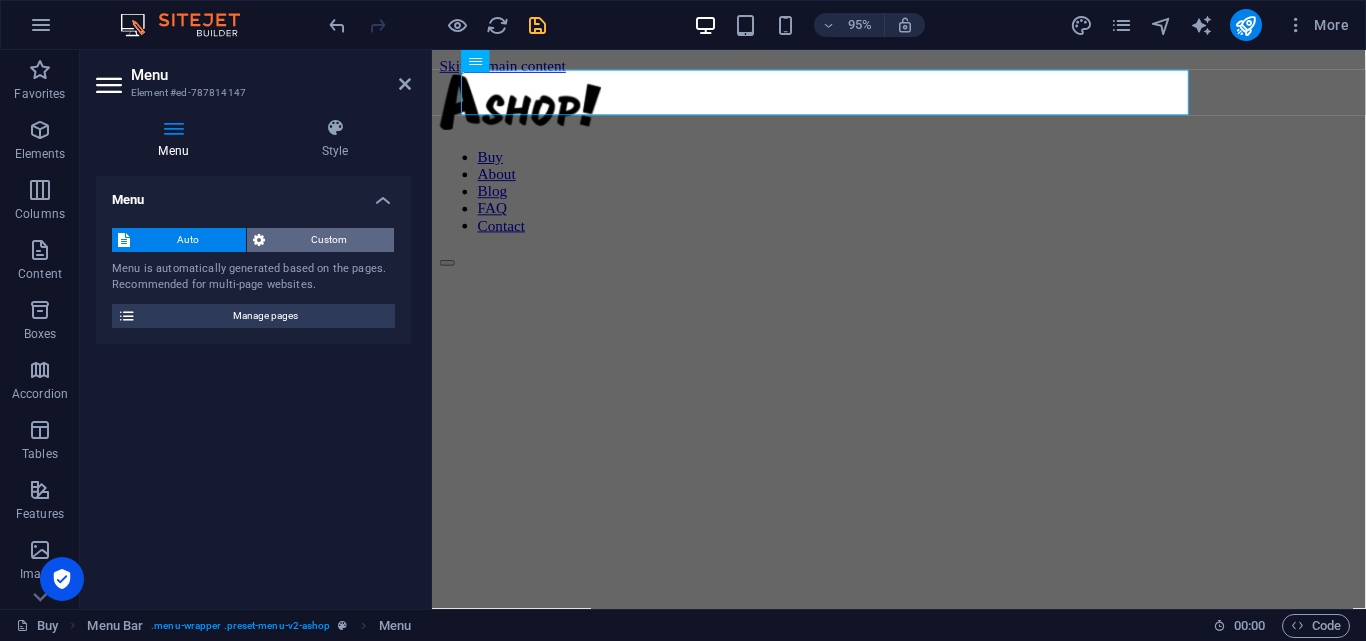 click on "Custom" at bounding box center (330, 240) 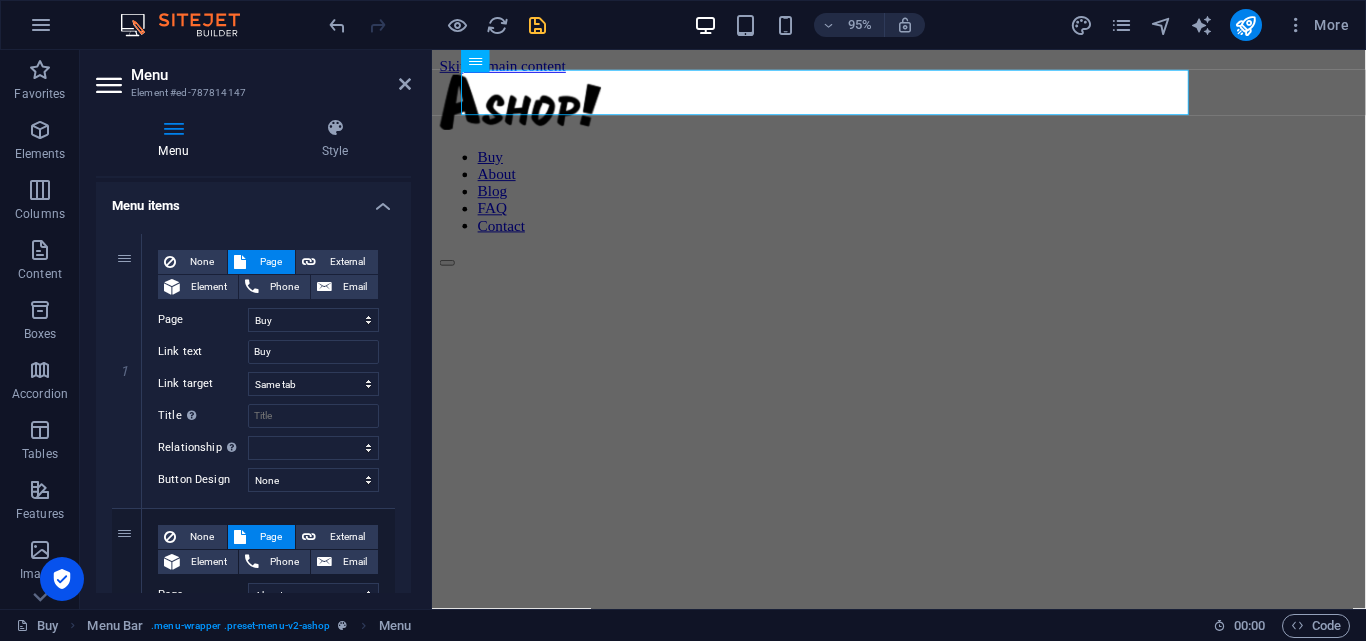 scroll, scrollTop: 139, scrollLeft: 0, axis: vertical 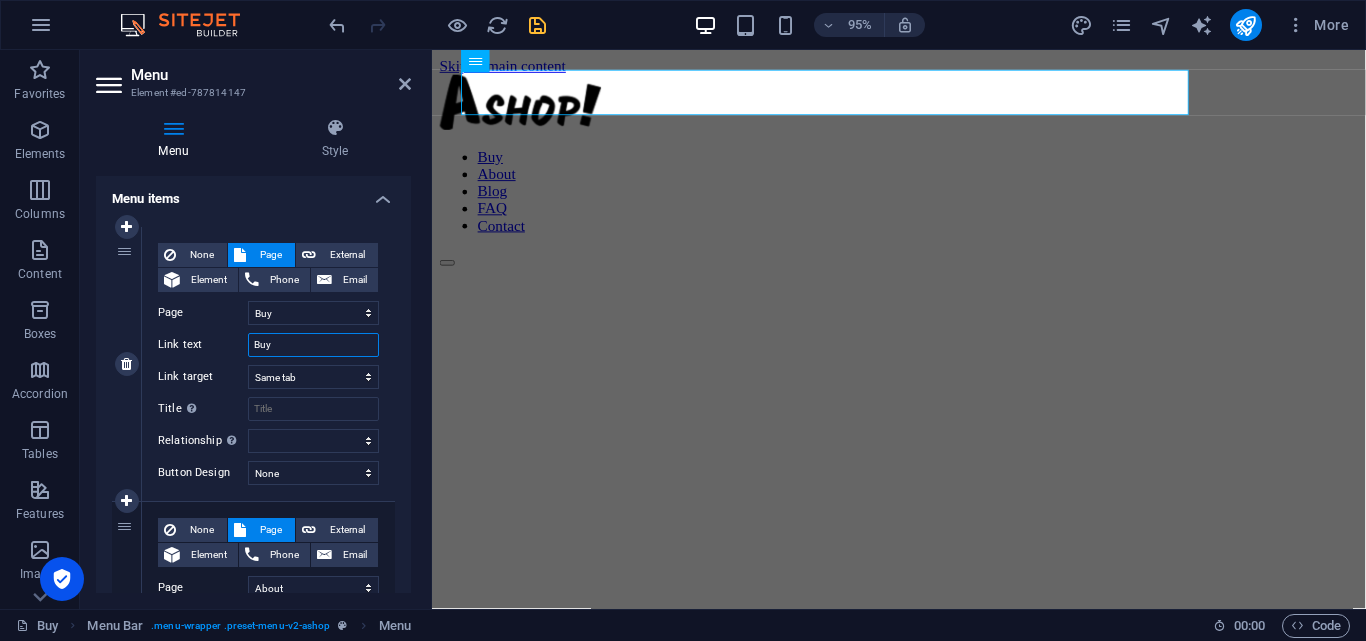 click on "Buy" at bounding box center [313, 345] 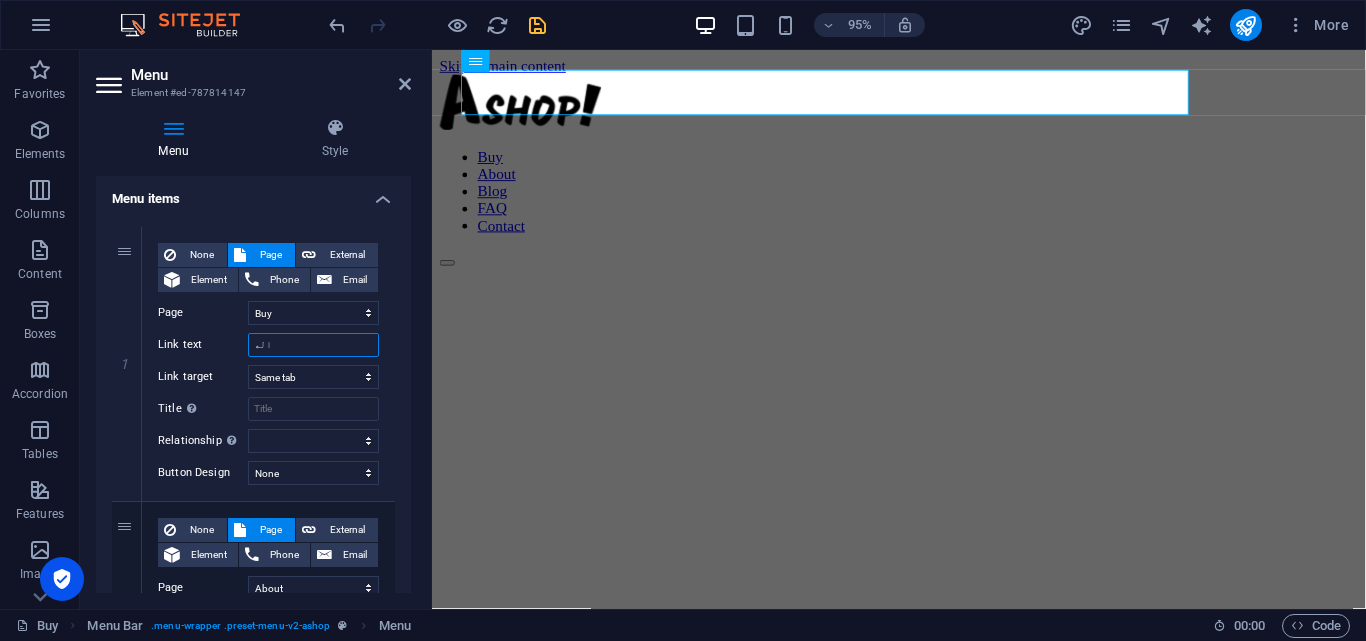 type on "ال" 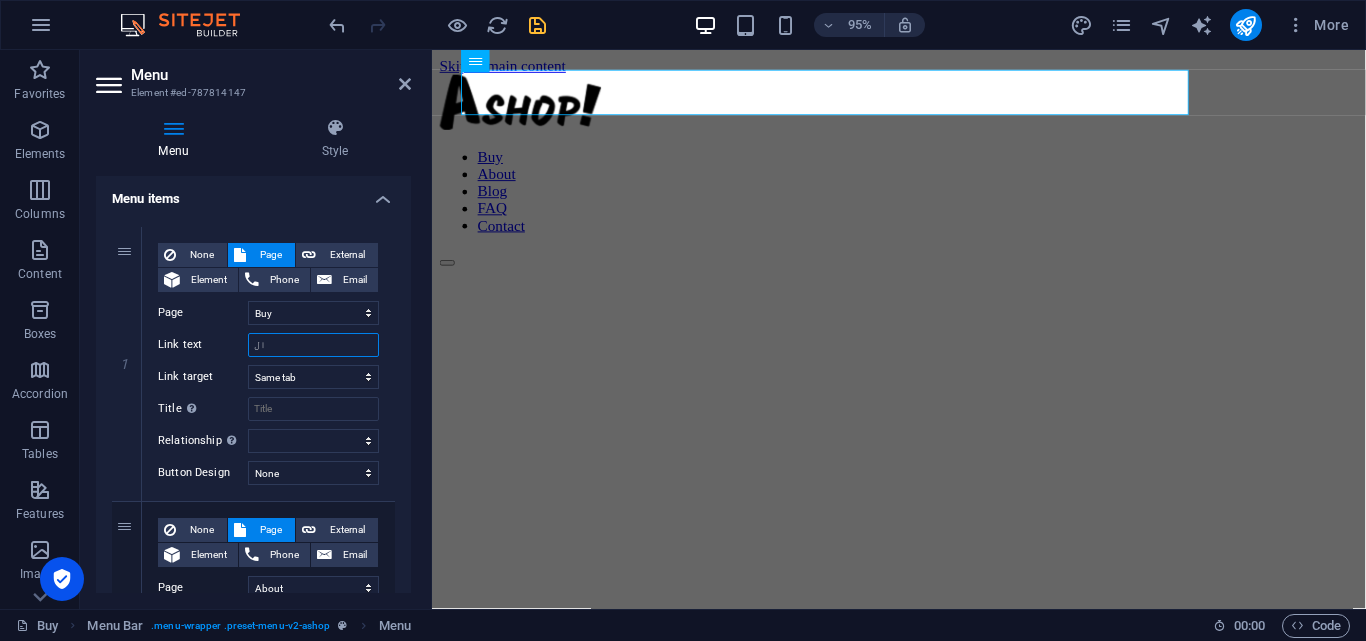 select 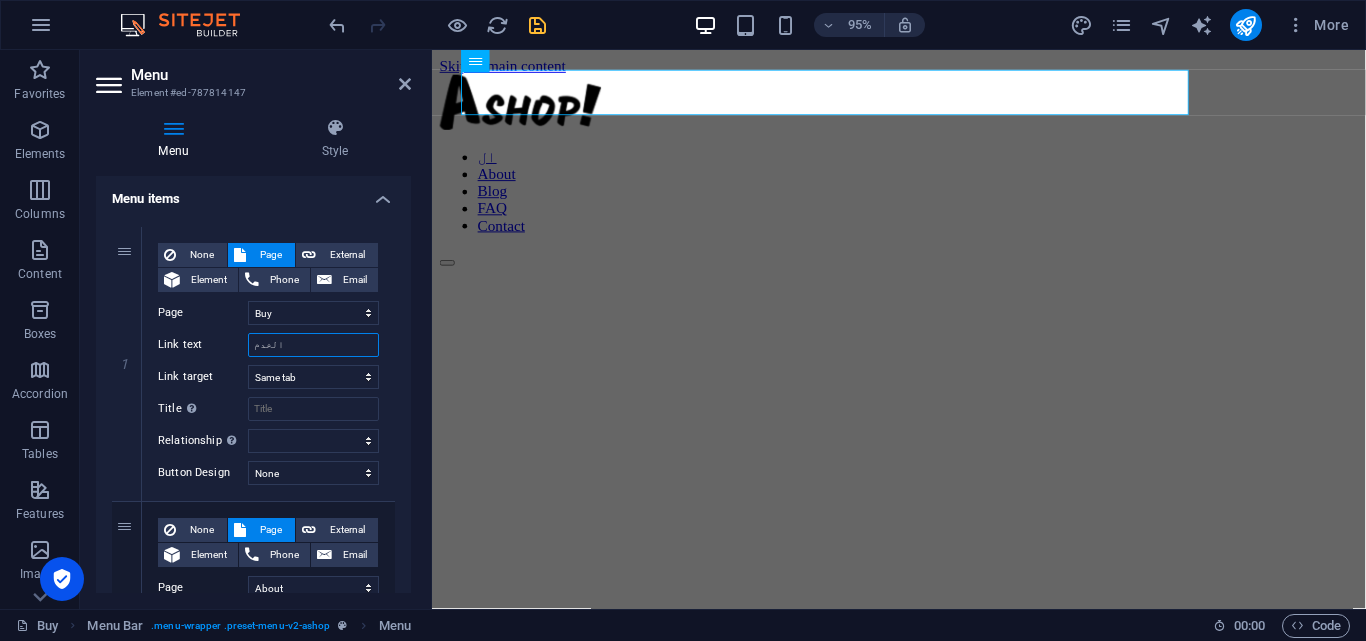 type on "الخدمت" 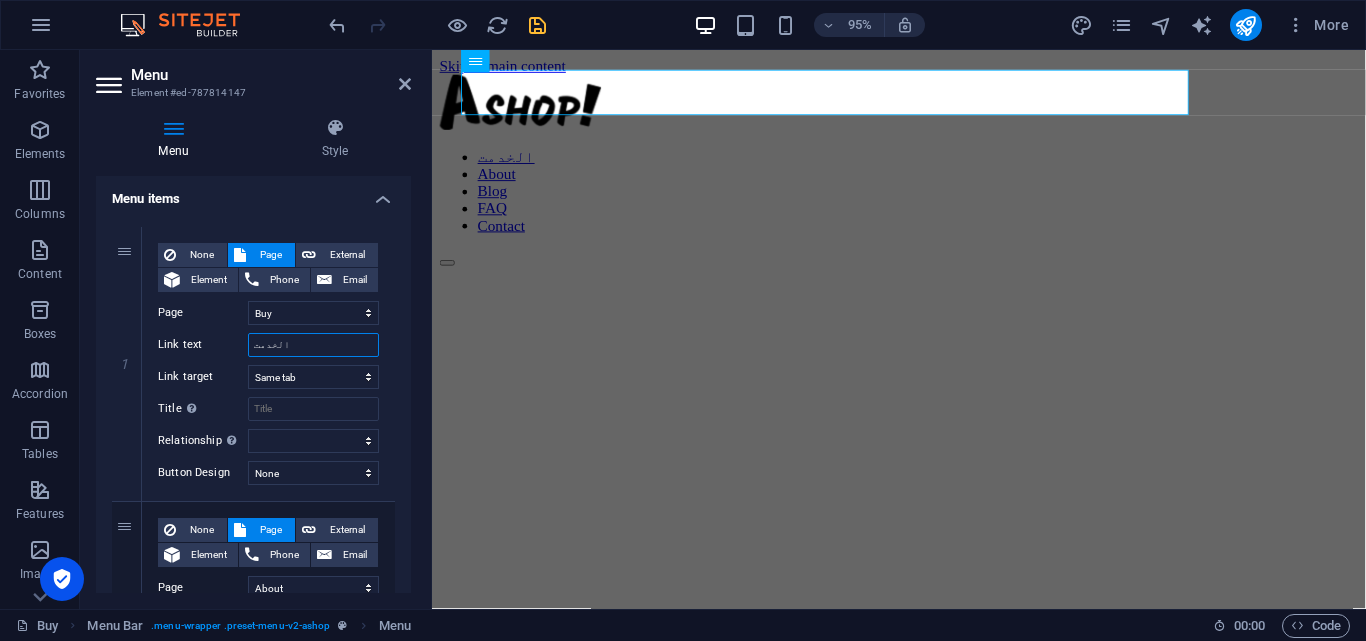 select 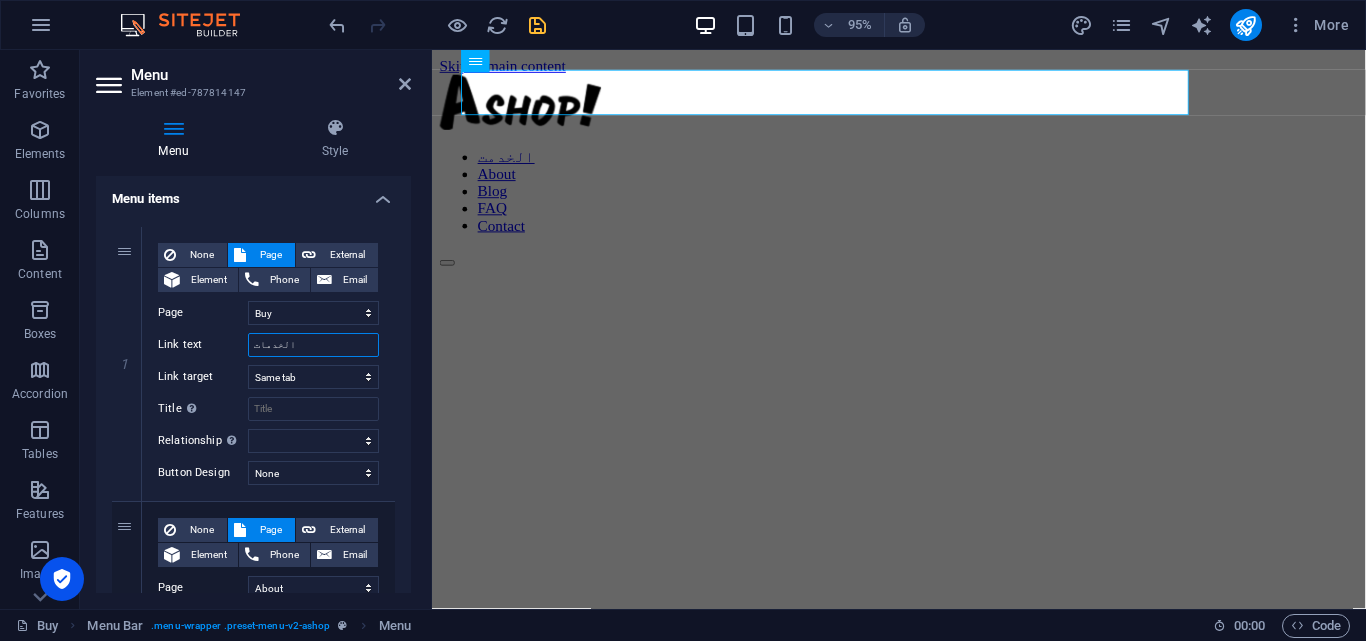 type on "الخدمات" 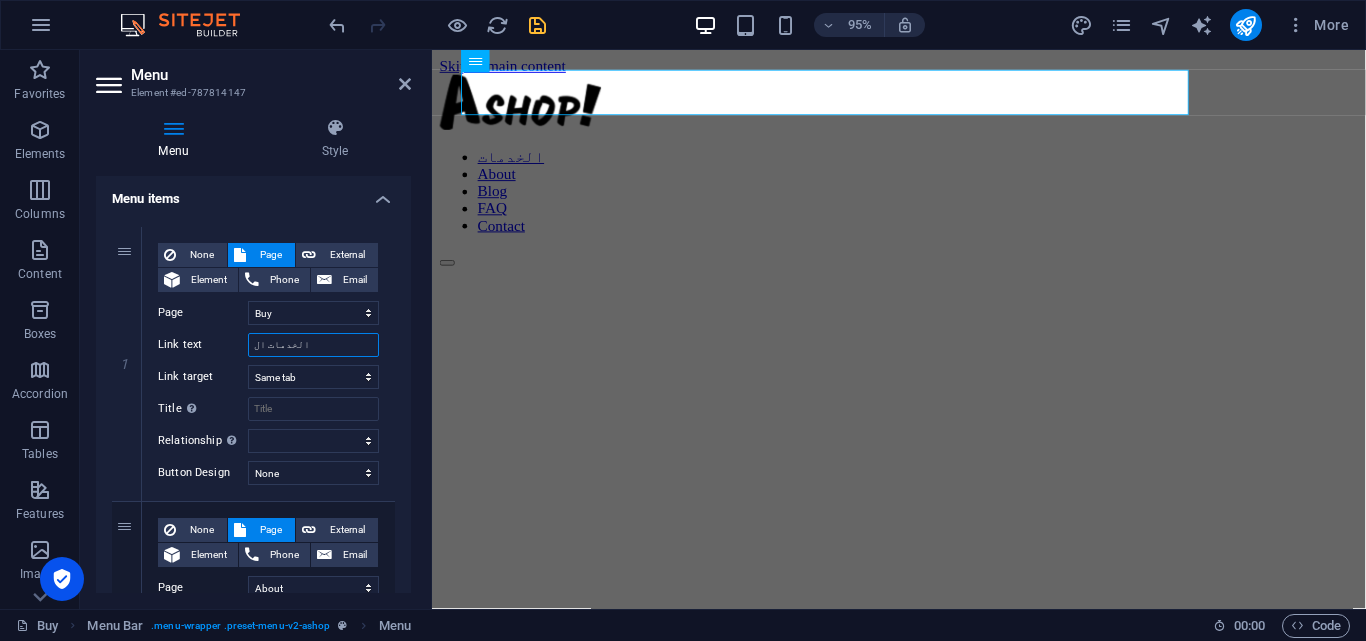 type on "الخدمات [DEMOGRAPHIC_DATA]" 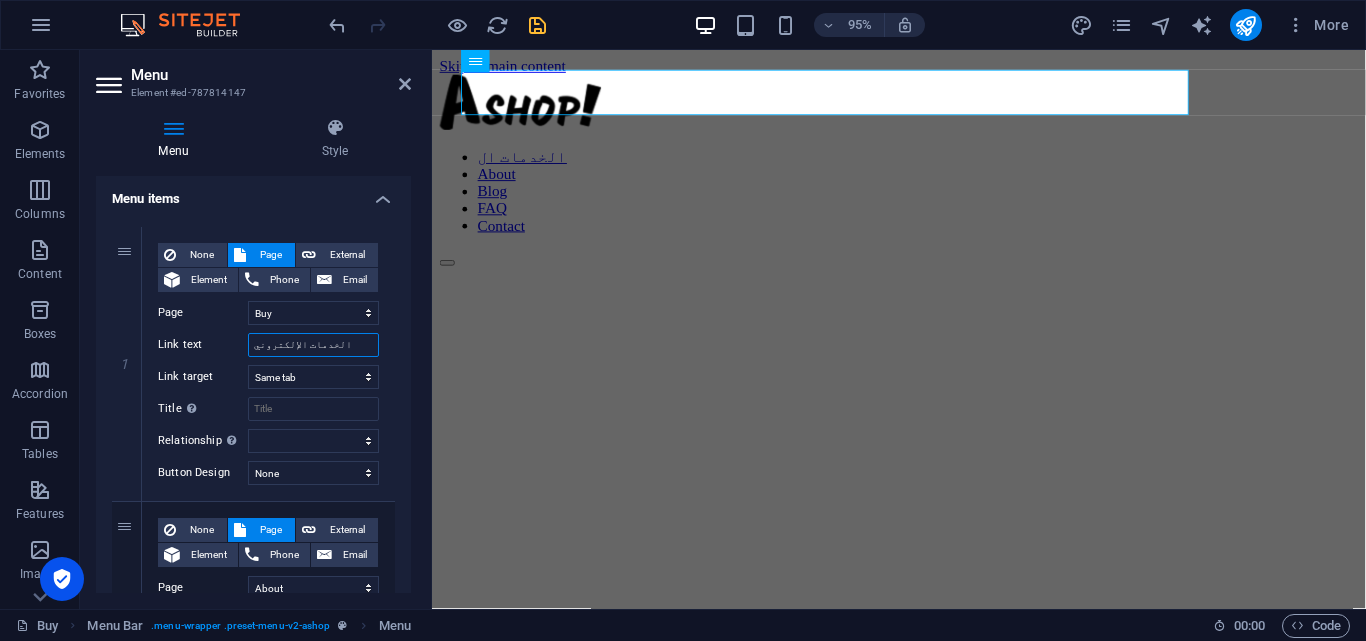 type on "الخدمات الإلكترونية" 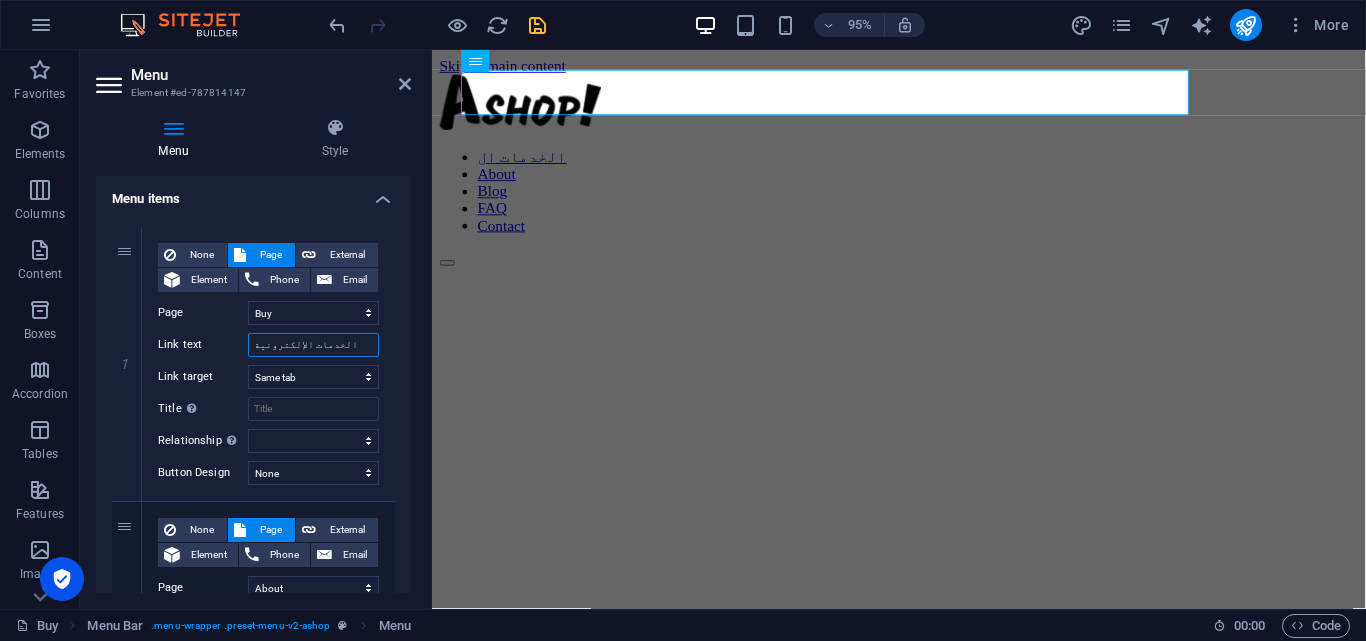 select 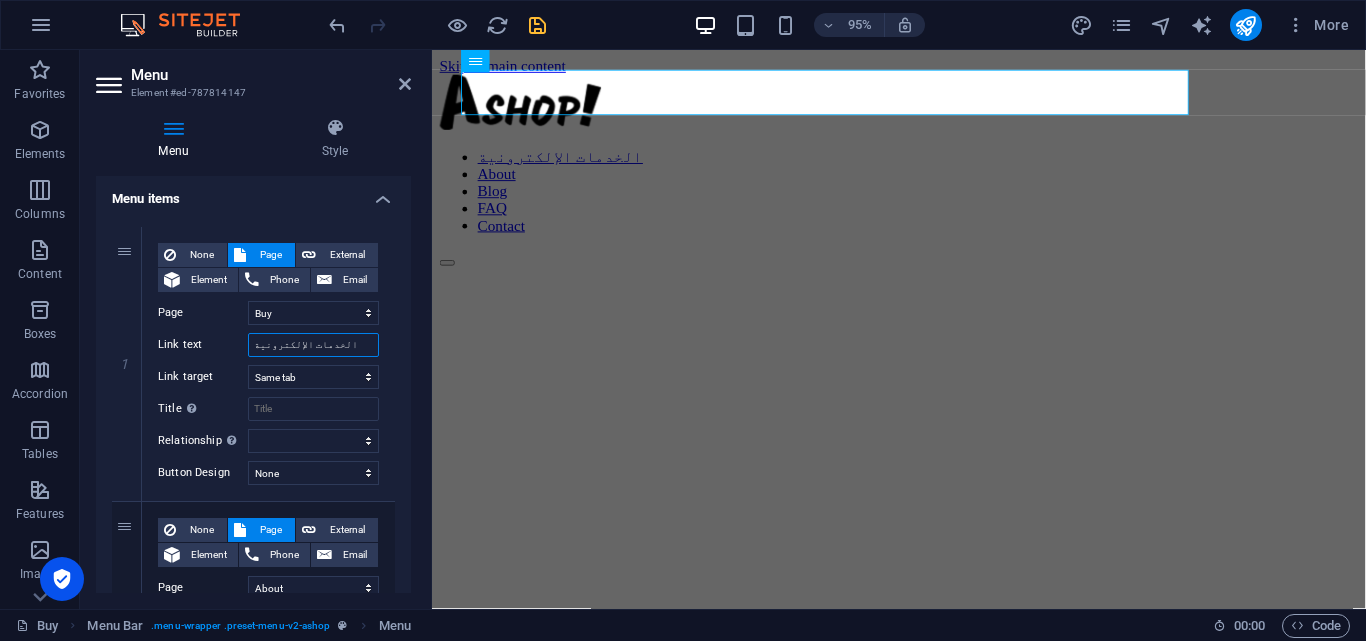 type on "الخدمات الإلكترونية" 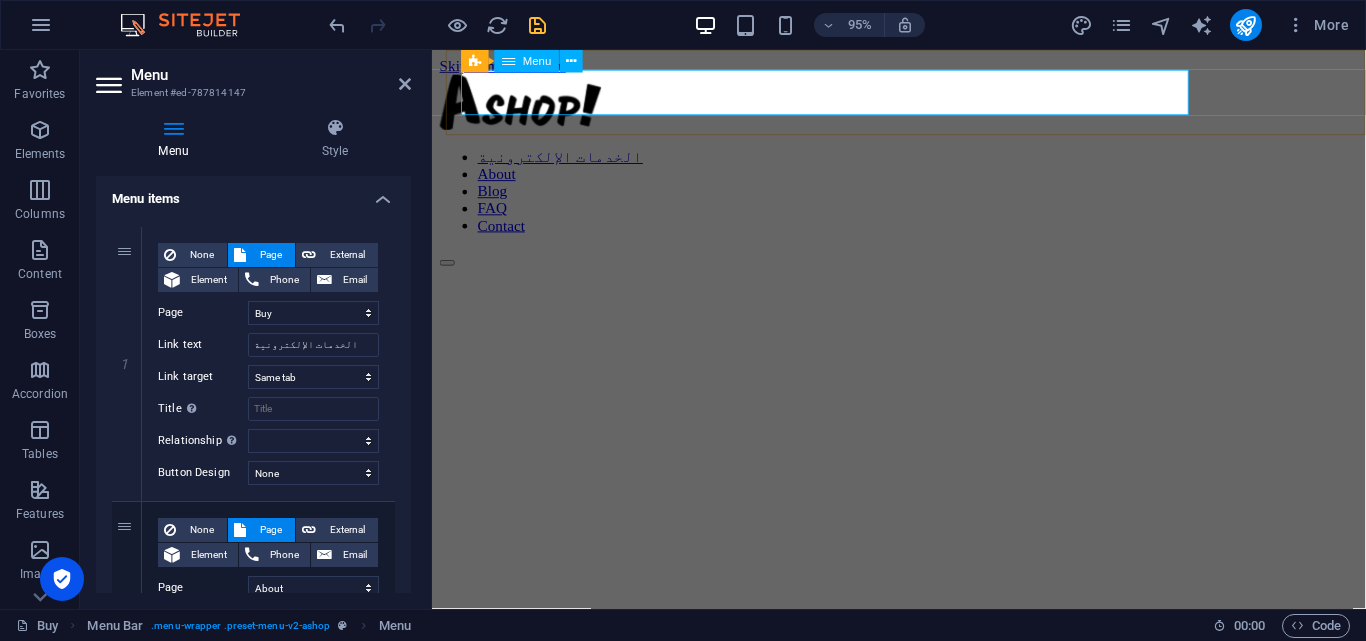 click on "الخدمات الإلكترونية About Blog FAQ Contact" at bounding box center (923, 199) 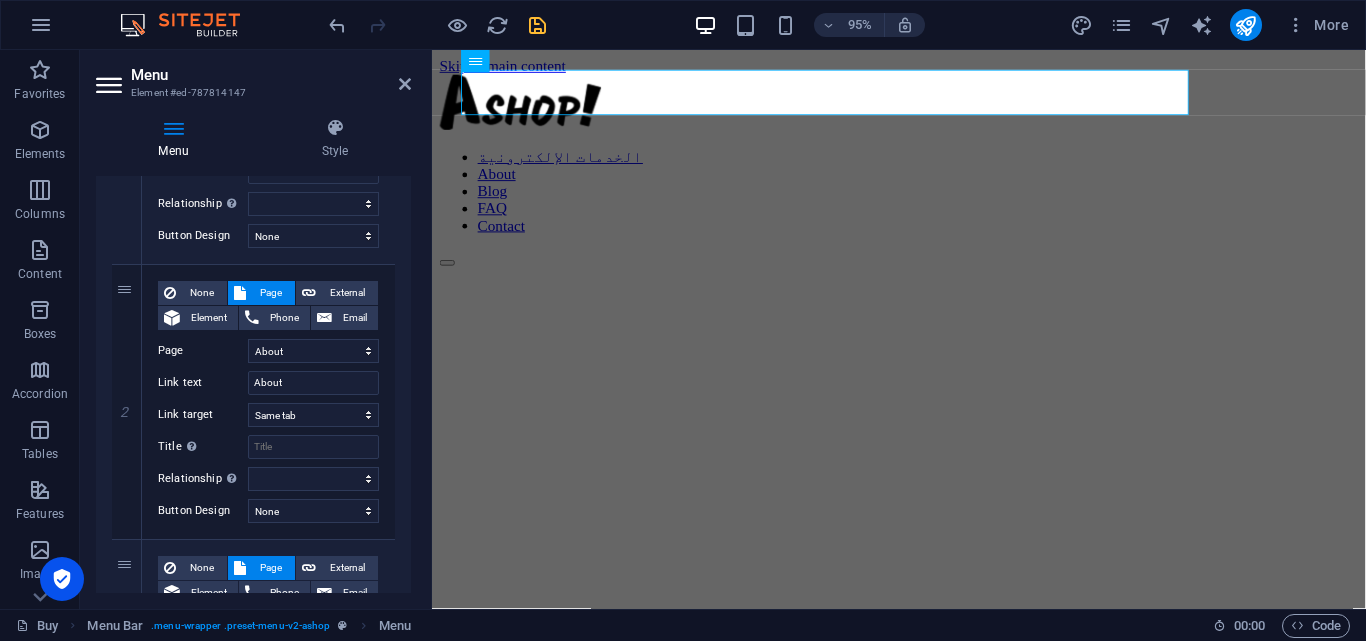scroll, scrollTop: 377, scrollLeft: 0, axis: vertical 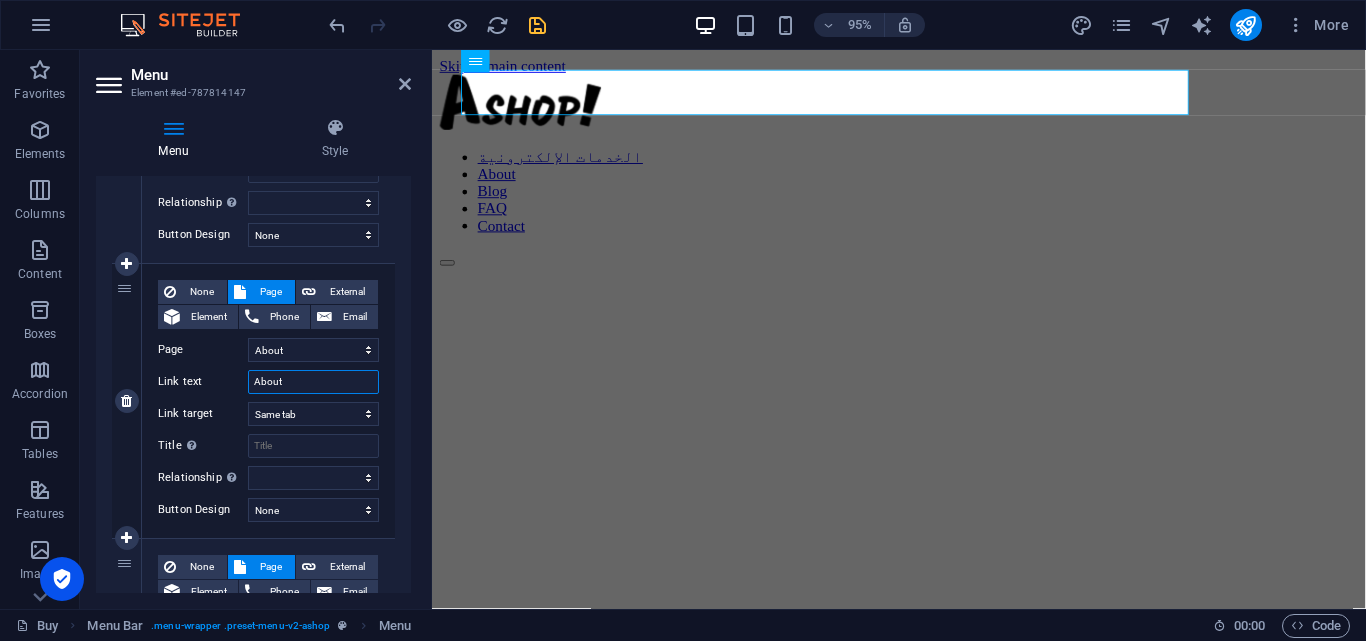 click on "About" at bounding box center [313, 382] 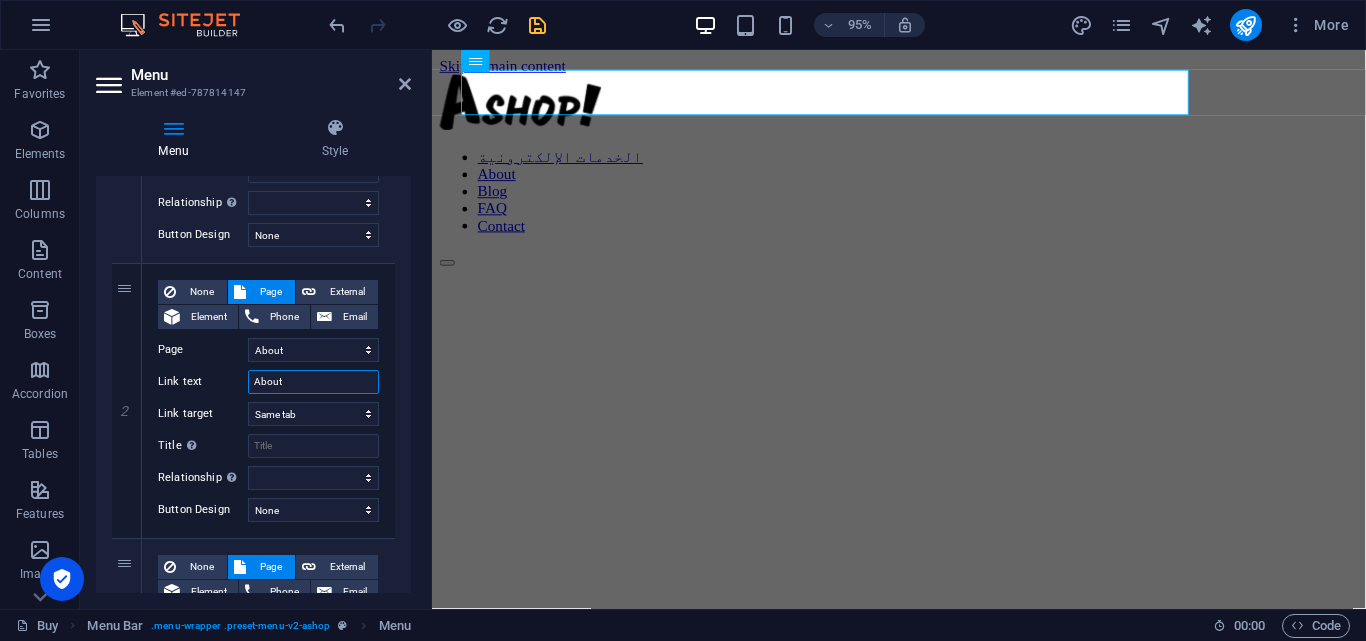 type on "خ" 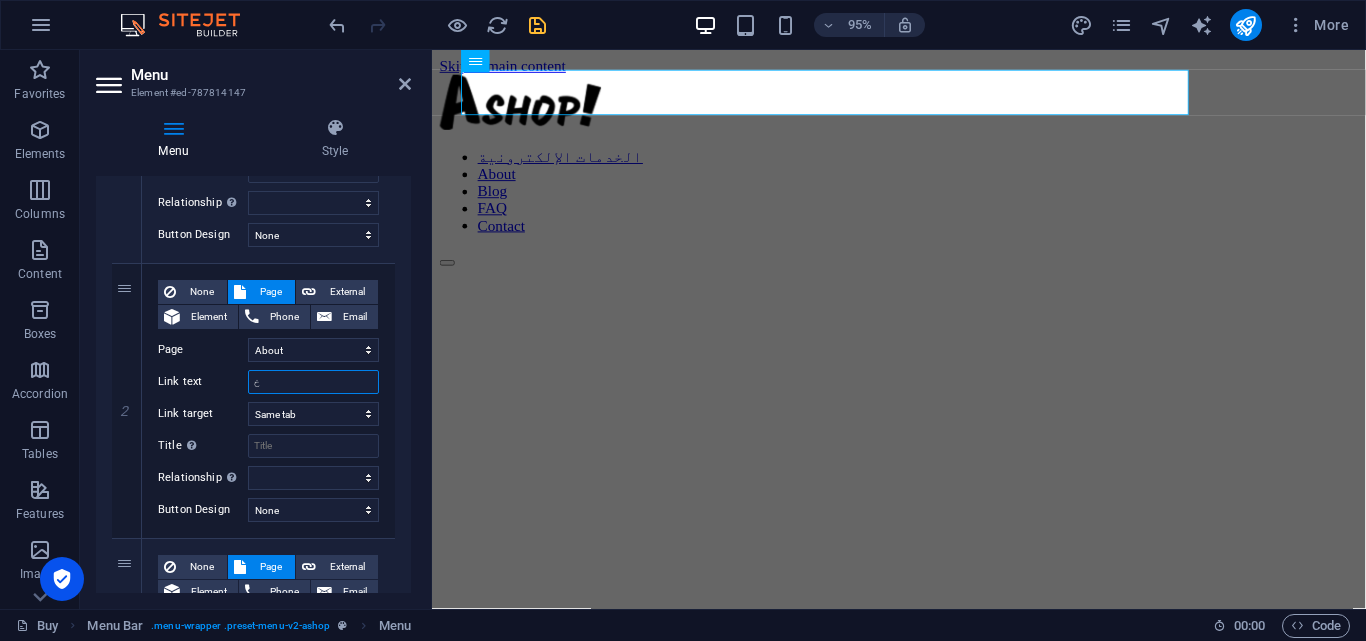 select 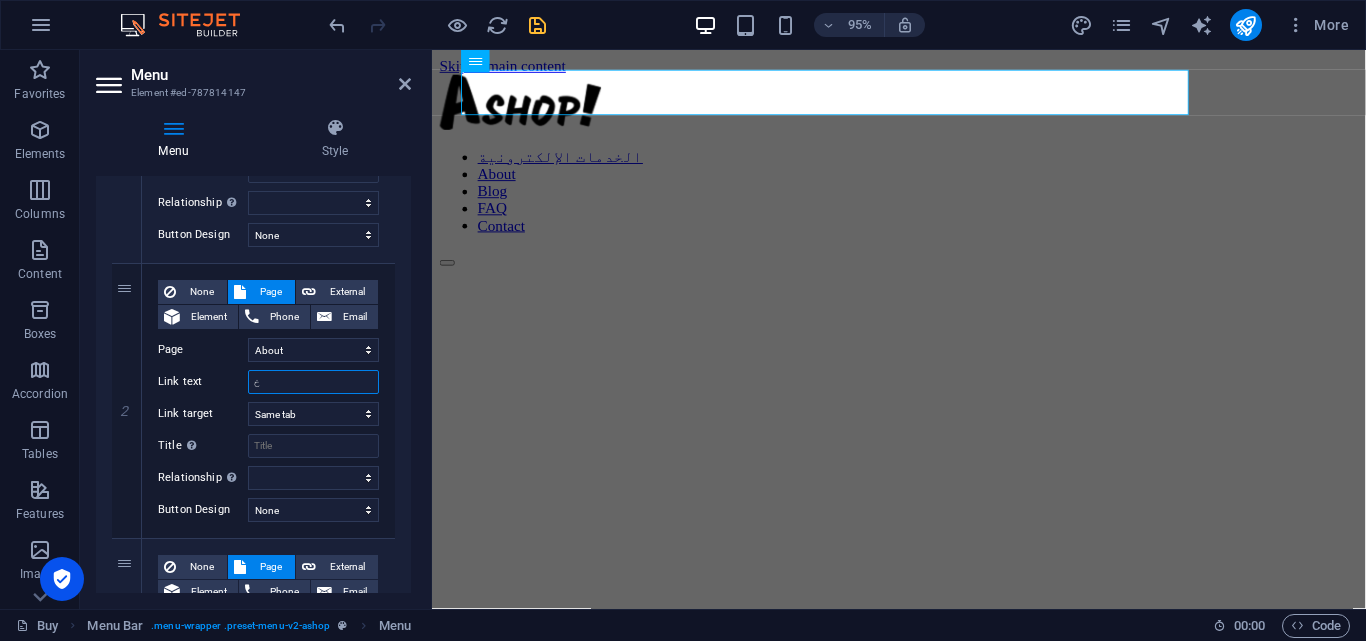 select 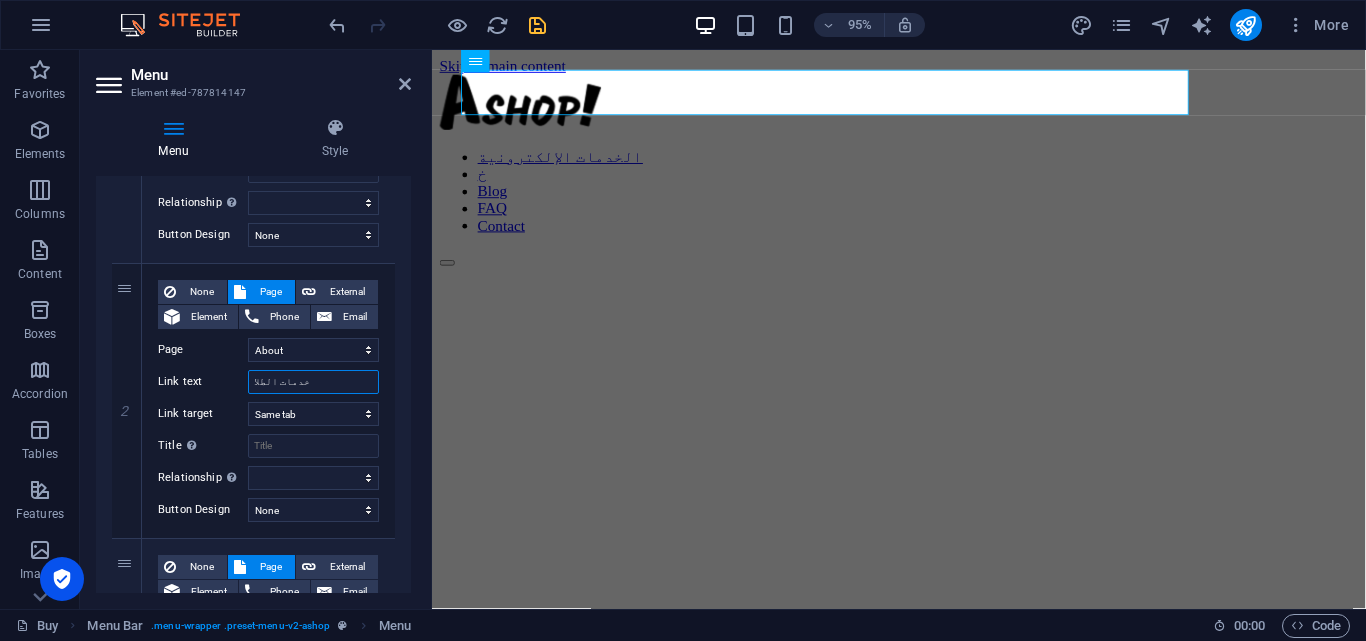type on "خدمات الطلاب" 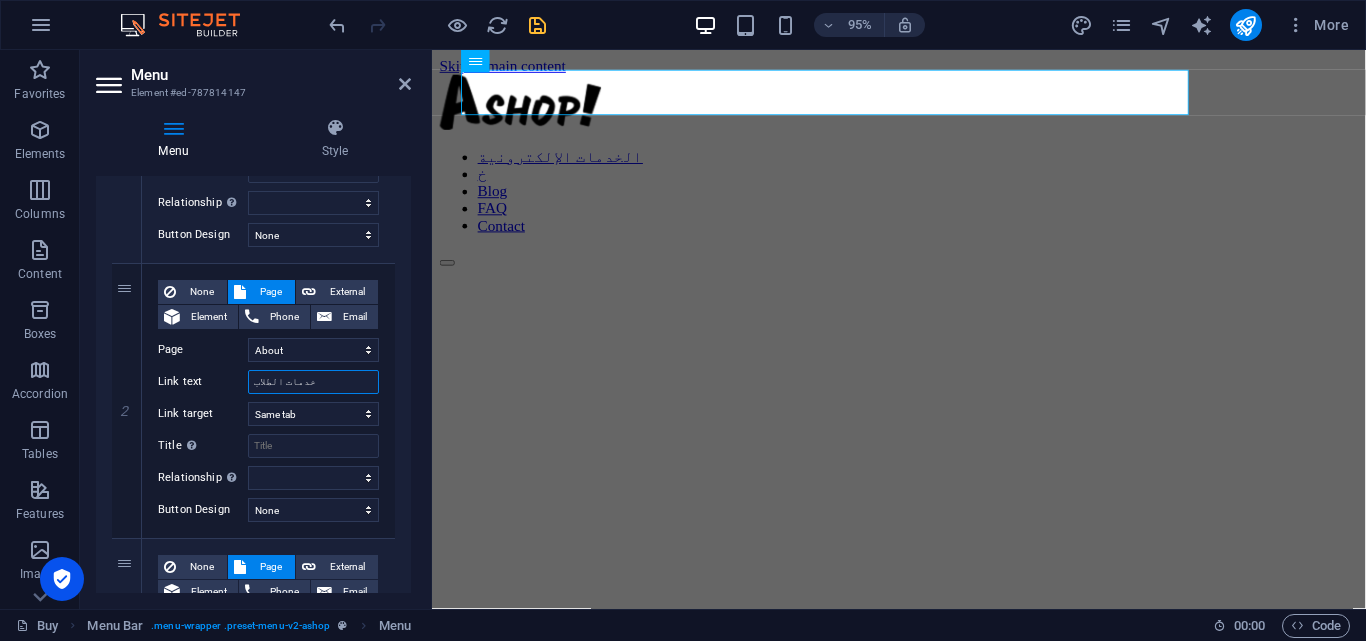 select 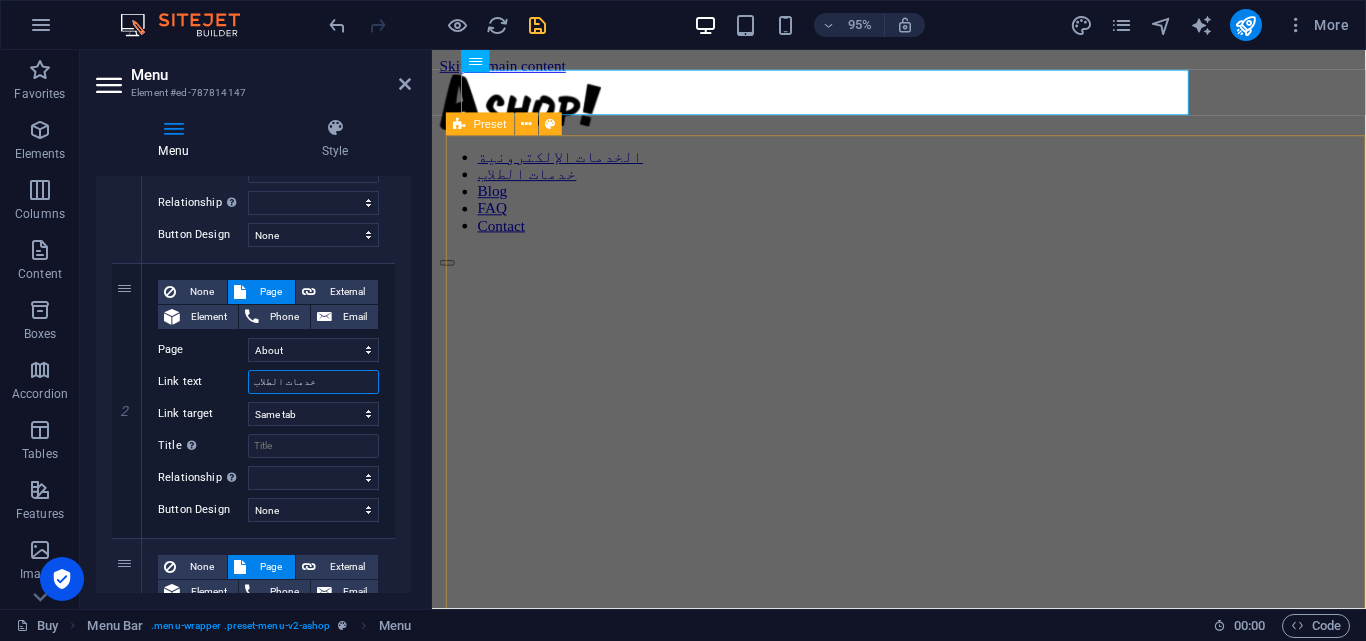 type on "خدمات الطلاب" 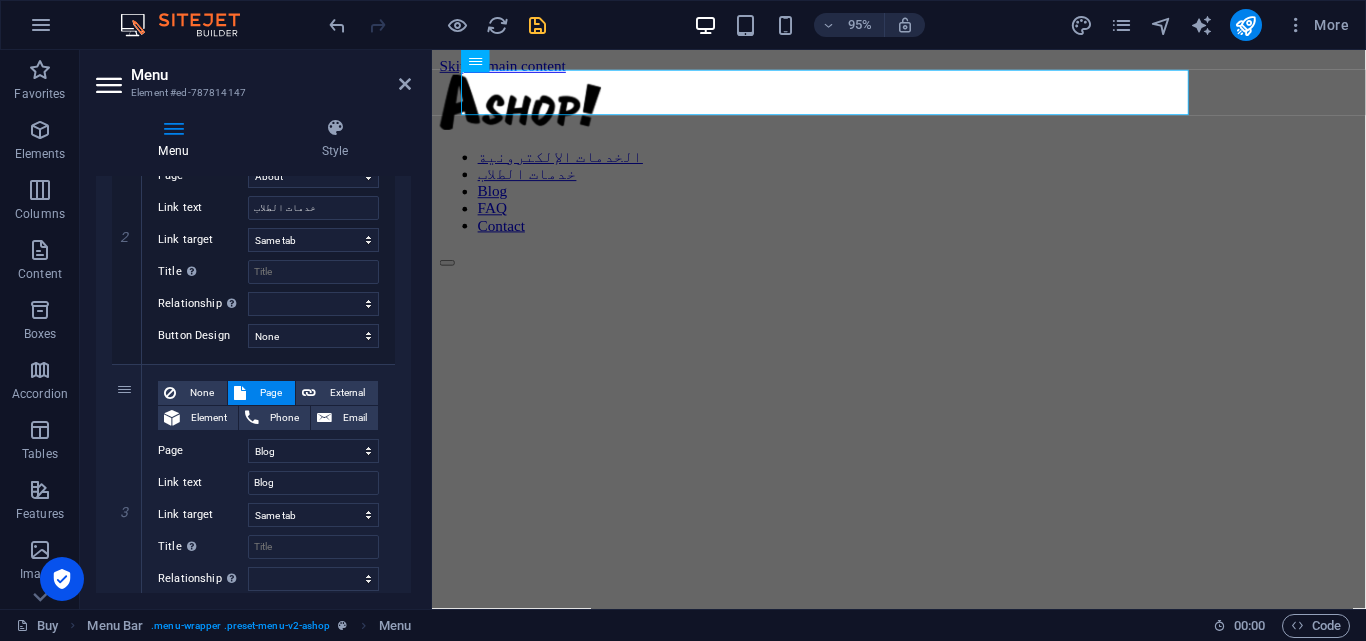scroll, scrollTop: 625, scrollLeft: 0, axis: vertical 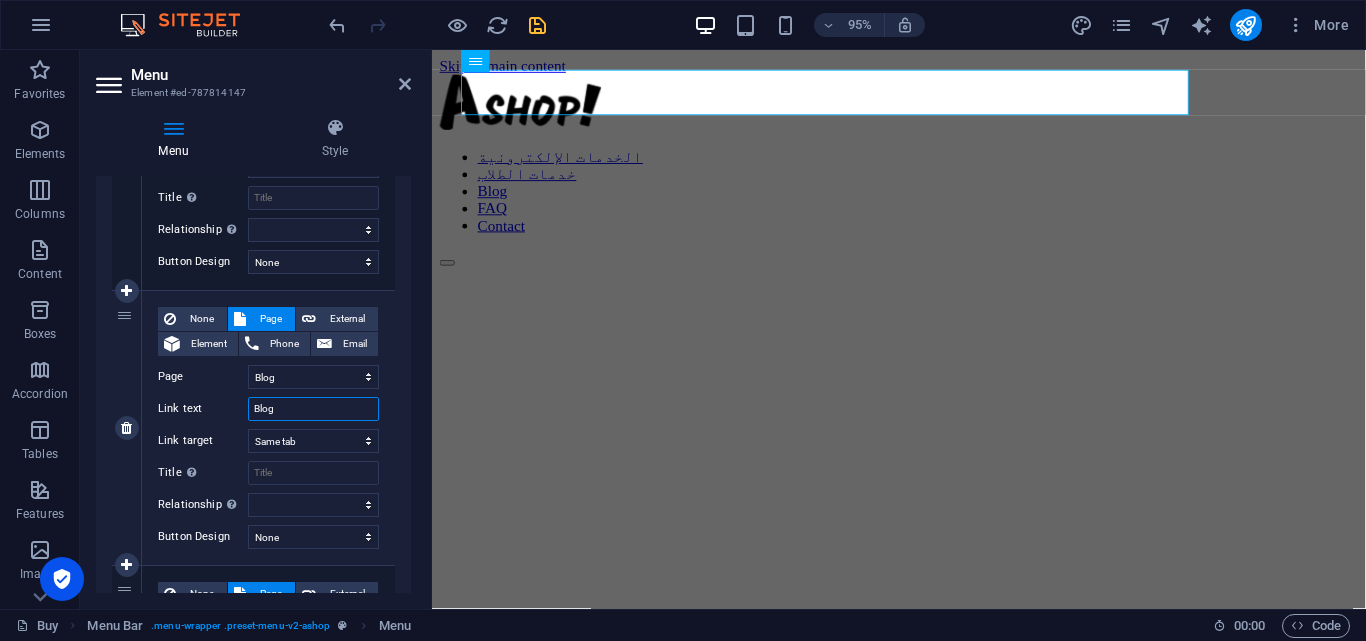 click on "Blog" at bounding box center (313, 409) 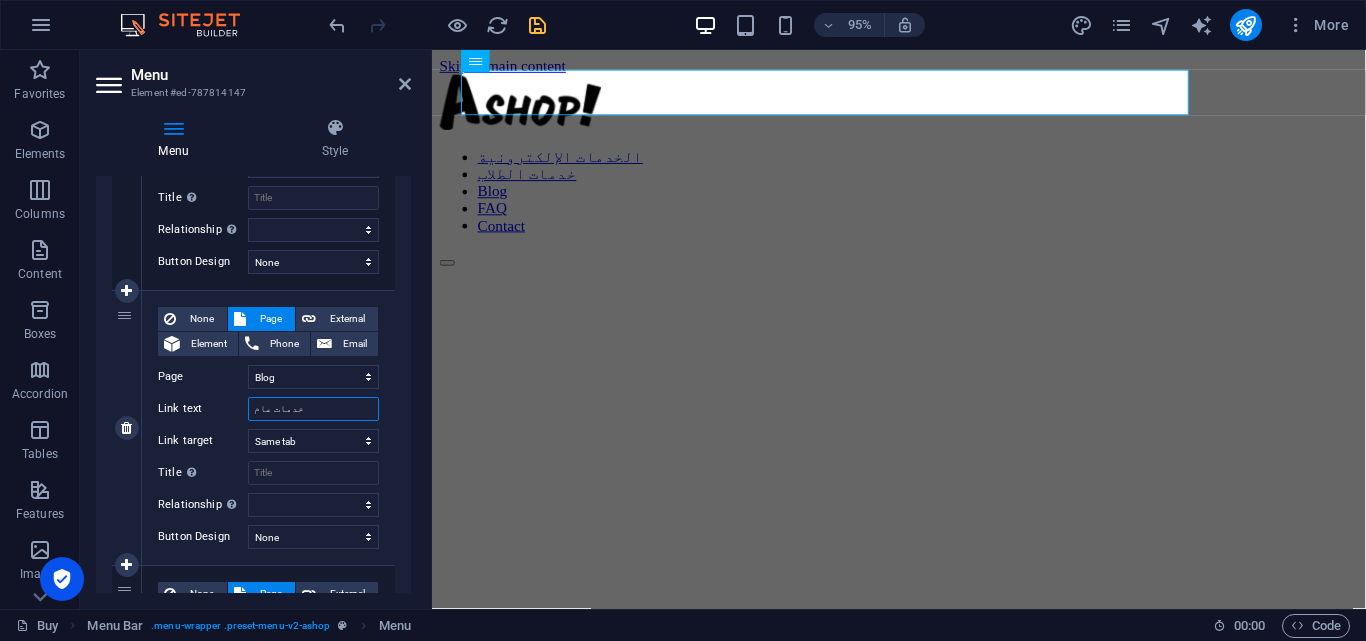type on "خدمات عامة" 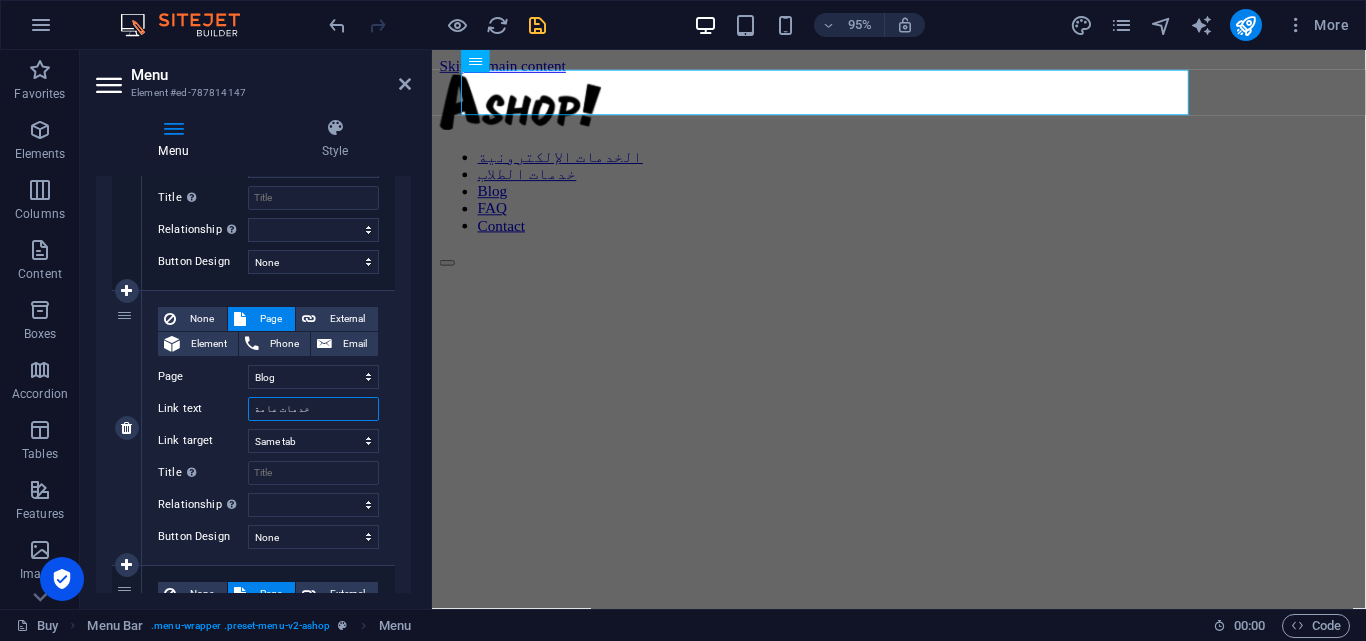 select 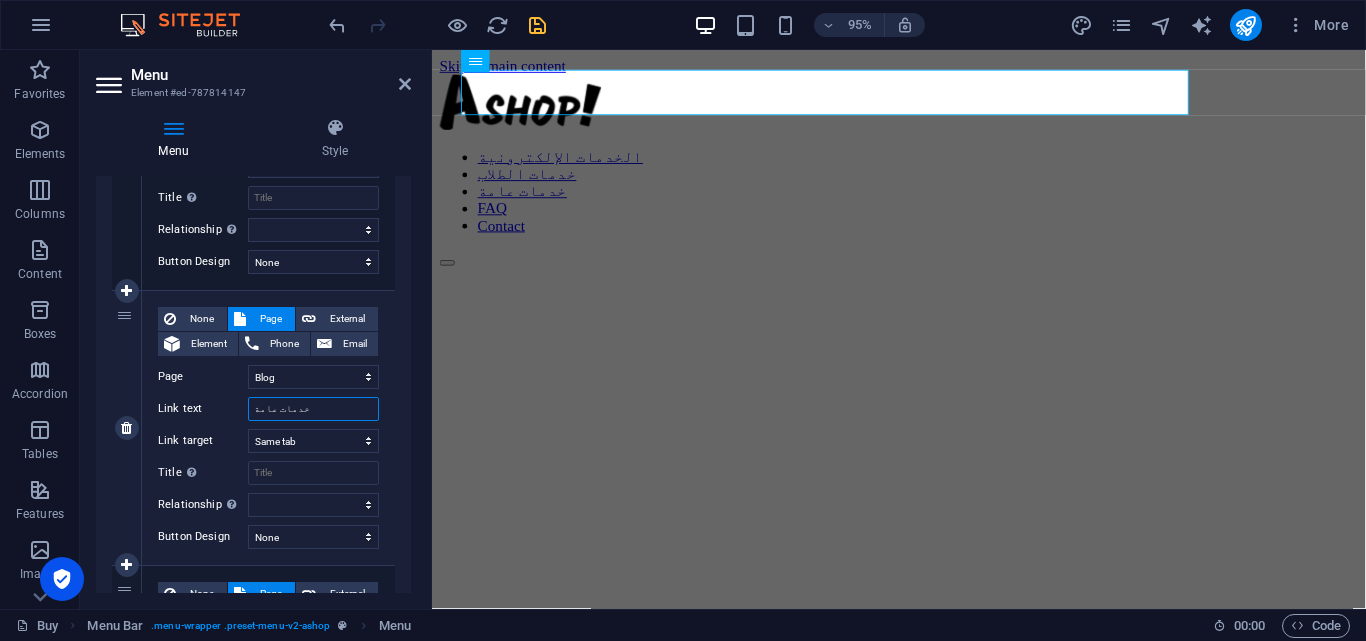 type on "خدمات عامة" 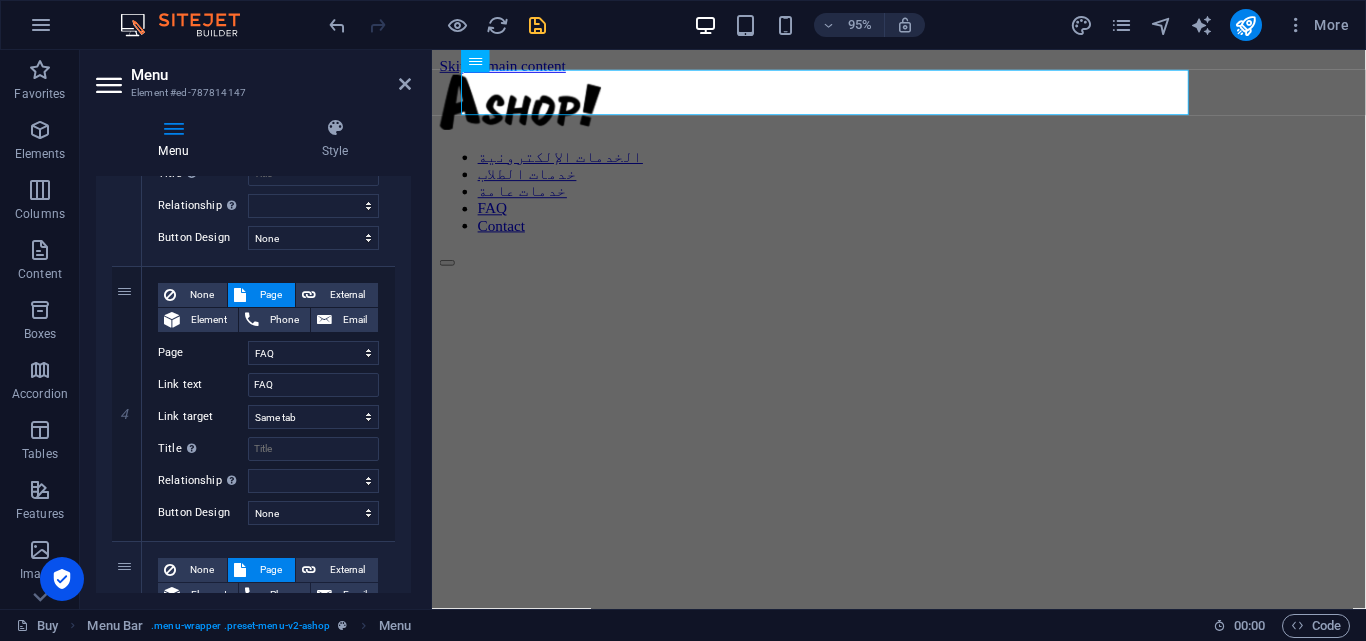 scroll, scrollTop: 931, scrollLeft: 0, axis: vertical 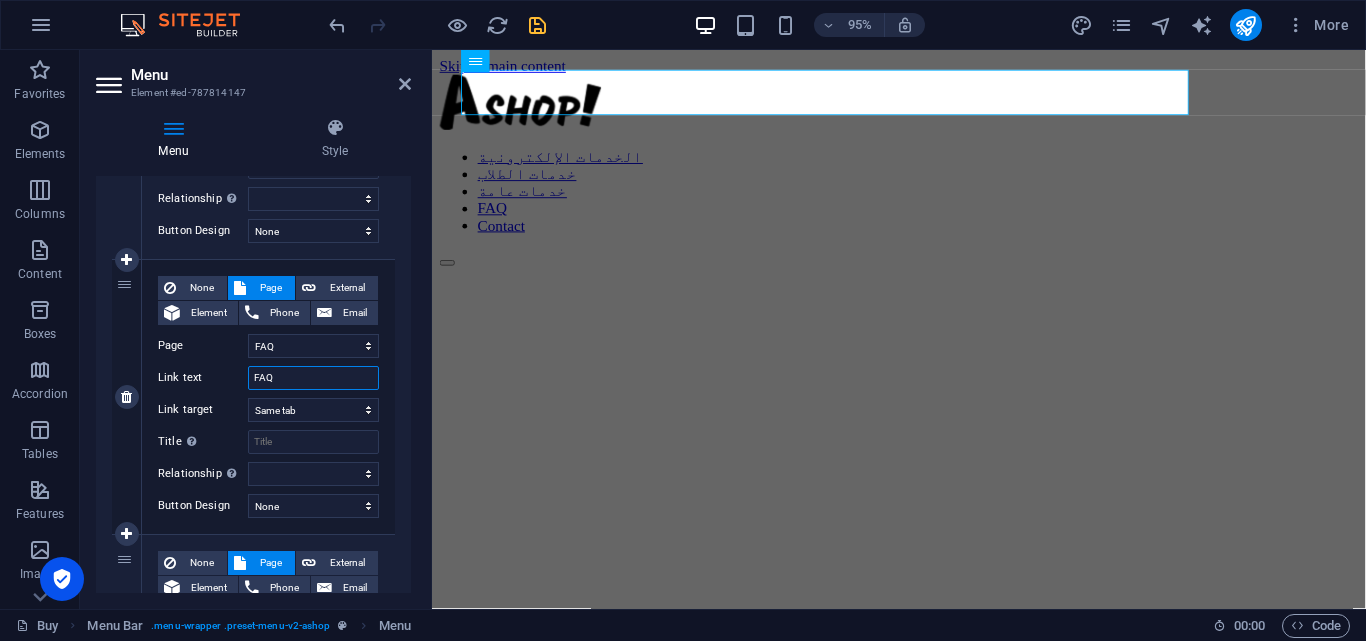 click on "FAQ" at bounding box center (313, 378) 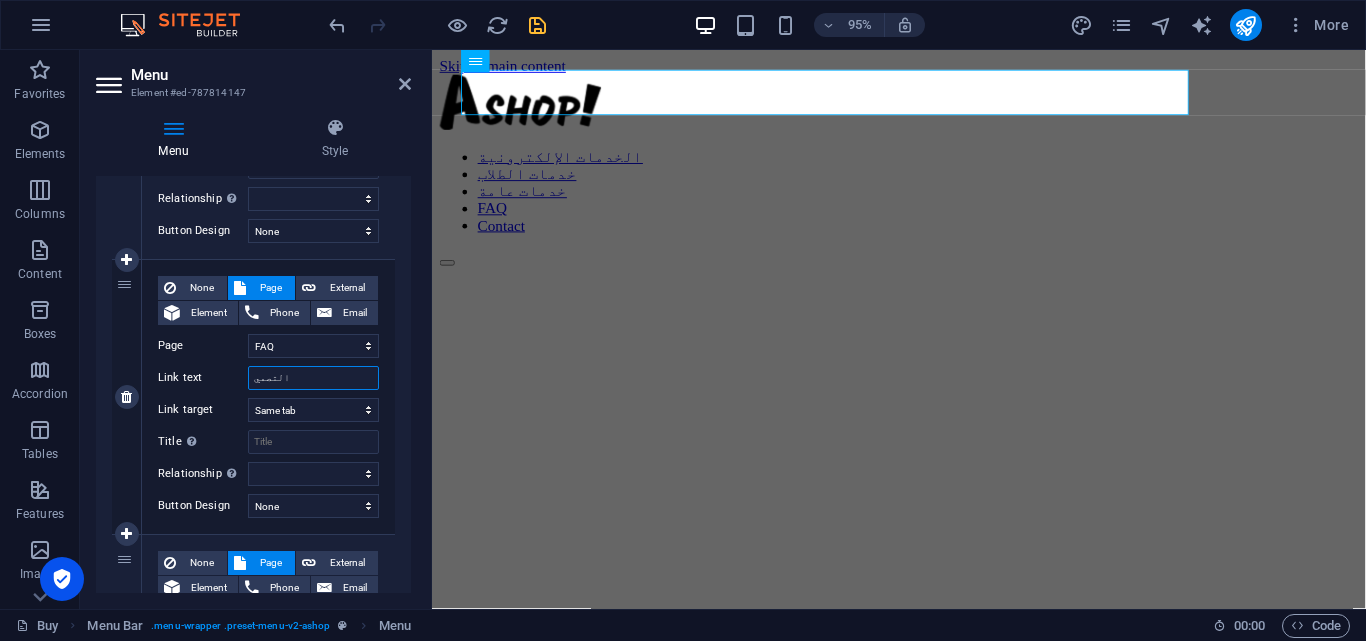 type on "التصميم" 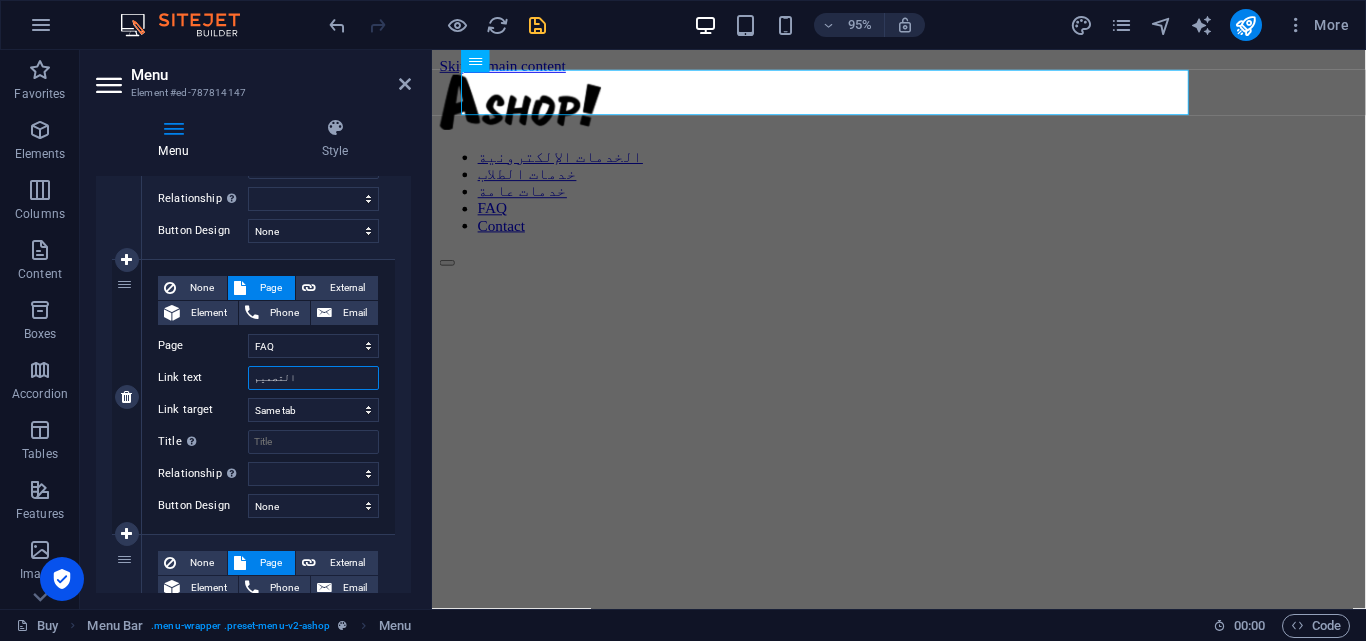 select 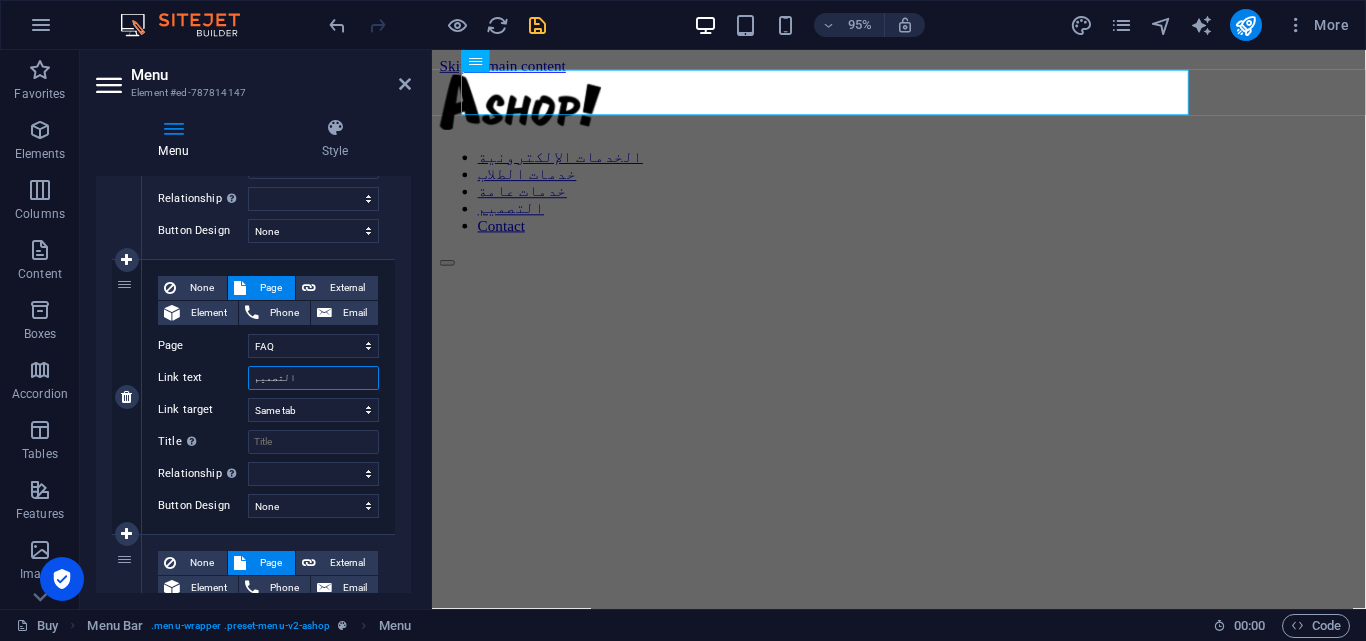 type on "التصميم" 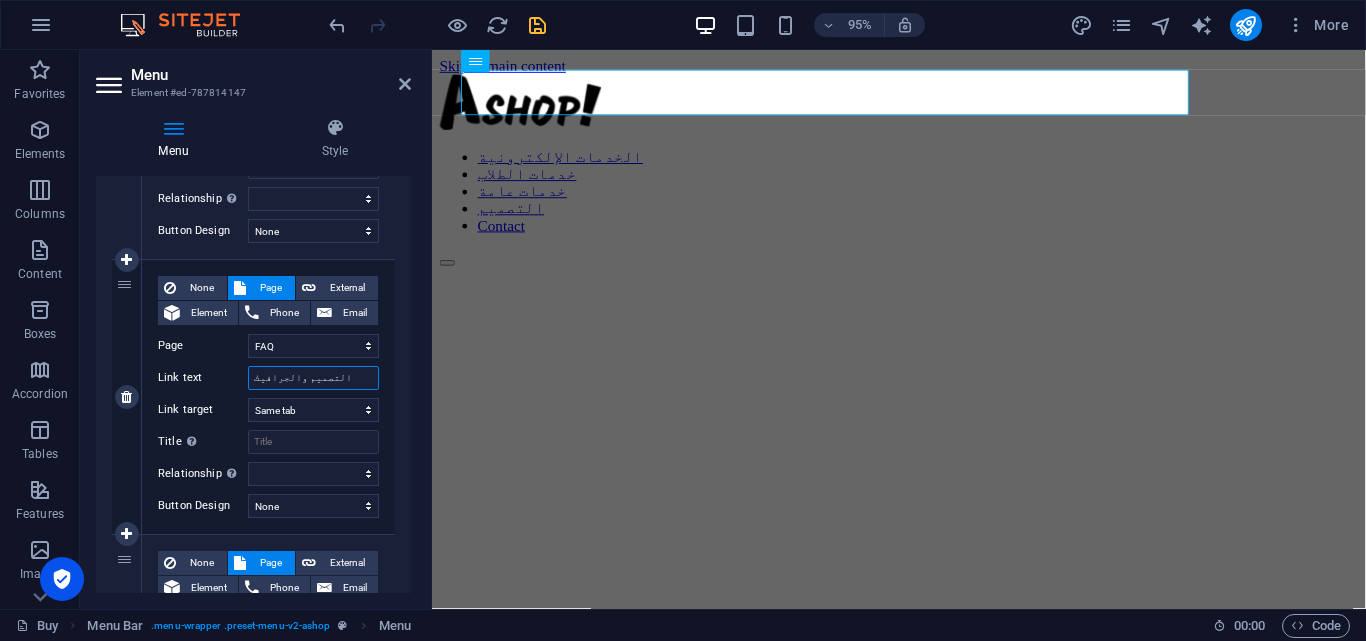 type on "التصميم والجرافيكس" 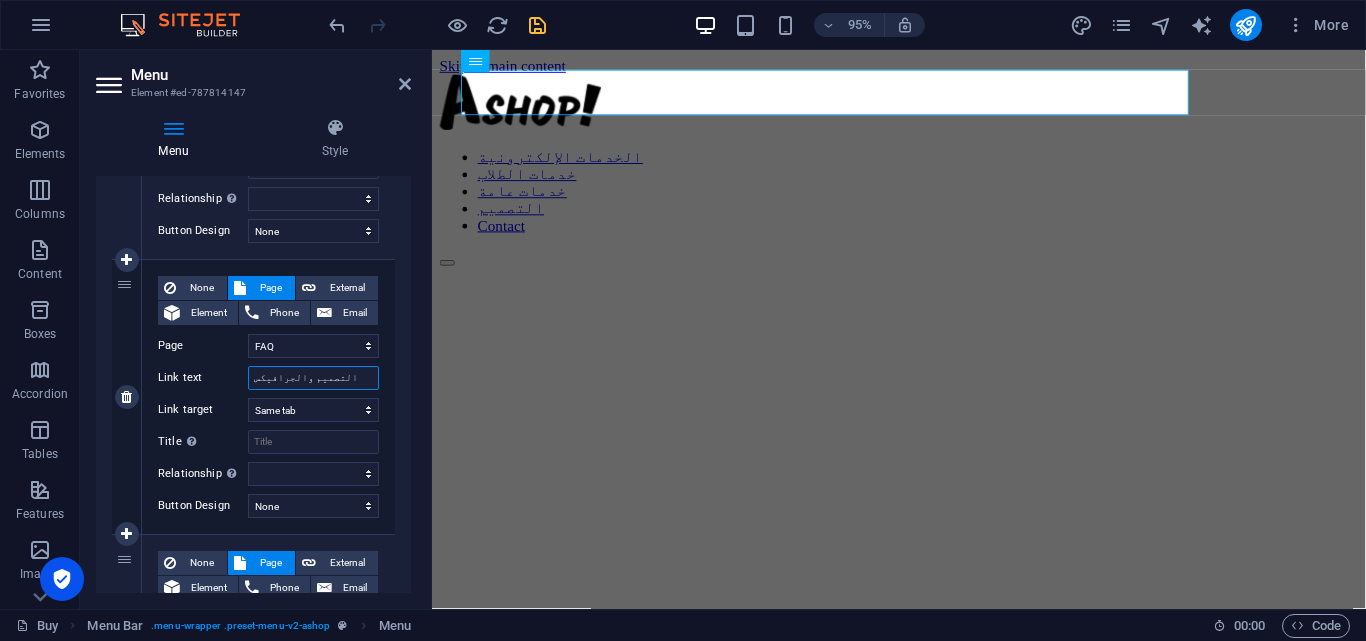 select 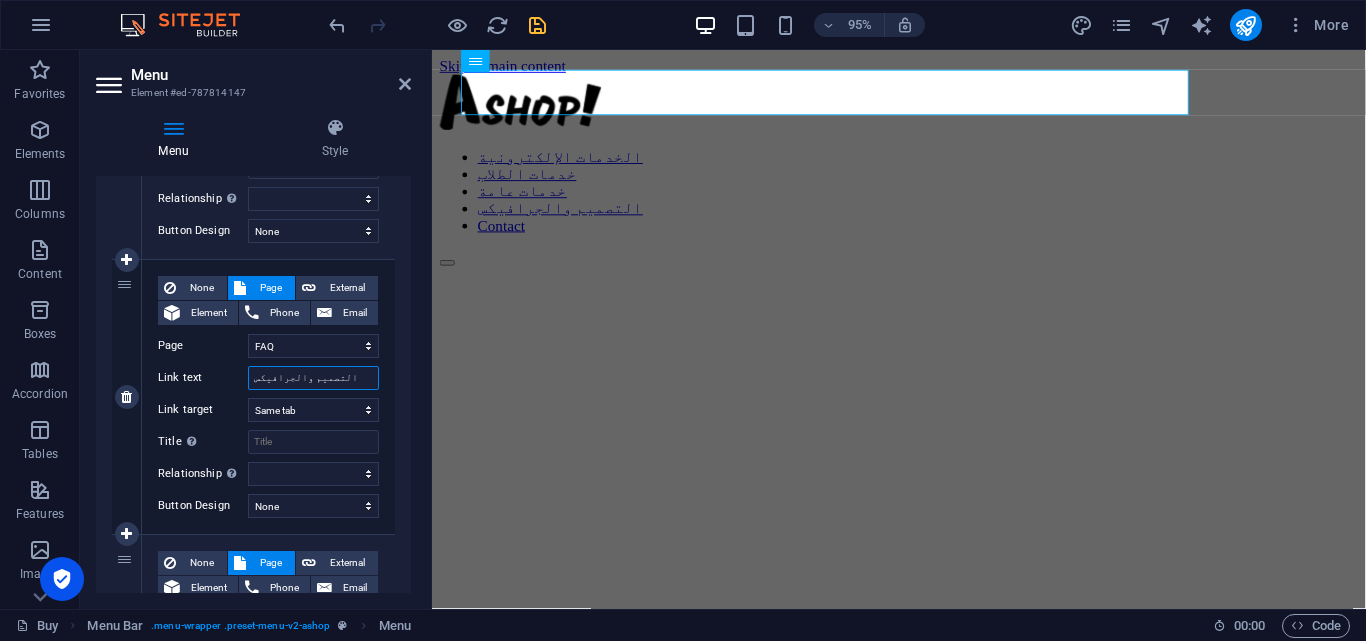 type on "التصميم والجرافيكس" 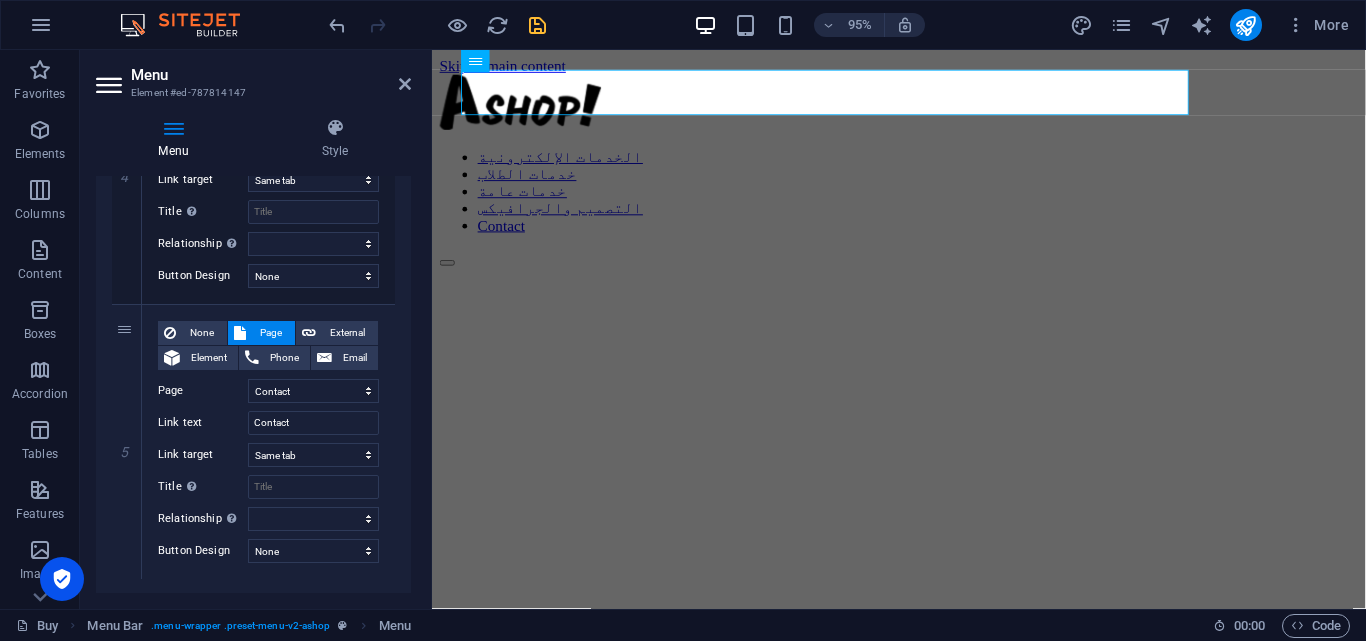 scroll, scrollTop: 1168, scrollLeft: 0, axis: vertical 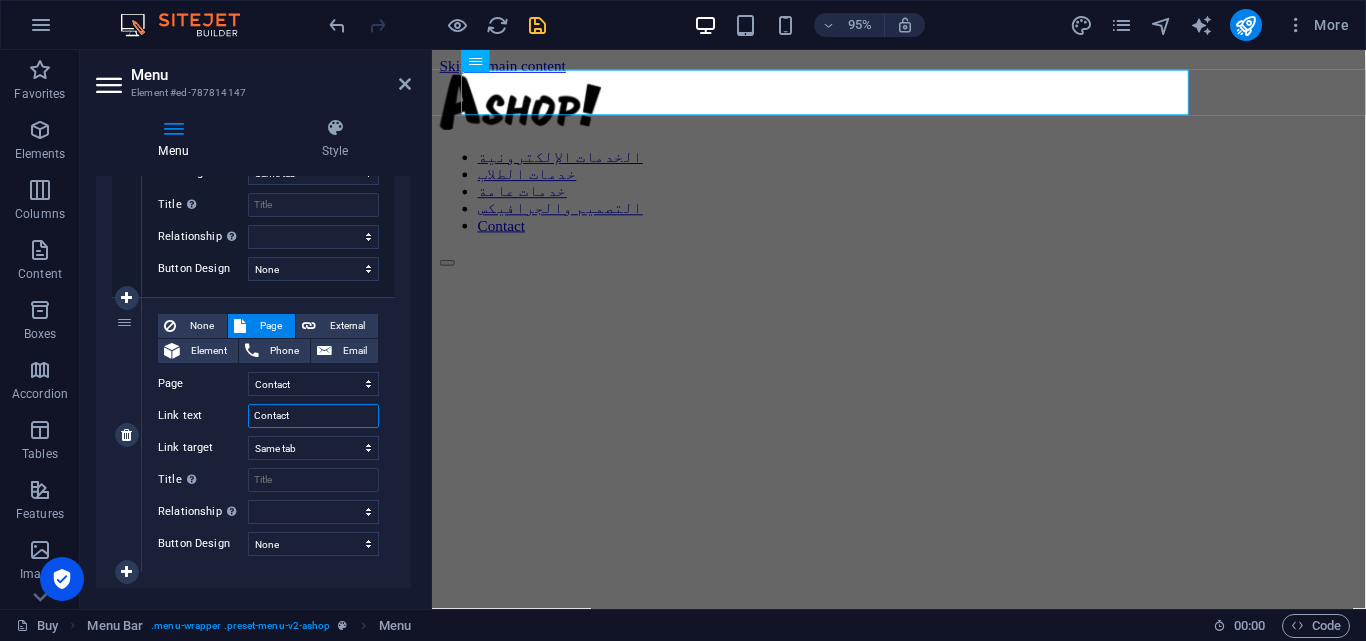 click on "Contact" at bounding box center [313, 416] 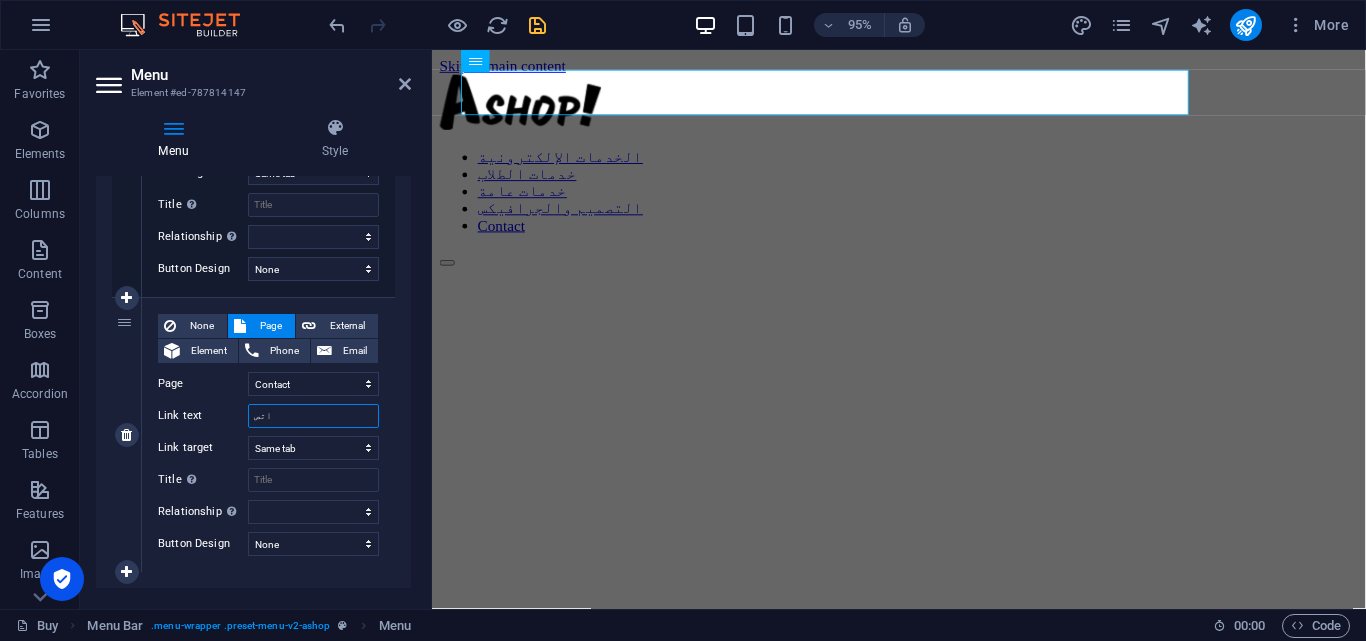 type on "اتصل" 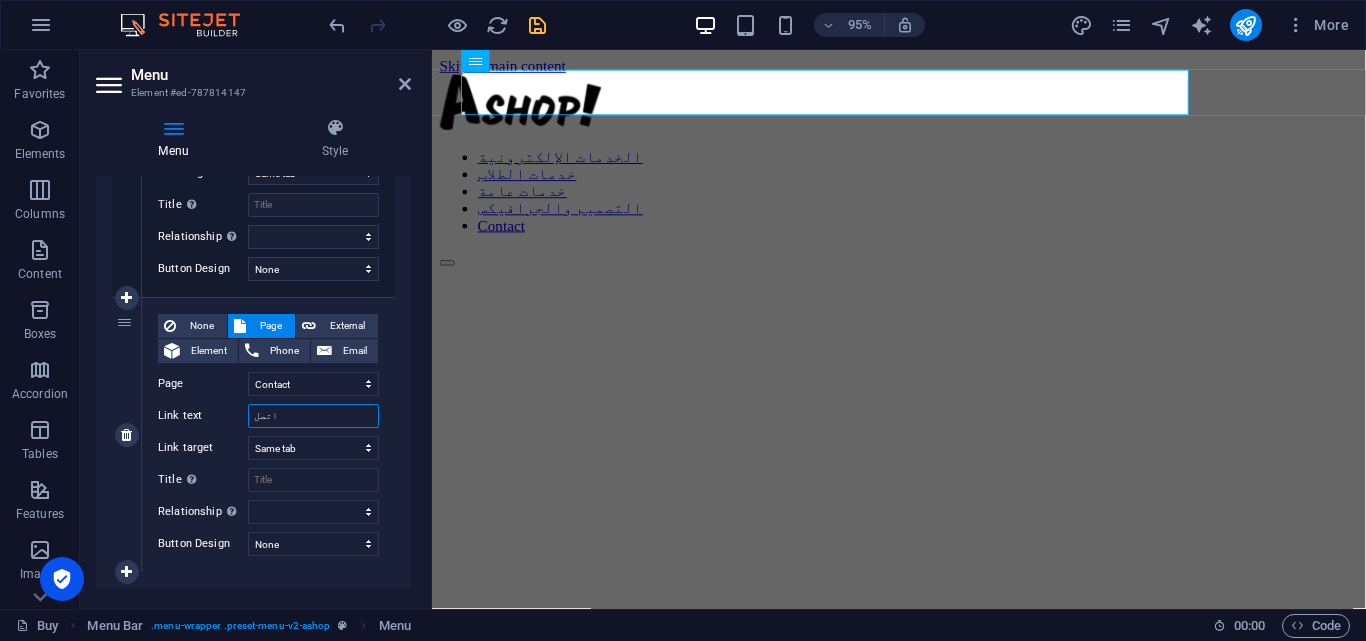 select 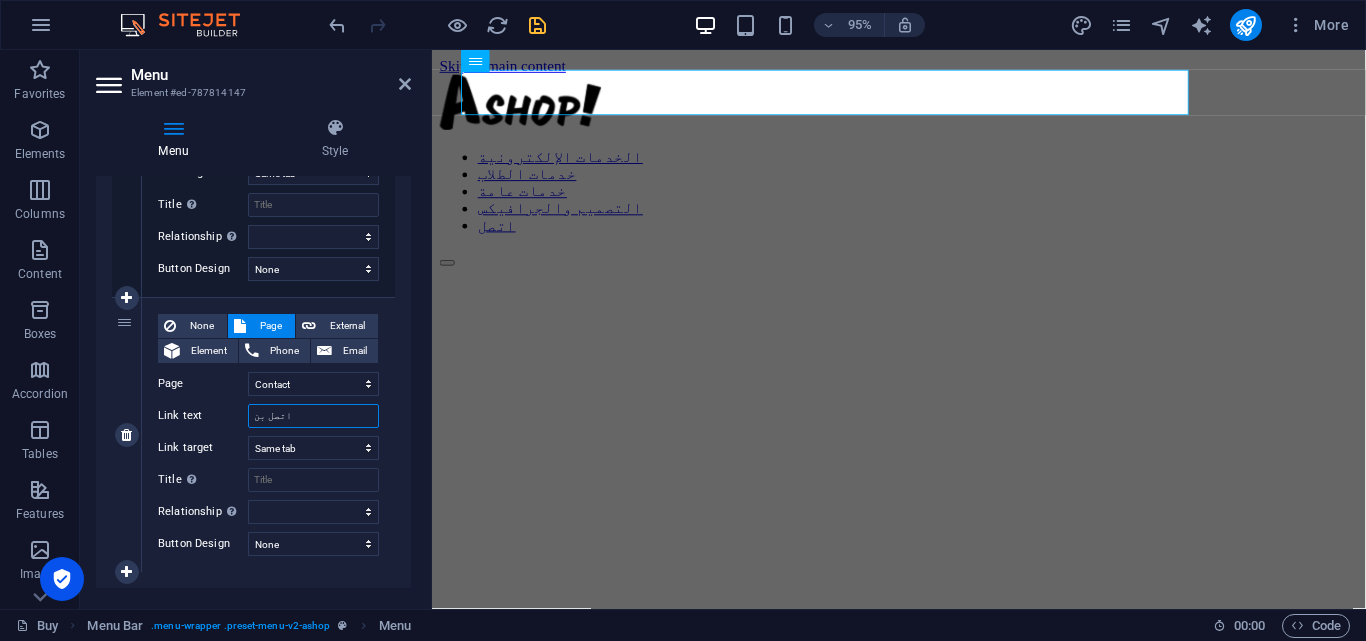 type on "اتصل بنا" 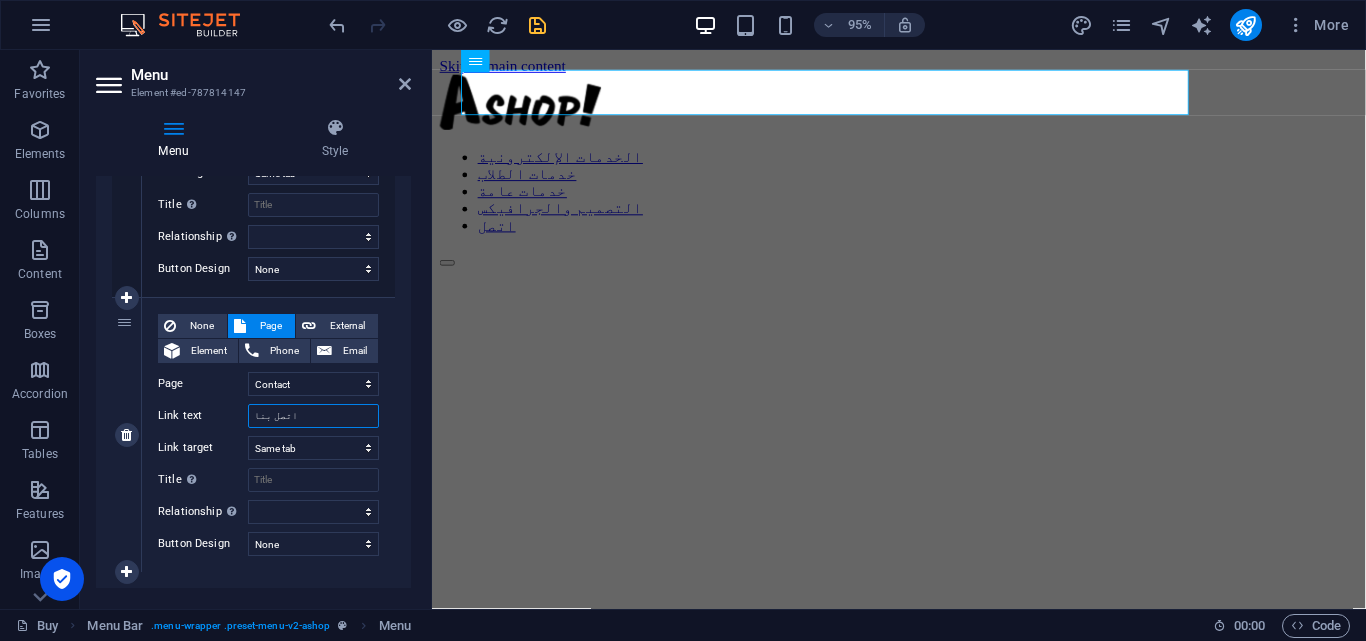 select 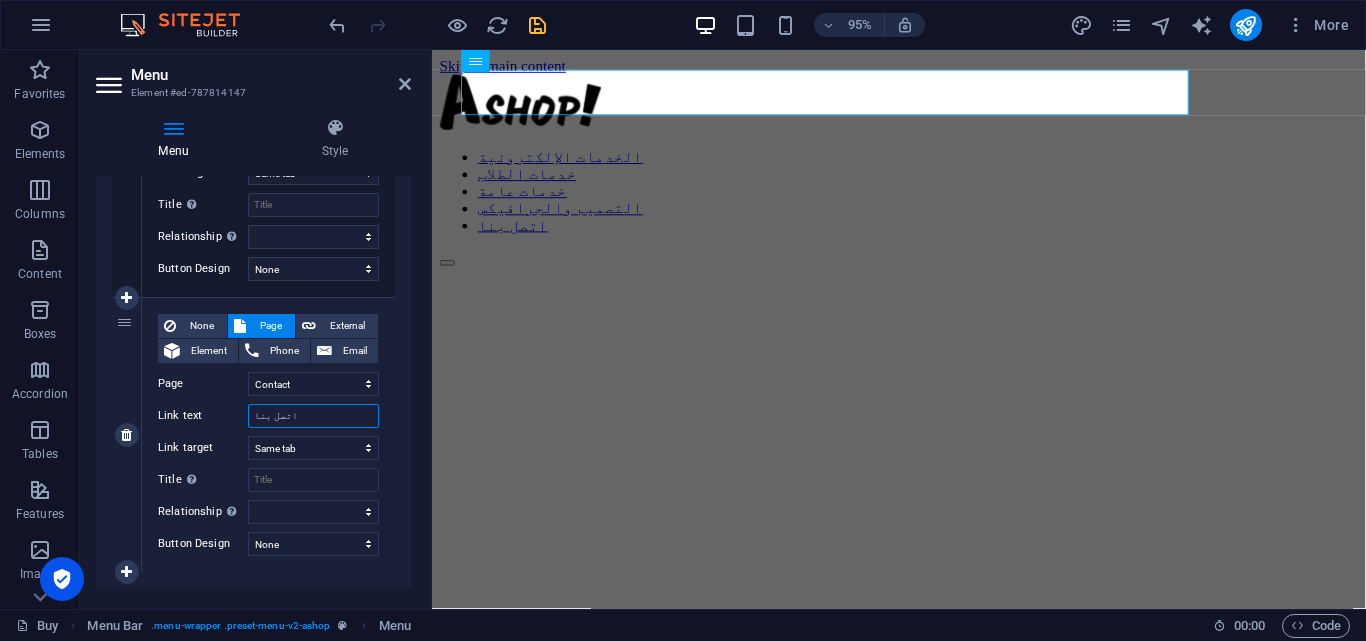 type on "اتصل بنا" 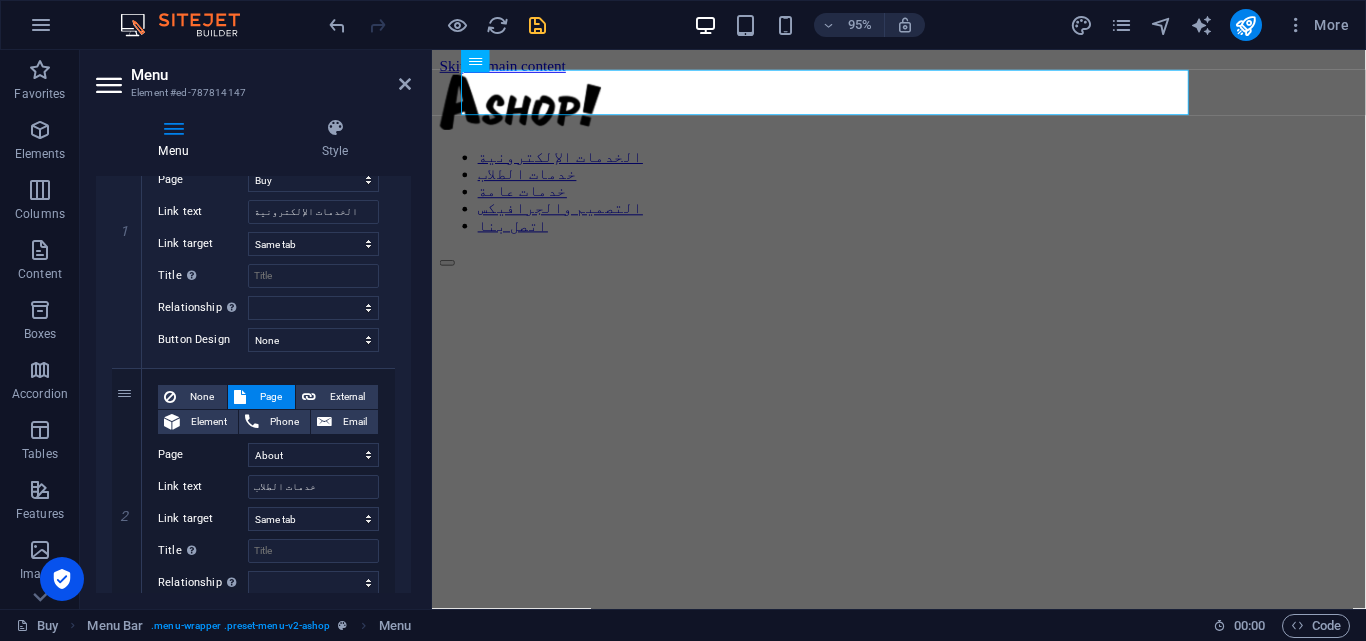 scroll, scrollTop: 0, scrollLeft: 0, axis: both 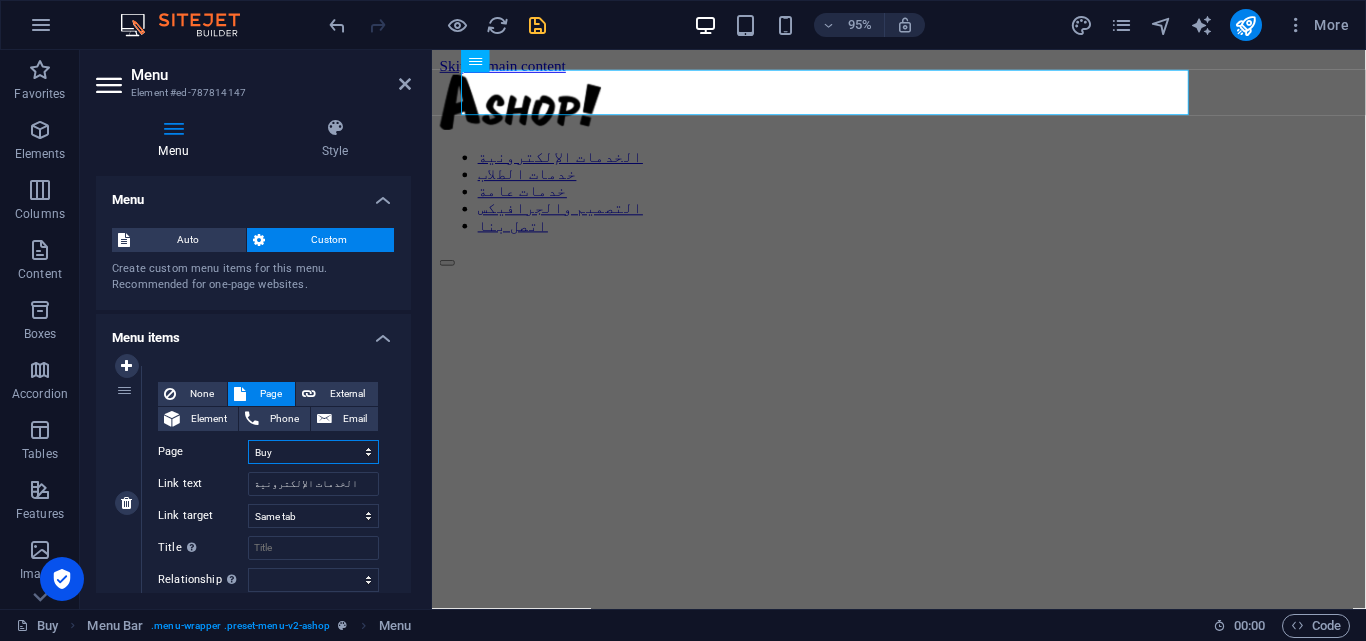 click on "Buy About Blog FAQ Contact Legal notice Privacy" at bounding box center (313, 452) 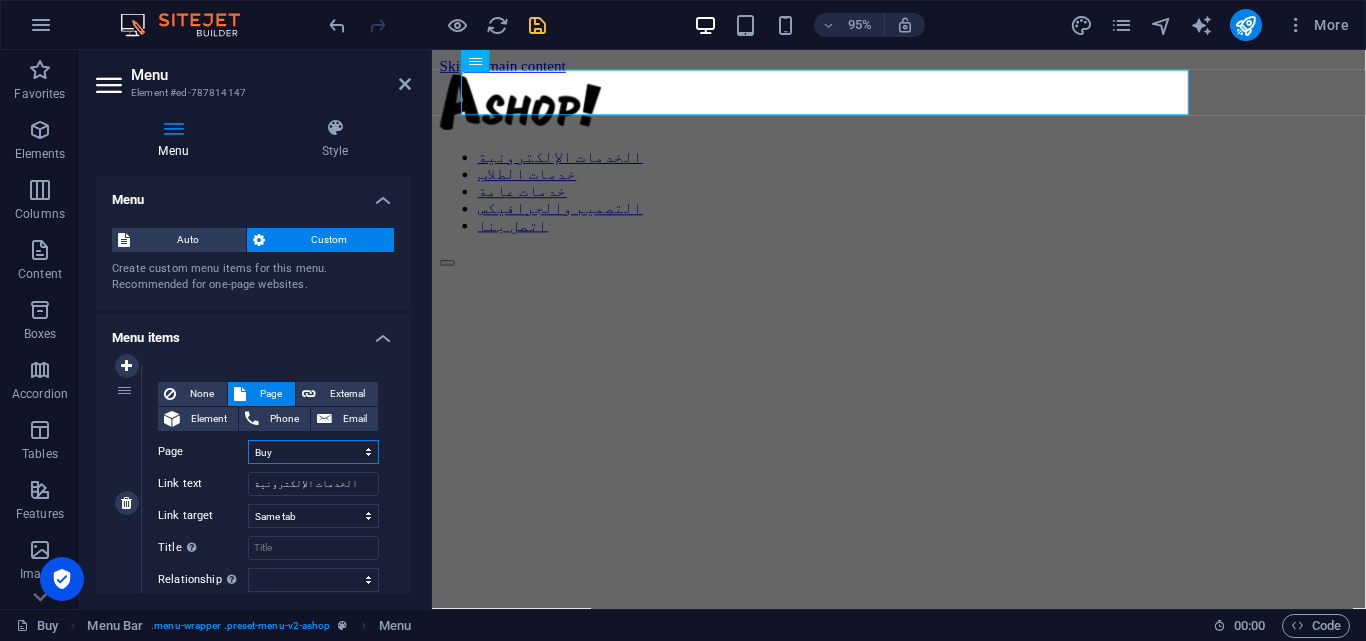 click on "Buy About Blog FAQ Contact Legal notice Privacy" at bounding box center [313, 452] 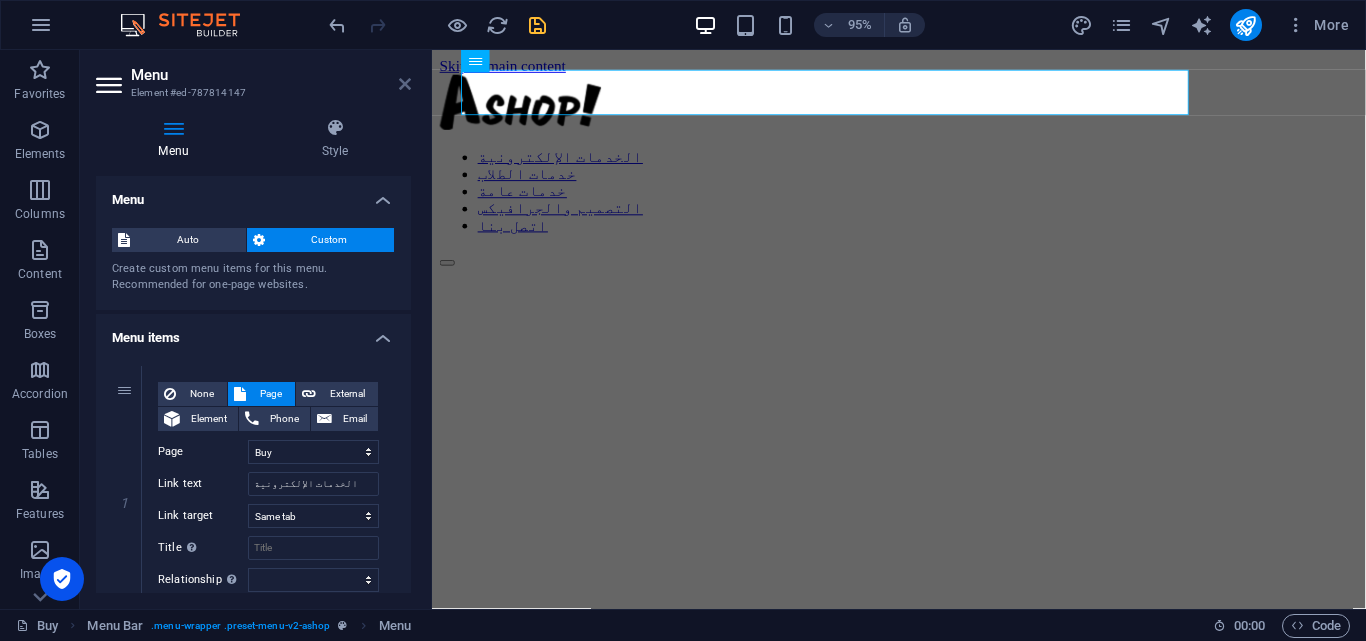 click at bounding box center [405, 84] 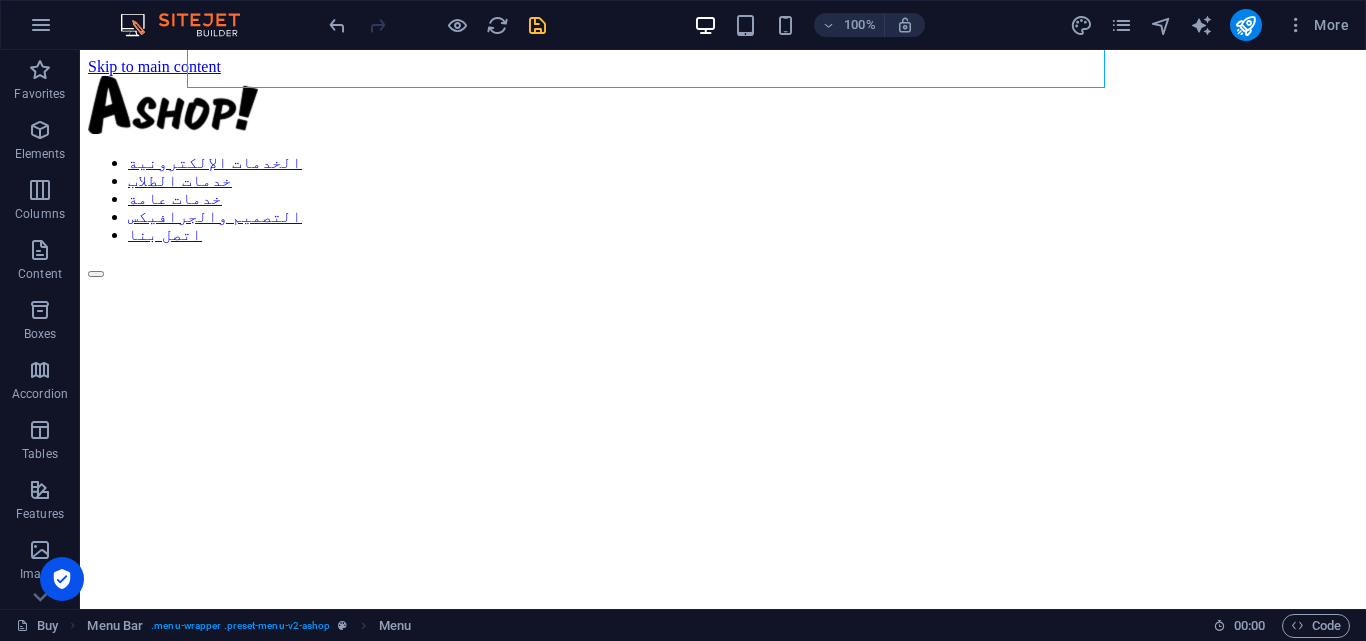 scroll, scrollTop: 476, scrollLeft: 0, axis: vertical 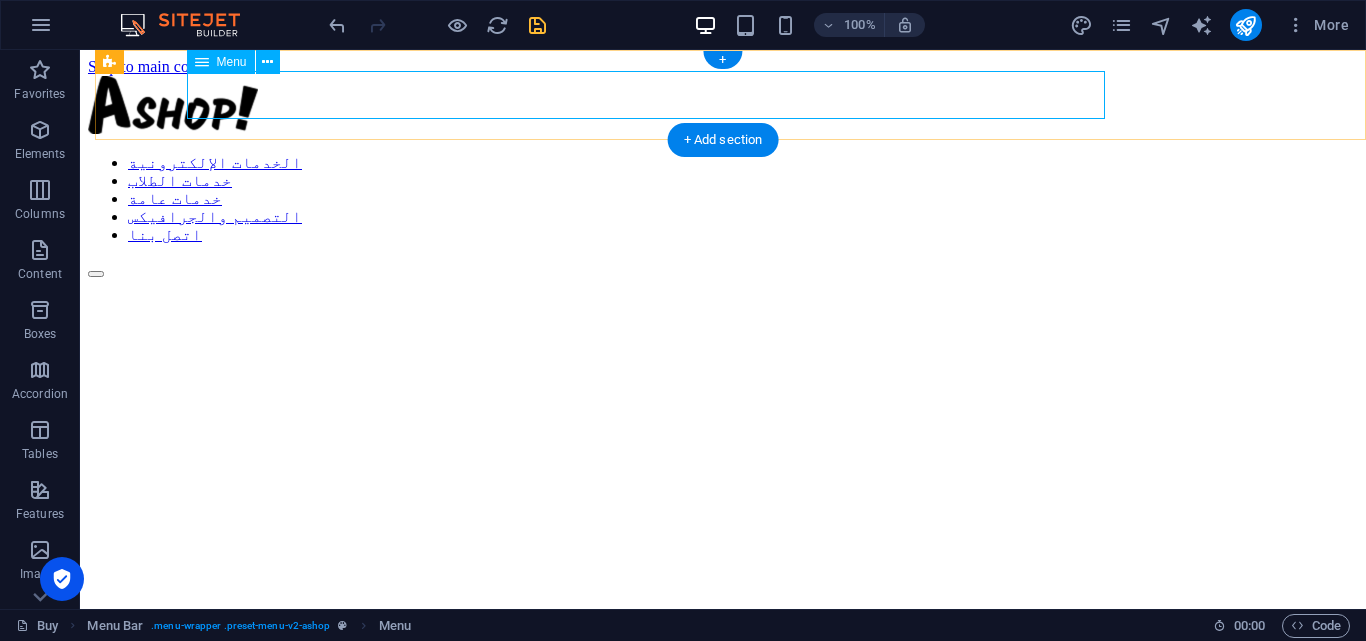 click on "الخدمات الإلكترونية خدمات الطلاب خدمات عامة التصميم والجرافيكس اتصل بنا" at bounding box center [723, 199] 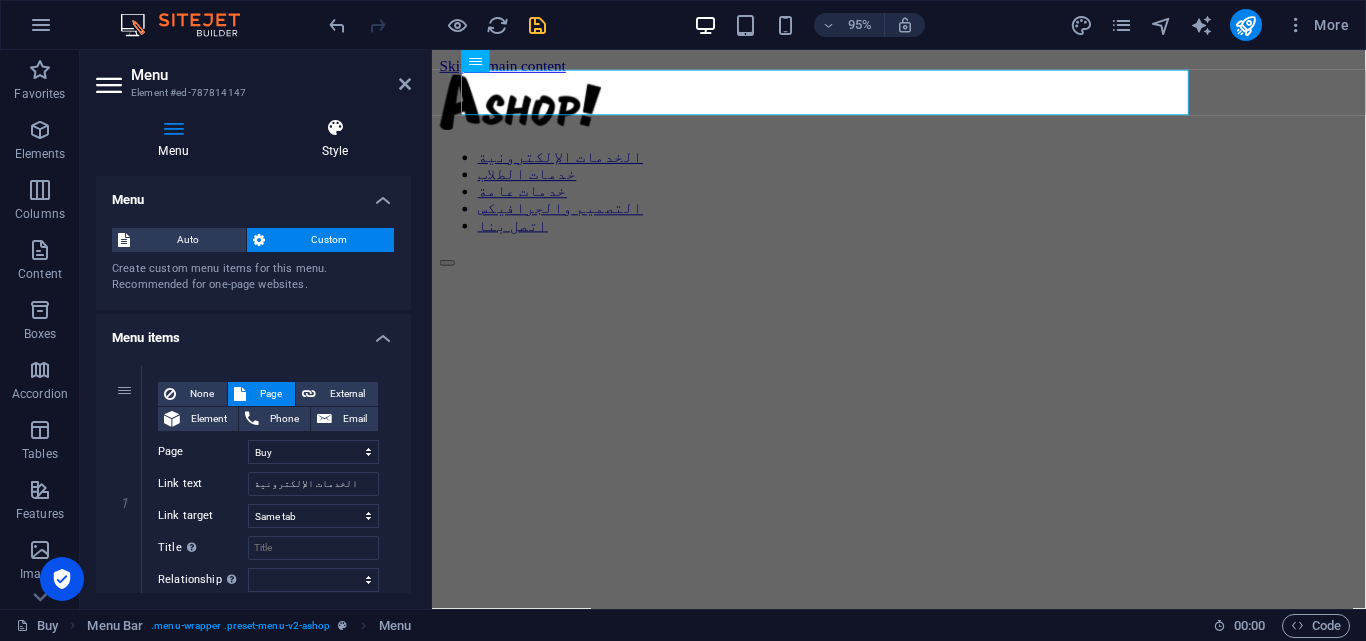 click on "Style" at bounding box center (335, 139) 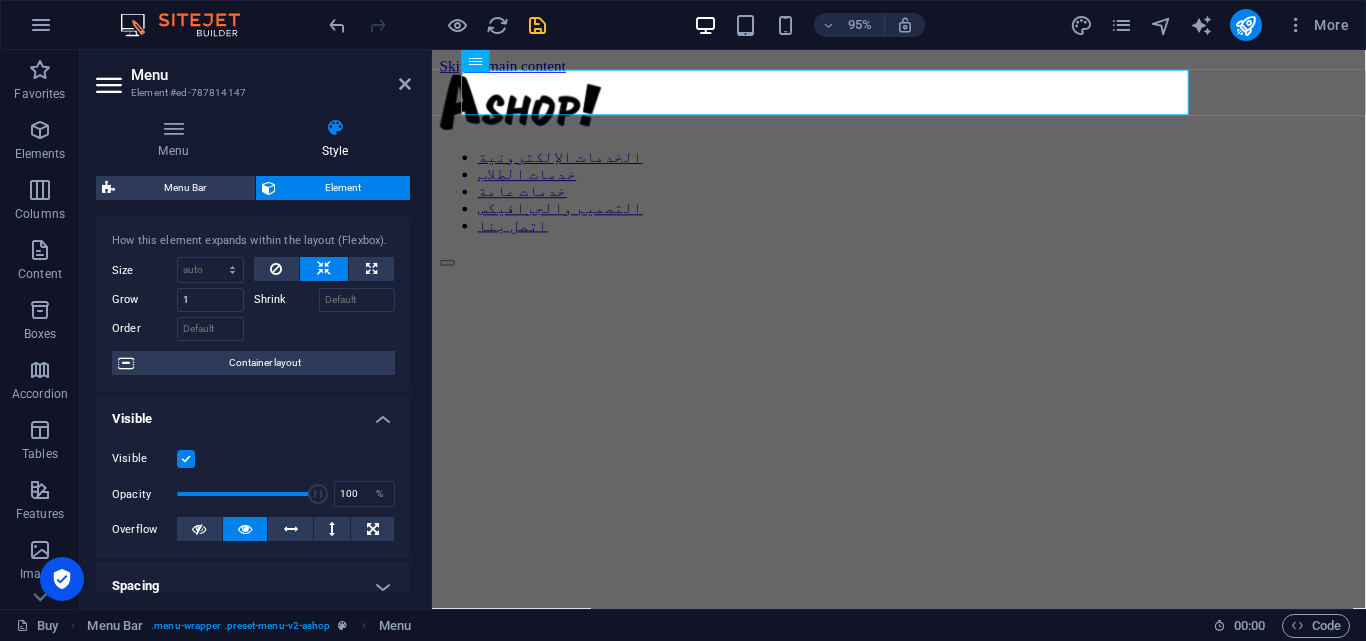 scroll, scrollTop: 52, scrollLeft: 0, axis: vertical 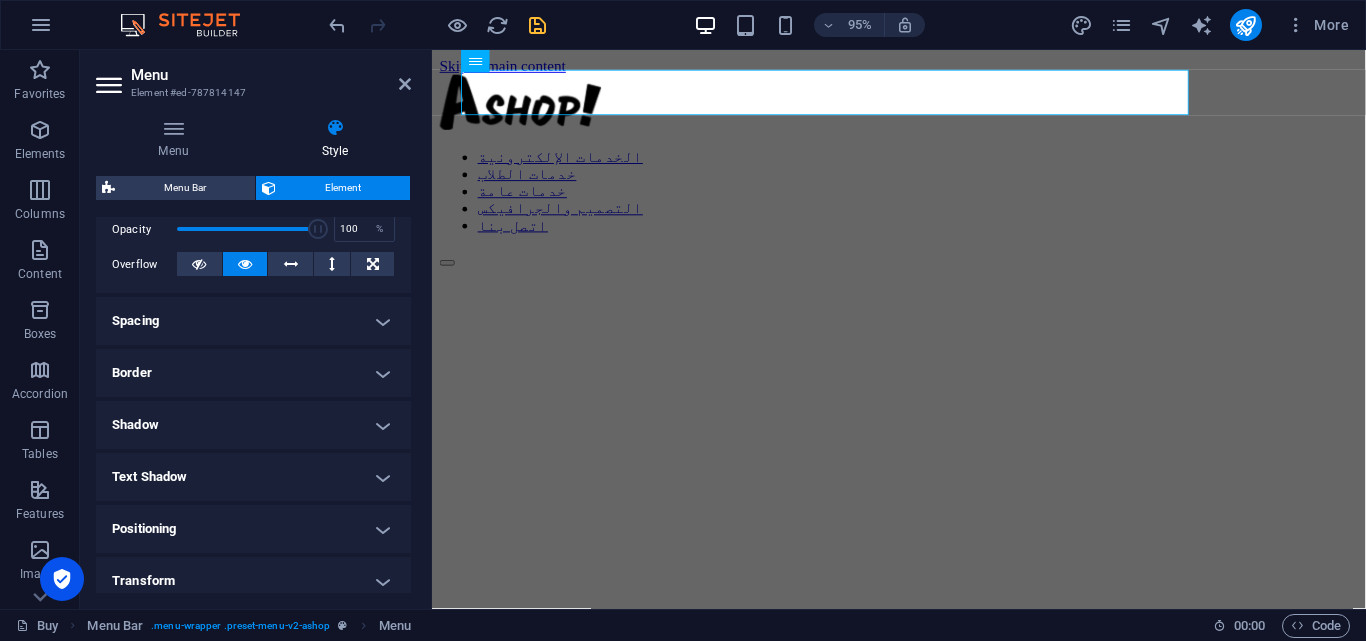 click on "Border" at bounding box center (253, 373) 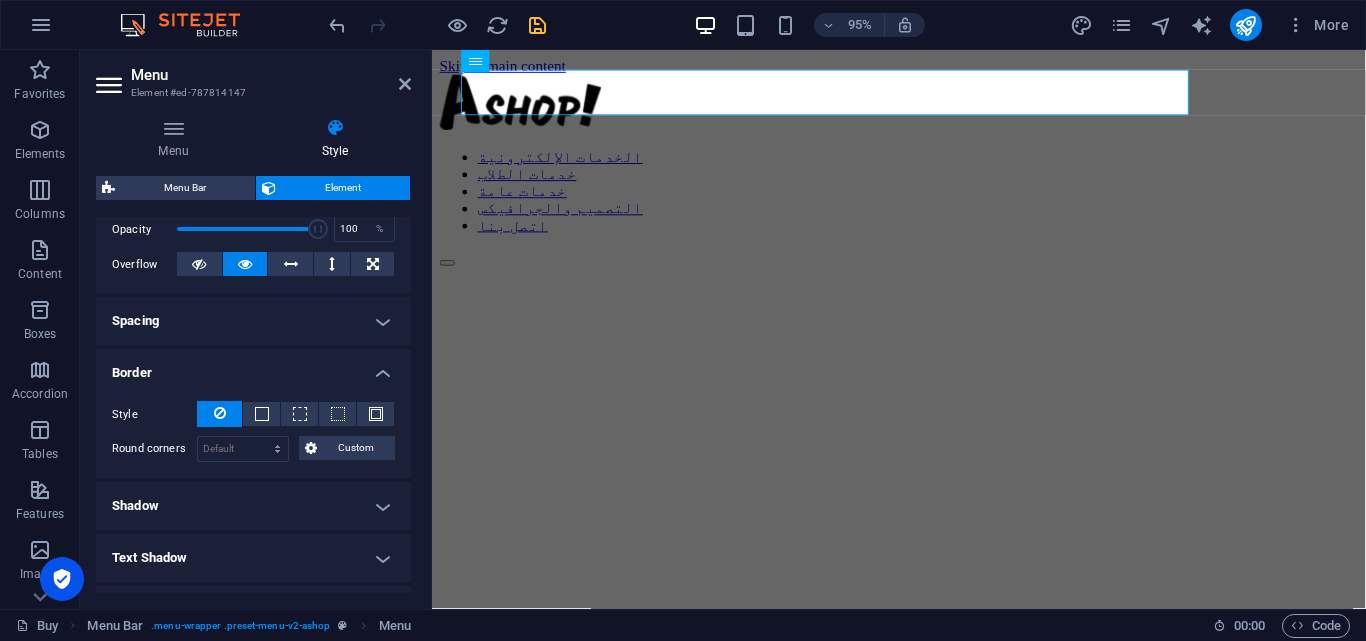 click on "Border" at bounding box center (253, 367) 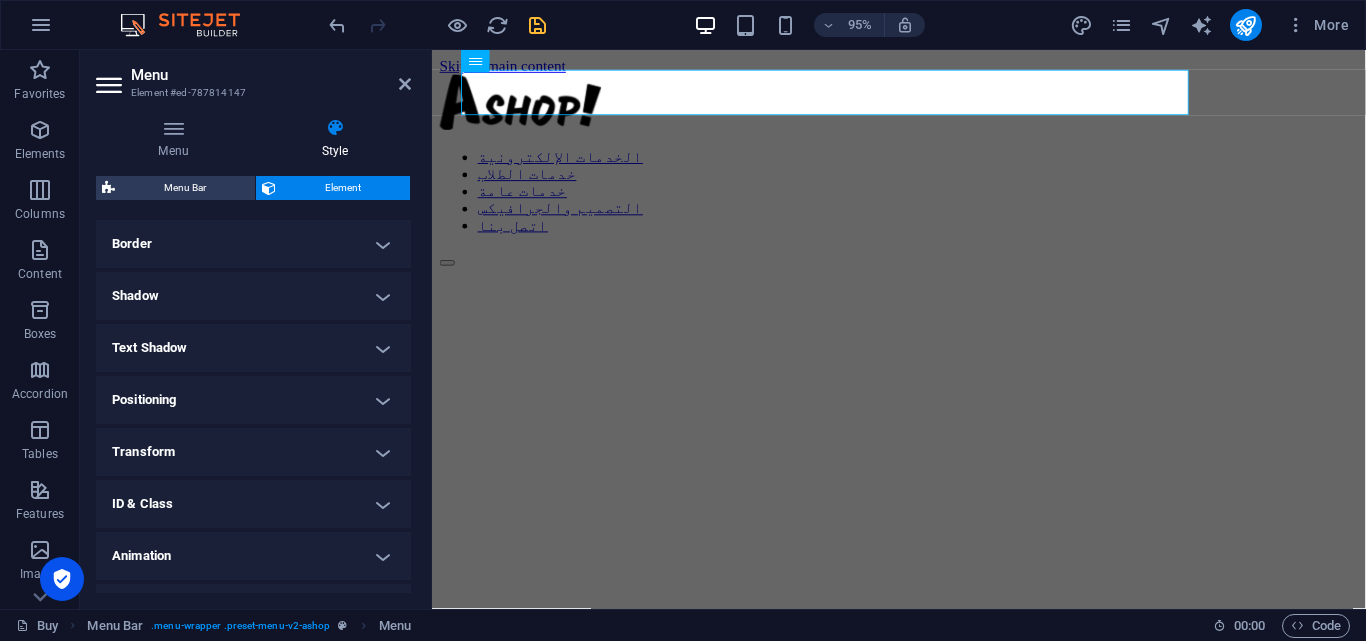 scroll, scrollTop: 436, scrollLeft: 0, axis: vertical 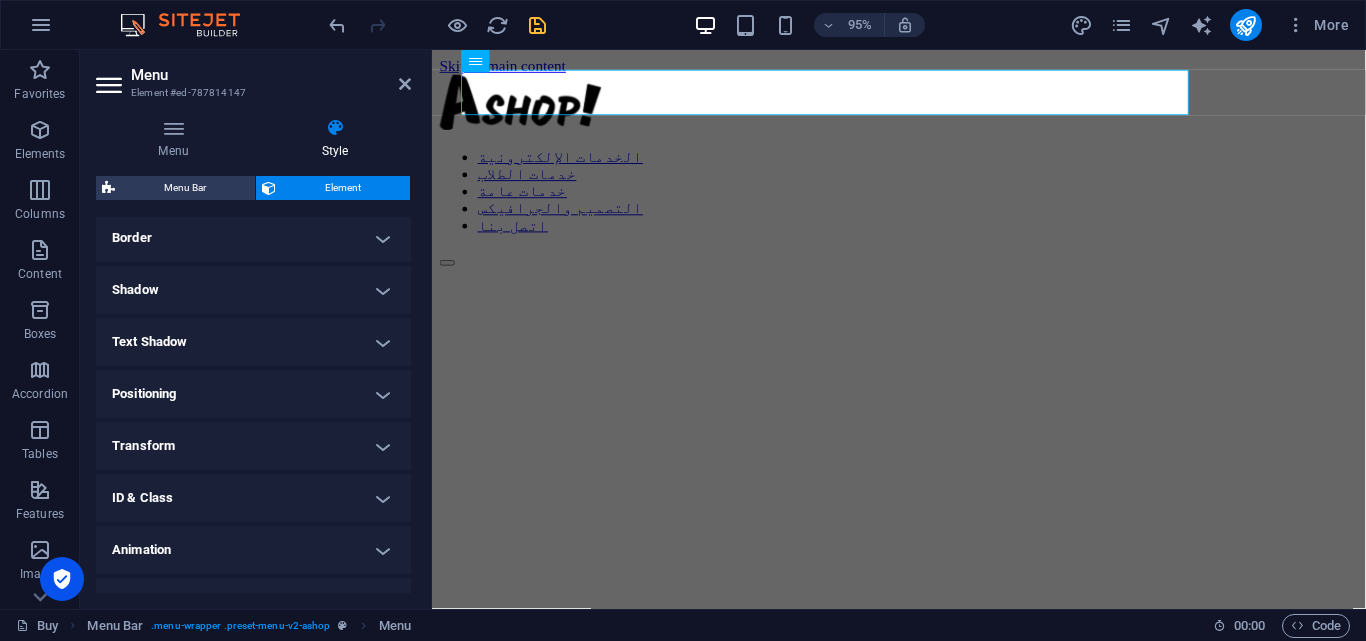 click on "Text Shadow" at bounding box center [253, 342] 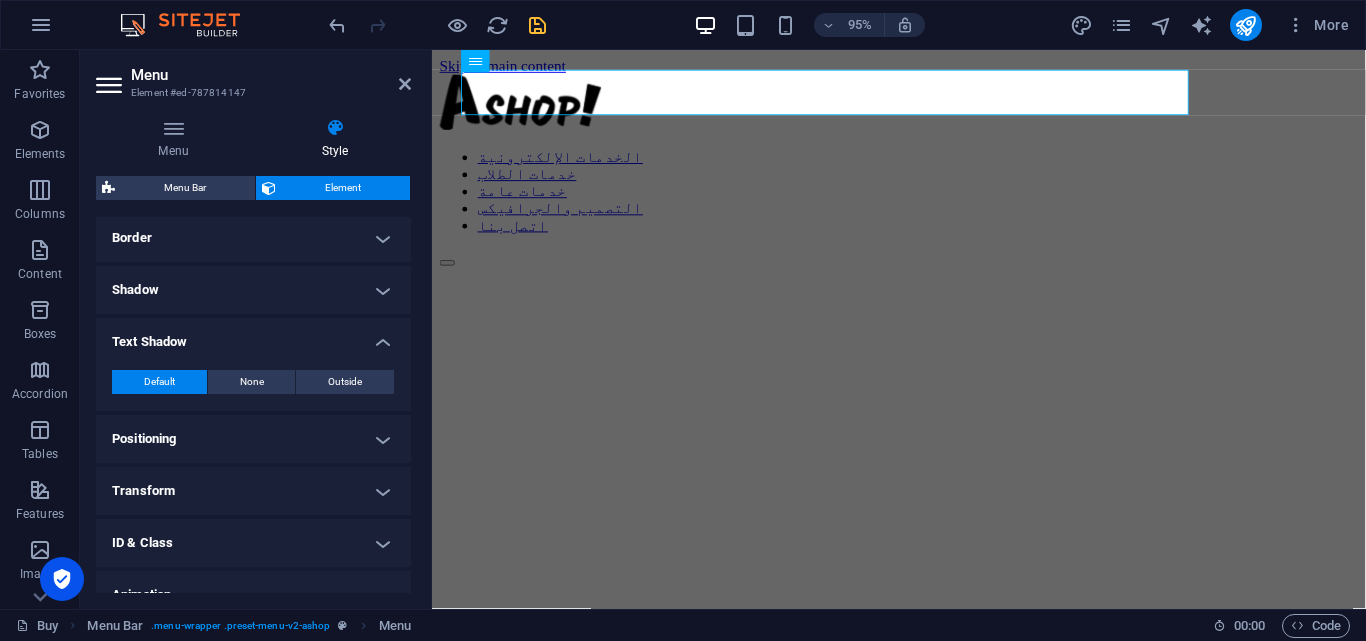 click on "Text Shadow" at bounding box center (253, 336) 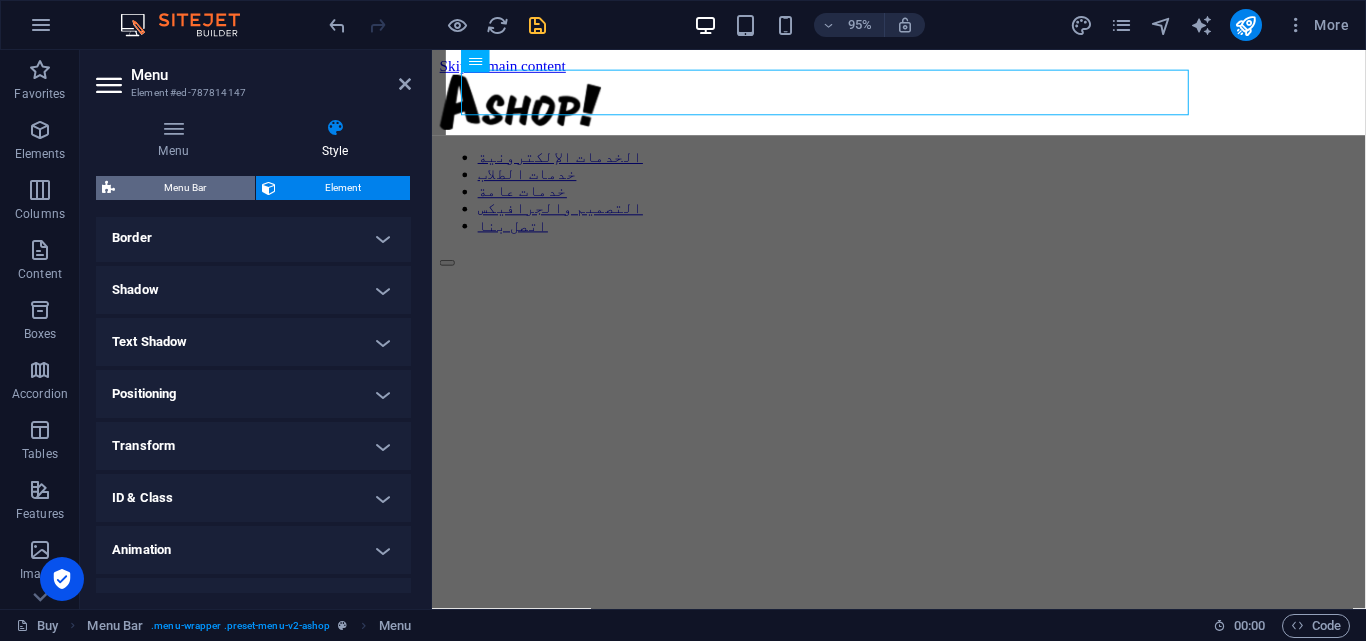 click on "Menu Bar" at bounding box center (185, 188) 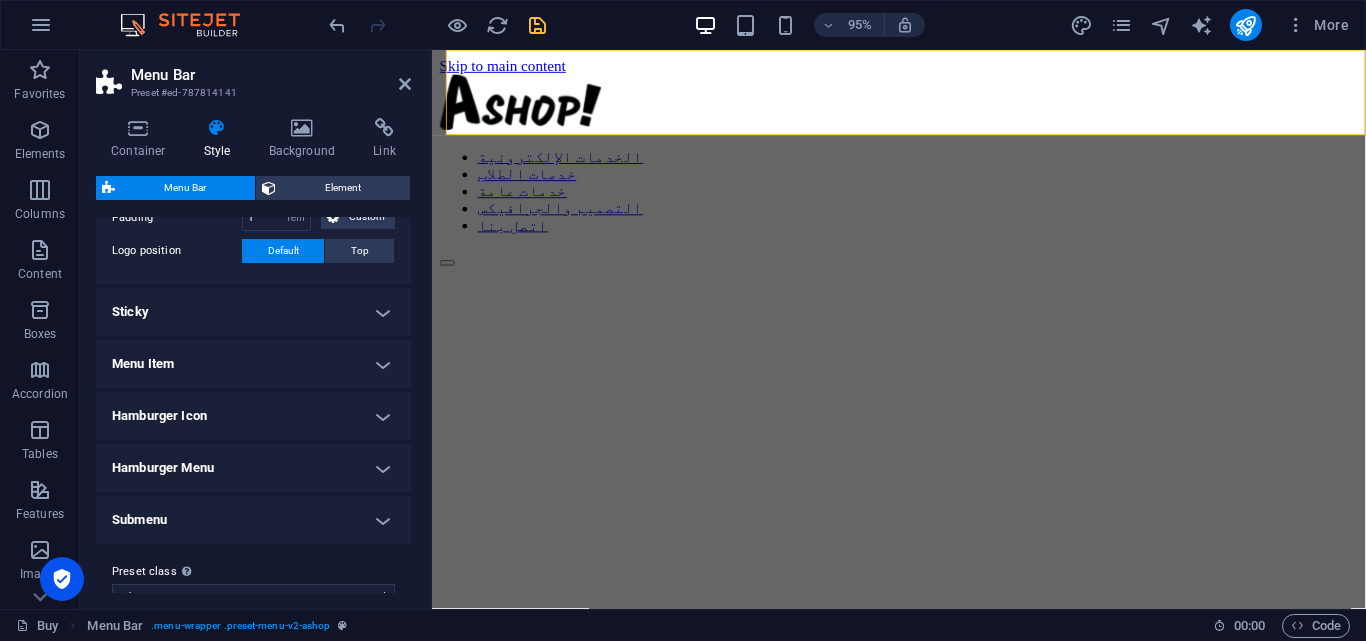 scroll, scrollTop: 506, scrollLeft: 0, axis: vertical 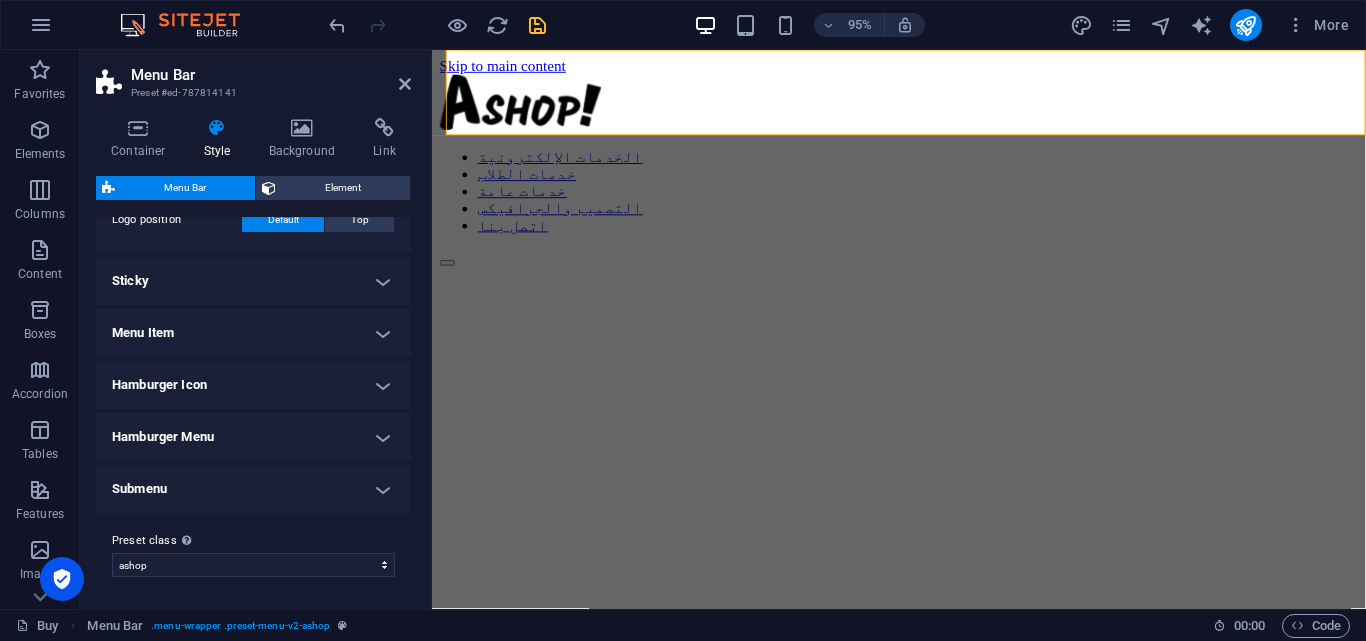 click on "Menu Item" at bounding box center [253, 333] 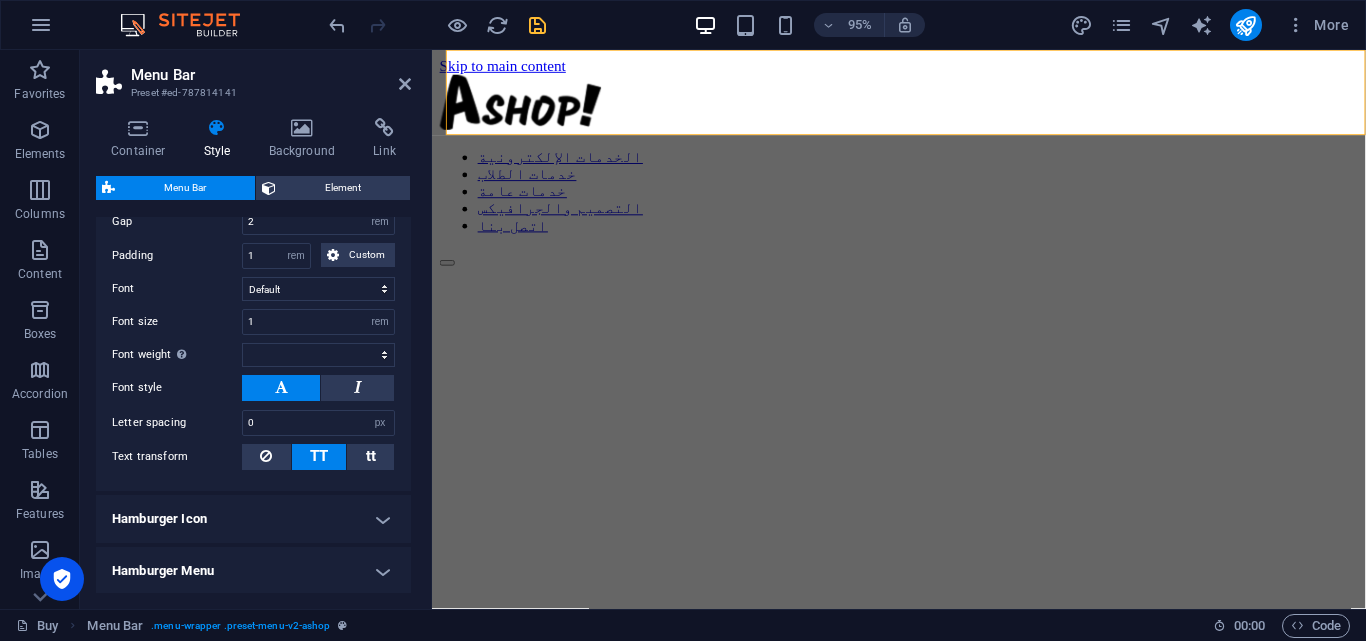 scroll, scrollTop: 860, scrollLeft: 0, axis: vertical 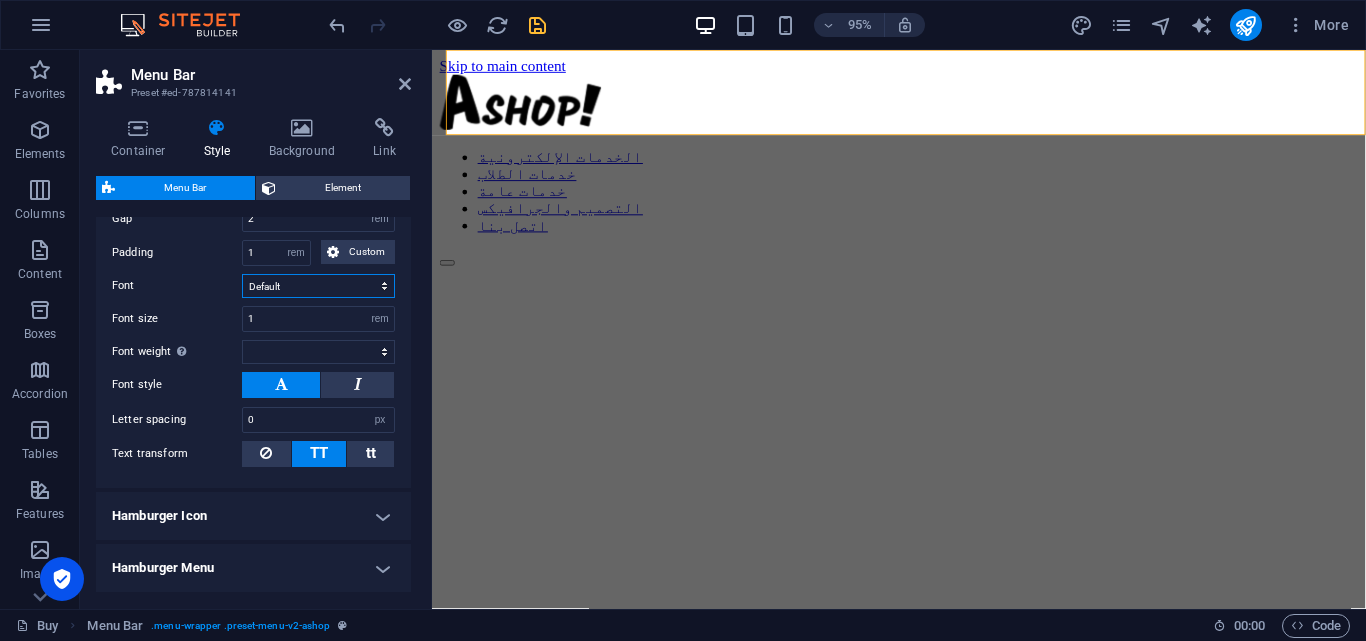 click on "Default Headlines" at bounding box center [318, 286] 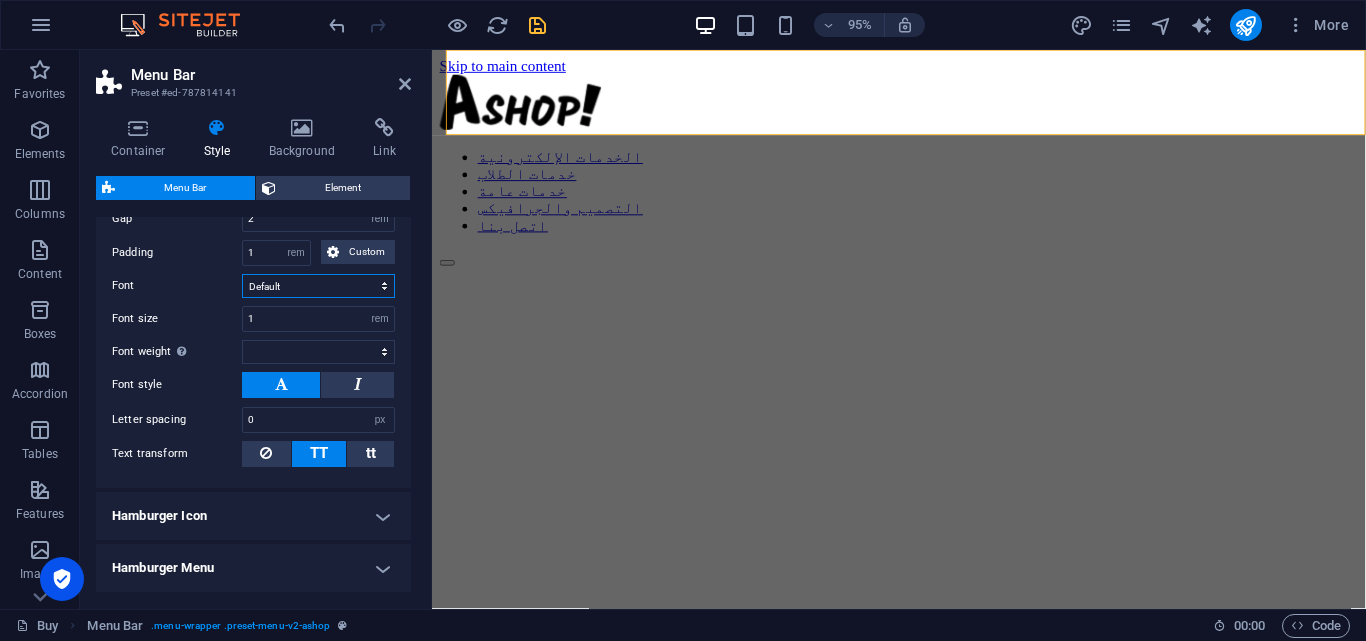 select on "link-special-font" 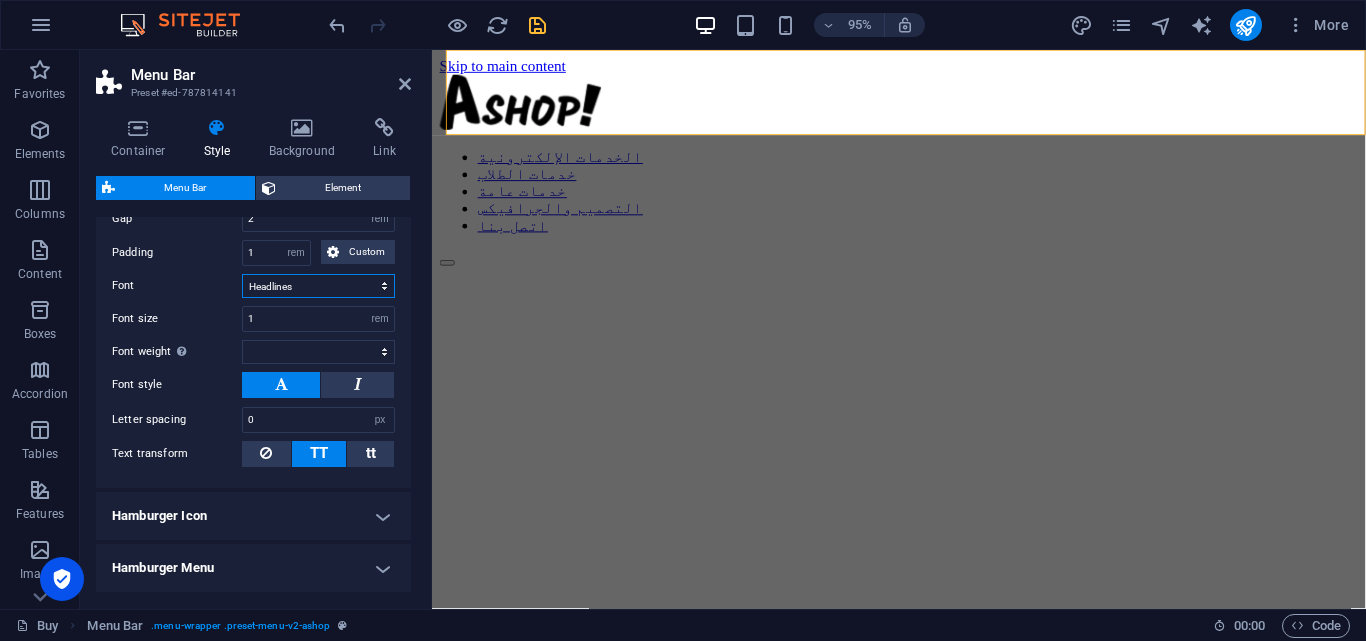 click on "Default Headlines" at bounding box center (318, 286) 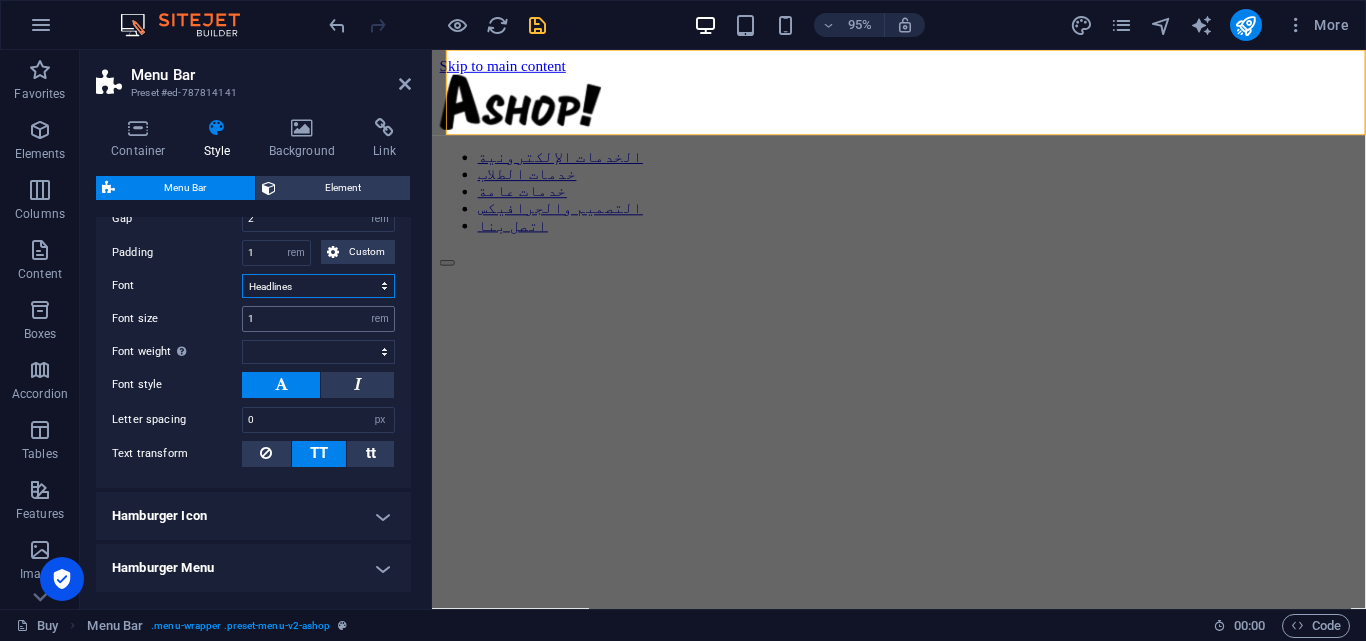 select 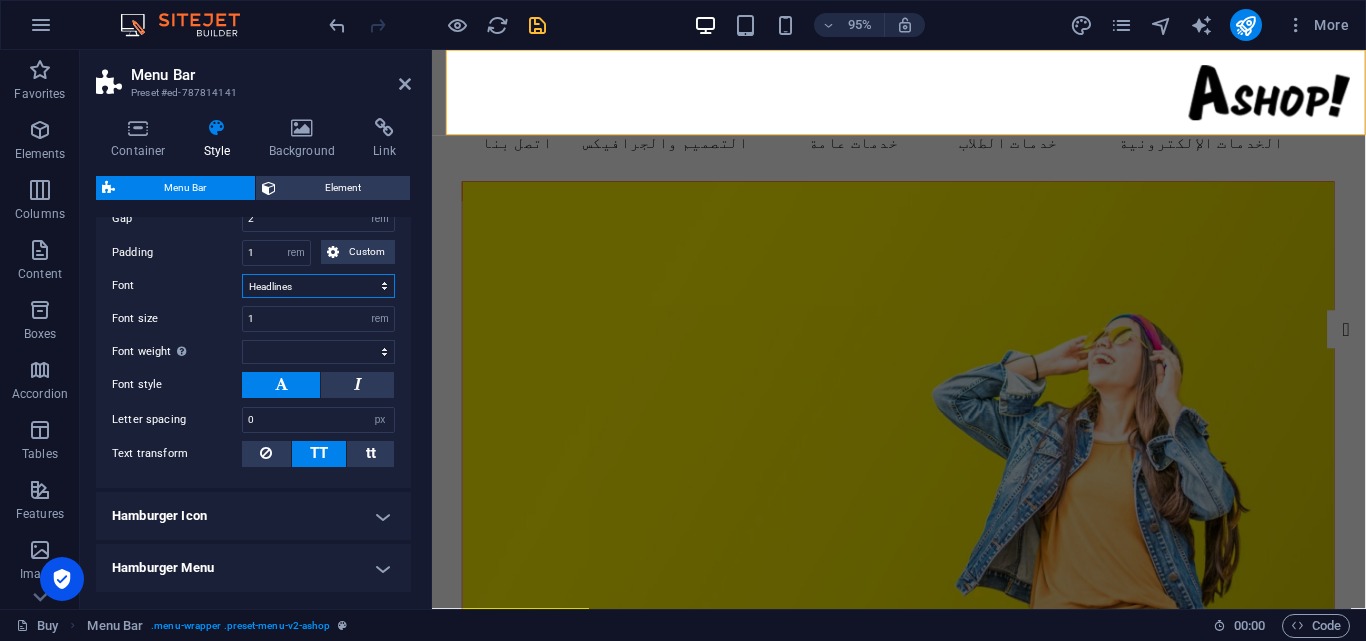 click on "Default Headlines" at bounding box center [318, 286] 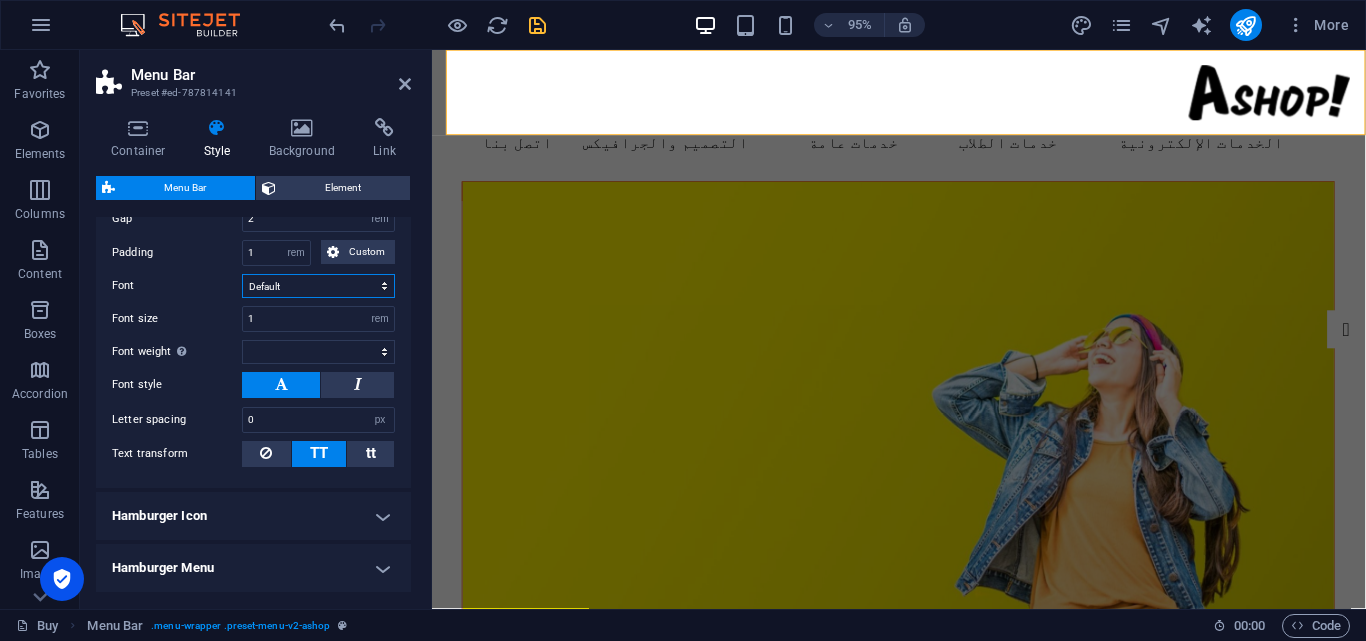 click on "Default Headlines" at bounding box center [318, 286] 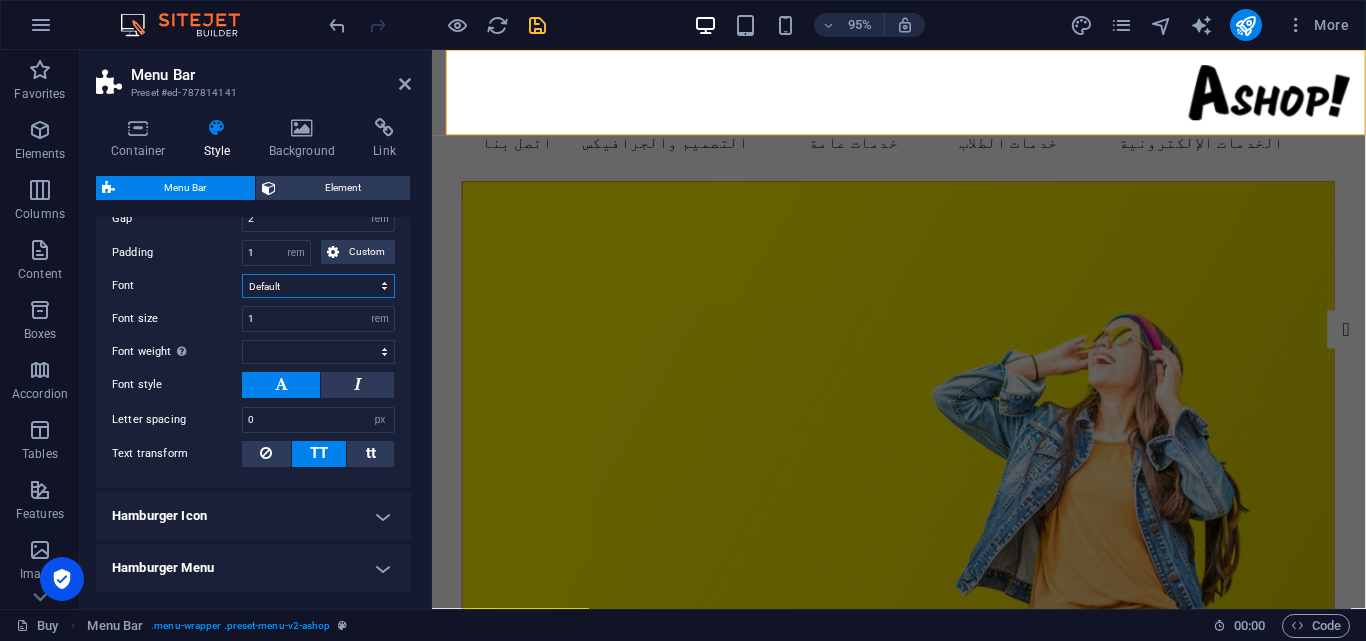 select 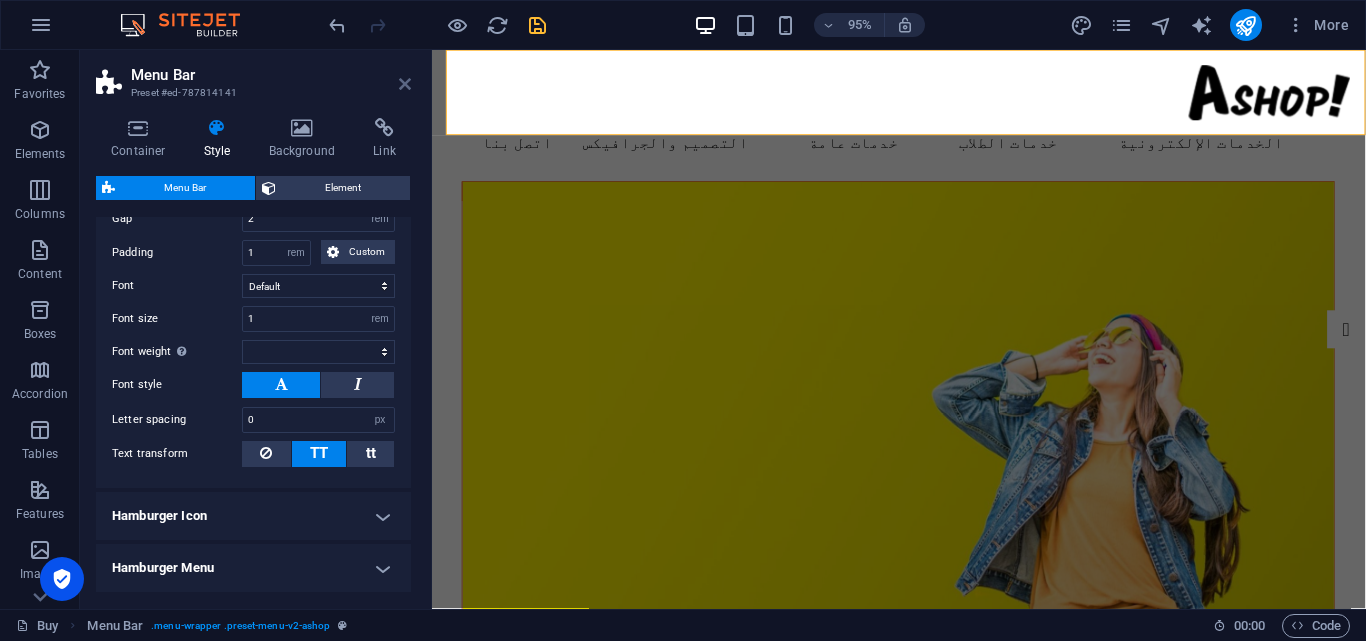 click at bounding box center [405, 84] 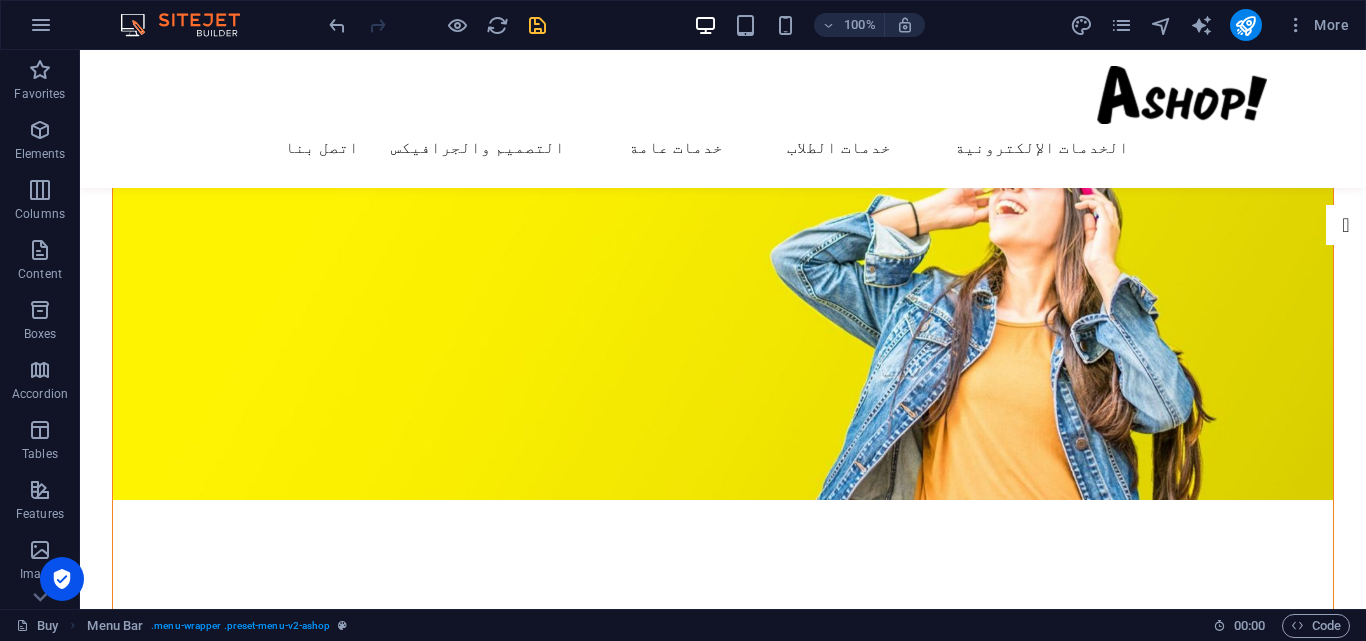 scroll, scrollTop: 0, scrollLeft: 0, axis: both 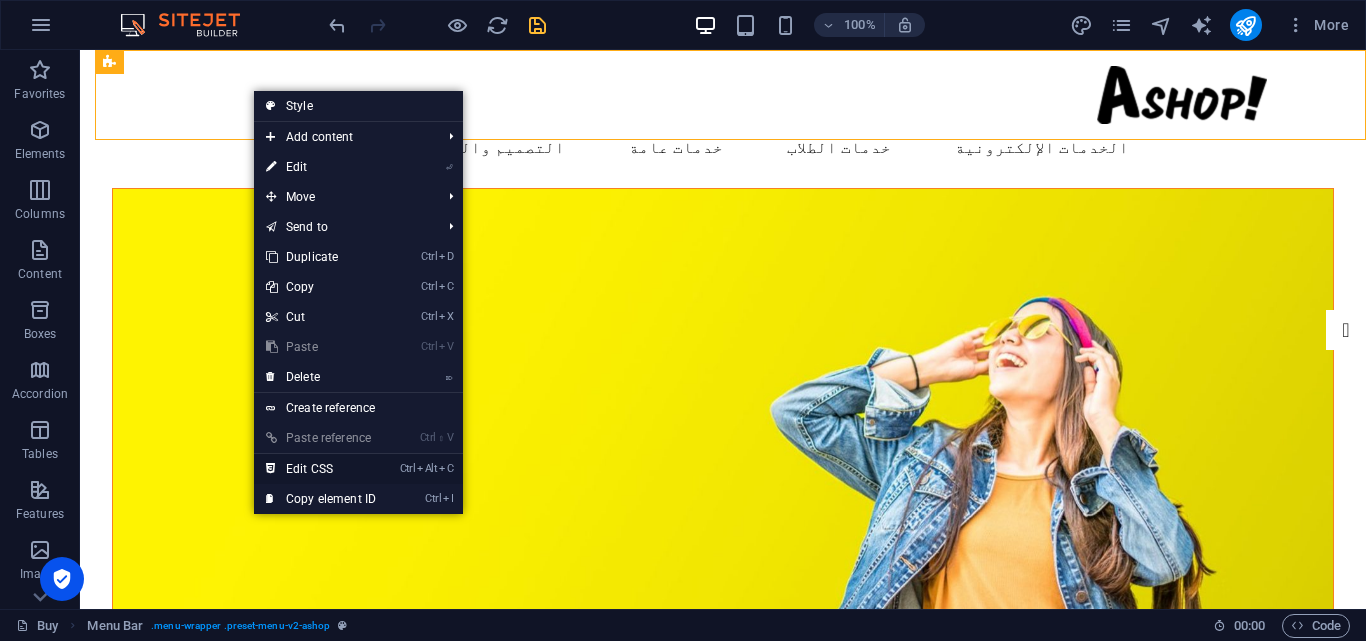 click on "Ctrl Alt C  Edit CSS" at bounding box center (321, 469) 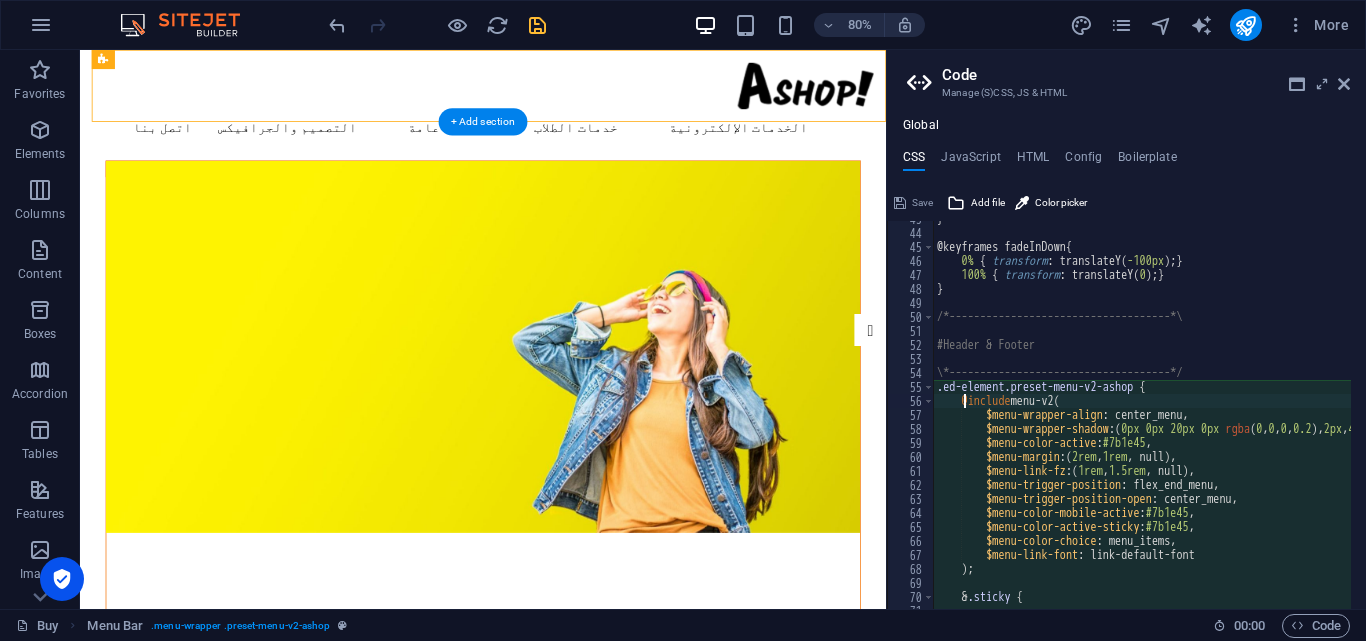 type on "@include menu-v2(" 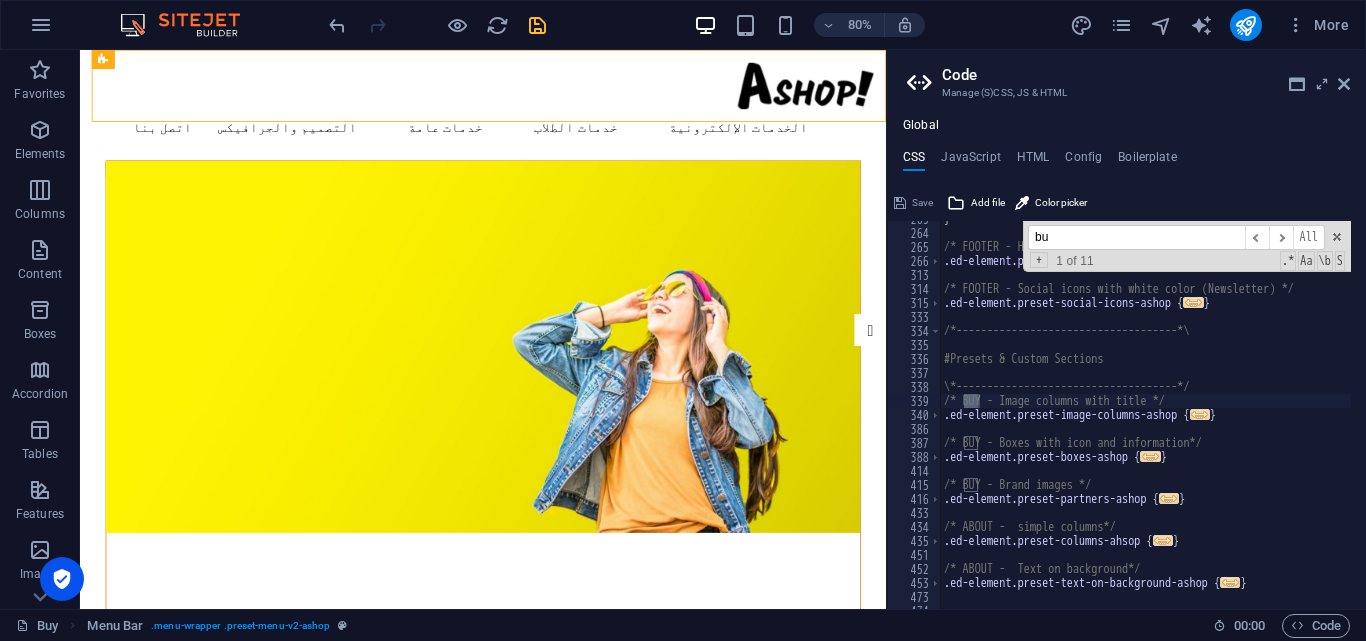 scroll, scrollTop: 1760, scrollLeft: 0, axis: vertical 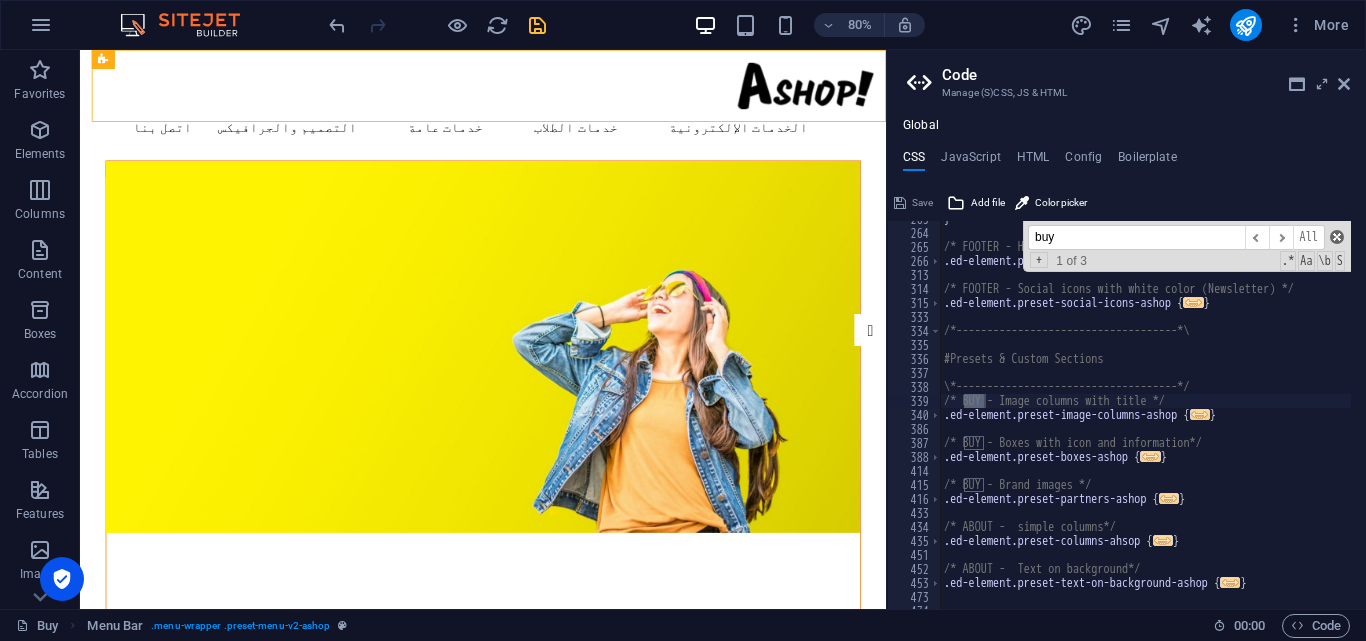 type on "buy" 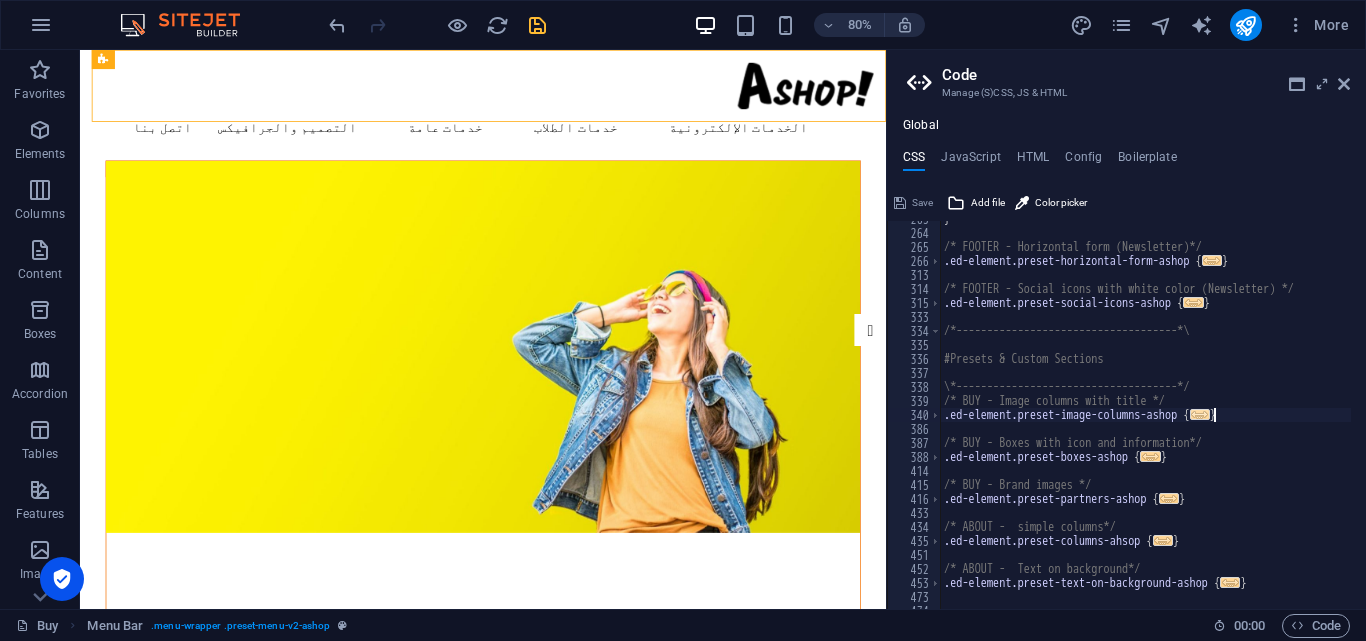 click on "..." at bounding box center [1200, 414] 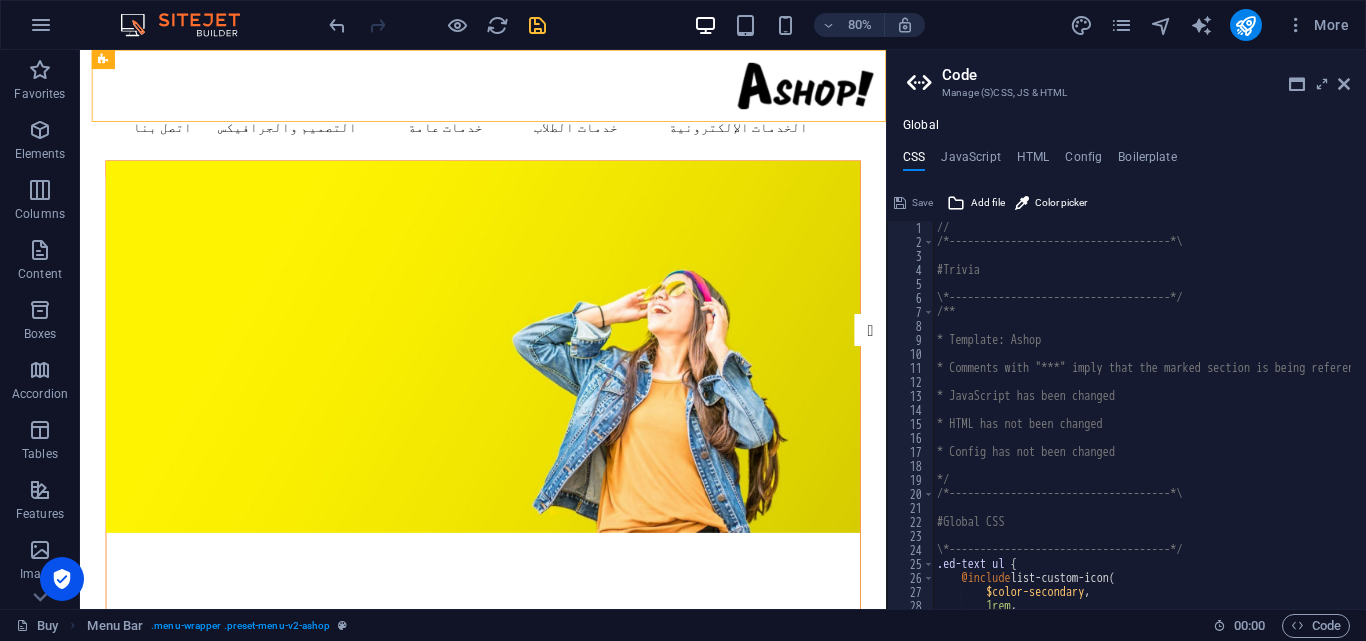 scroll, scrollTop: 0, scrollLeft: 0, axis: both 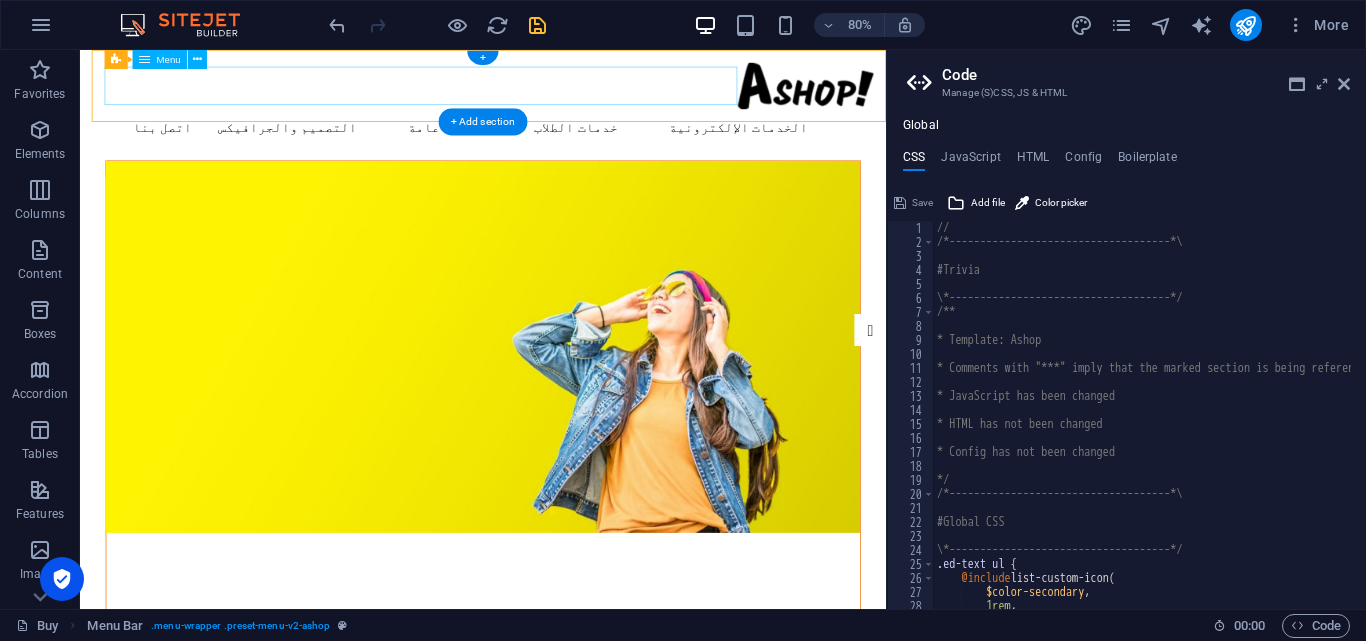 click on "الخدمات الإلكترونية خدمات الطلاب خدمات عامة التصميم والجرافيكس اتصل بنا" at bounding box center (584, 148) 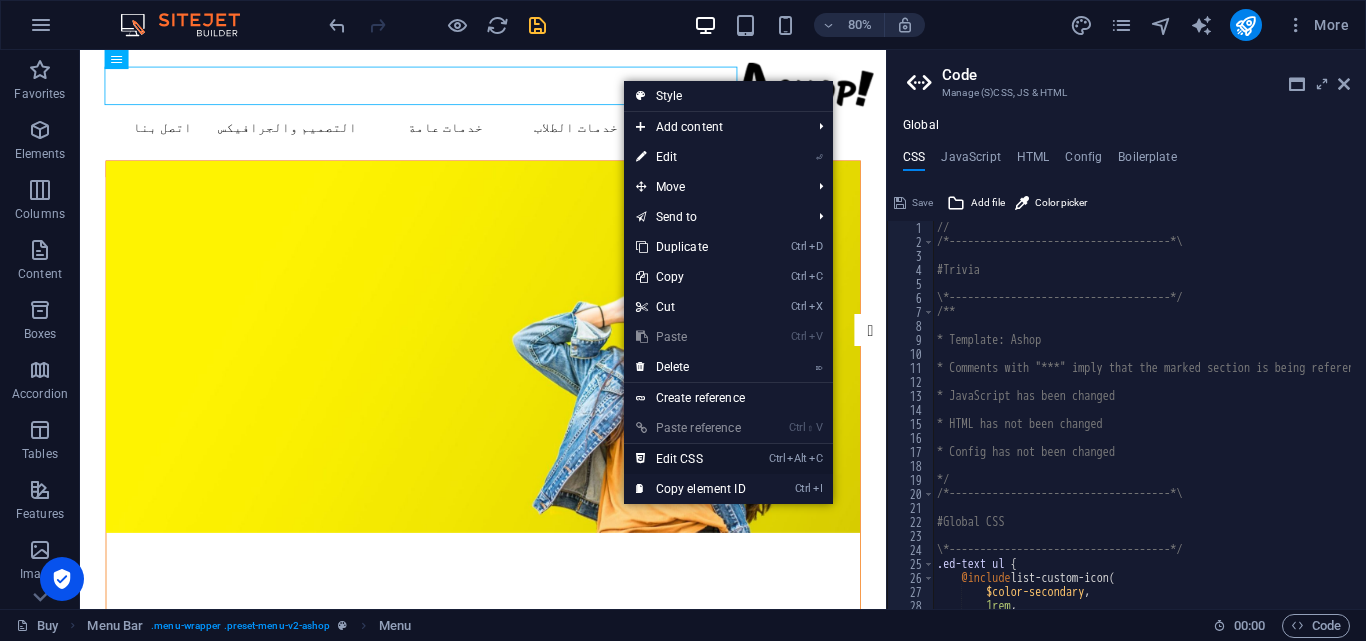 click on "Ctrl Alt C  Edit CSS" at bounding box center (691, 459) 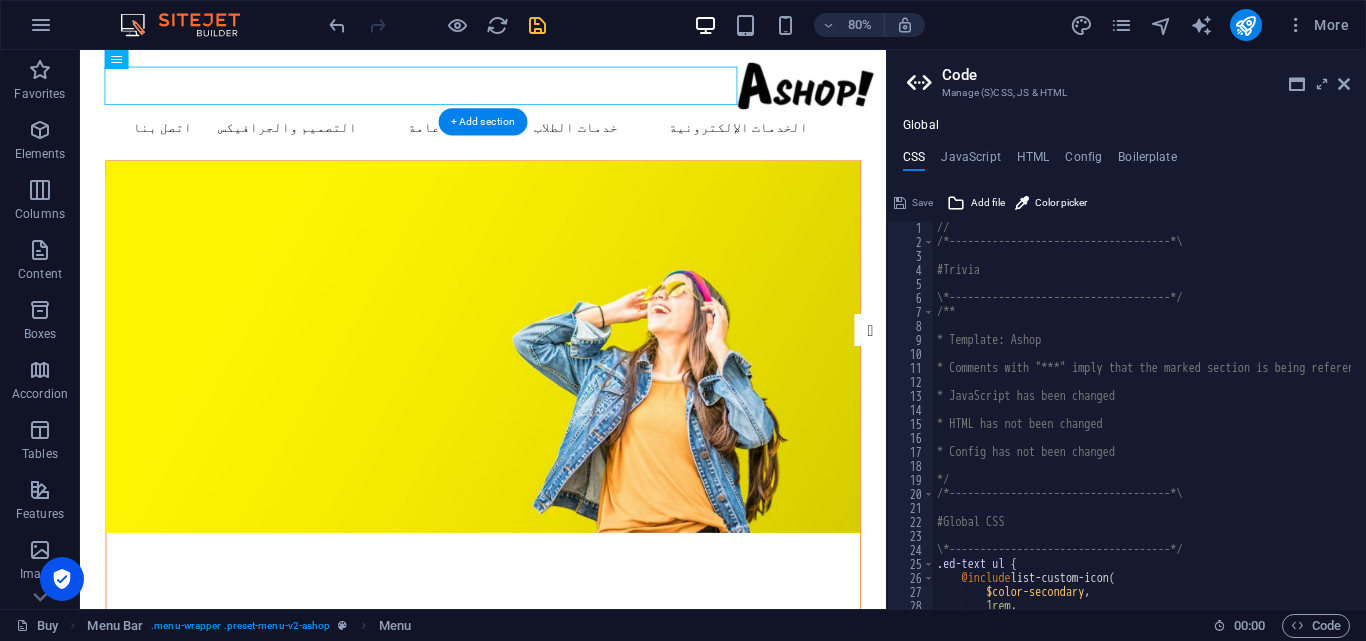 scroll, scrollTop: 4042, scrollLeft: 0, axis: vertical 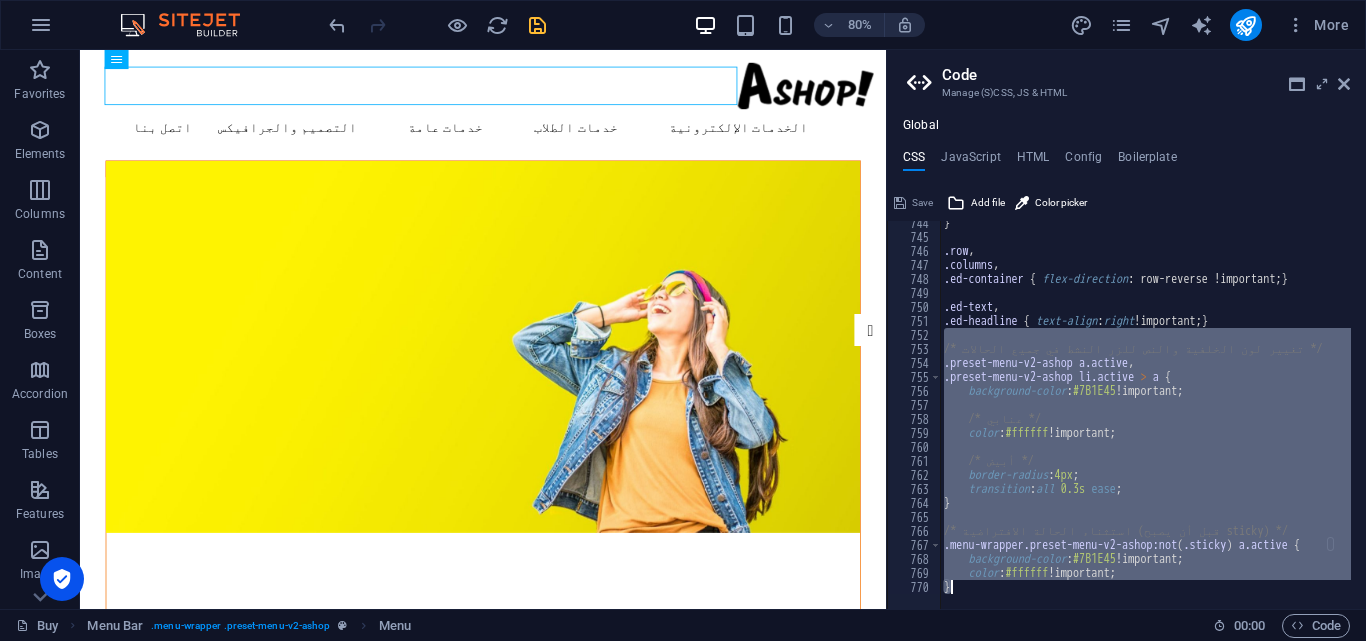 drag, startPoint x: 944, startPoint y: 337, endPoint x: 950, endPoint y: 653, distance: 316.05695 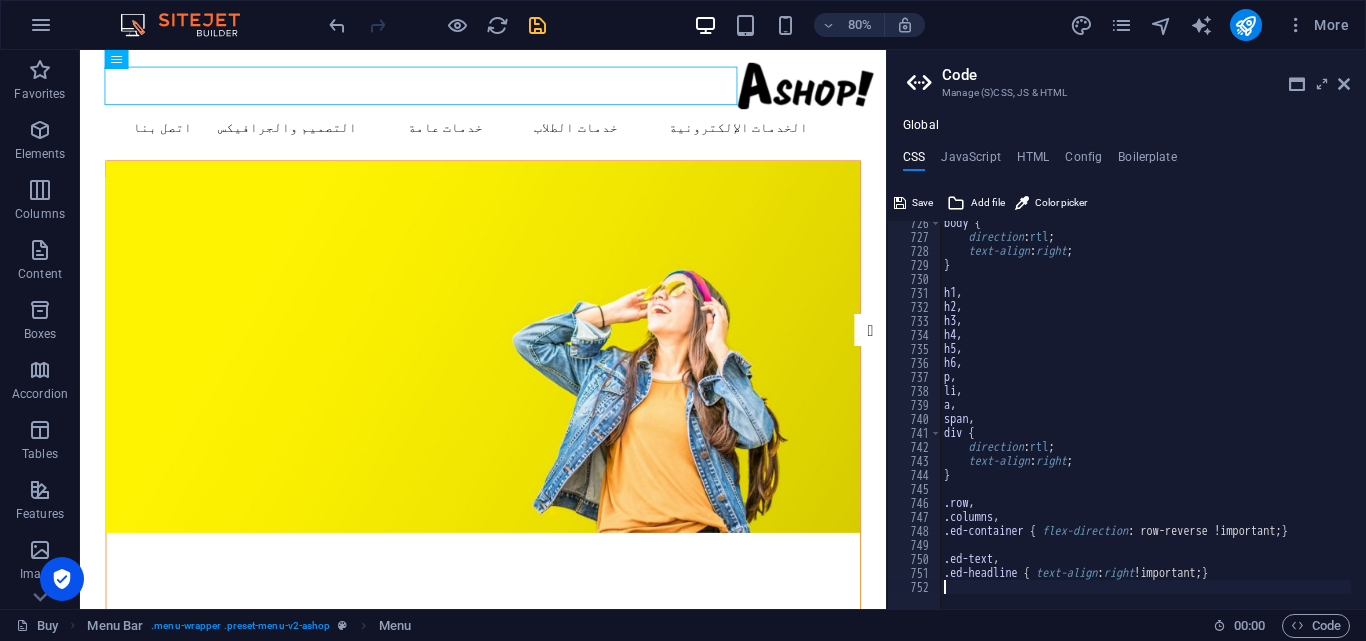 type 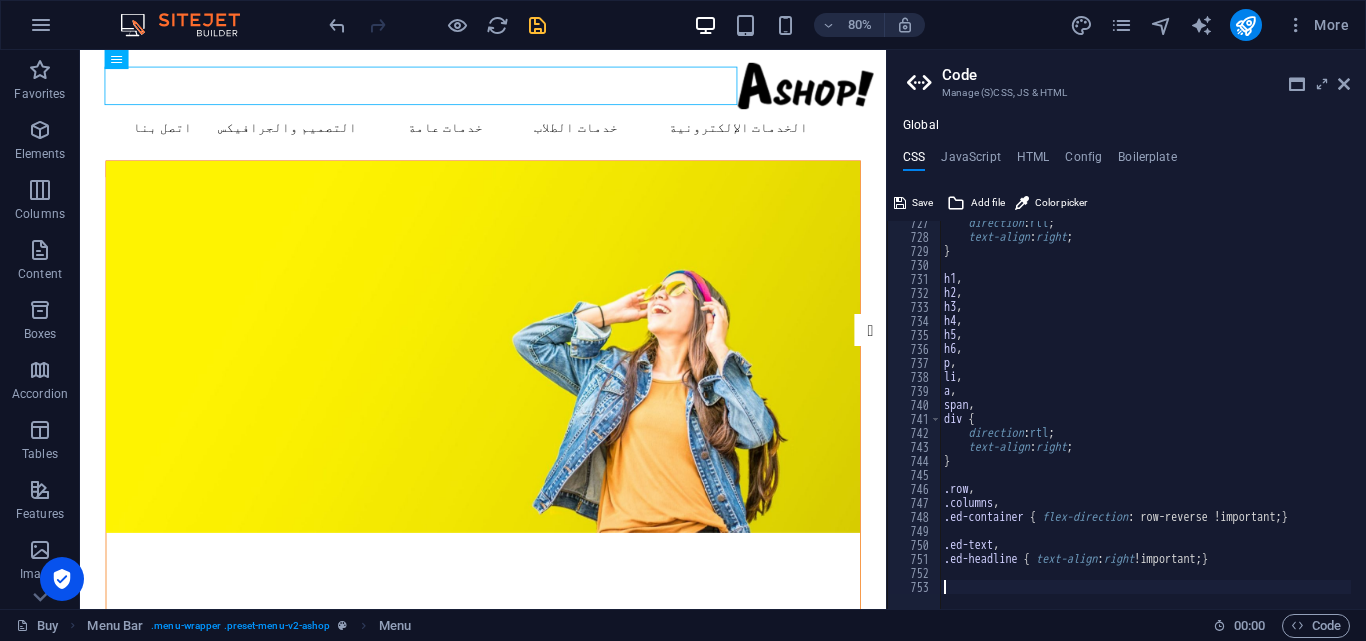 scroll, scrollTop: 4149, scrollLeft: 0, axis: vertical 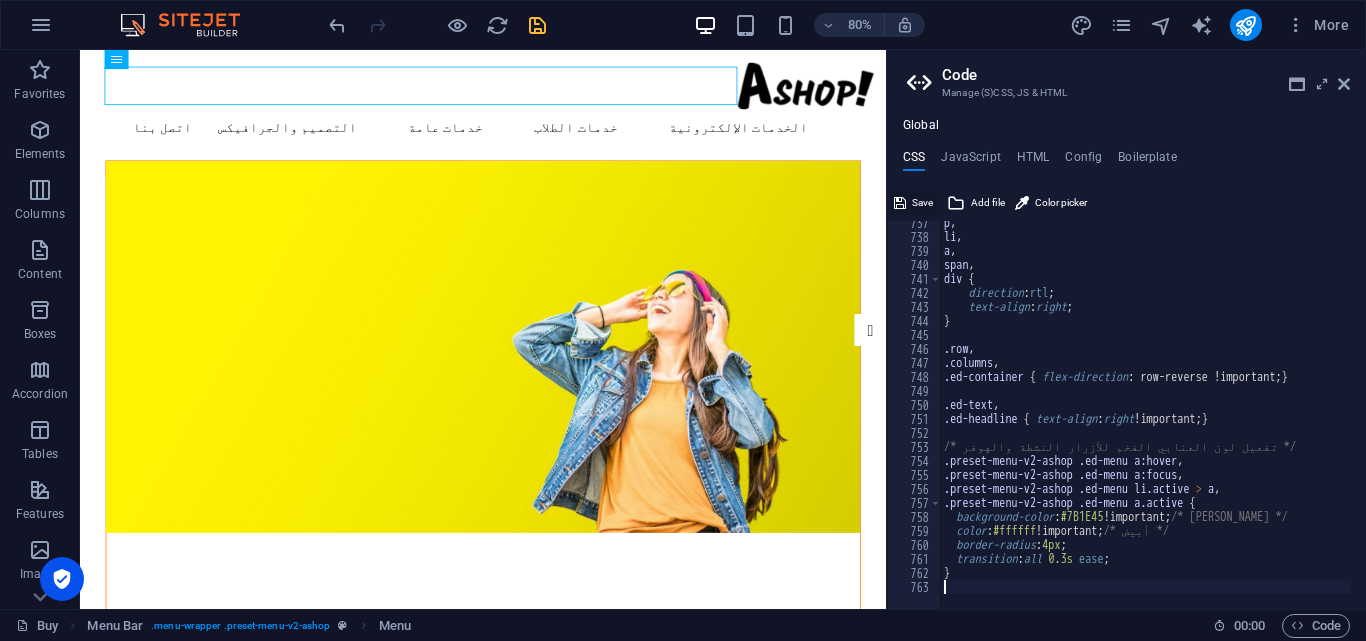 click at bounding box center [900, 203] 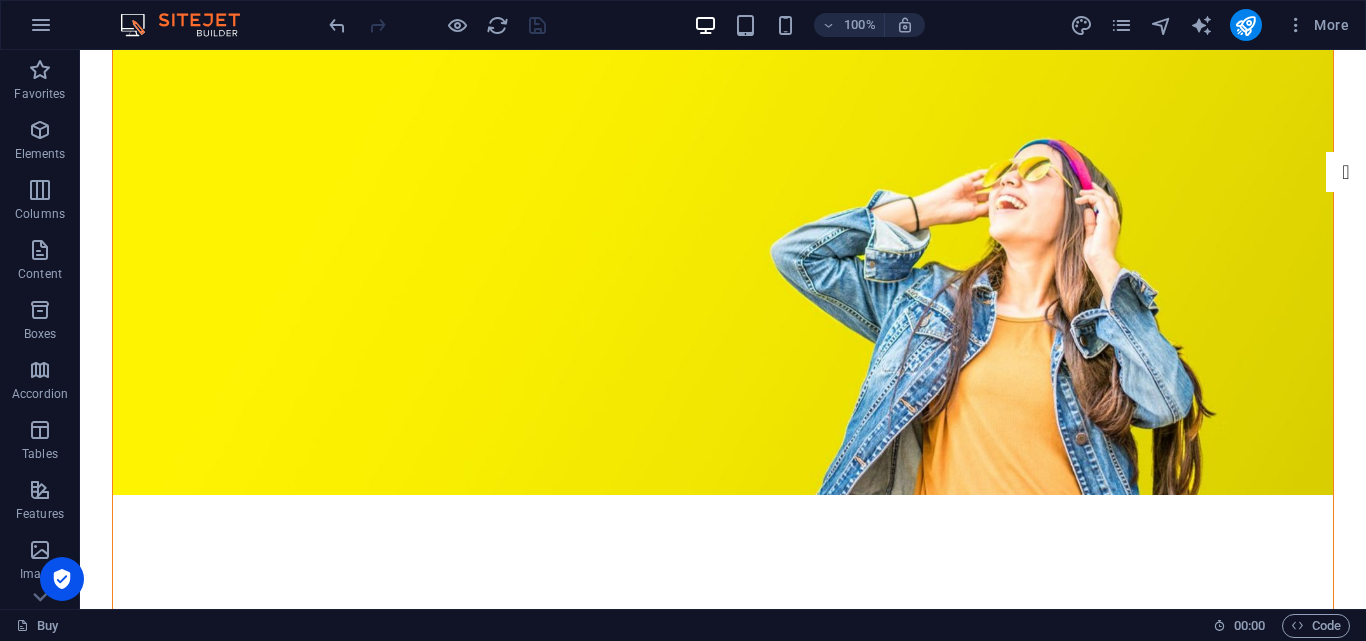 scroll, scrollTop: 0, scrollLeft: 0, axis: both 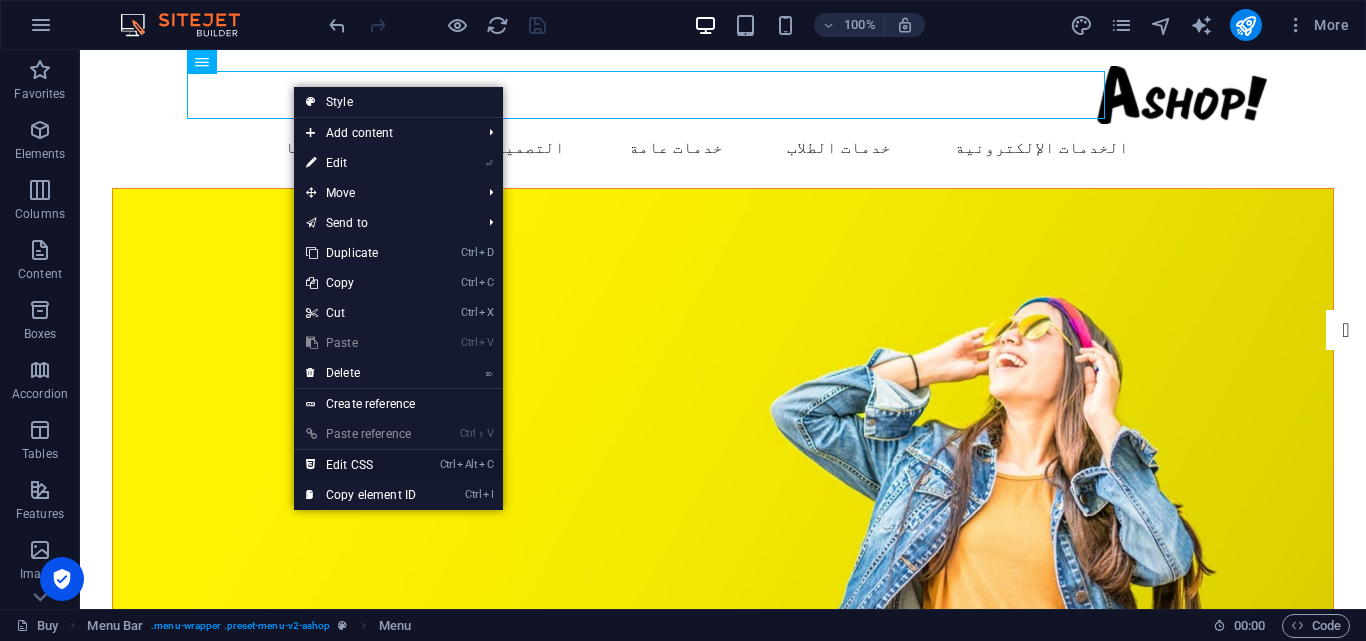 click on "Ctrl Alt C  Edit CSS" at bounding box center (361, 465) 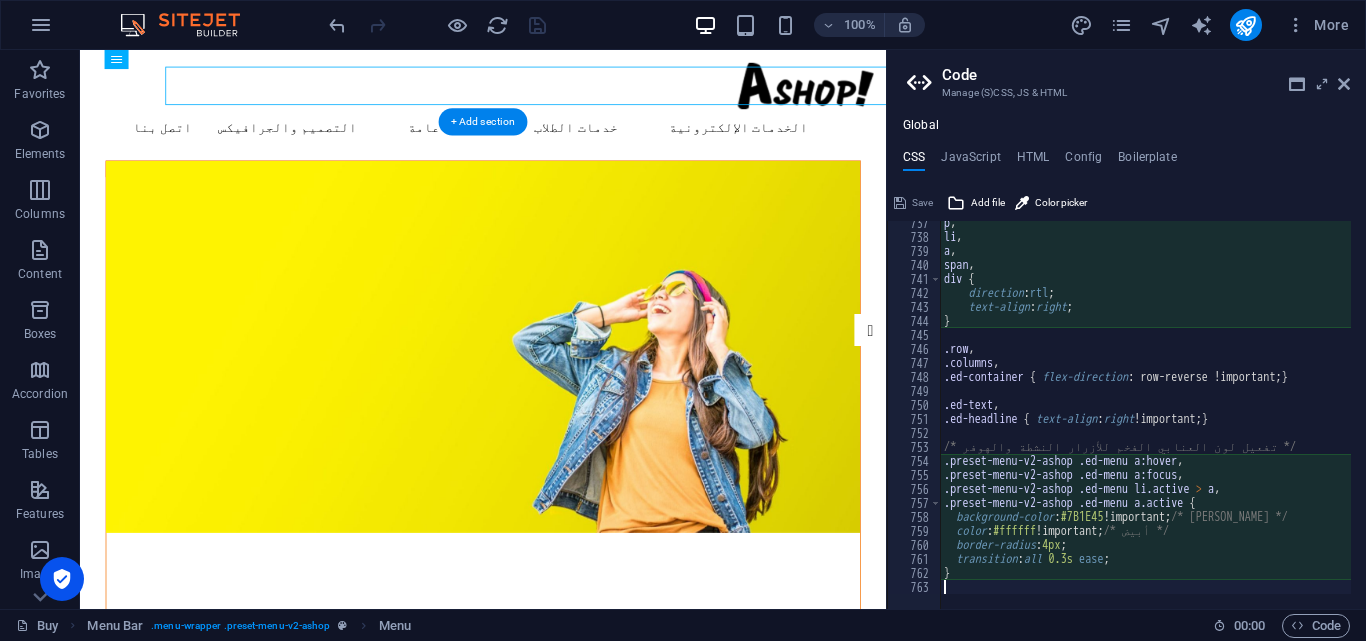 type on "background-color: #7B1E45 !important; /* عنابي فخم */" 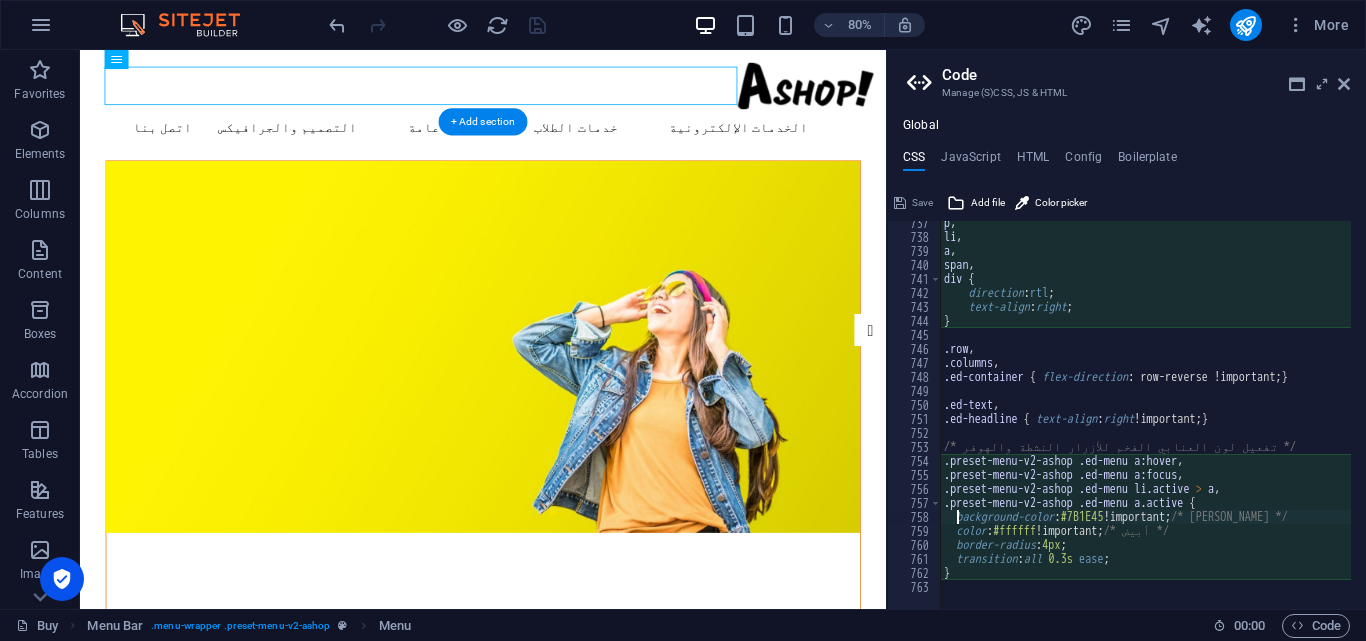 scroll, scrollTop: 4149, scrollLeft: 0, axis: vertical 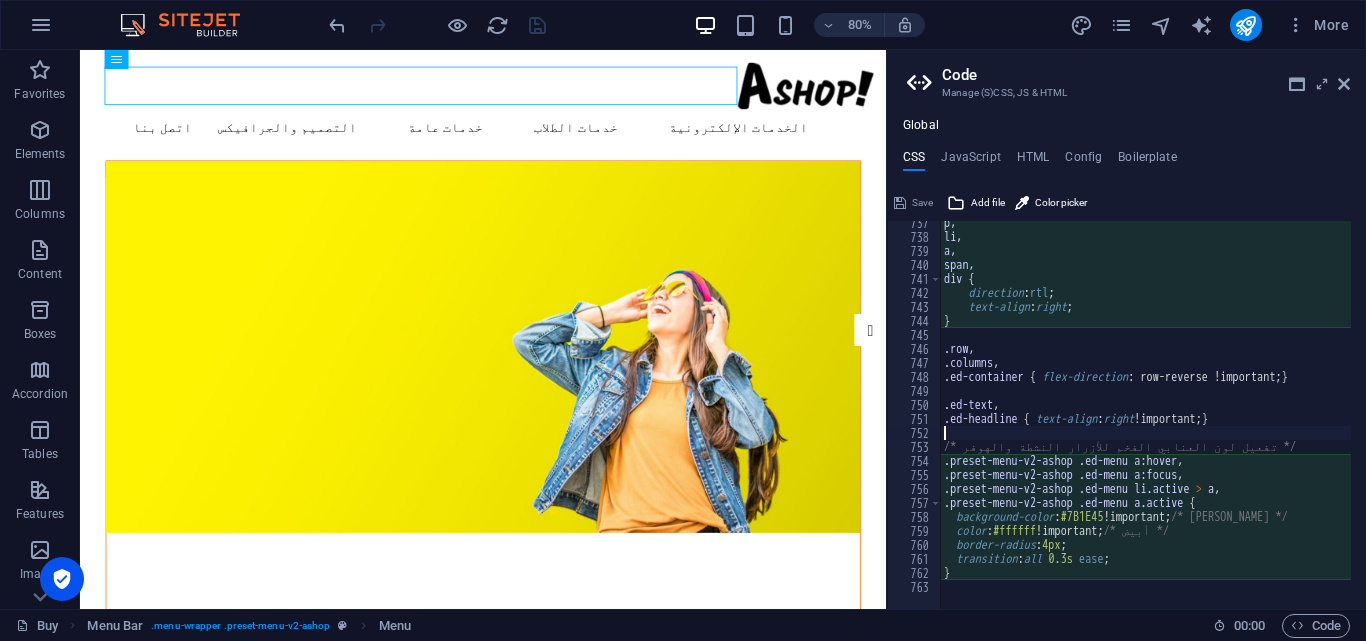 click on "p , li , a , span , div   {      direction :  rtl ;      text-align :  right ; } .row , .columns , .ed-container   {   flex-direction : row-reverse !important;  } .ed-text , .ed-headline   {   text-align :  right  !important;  } /* تفعيل لون العنابي الفخم للأزرار النشطة والهوفر */ .preset-menu-v2-ashop   .ed-menu   a:hover , .preset-menu-v2-ashop   .ed-menu   a:focus , .preset-menu-v2-ashop   .ed-menu   li.active   >   a , .preset-menu-v2-ashop   .ed-menu   a.active   {    background-color :  #7B1E45  !important;  /* عنابي فخم */    color :  #ffffff  !important;            /* أبيض */    border-radius :  4px ;    transition :  all   0.3s   ease ; }" at bounding box center (1240, 416) 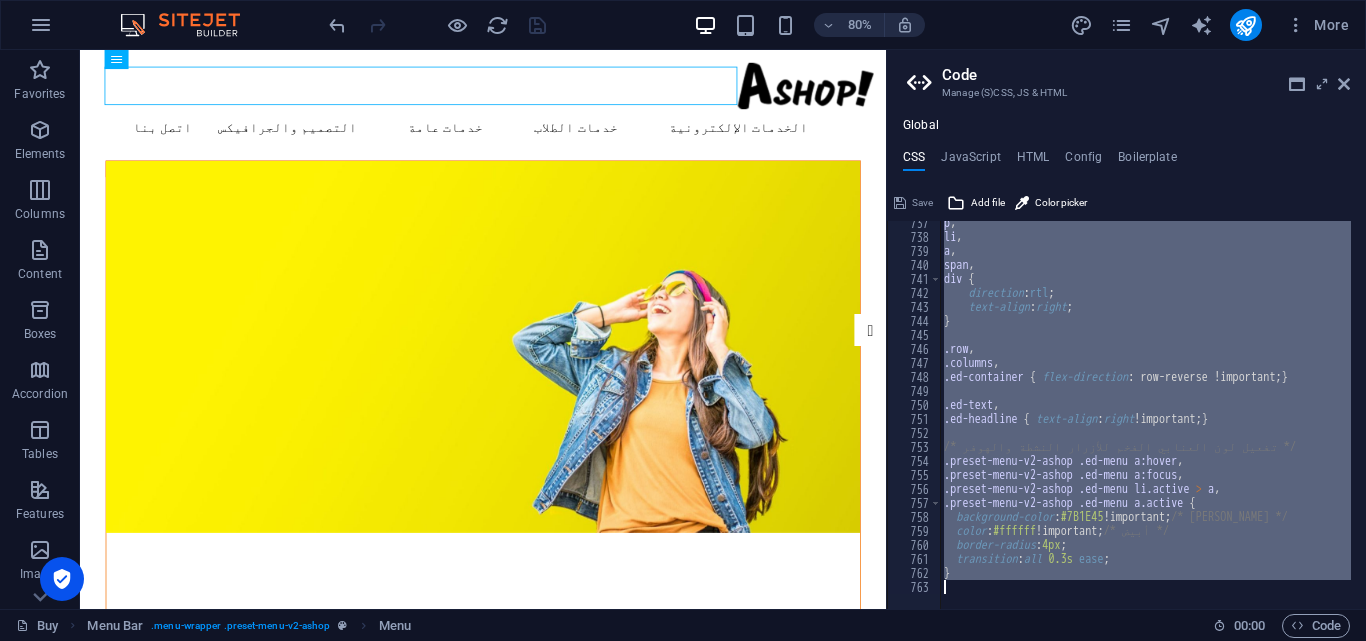 click on "p , li , a , span , div   {      direction :  rtl ;      text-align :  right ; } .row , .columns , .ed-container   {   flex-direction : row-reverse !important;  } .ed-text , .ed-headline   {   text-align :  right  !important;  } /* تفعيل لون العنابي الفخم للأزرار النشطة والهوفر */ .preset-menu-v2-ashop   .ed-menu   a:hover , .preset-menu-v2-ashop   .ed-menu   a:focus , .preset-menu-v2-ashop   .ed-menu   li.active   >   a , .preset-menu-v2-ashop   .ed-menu   a.active   {    background-color :  #7B1E45  !important;  /* عنابي فخم */    color :  #ffffff  !important;            /* أبيض */    border-radius :  4px ;    transition :  all   0.3s   ease ; } buy ​ ​ All Replace All + 1 of 3 .* Aa \b S" at bounding box center (1145, 415) 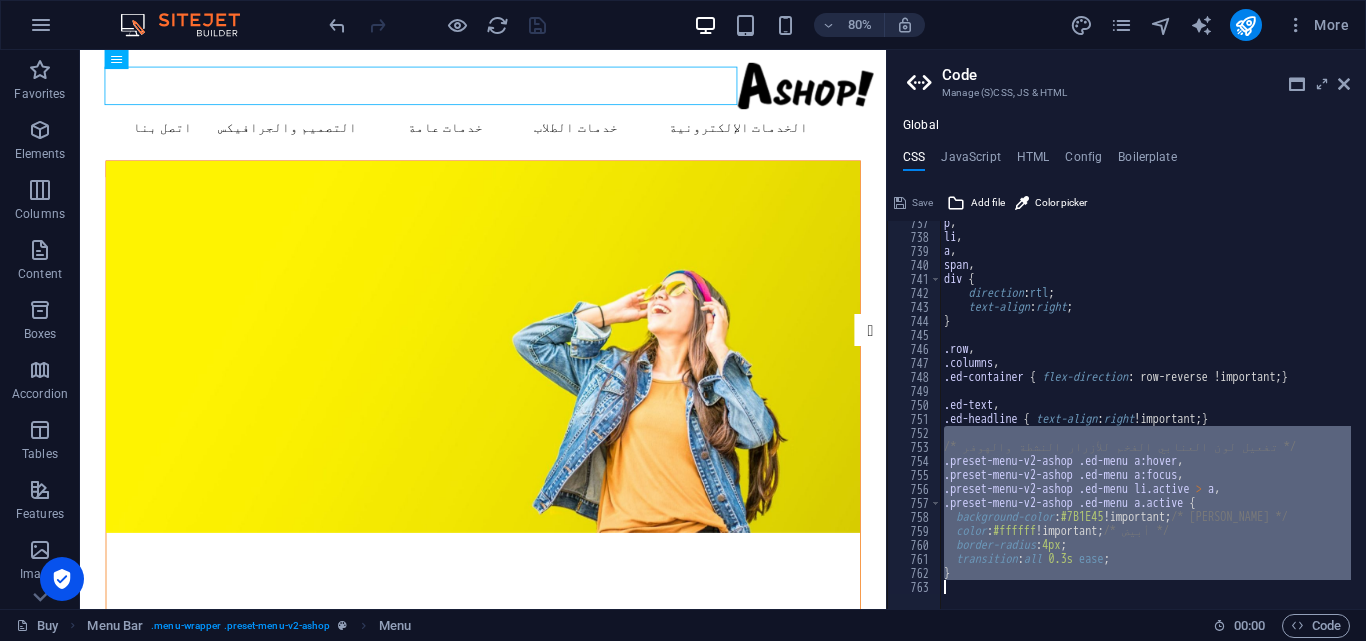 drag, startPoint x: 943, startPoint y: 431, endPoint x: 964, endPoint y: 624, distance: 194.13913 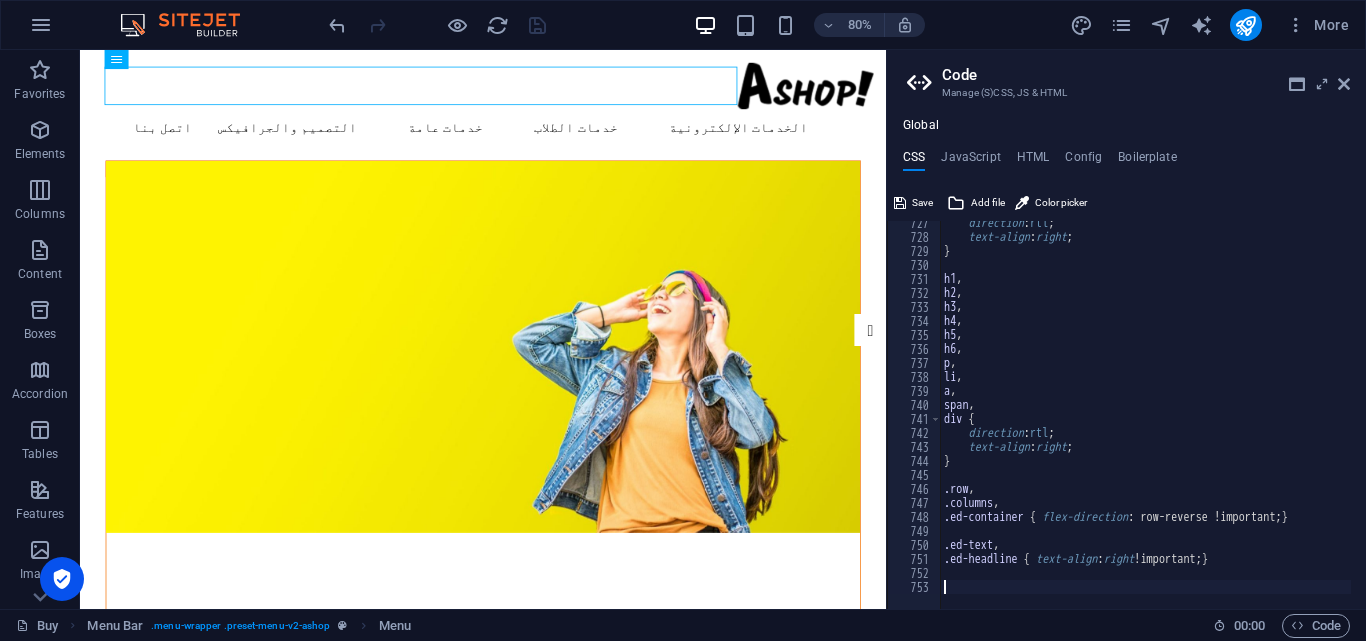 paste 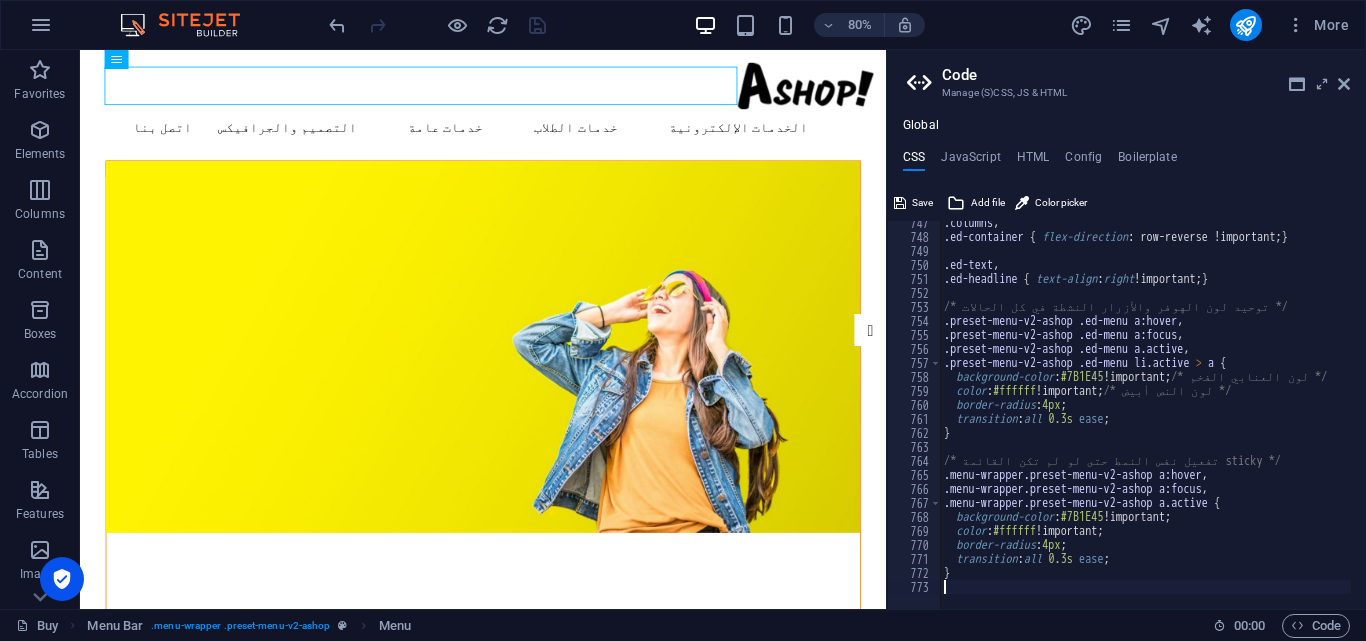 scroll, scrollTop: 4289, scrollLeft: 0, axis: vertical 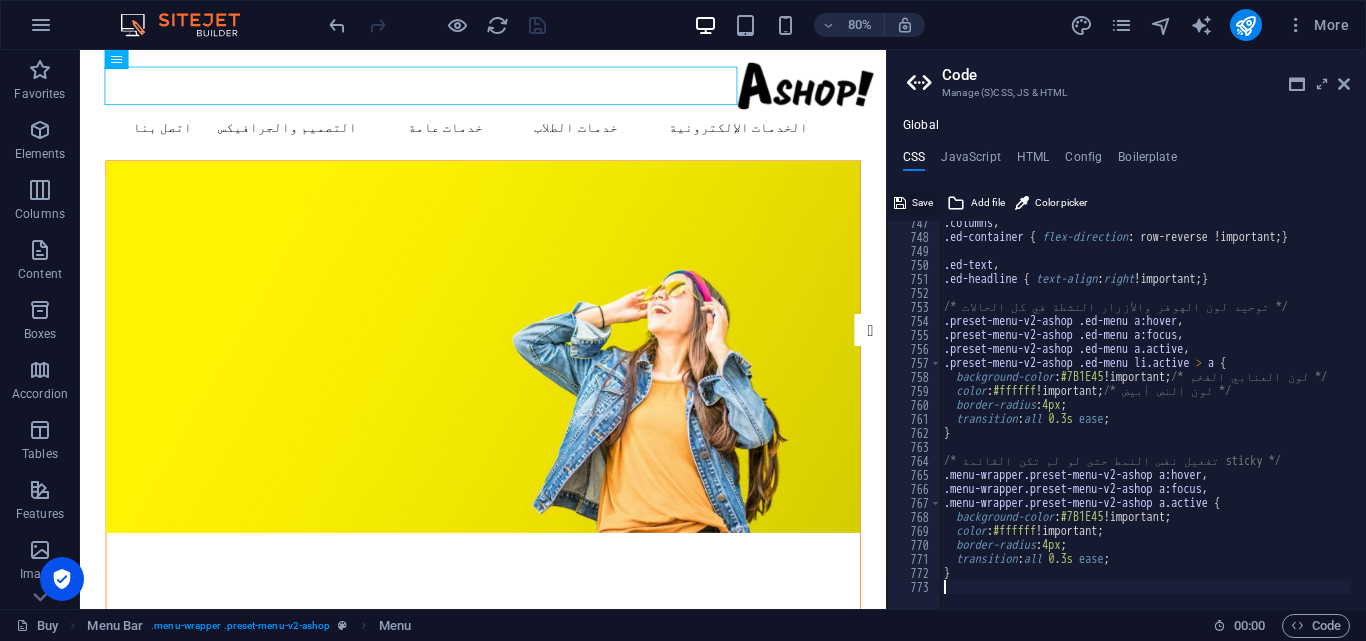type 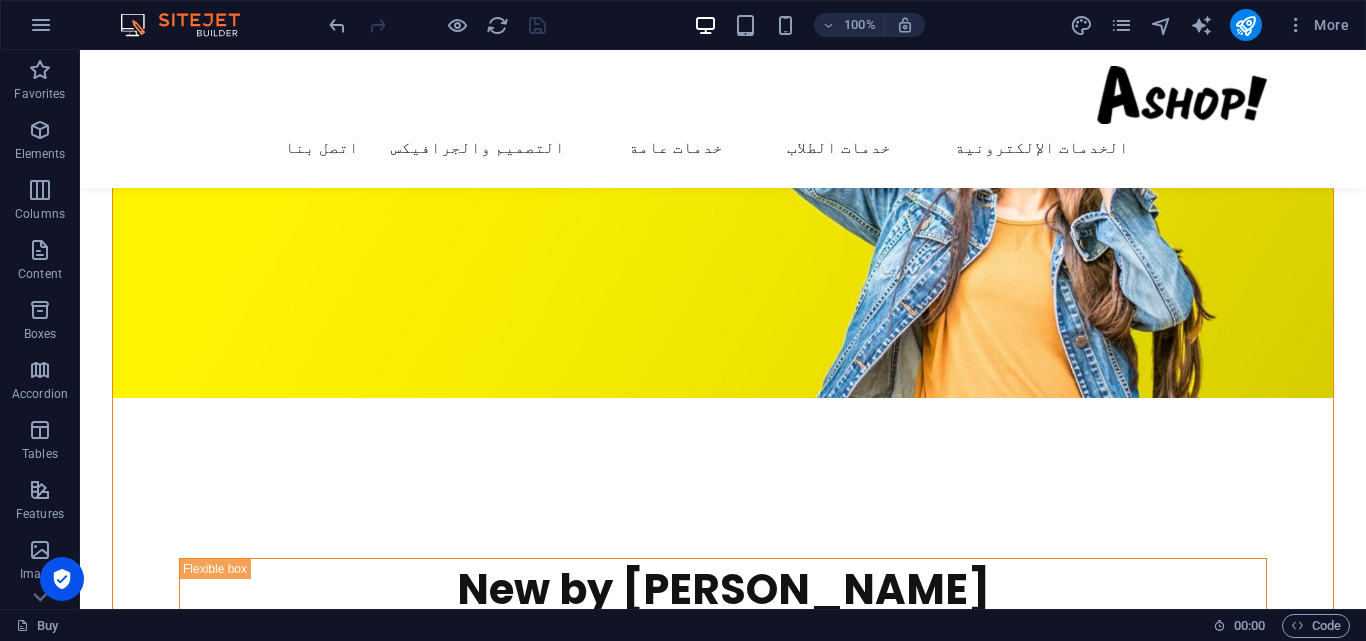 scroll, scrollTop: 0, scrollLeft: 0, axis: both 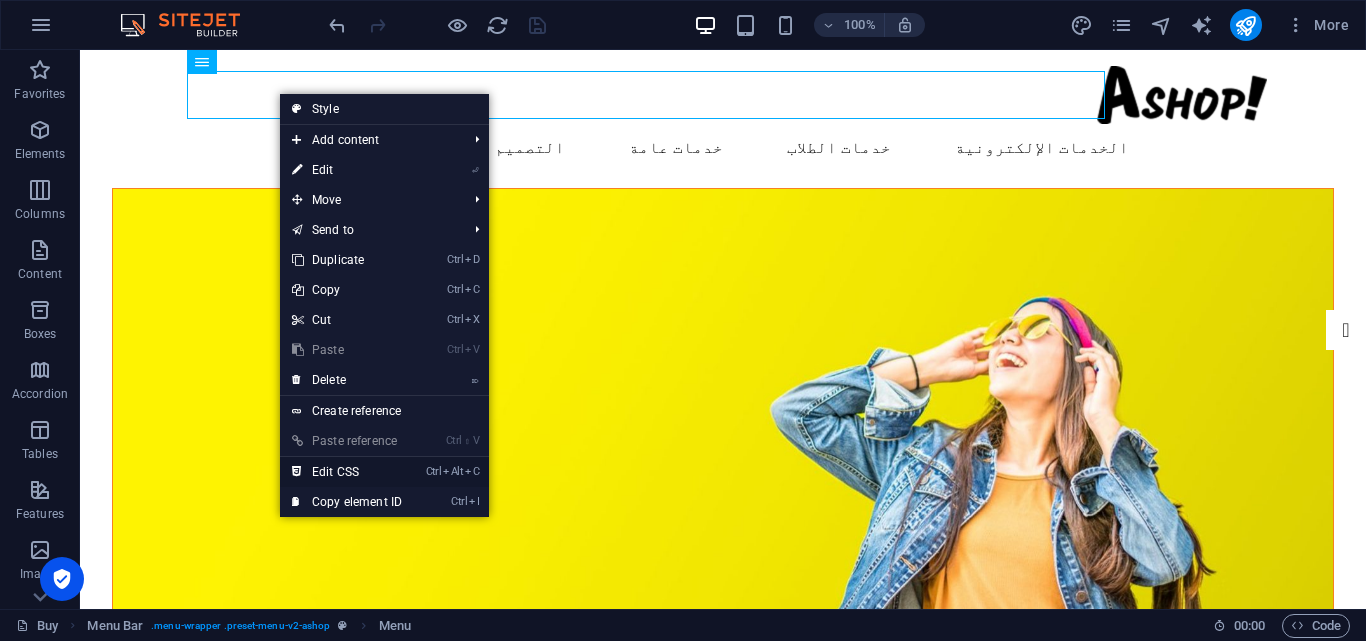 click on "Ctrl Alt C  Edit CSS" at bounding box center (347, 472) 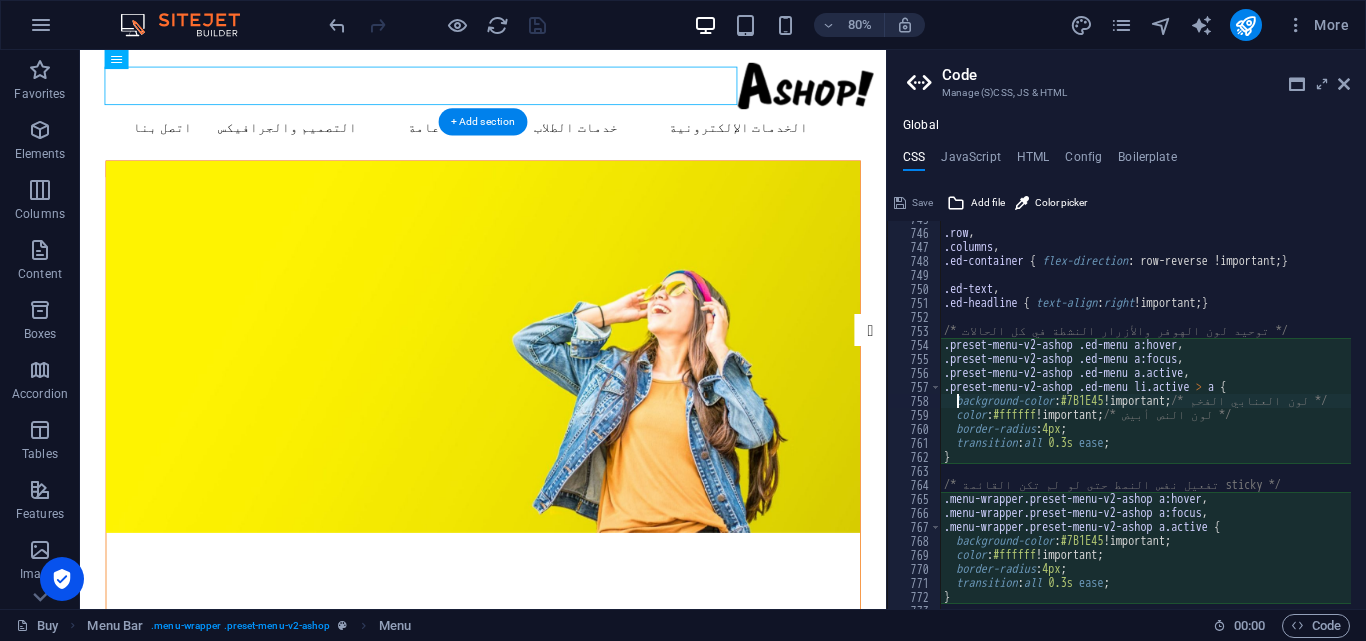 scroll, scrollTop: 4266, scrollLeft: 0, axis: vertical 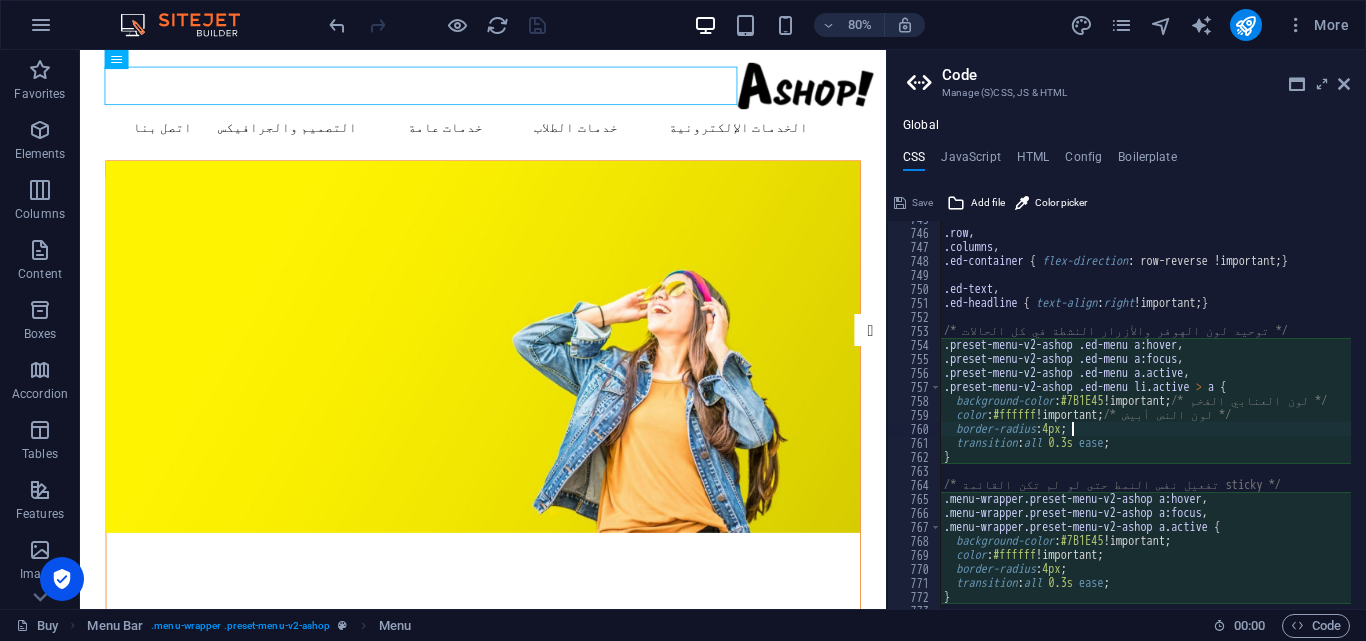 click on ".row , .columns , .ed-container   {   flex-direction : row-reverse !important;  } .ed-text , .ed-headline   {   text-align :  right  !important;  } /* توحيد لون الهوفر والأزرار النشطة في كل الحالات */ .preset-menu-v2-ashop   .ed-menu   a:hover , .preset-menu-v2-ashop   .ed-menu   a:focus , .preset-menu-v2-ashop   .ed-menu   a.active , .preset-menu-v2-ashop   .ed-menu   li.active   >   a   {    background-color :  #7B1E45  !important;   /* لون العنابي الفخم */    color :  #ffffff  !important;              /* لون النص أبيض */    border-radius :  4px ;    transition :  all   0.3s   ease ; } /* تفعيل نفس النمط حتى لو لم تكن القائمة sticky */ .menu-wrapper.preset-menu-v2-ashop   a:hover , .menu-wrapper.preset-menu-v2-ashop   a:focus , .menu-wrapper.preset-menu-v2-ashop   a.active   {    background-color :  #7B1E45  !important;    color :  #ffffff  !important;    border-radius :  4px ;    transition :  all   0.3s   ease ;" at bounding box center [1240, 412] 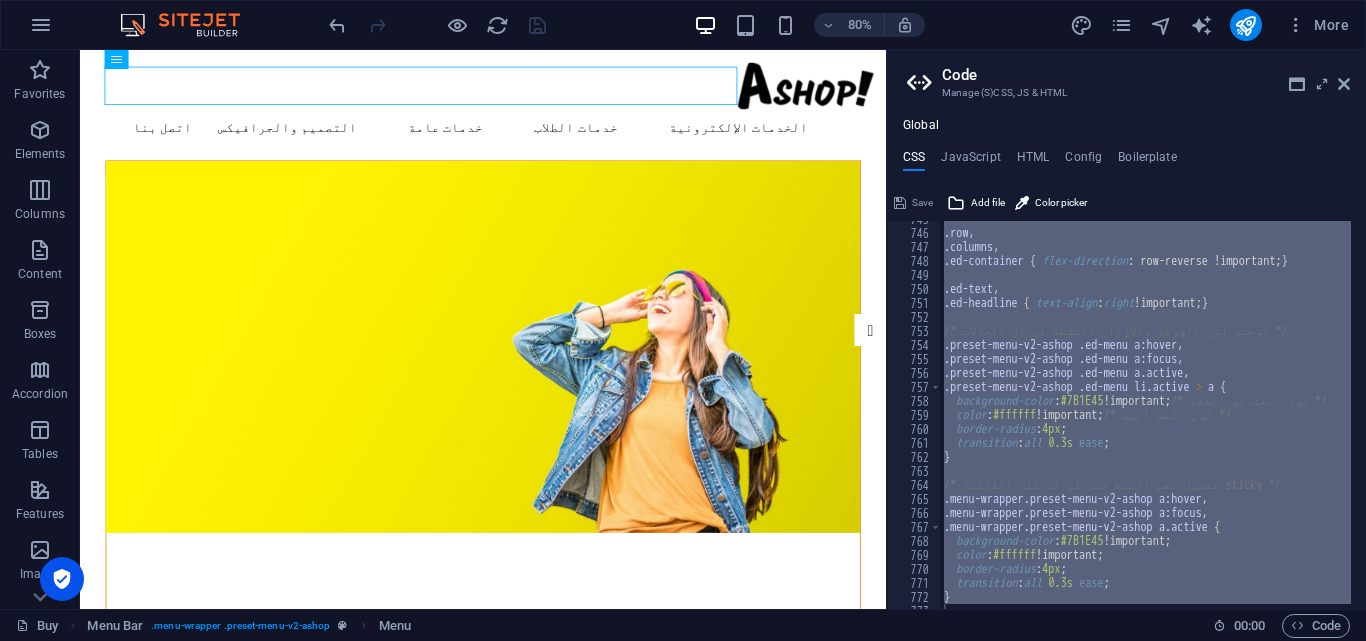 click on ".row , .columns , .ed-container   {   flex-direction : row-reverse !important;  } .ed-text , .ed-headline   {   text-align :  right  !important;  } /* توحيد لون الهوفر والأزرار النشطة في كل الحالات */ .preset-menu-v2-ashop   .ed-menu   a:hover , .preset-menu-v2-ashop   .ed-menu   a:focus , .preset-menu-v2-ashop   .ed-menu   a.active , .preset-menu-v2-ashop   .ed-menu   li.active   >   a   {    background-color :  #7B1E45  !important;   /* لون العنابي الفخم */    color :  #ffffff  !important;              /* لون النص أبيض */    border-radius :  4px ;    transition :  all   0.3s   ease ; } /* تفعيل نفس النمط حتى لو لم تكن القائمة sticky */ .menu-wrapper.preset-menu-v2-ashop   a:hover , .menu-wrapper.preset-menu-v2-ashop   a:focus , .menu-wrapper.preset-menu-v2-ashop   a.active   {    background-color :  #7B1E45  !important;    color :  #ffffff  !important;    border-radius :  4px ;    transition :  all   0.3s   ease ;" at bounding box center [1145, 415] 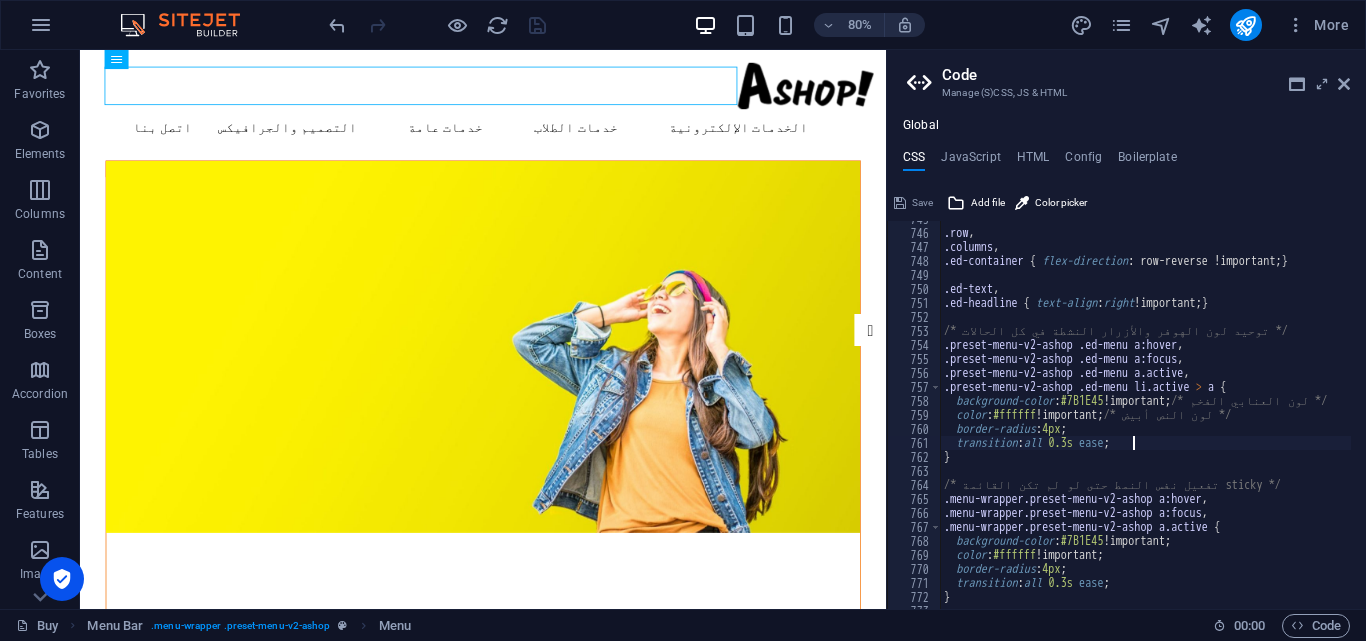 type on "}" 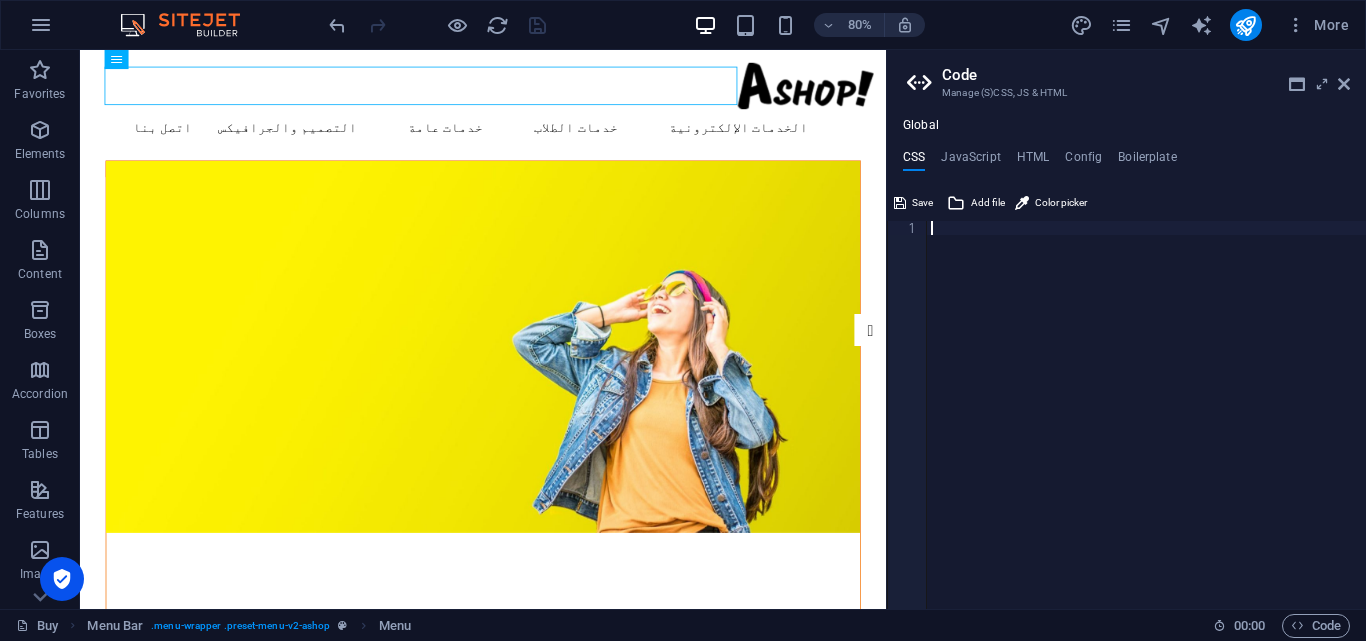 paste on "}" 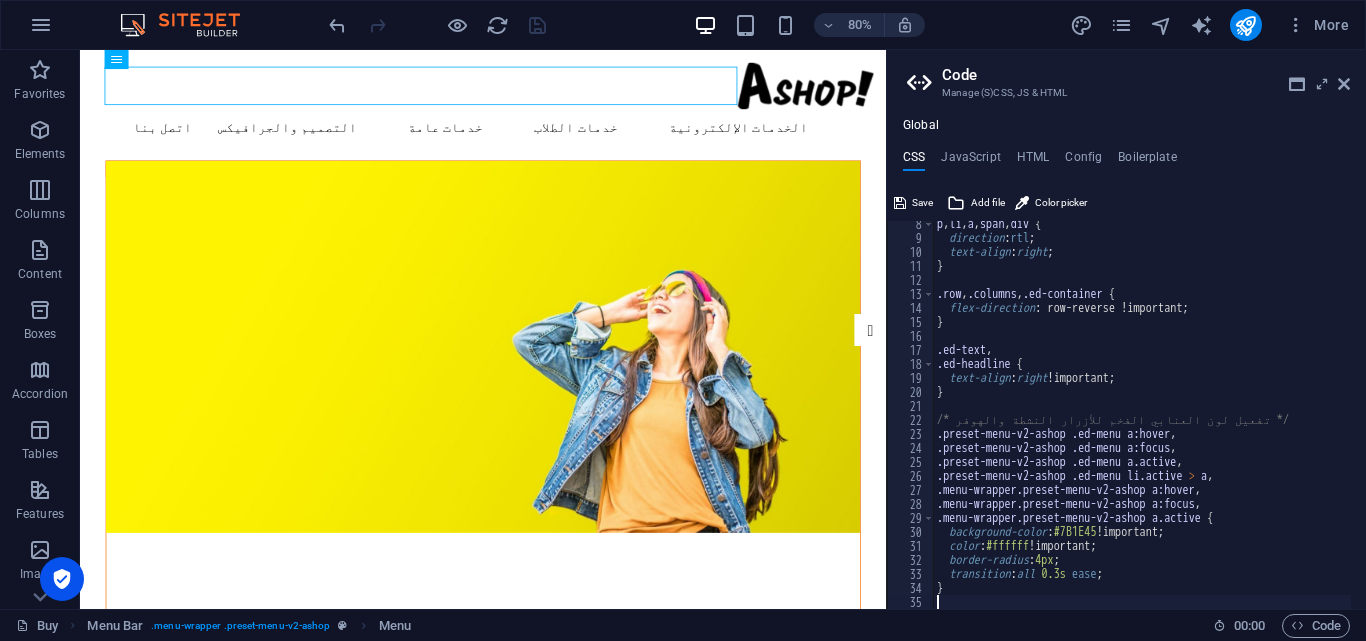 scroll, scrollTop: 102, scrollLeft: 0, axis: vertical 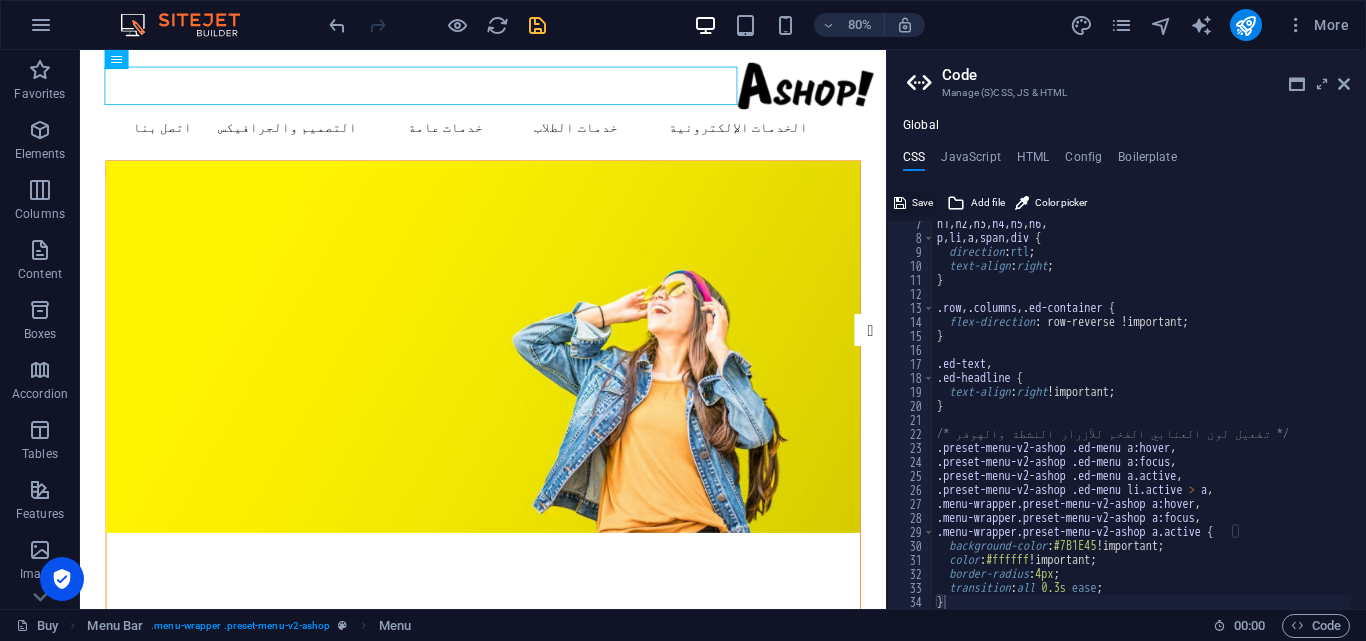 click on "Save" at bounding box center (913, 203) 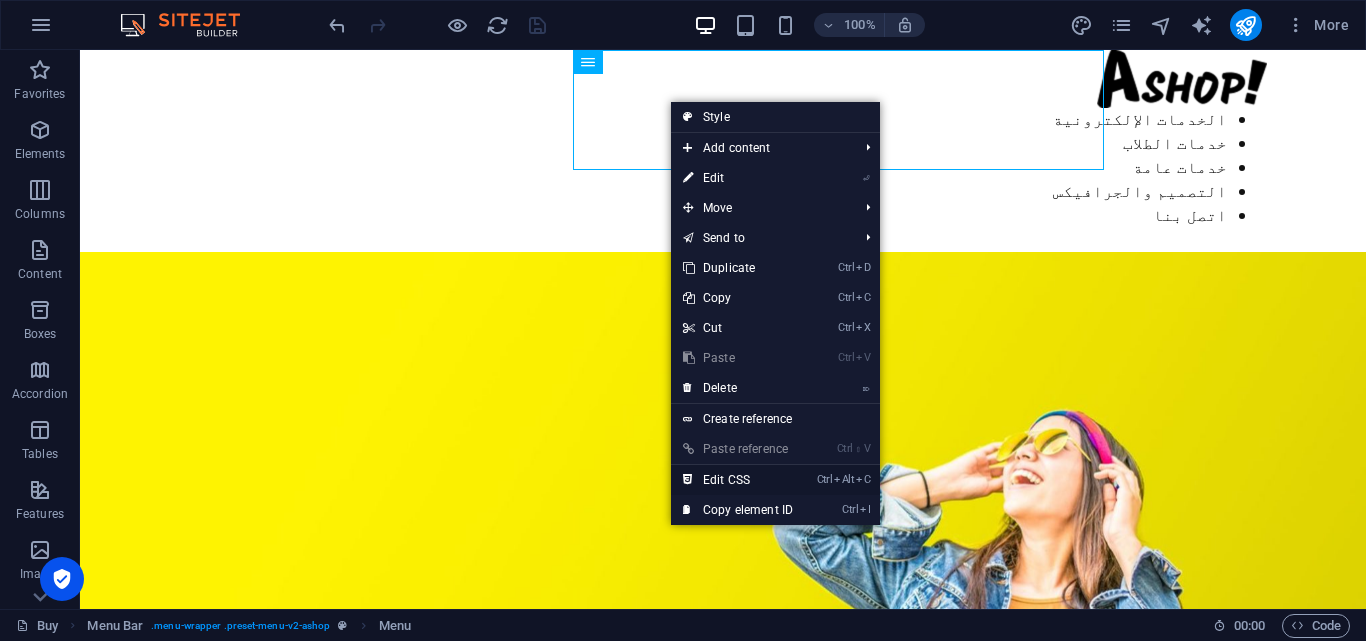 click on "Ctrl Alt C  Edit CSS" at bounding box center [738, 480] 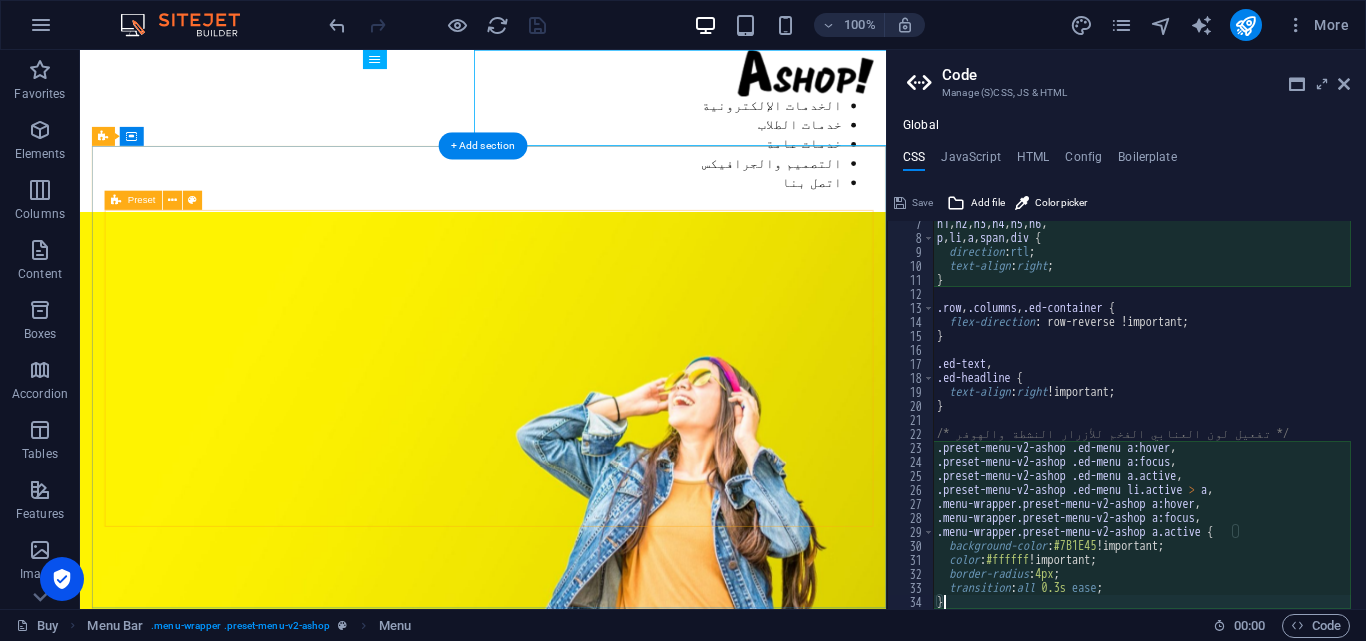 scroll, scrollTop: 88, scrollLeft: 0, axis: vertical 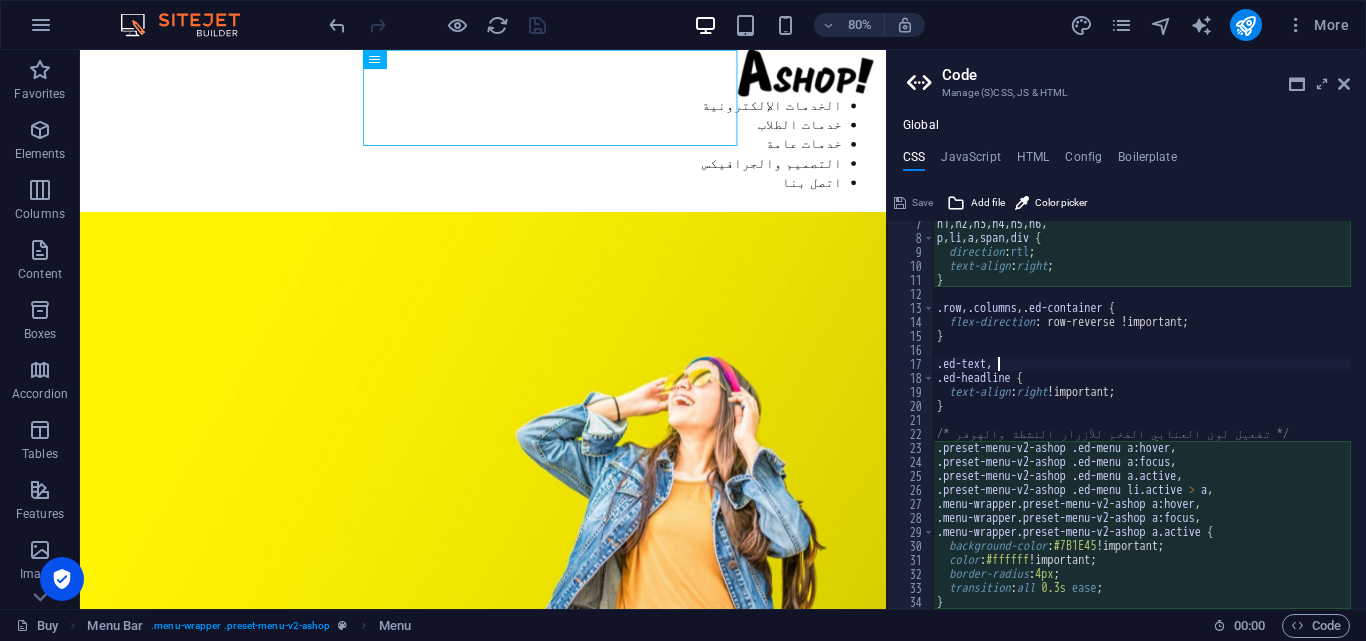 click on "h1 ,  h2 ,  h3 ,  h4 ,  h5 ,  h6 , p ,  li ,  a ,  span ,  div   {    direction :  rtl ;    text-align :  right ; } .row ,  .columns ,  .ed-container   {    flex-direction : row-reverse !important; } .ed-text , .ed-headline   {    text-align :  right  !important; } /* تفعيل لون العنابي الفخم للأزرار النشطة والهوفر */ .preset-menu-v2-ashop   .ed-menu   a:hover , .preset-menu-v2-ashop   .ed-menu   a:focus , .preset-menu-v2-ashop   .ed-menu   a.active , .preset-menu-v2-ashop   .ed-menu   li.active   >   a , .menu-wrapper.preset-menu-v2-ashop   a:hover , .menu-wrapper.preset-menu-v2-ashop   a:focus , .menu-wrapper.preset-menu-v2-ashop   a.active   {    background-color :  #7B1E45  !important;    color :  #ffffff  !important;    border-radius :  4px ;    transition :  all   0.3s   ease ; }" at bounding box center [1142, 425] 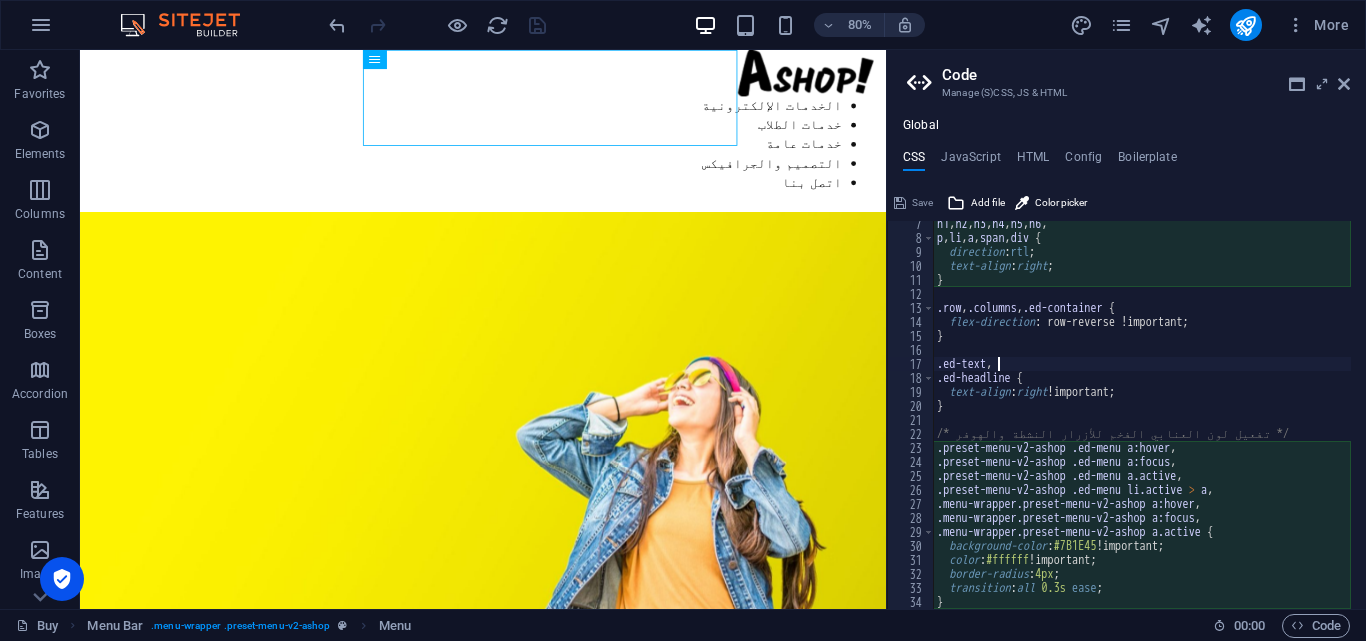 type on "transition: all 0.3s ease;
}" 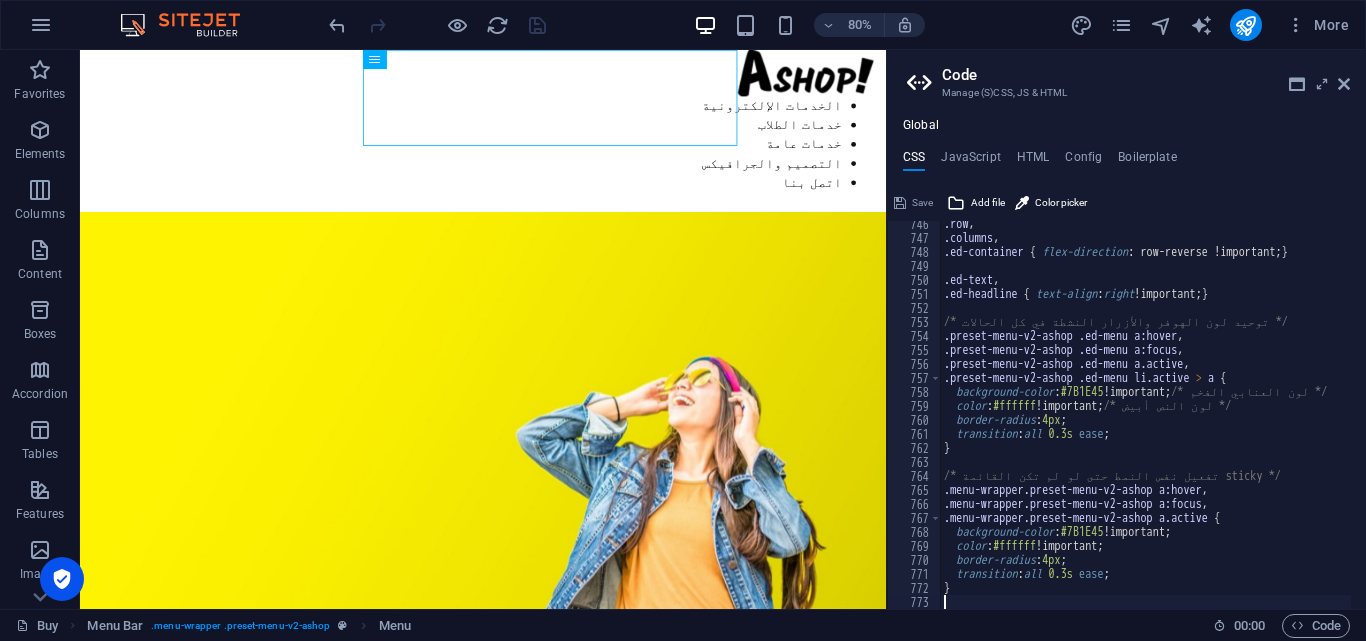 scroll, scrollTop: 10434, scrollLeft: 0, axis: vertical 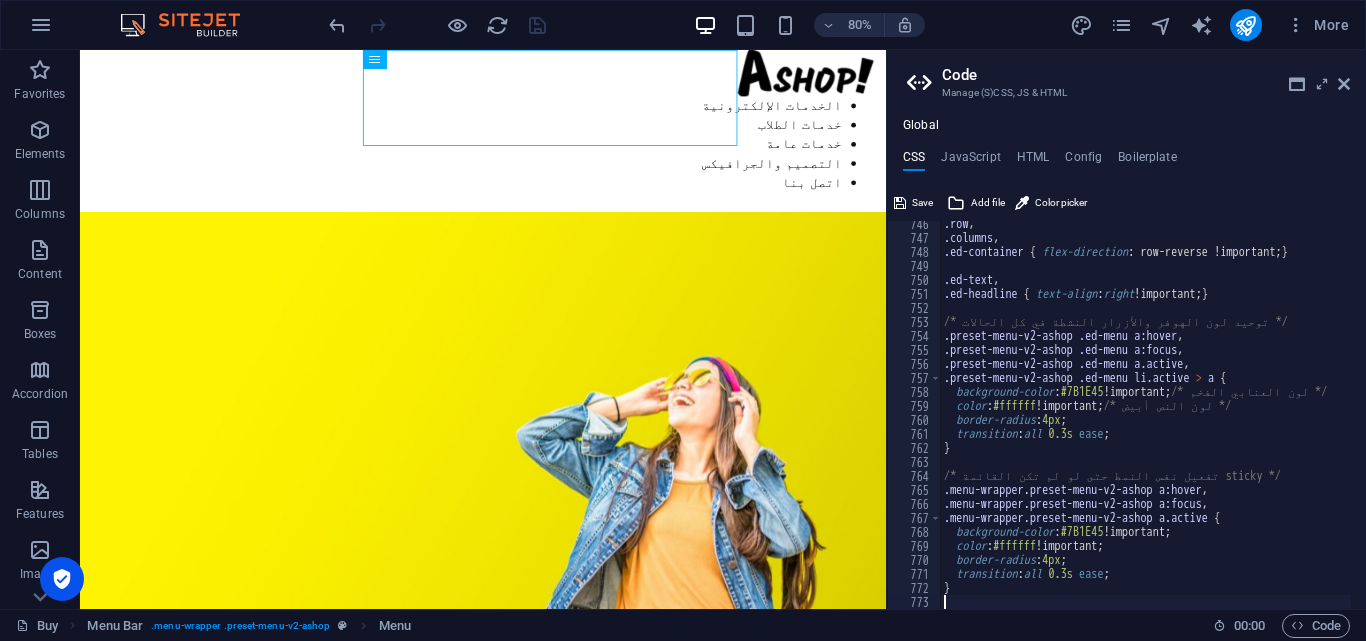 type 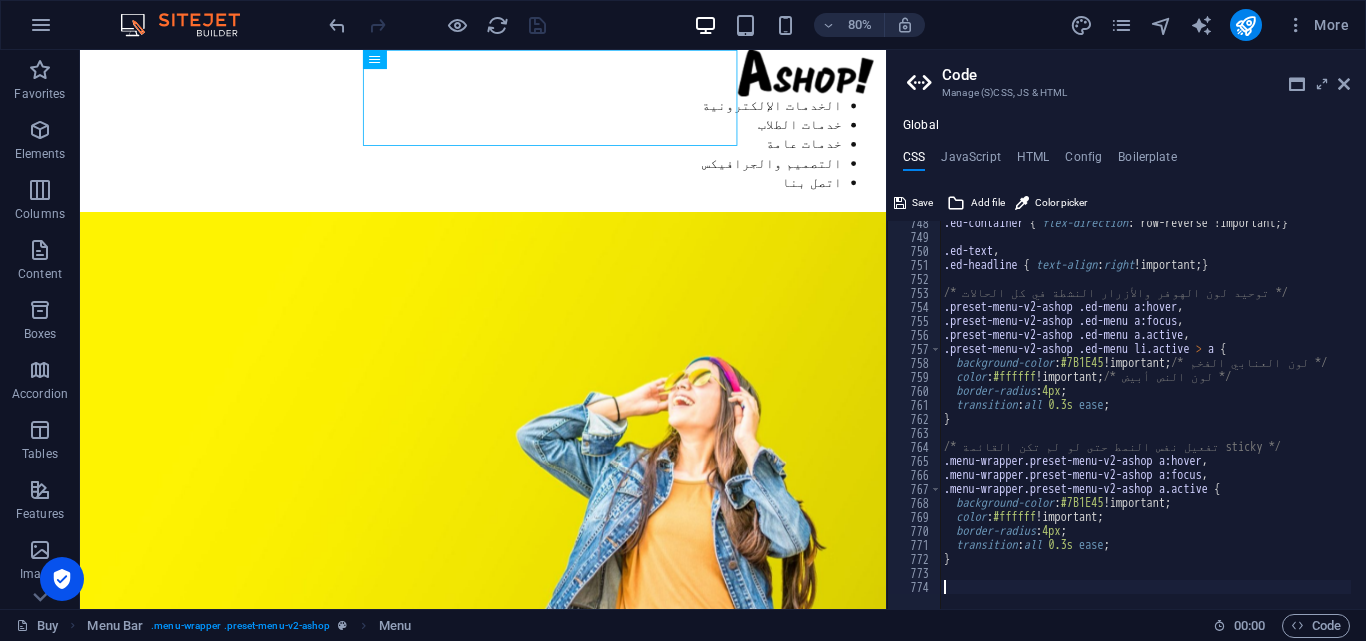 scroll, scrollTop: 10463, scrollLeft: 0, axis: vertical 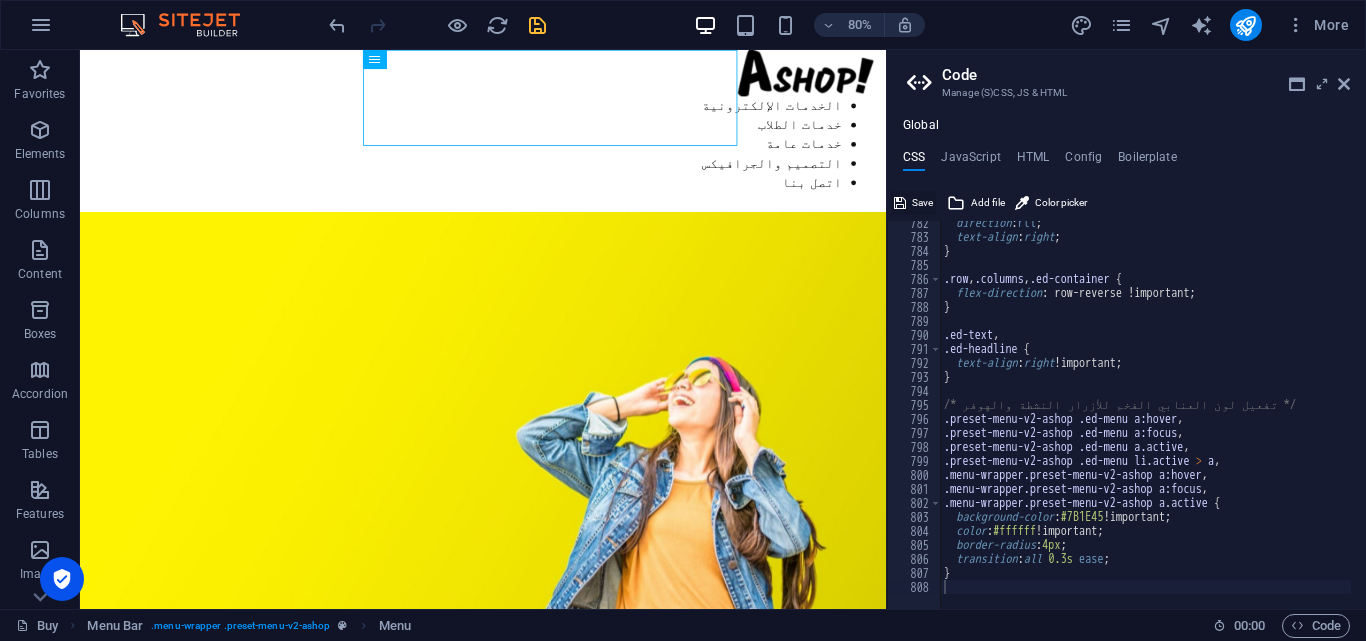 click on "Save" at bounding box center (922, 203) 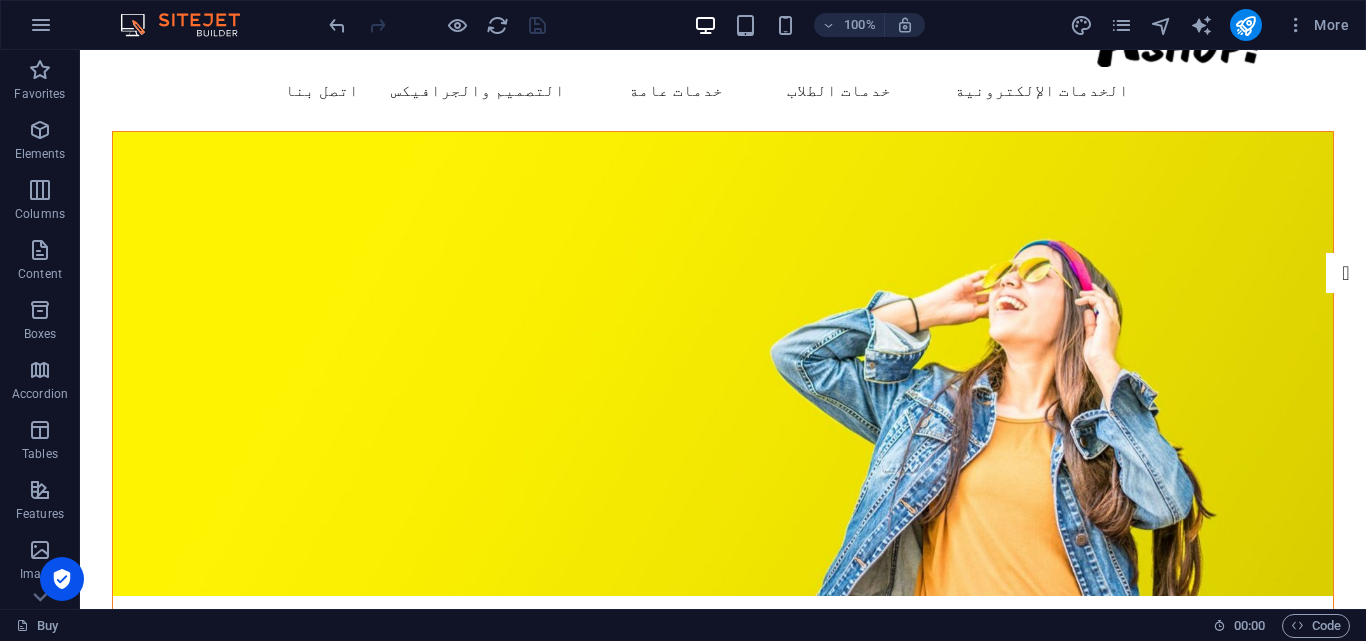 scroll, scrollTop: 0, scrollLeft: 0, axis: both 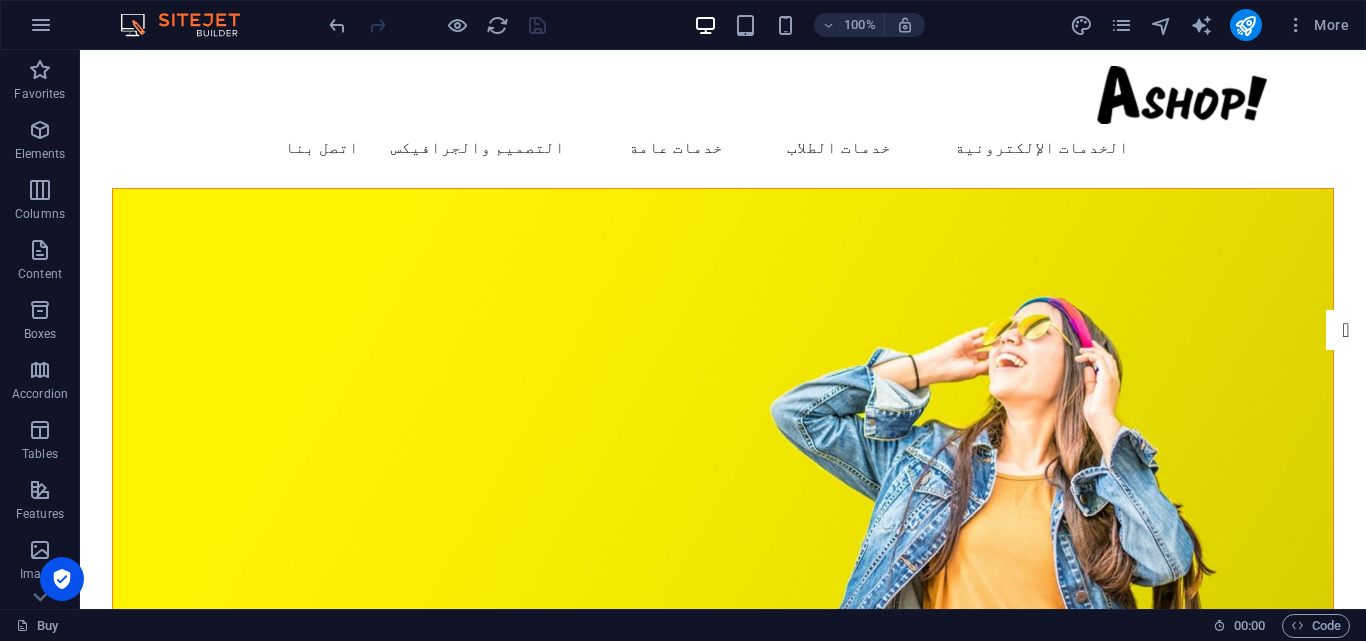 drag, startPoint x: 91, startPoint y: 98, endPoint x: 155, endPoint y: 93, distance: 64.195015 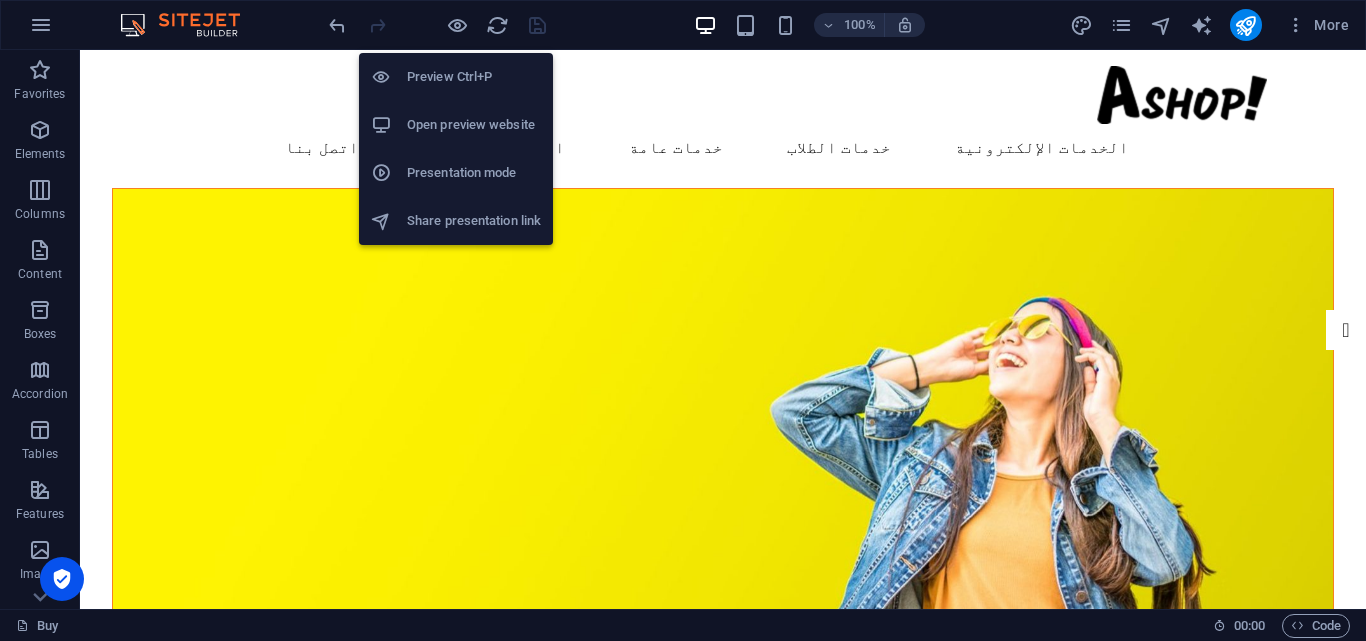 click on "Preview Ctrl+P" at bounding box center (474, 77) 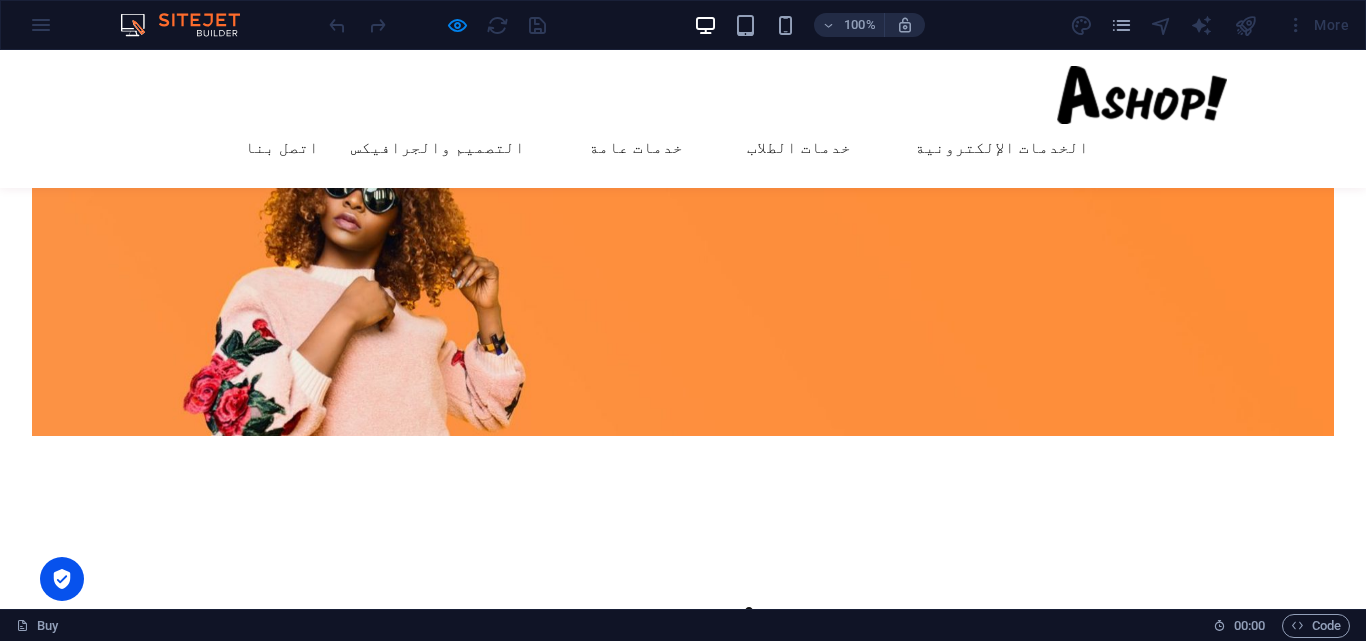 scroll, scrollTop: 958, scrollLeft: 0, axis: vertical 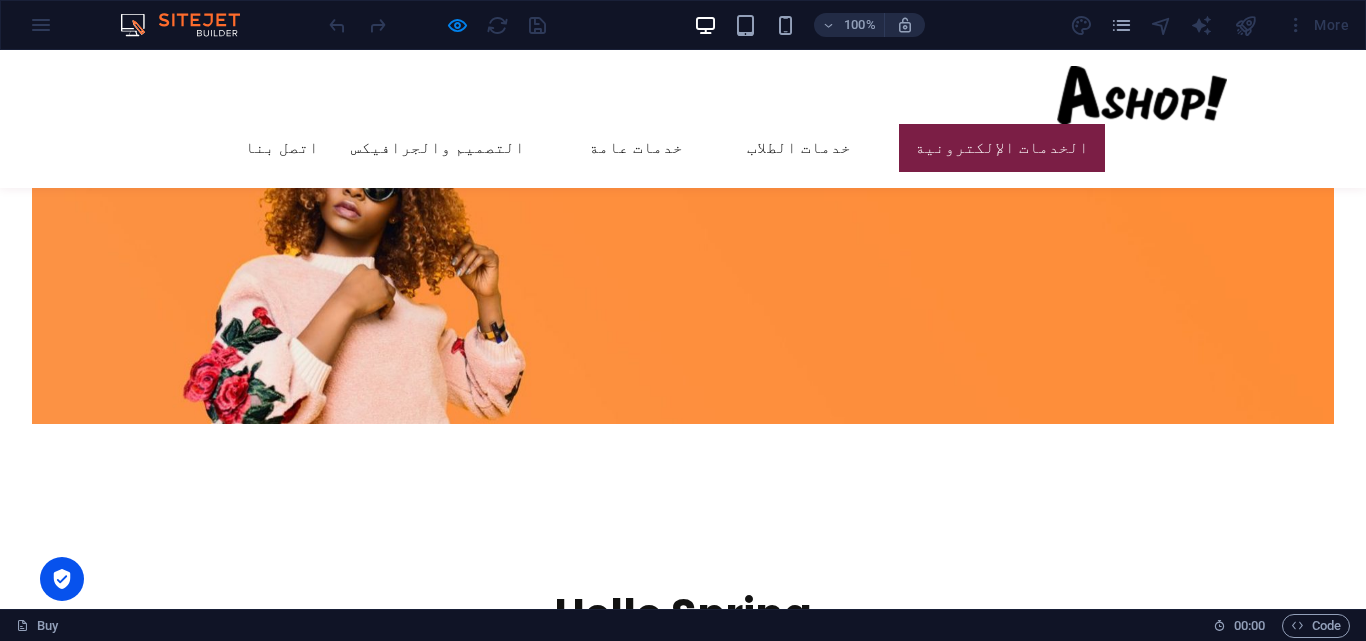 click on "الخدمات الإلكترونية" at bounding box center [1002, 148] 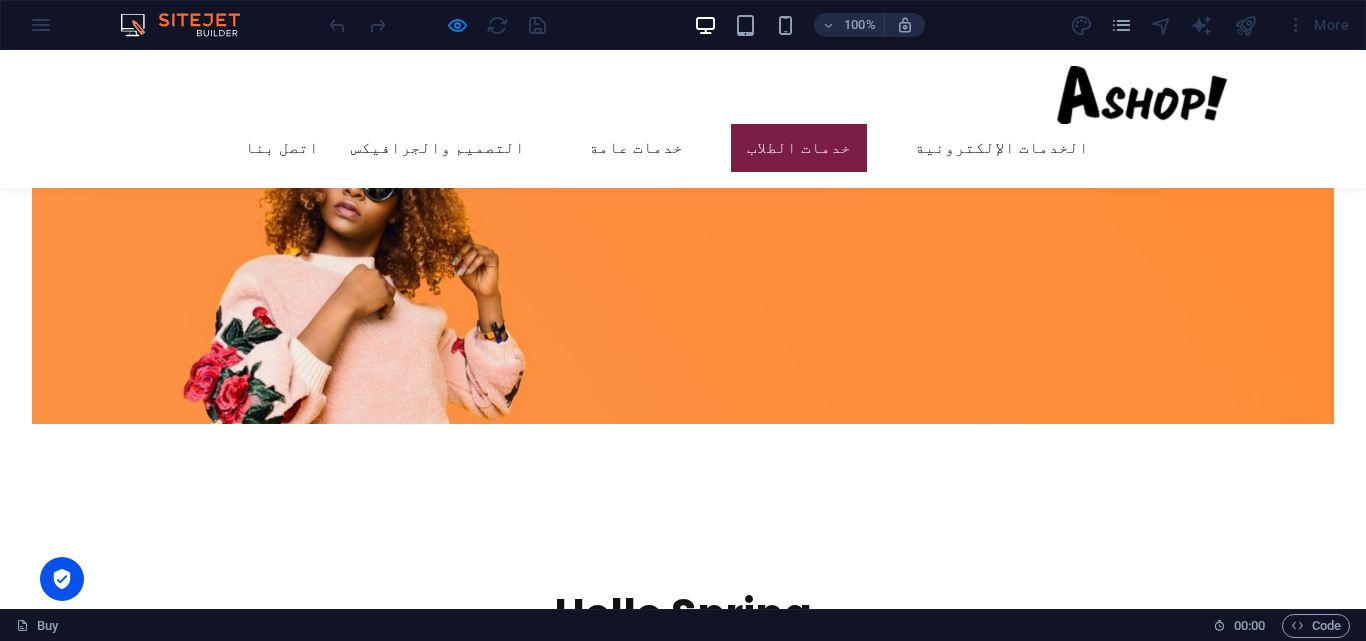 click on "خدمات الطلاب" at bounding box center (799, 148) 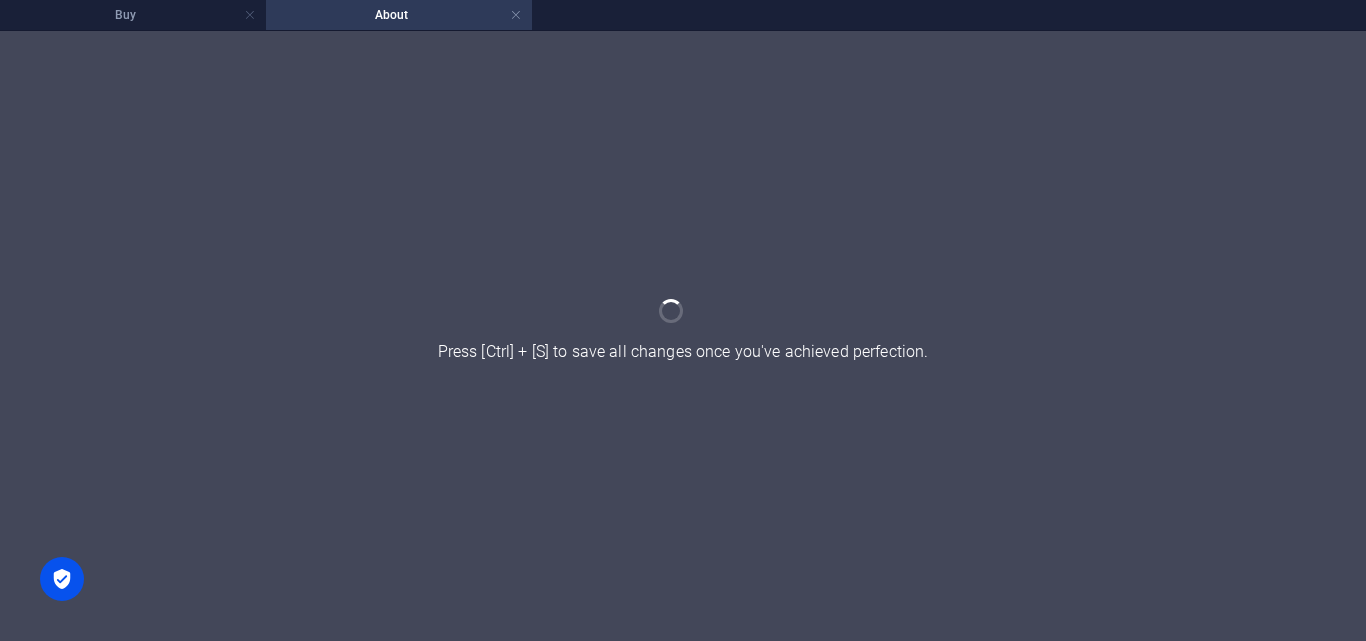 scroll, scrollTop: 0, scrollLeft: 0, axis: both 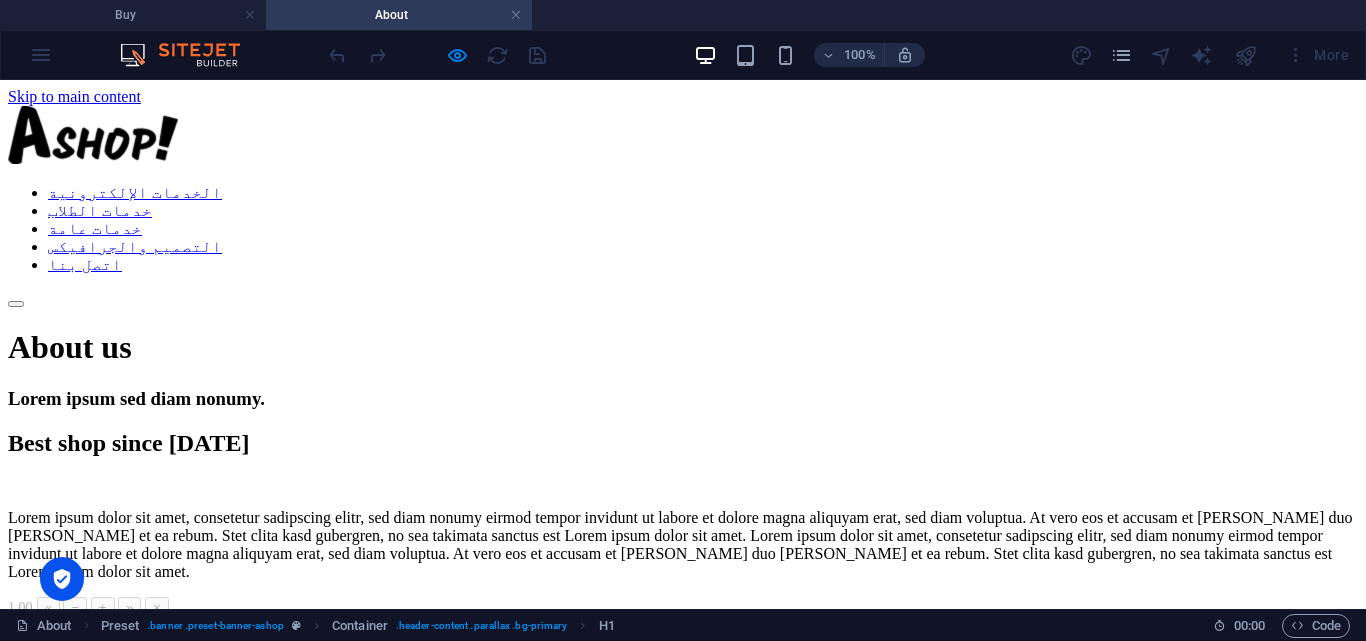 click on "الخدمات الإلكترونية خدمات الطلاب خدمات عامة التصميم والجرافيكس اتصل بنا" at bounding box center (683, 229) 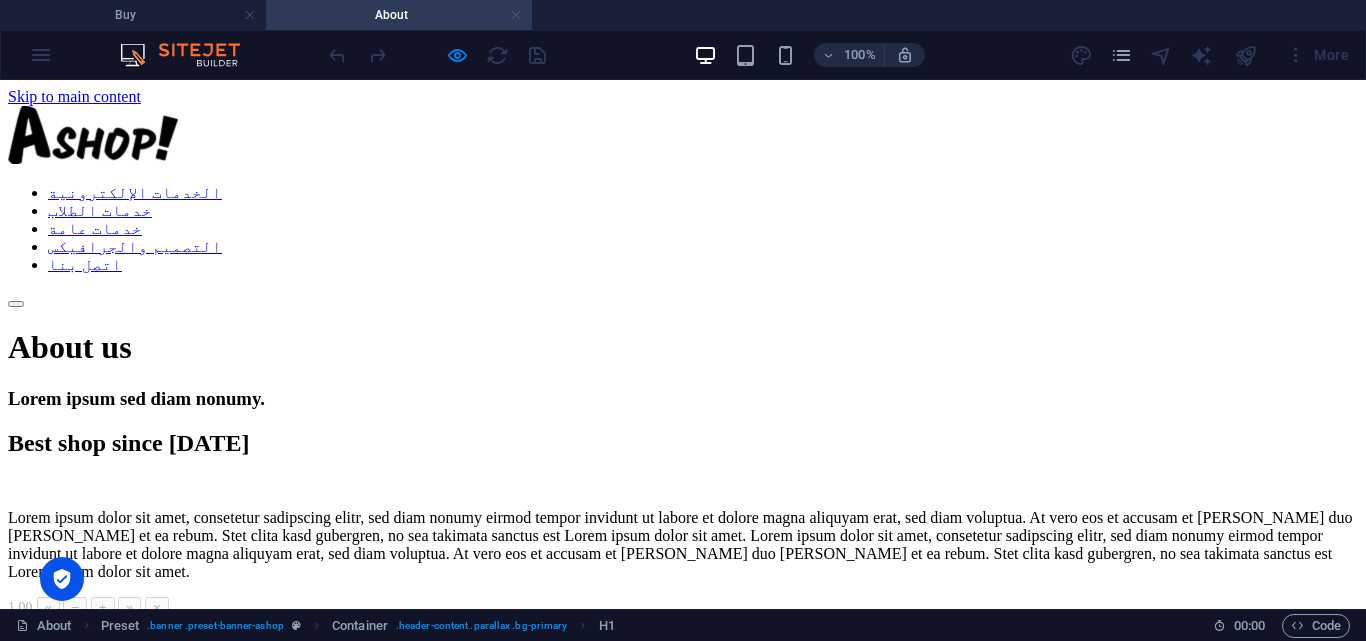 click at bounding box center [516, 15] 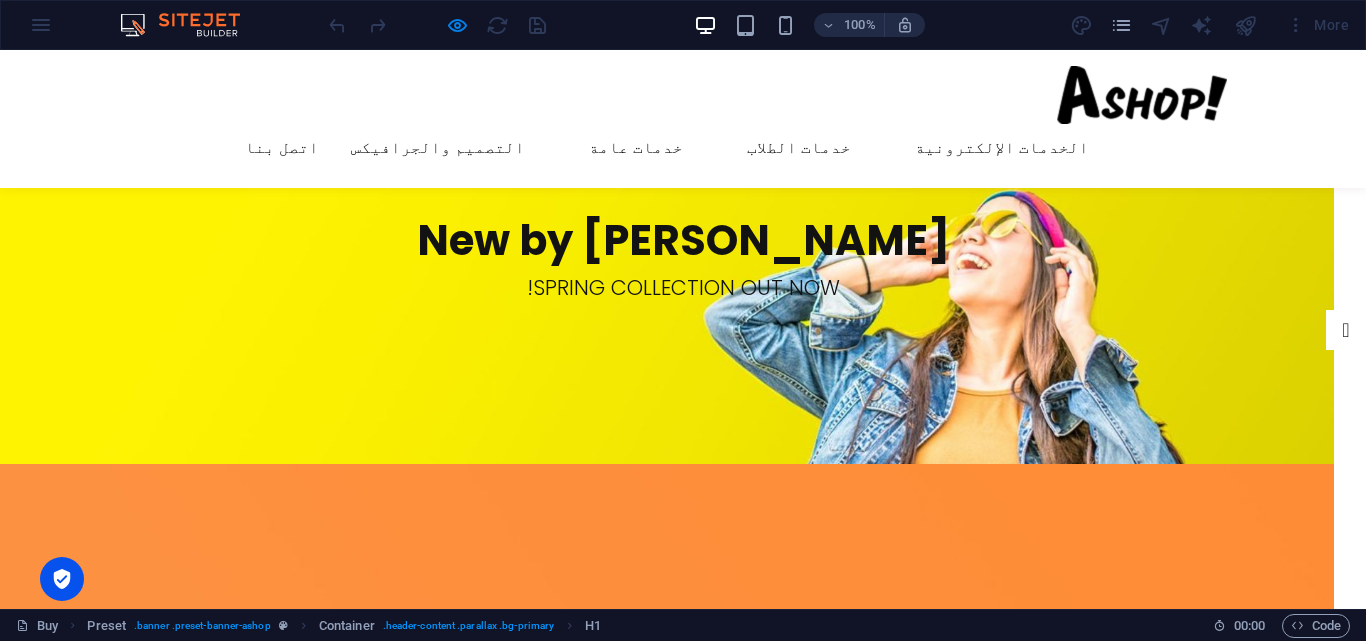 scroll, scrollTop: 958, scrollLeft: 0, axis: vertical 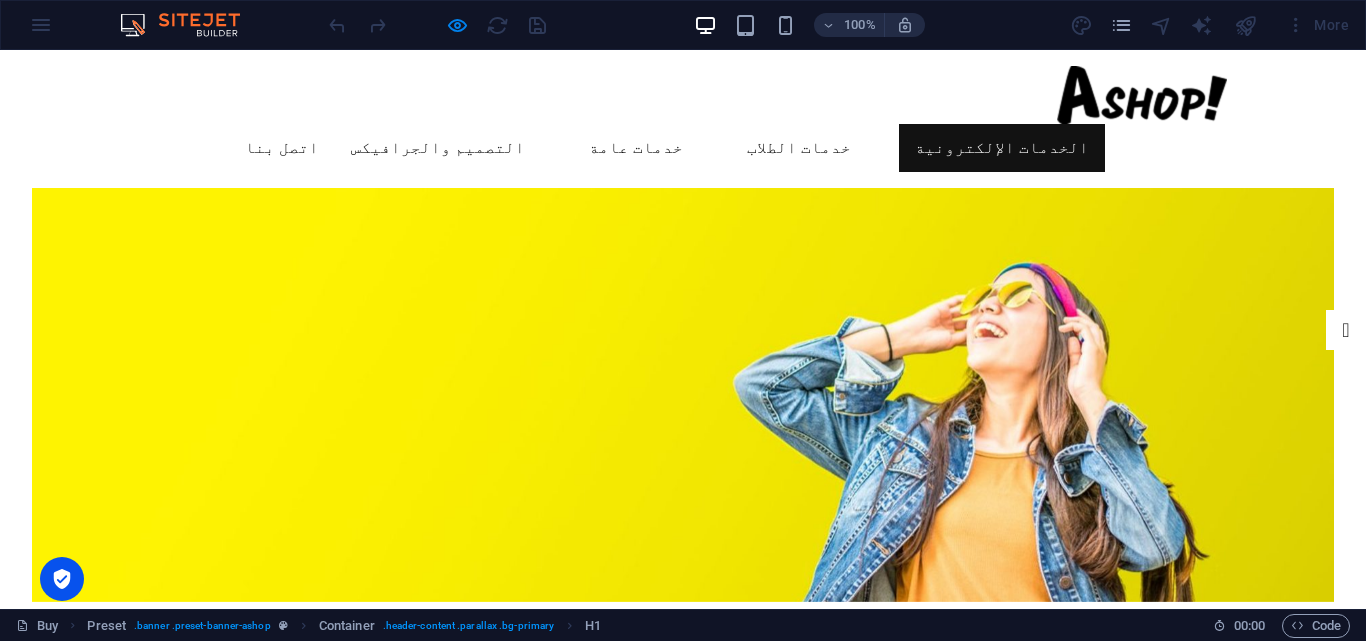 click on "الخدمات الإلكترونية" at bounding box center [1002, 148] 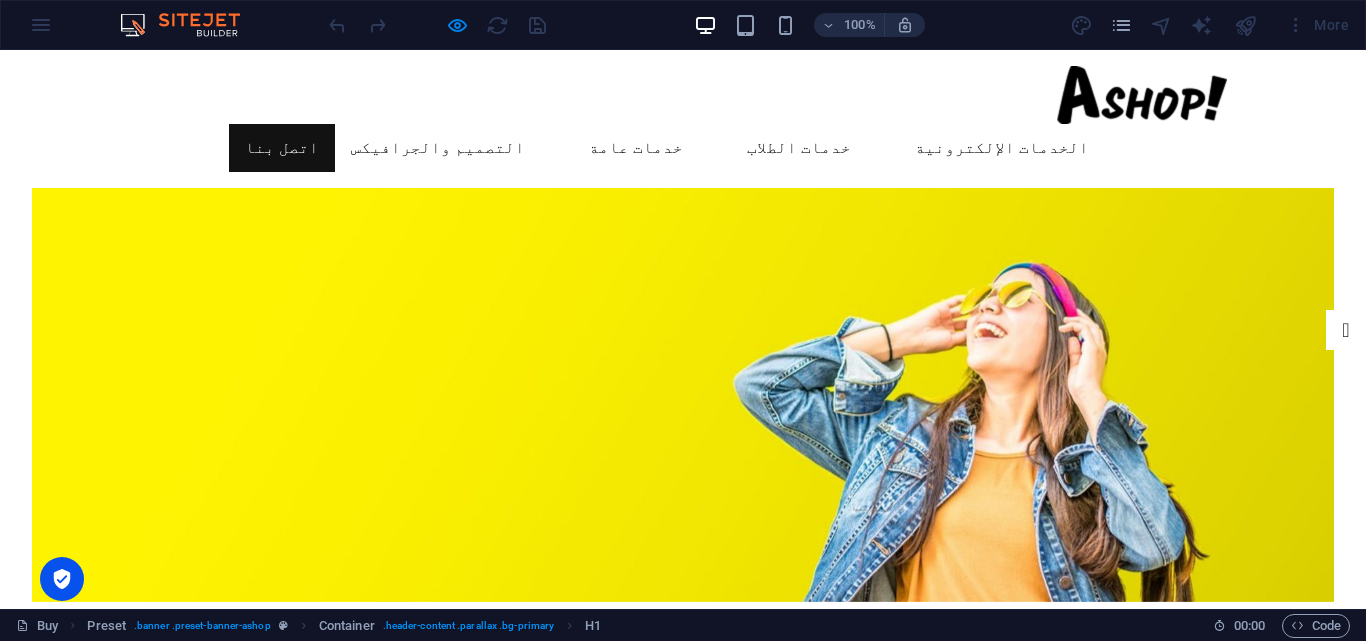 click on "اتصل بنا" at bounding box center [282, 148] 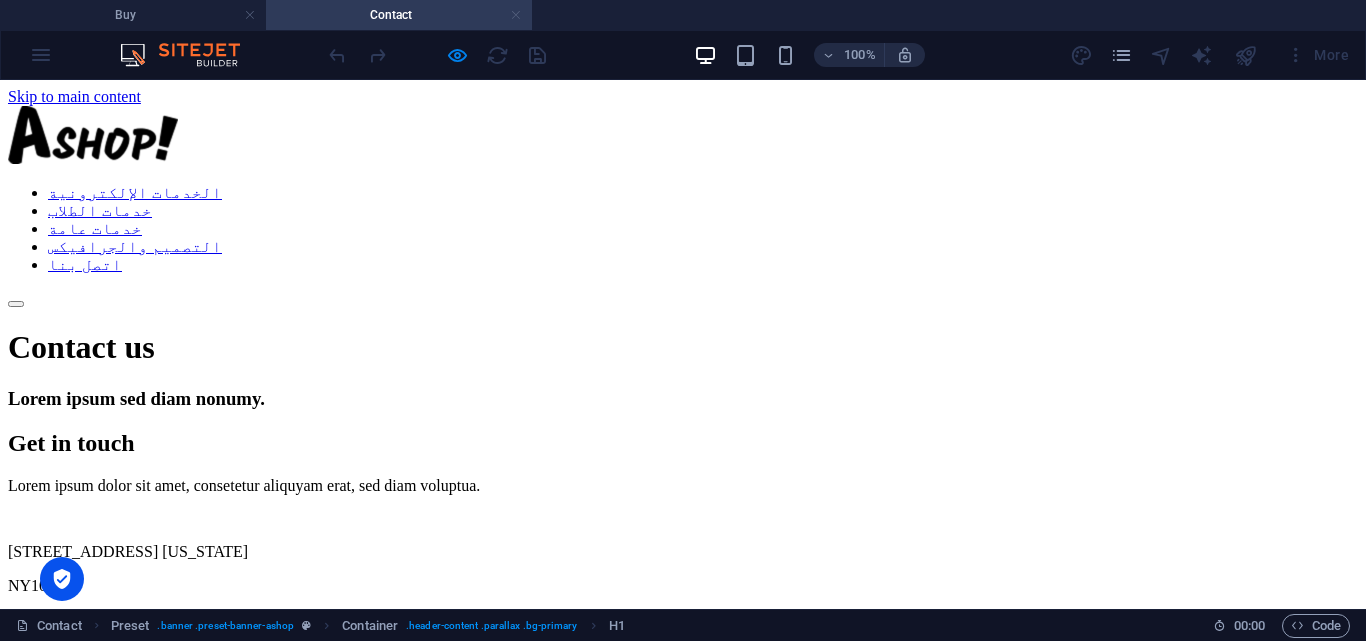 scroll, scrollTop: 0, scrollLeft: 0, axis: both 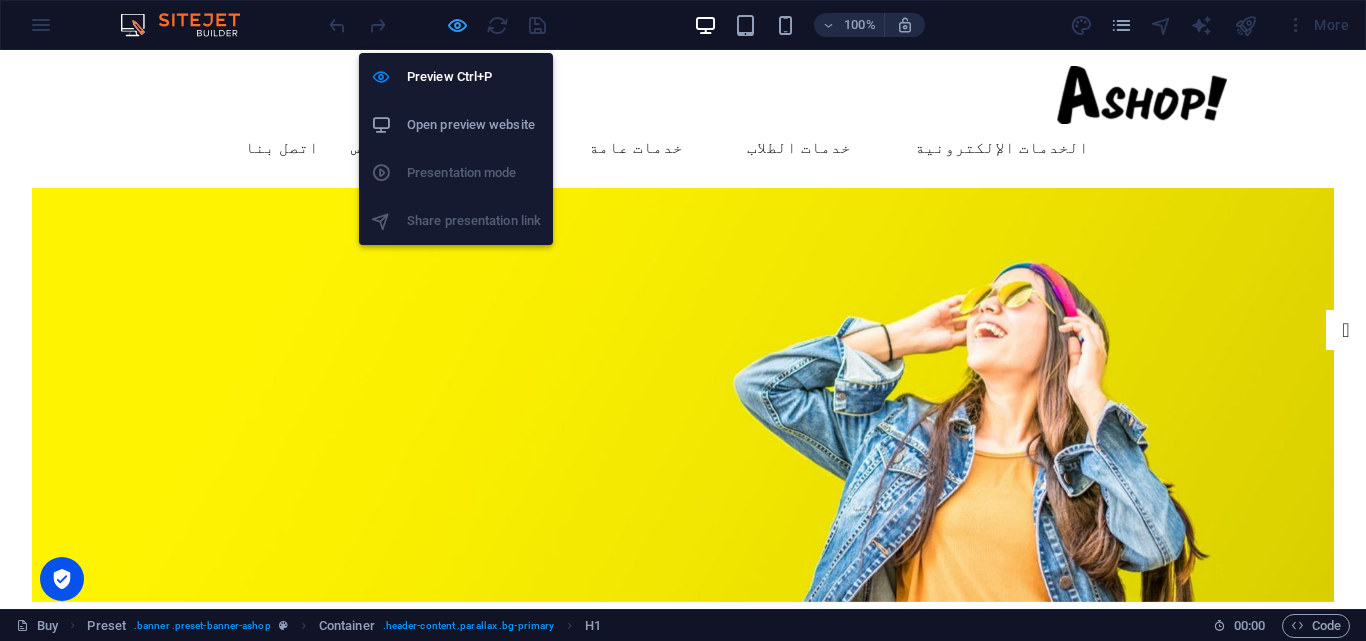 click at bounding box center [457, 25] 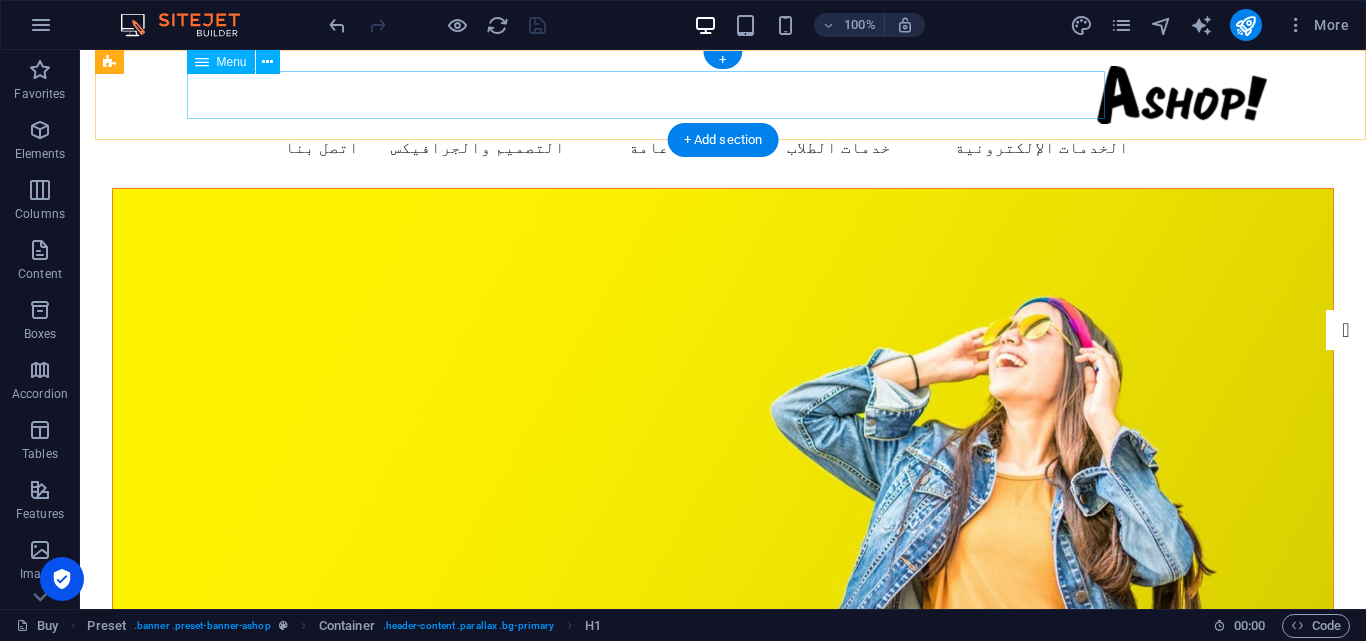 click on "الخدمات الإلكترونية خدمات الطلاب خدمات عامة التصميم والجرافيكس اتصل بنا" at bounding box center (723, 148) 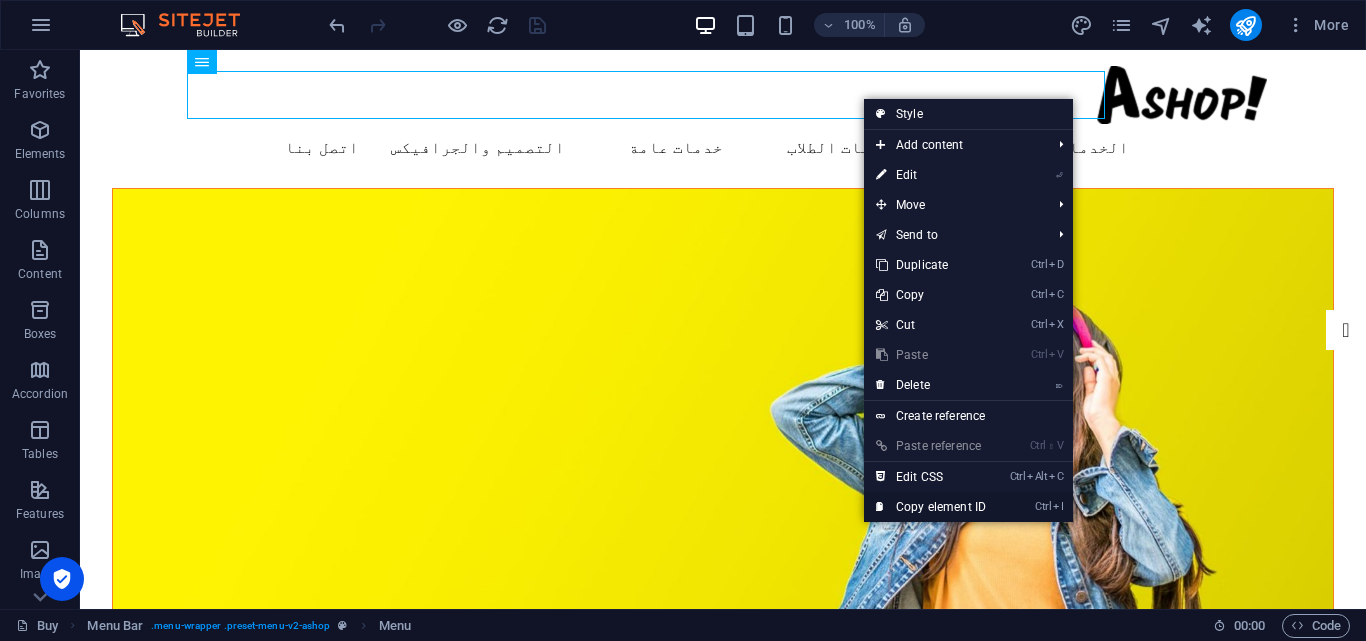 click on "Ctrl I  Copy element ID" at bounding box center [931, 507] 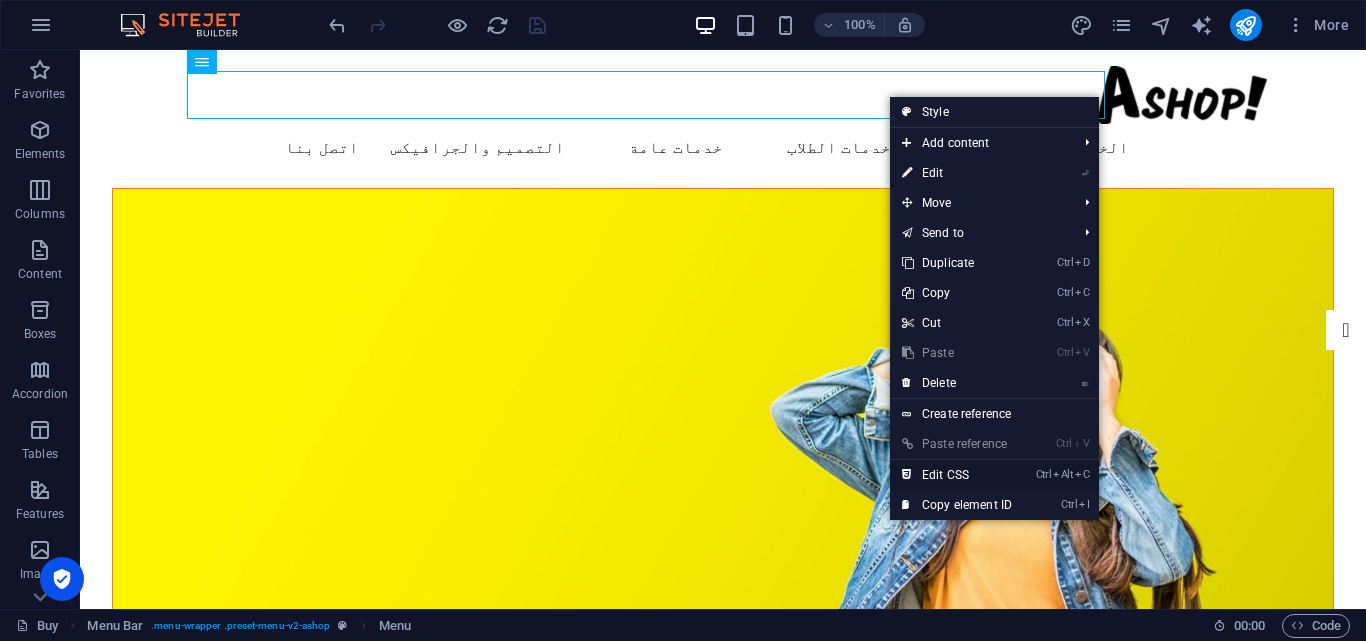 click on "Ctrl Alt C  Edit CSS" at bounding box center (957, 475) 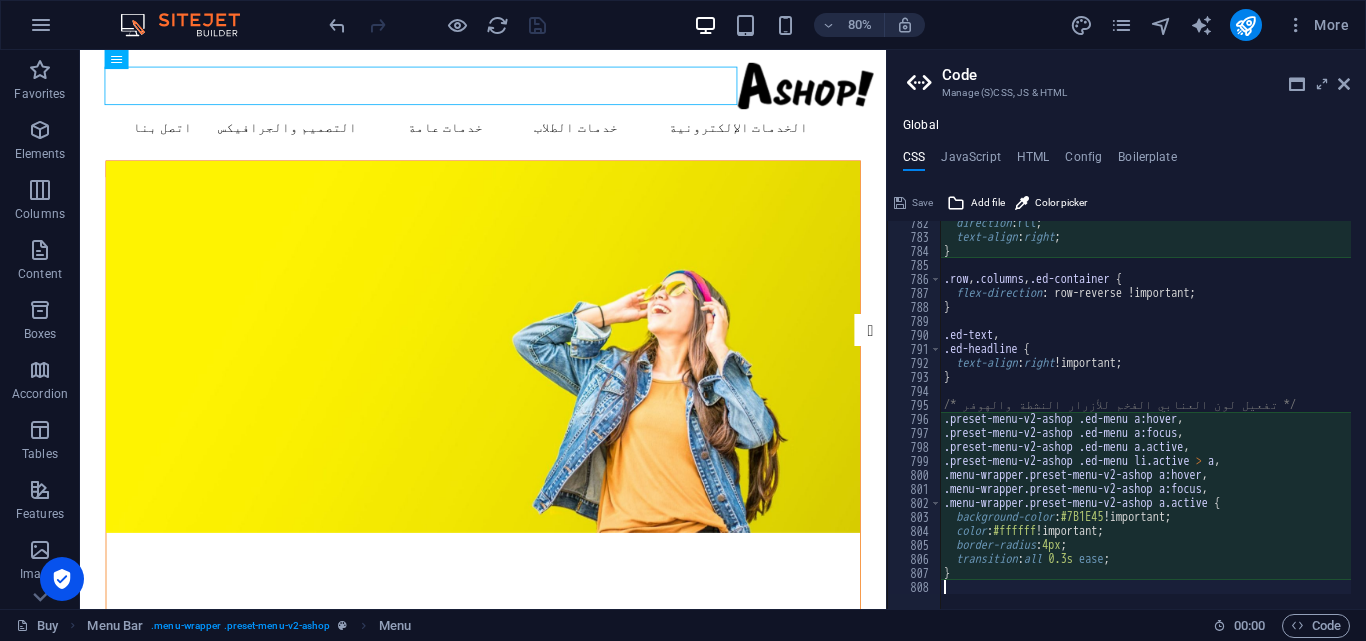 type on "background-color: #7B1E45 !important;" 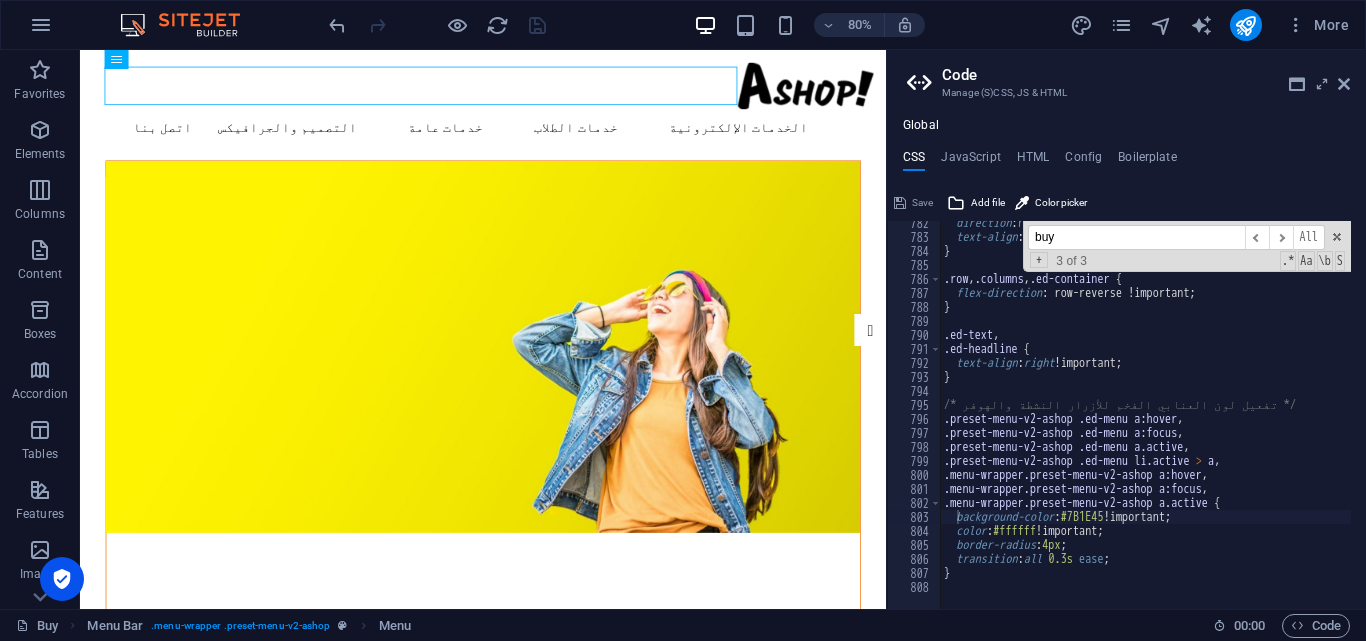 paste on "#ed-787814147" 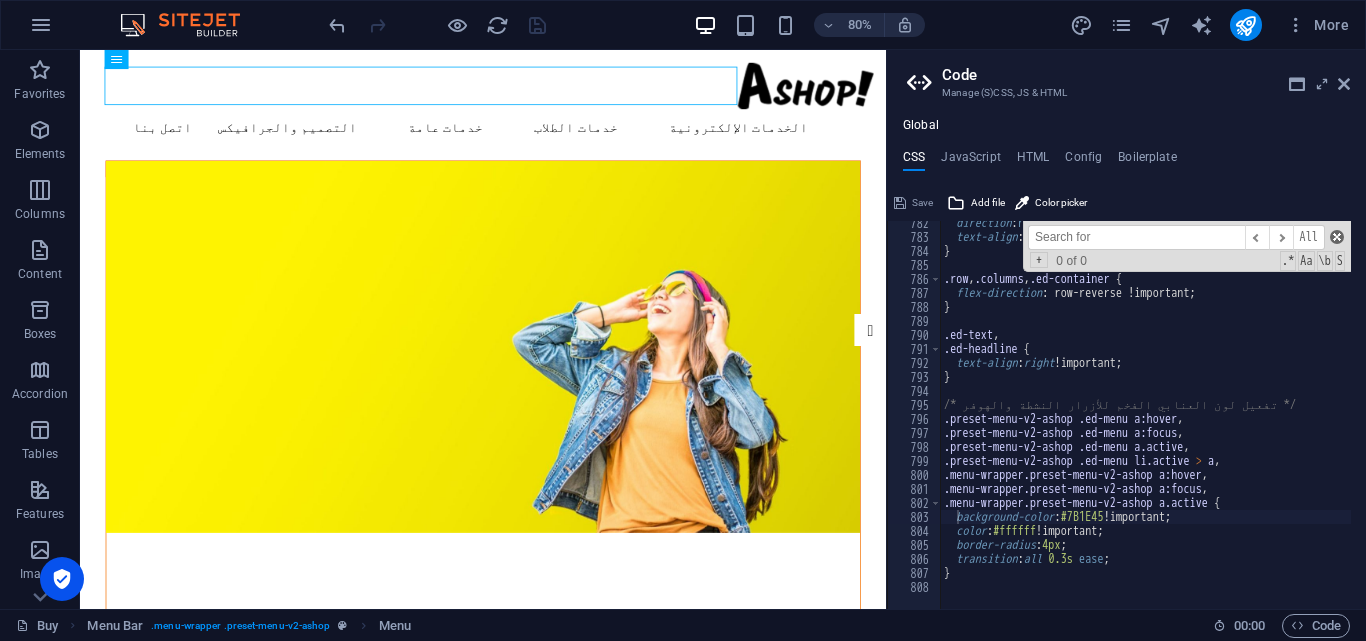 type 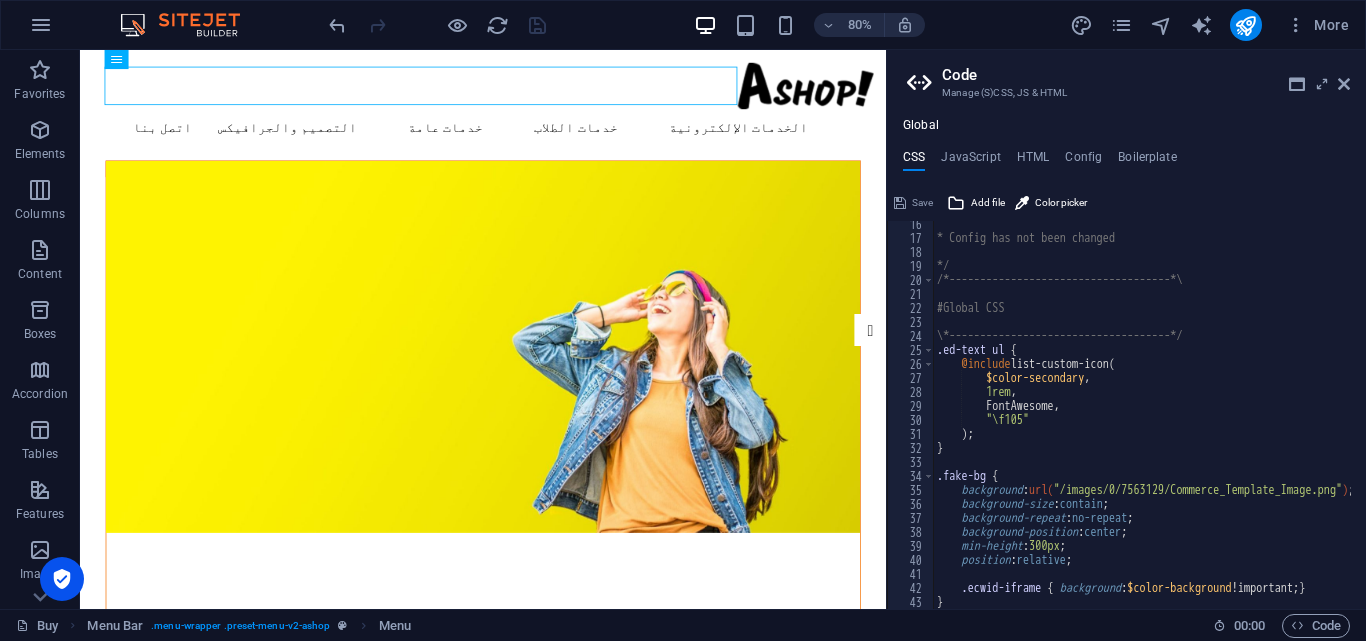 scroll, scrollTop: 306, scrollLeft: 0, axis: vertical 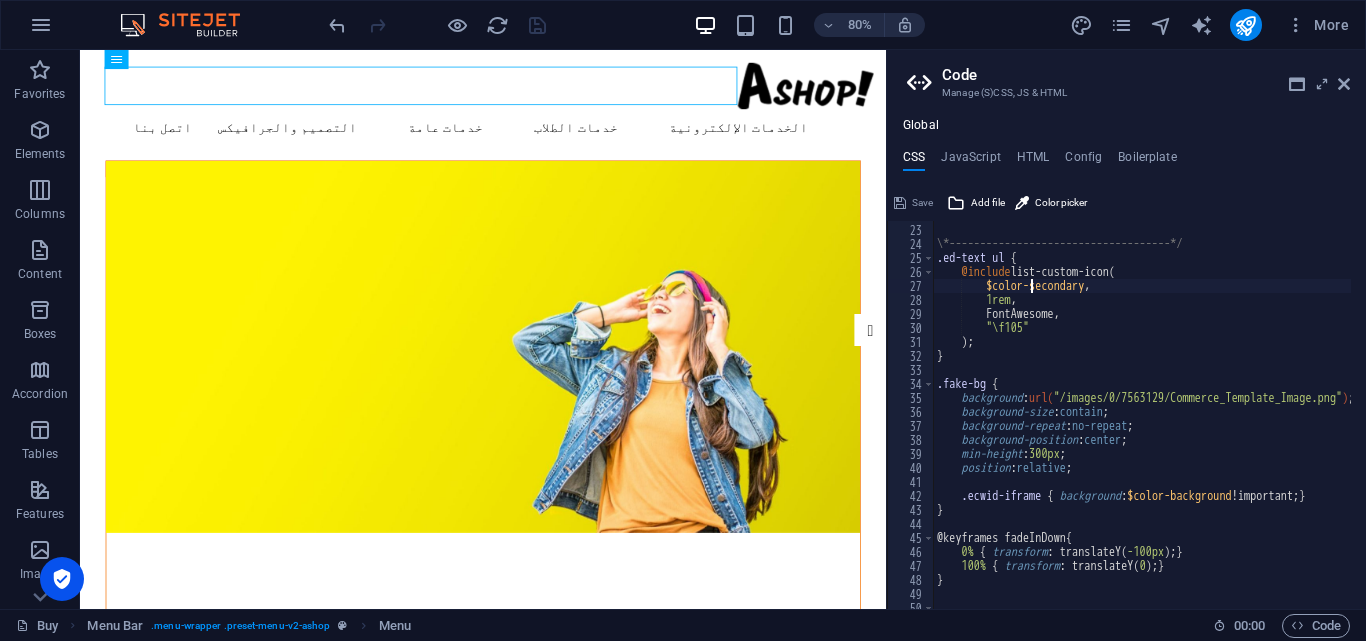 click on "#Global CSS \*------------------------------------*/ .ed-text   ul   {      @include  list-custom-icon (           $color-secondary ,            1rem ,            FontAwesome,            "\f105"      ) ; } .fake-bg   {      background :  url( "/images/0/7563129/Commerce_Template_Image.png" ) ;      background-size :  contain ;      background-repeat :  no-repeat ;      background-position :  center ;      min-height :  300px ;      position :  relative ;      .ecwid-iframe   {   background :  $color-background  !important;  } } @keyframes fadeInDown  {      0%   {   transform : translateY ( -100px ) ;  }      100%   {   transform : translateY ( 0 ) ;  } }" at bounding box center (1233, 409) 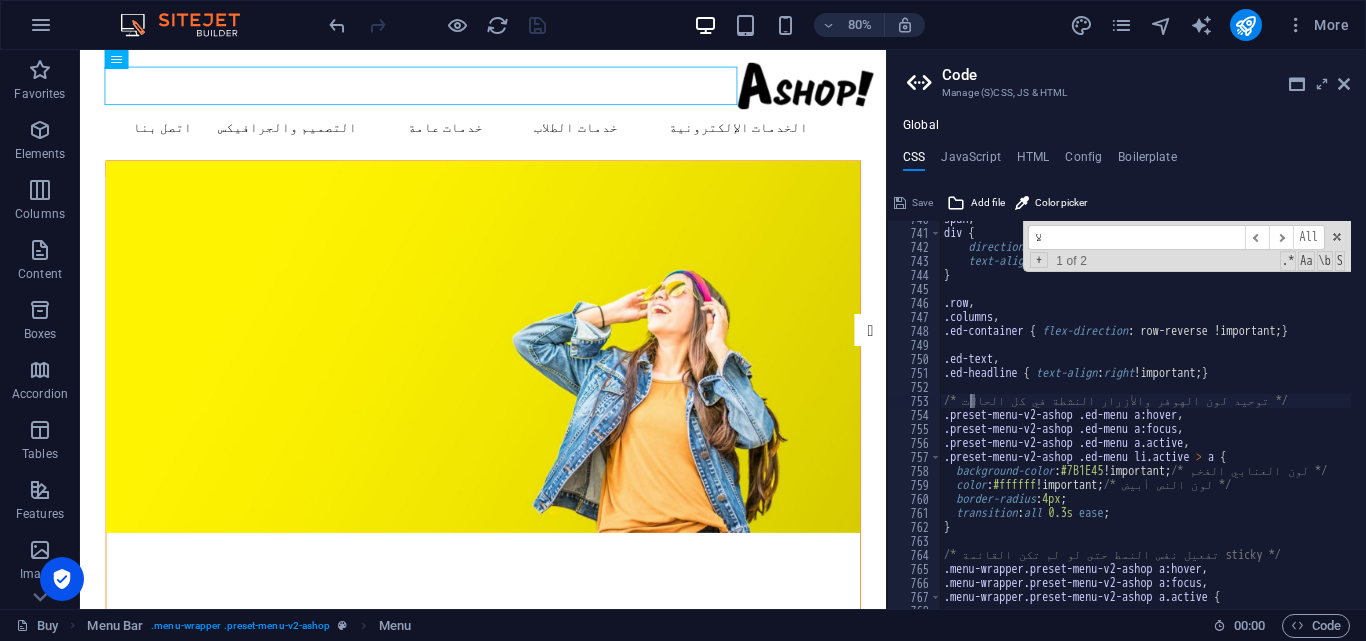 scroll, scrollTop: 10356, scrollLeft: 0, axis: vertical 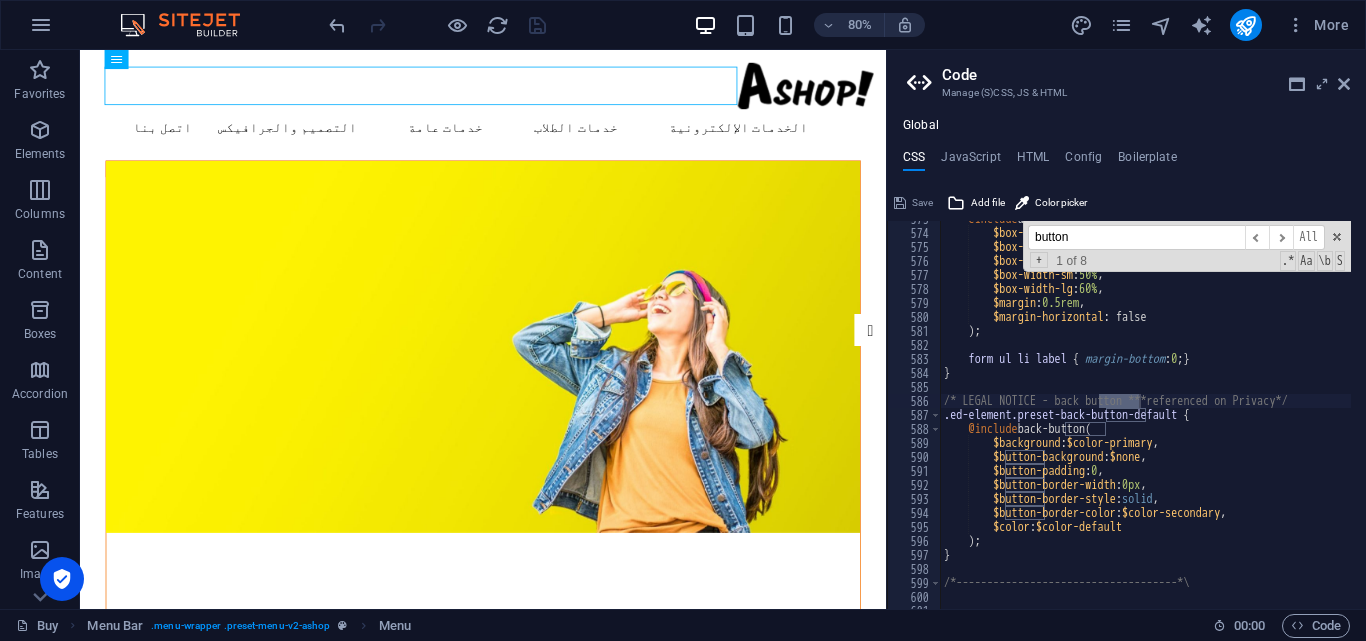 type on "button" 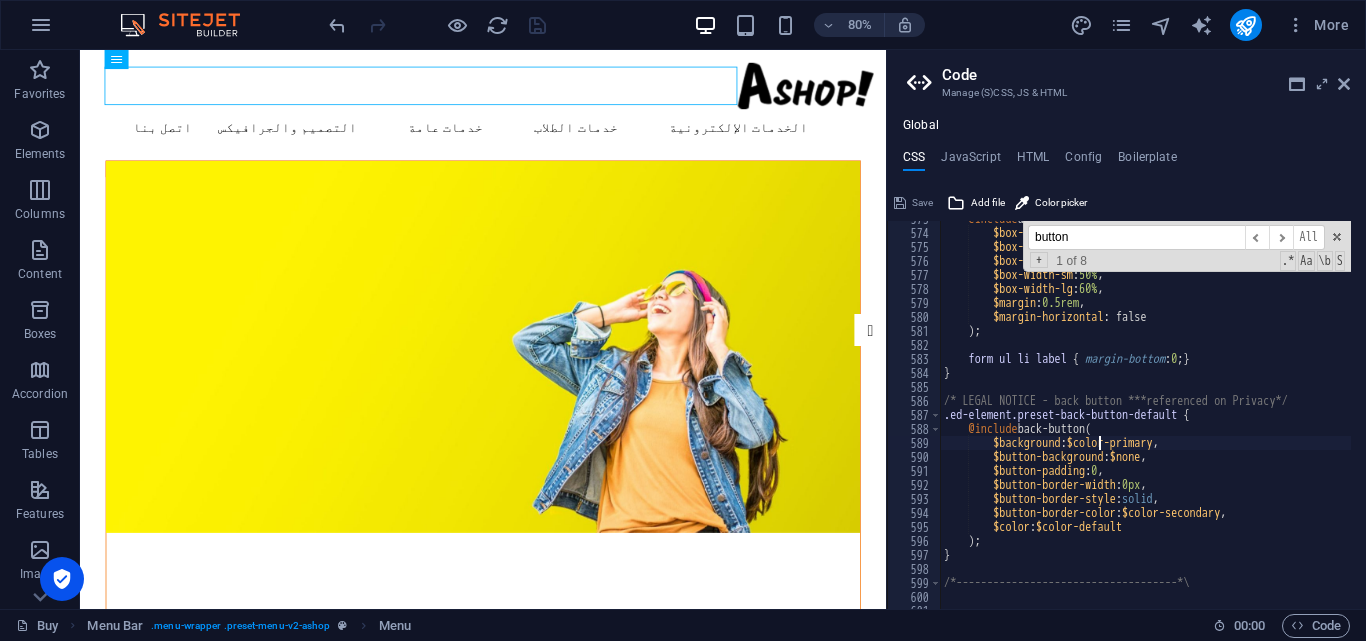 click on "@include  unequal-columns (           $box-background :  $none ,            $box-padding :  0rem ,            $box-width-xs :  100% ,            $box-width-sm :  50% ,            $box-width-lg :  60% ,            $margin :  0.5rem ,            $margin-horizontal : false      ) ;      form   ul   li   label   {   margin-bottom :  0 ;  } } /* LEGAL NOTICE - back button ***referenced on Privacy*/ .ed-element.preset-back-button-default   {      @include  back-button (           $background :  $color-primary ,            $button-background :  $none ,            $button-padding :  0 ,            $button-border-width :  0px ,            $button-border-style :  solid ,            $button-border-color :  $color-secondary ,            $color :  $color-default      ) ; } /*------------------------------------*\" at bounding box center (1240, 412) 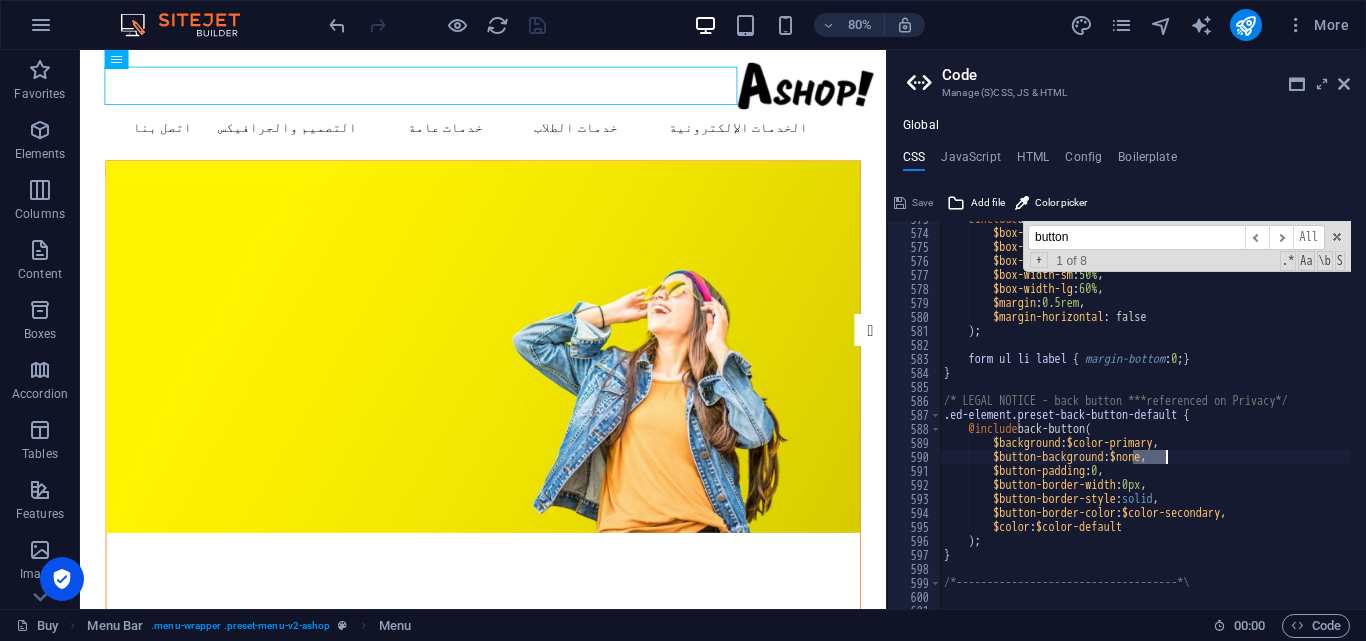 drag, startPoint x: 1133, startPoint y: 458, endPoint x: 1164, endPoint y: 460, distance: 31.06445 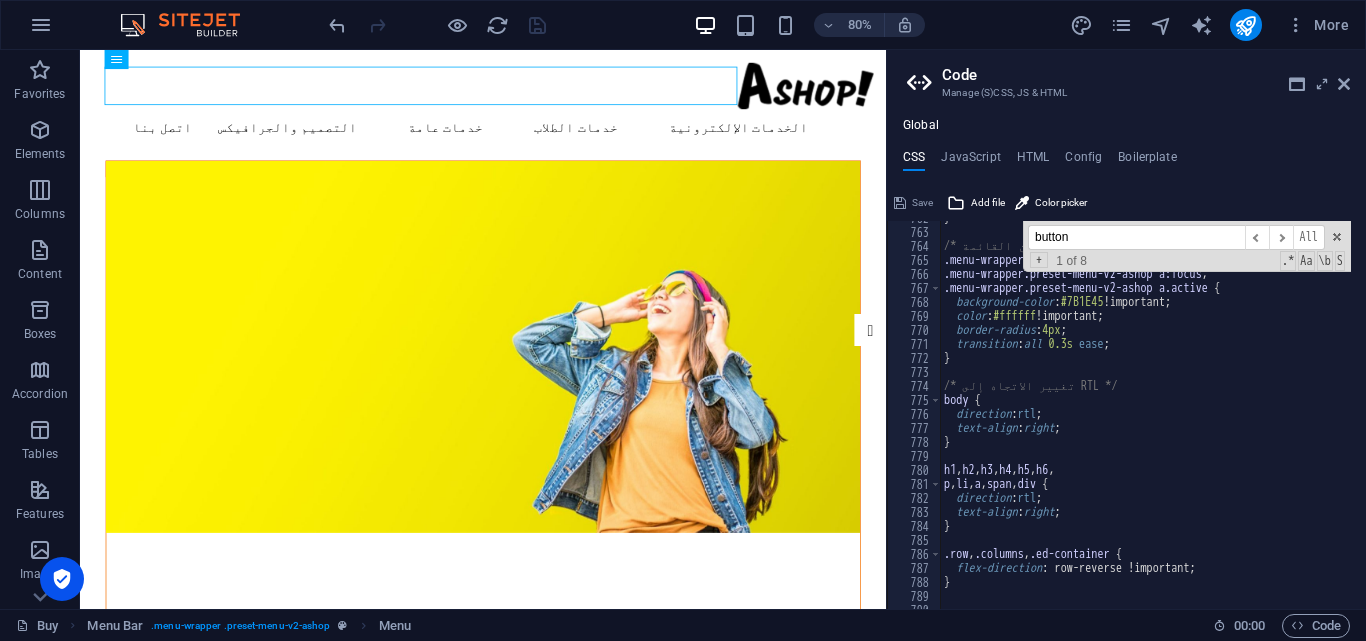 scroll, scrollTop: 10939, scrollLeft: 0, axis: vertical 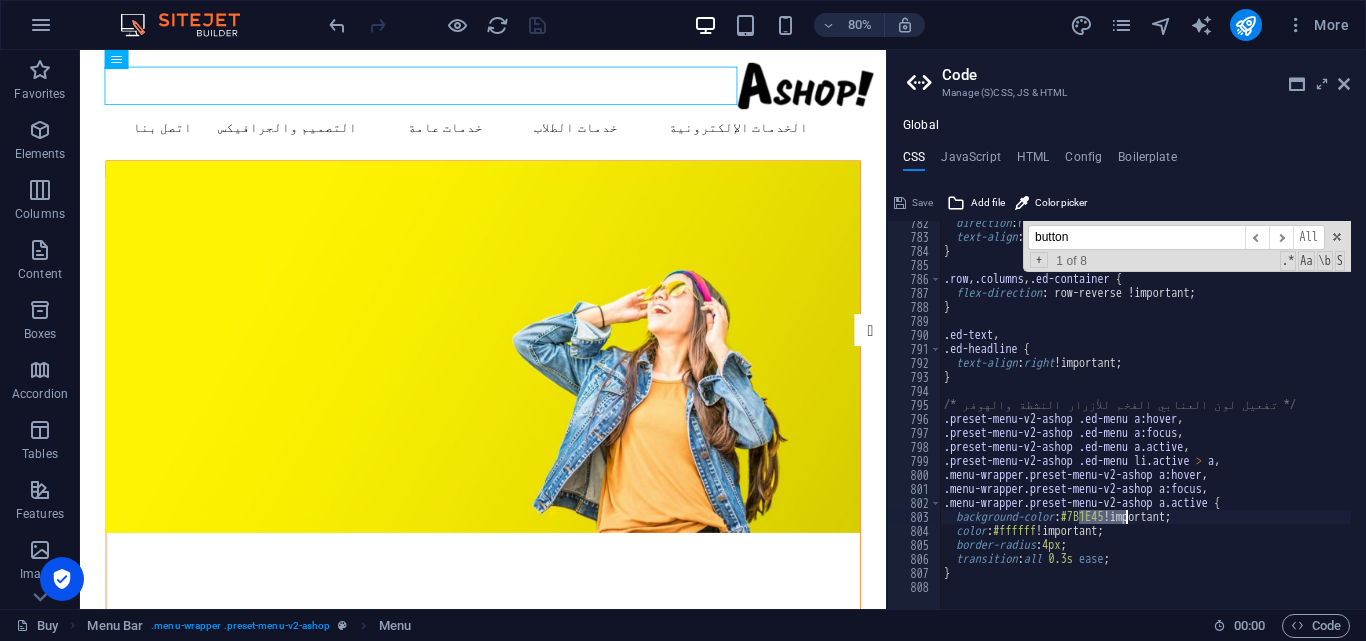 drag, startPoint x: 1077, startPoint y: 519, endPoint x: 1126, endPoint y: 521, distance: 49.0408 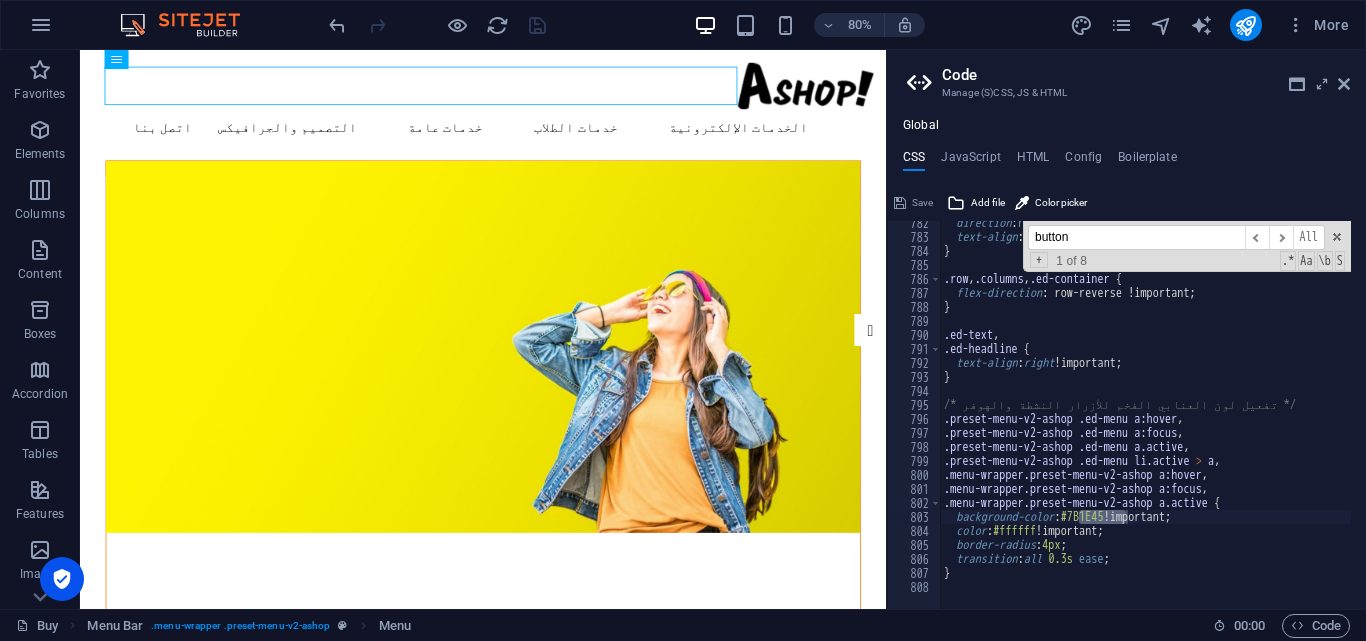 scroll, scrollTop: 8004, scrollLeft: 0, axis: vertical 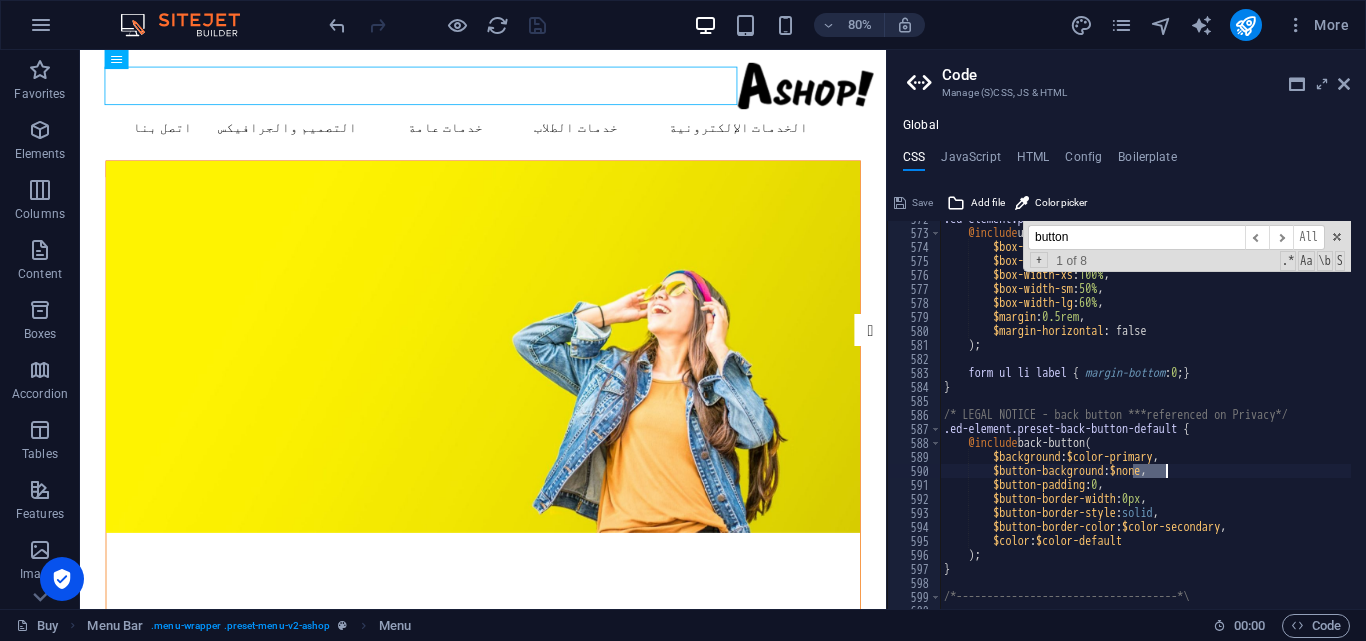 drag, startPoint x: 1133, startPoint y: 469, endPoint x: 1165, endPoint y: 471, distance: 32.06244 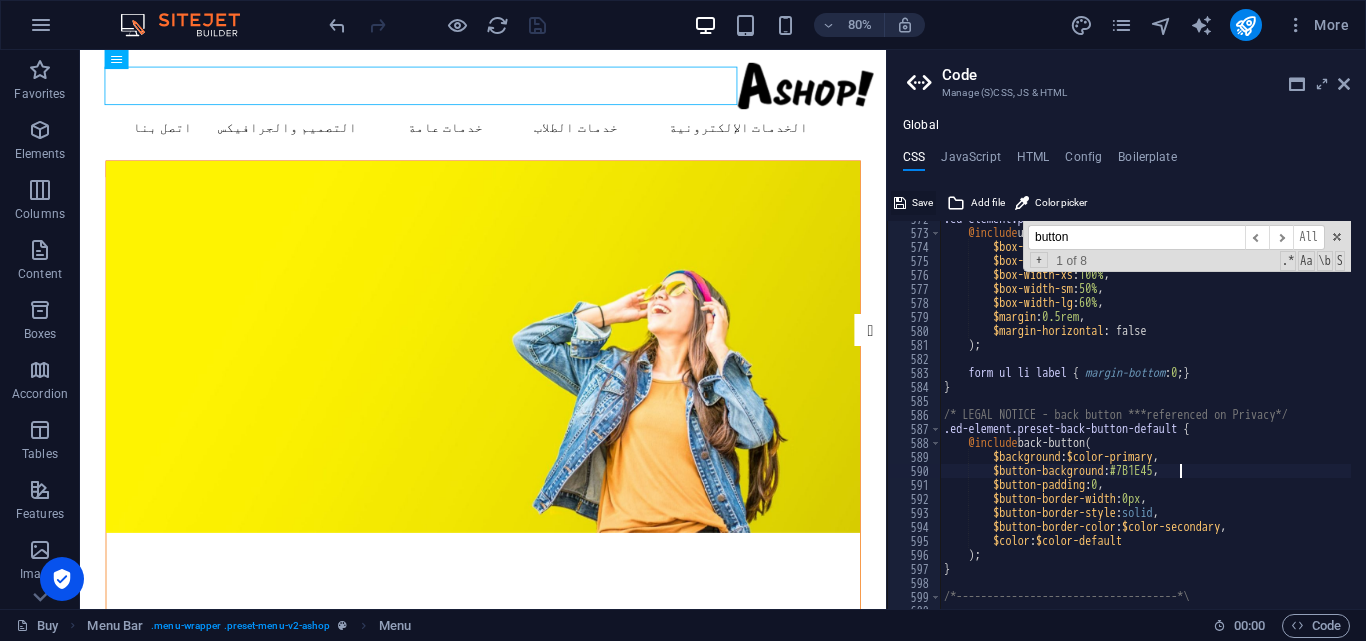 click on "Save" at bounding box center [922, 203] 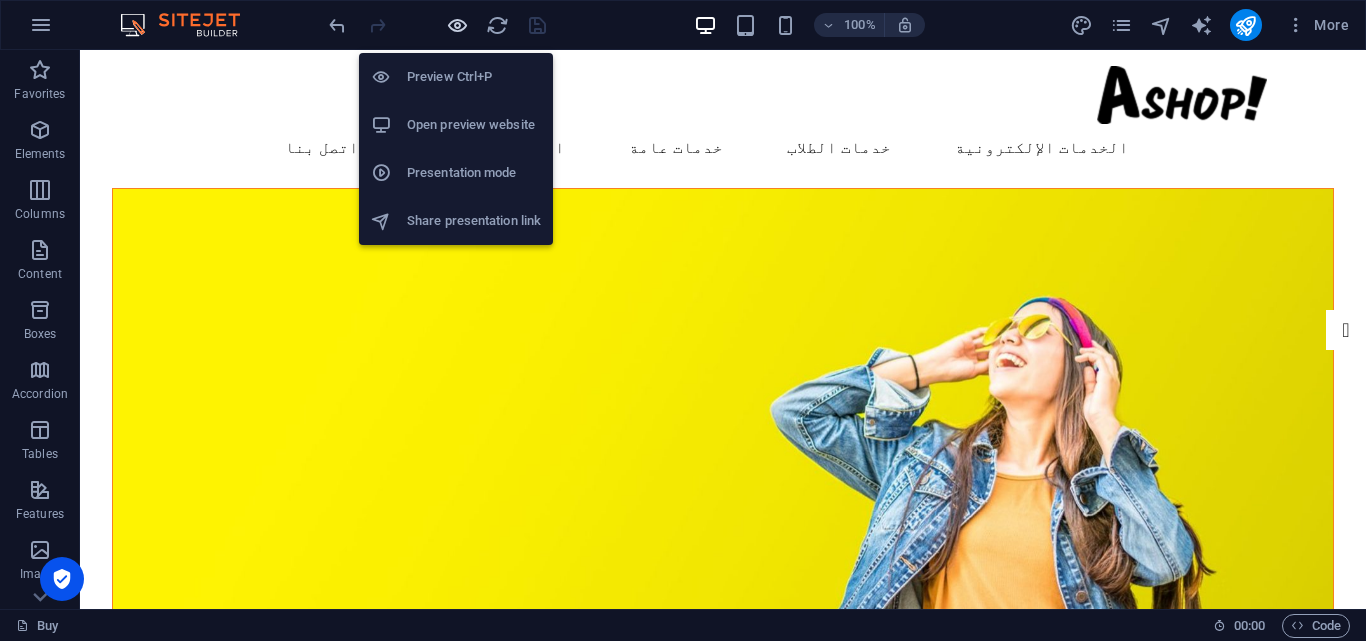 click at bounding box center (457, 25) 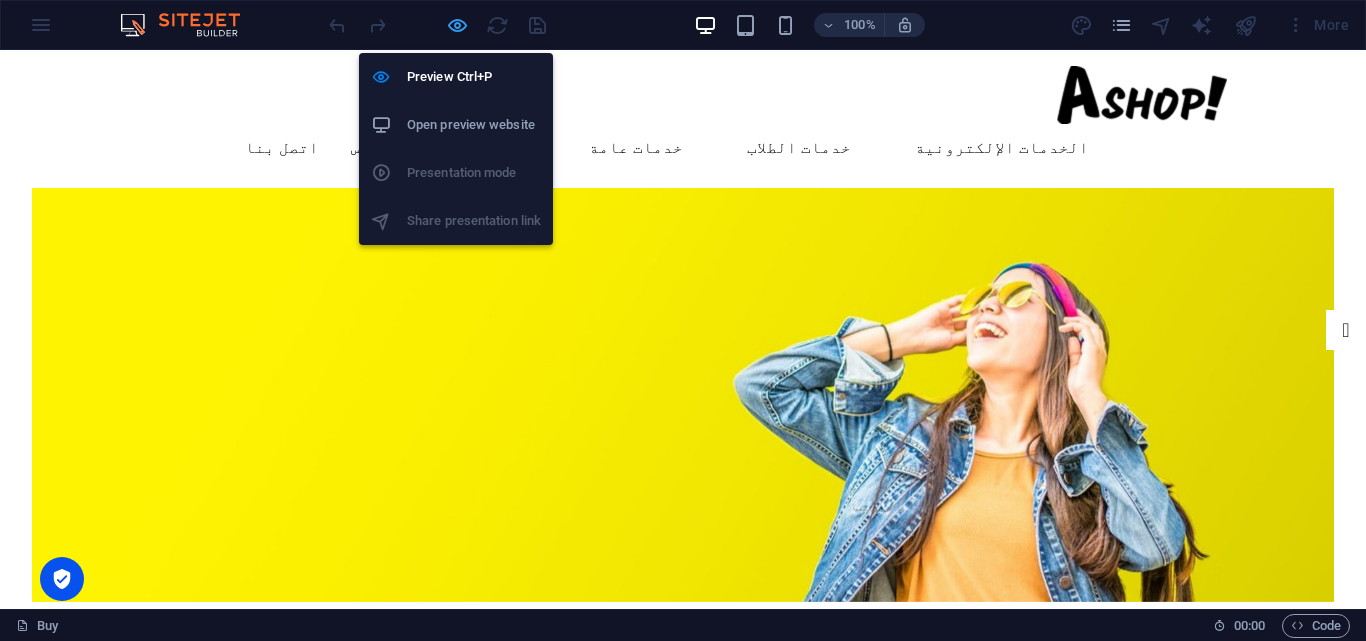 click at bounding box center (457, 25) 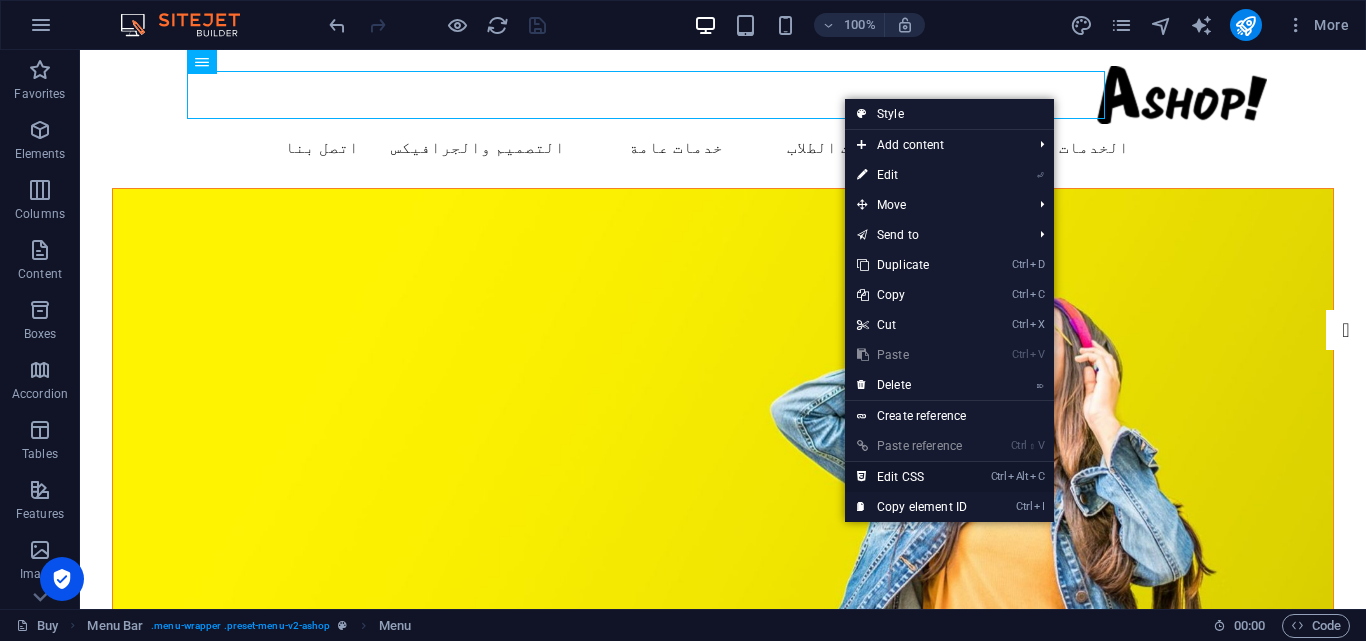 click on "Ctrl Alt C  Edit CSS" at bounding box center [912, 477] 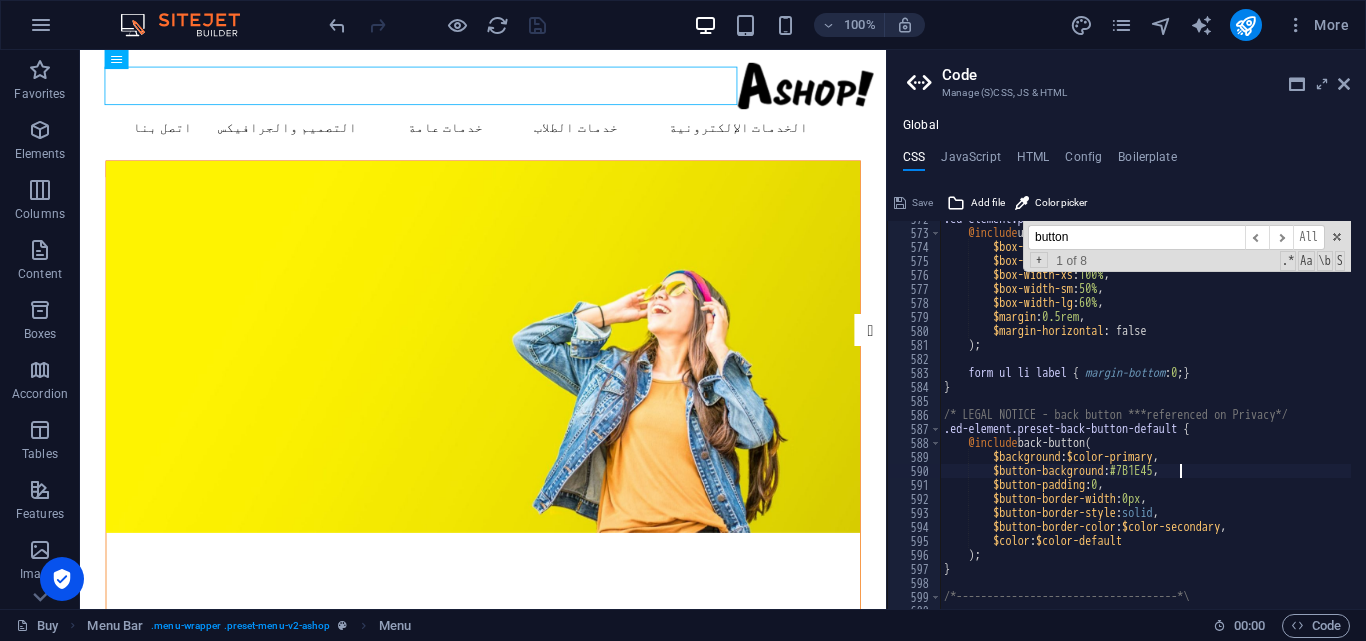 scroll, scrollTop: 10939, scrollLeft: 0, axis: vertical 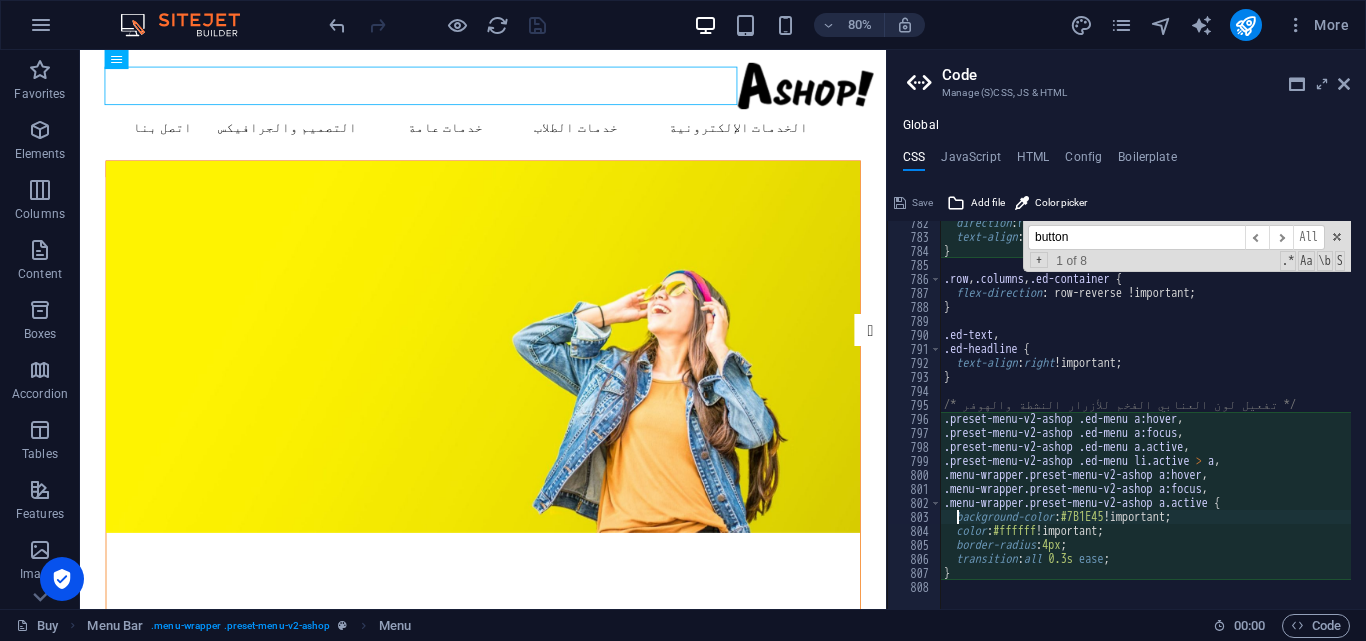 click on "button" at bounding box center [1136, 237] 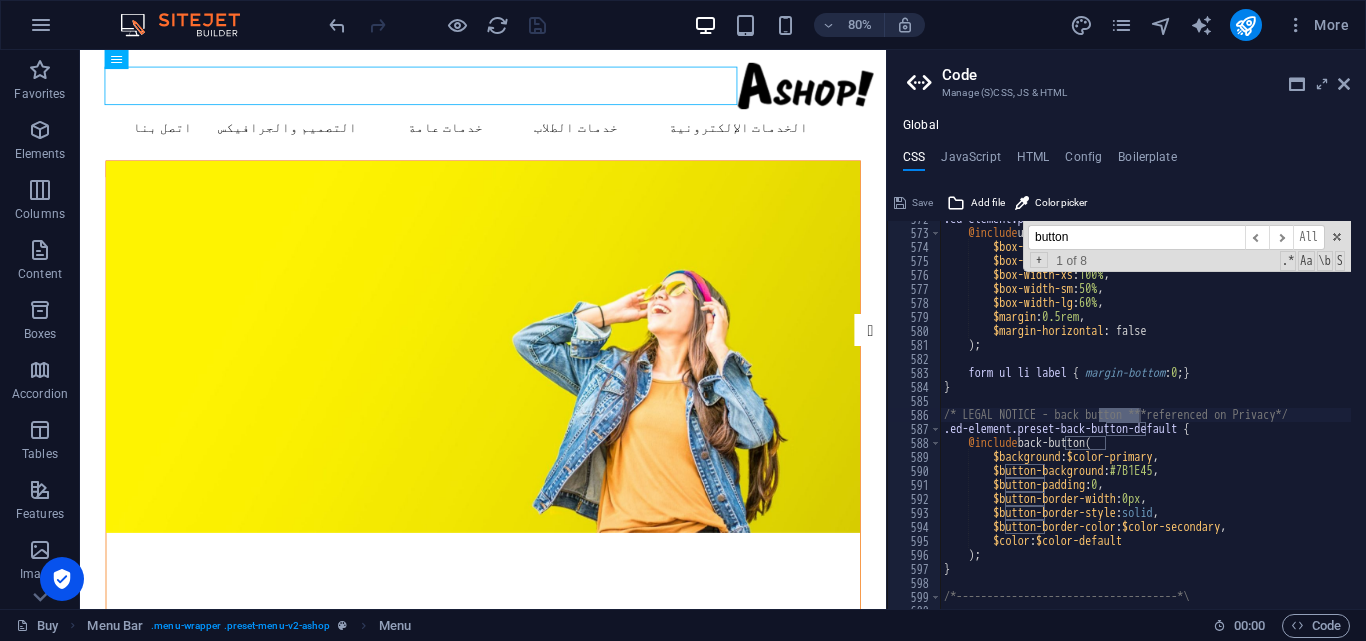 scroll, scrollTop: 8004, scrollLeft: 0, axis: vertical 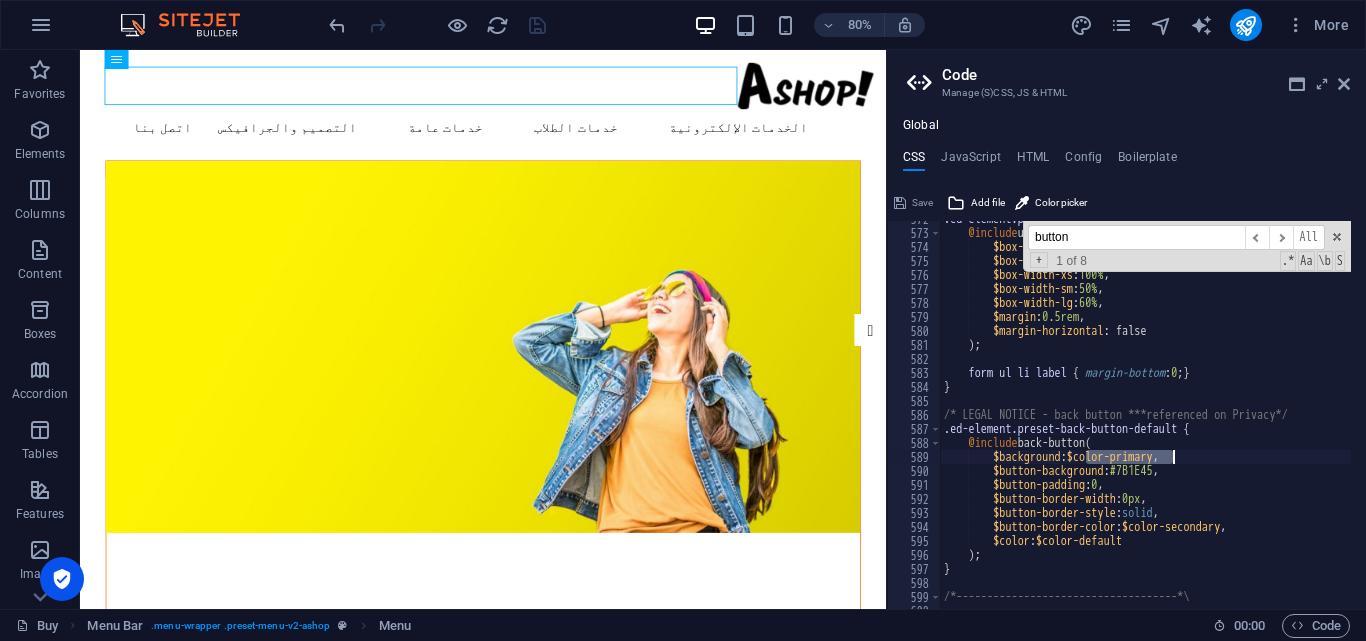 drag, startPoint x: 1084, startPoint y: 457, endPoint x: 1174, endPoint y: 453, distance: 90.088844 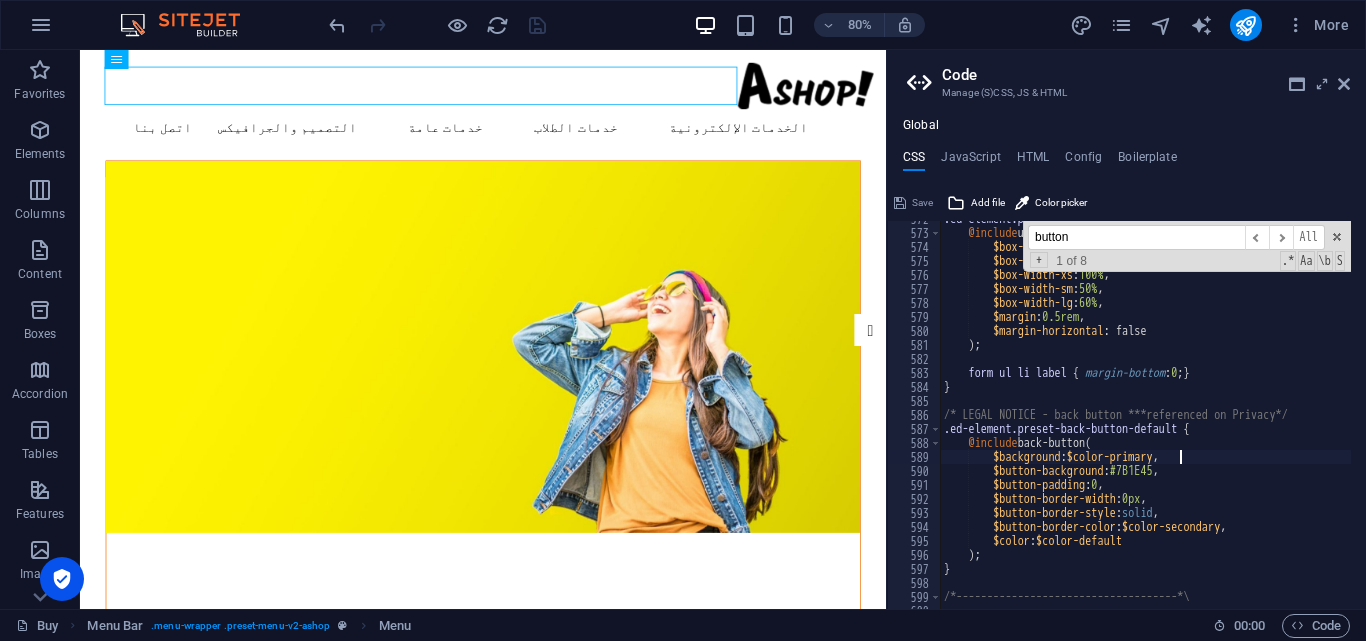 paste on "#7B1E45" 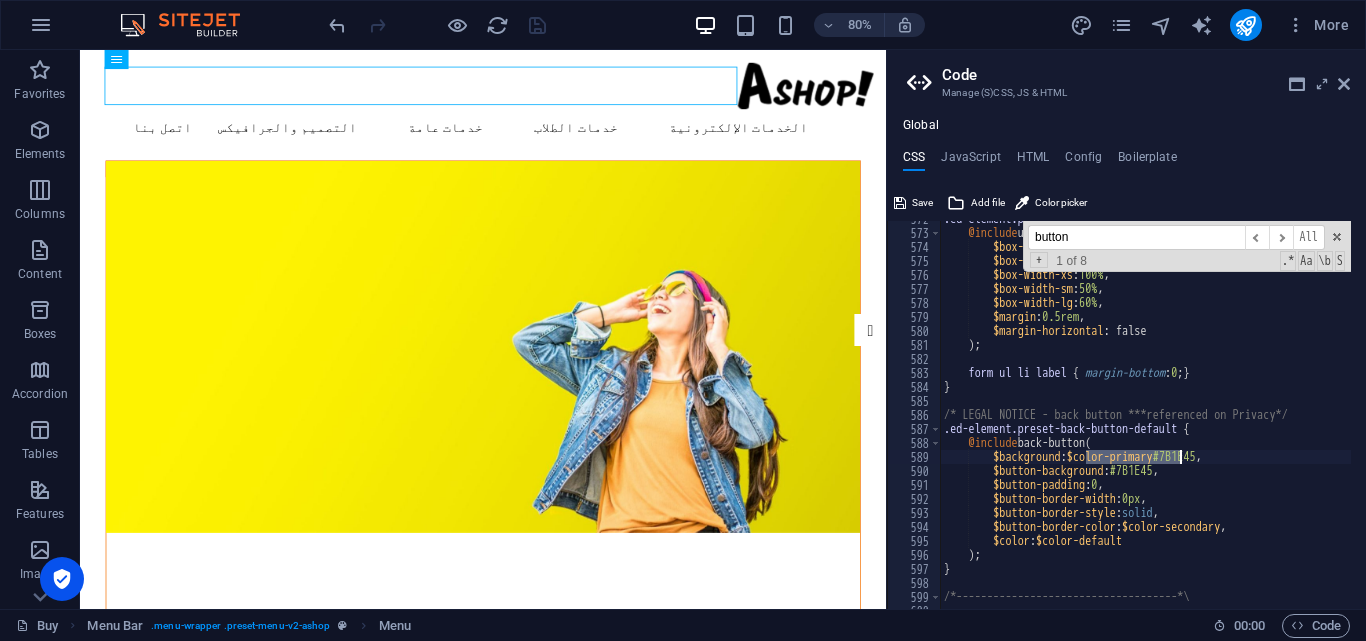 drag, startPoint x: 1086, startPoint y: 456, endPoint x: 1178, endPoint y: 457, distance: 92.00543 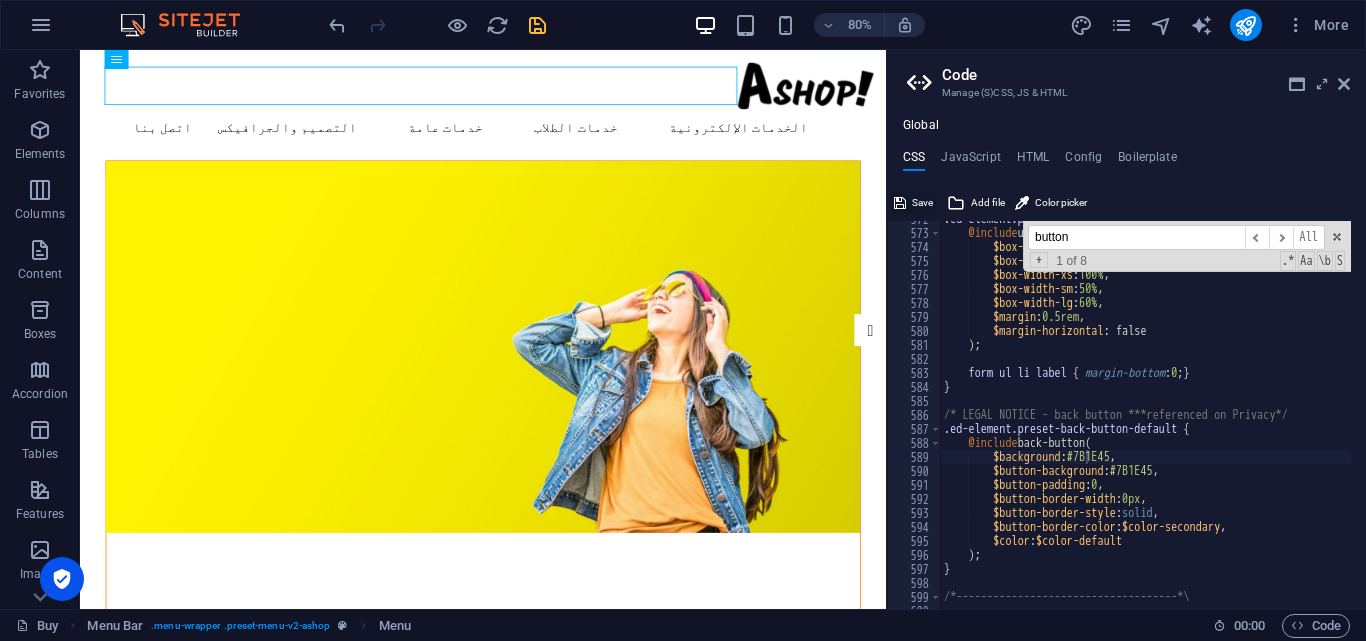 click on "Save" at bounding box center [913, 203] 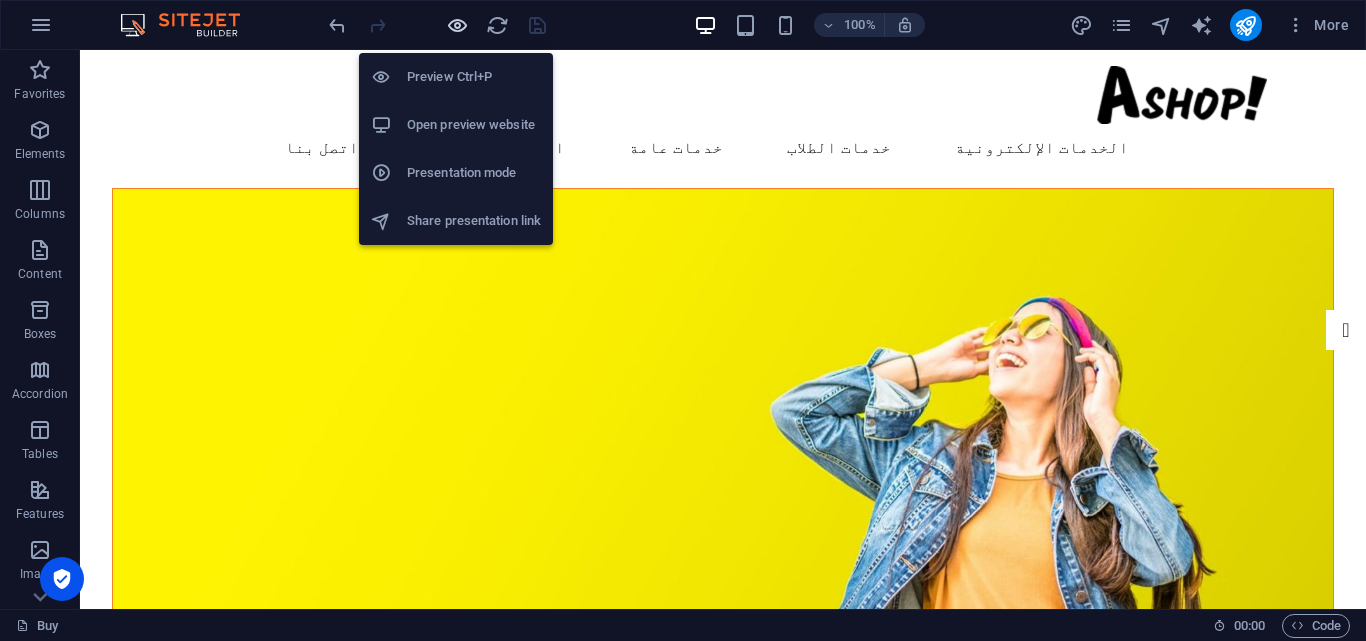 click at bounding box center (457, 25) 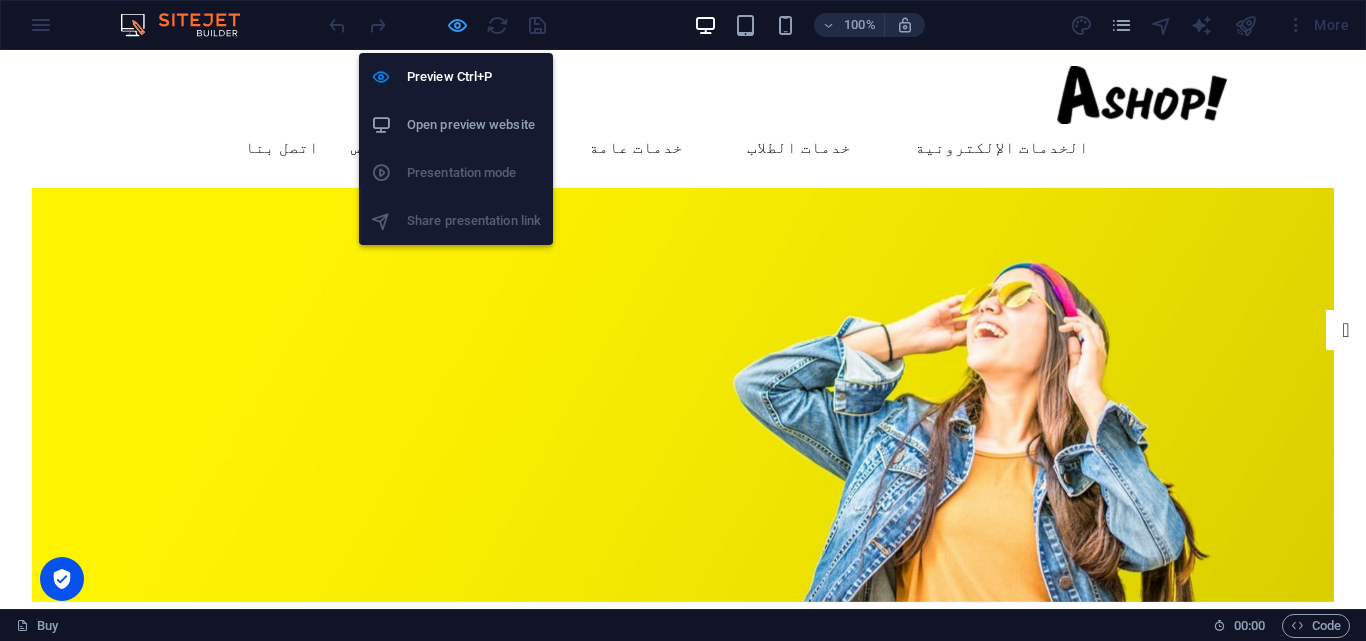 click at bounding box center [457, 25] 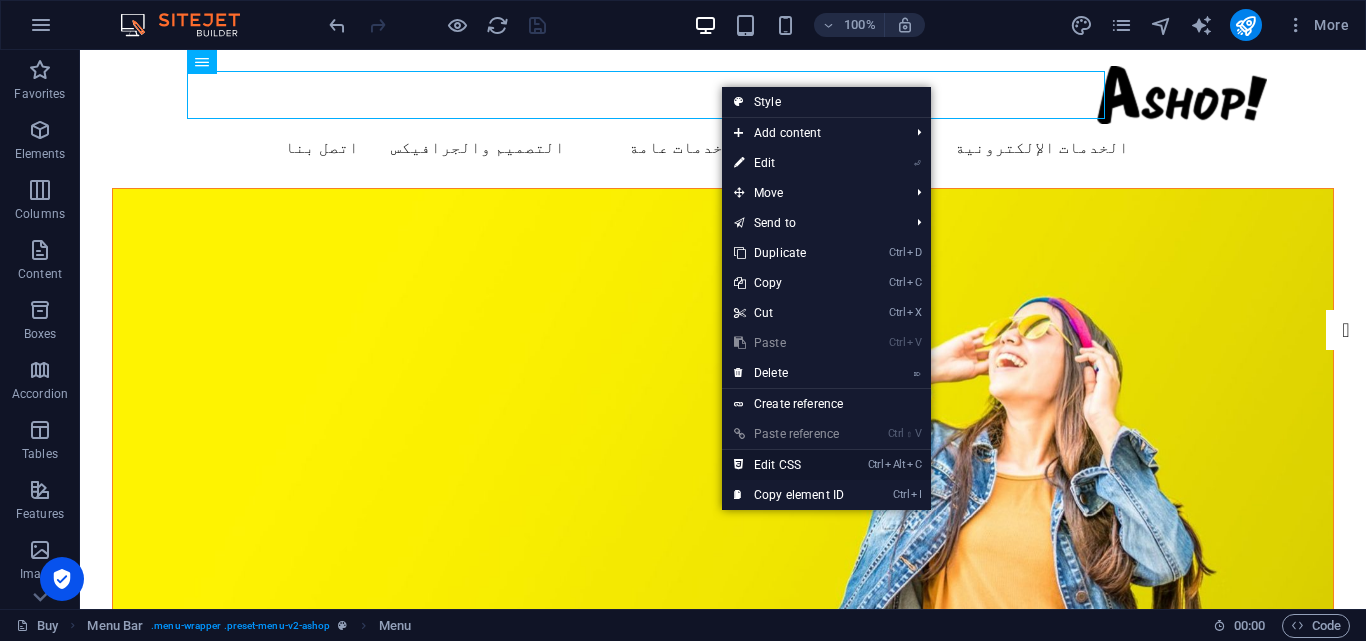 click on "Ctrl Alt C  Edit CSS" at bounding box center [789, 465] 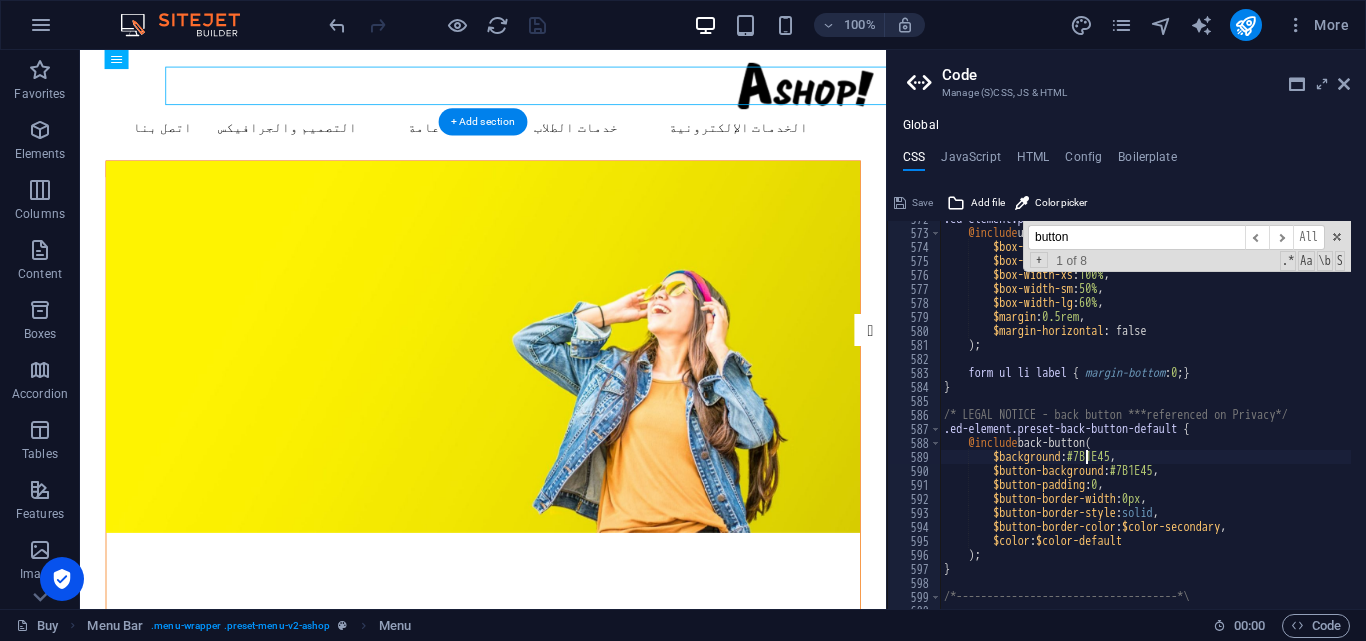 scroll, scrollTop: 10939, scrollLeft: 0, axis: vertical 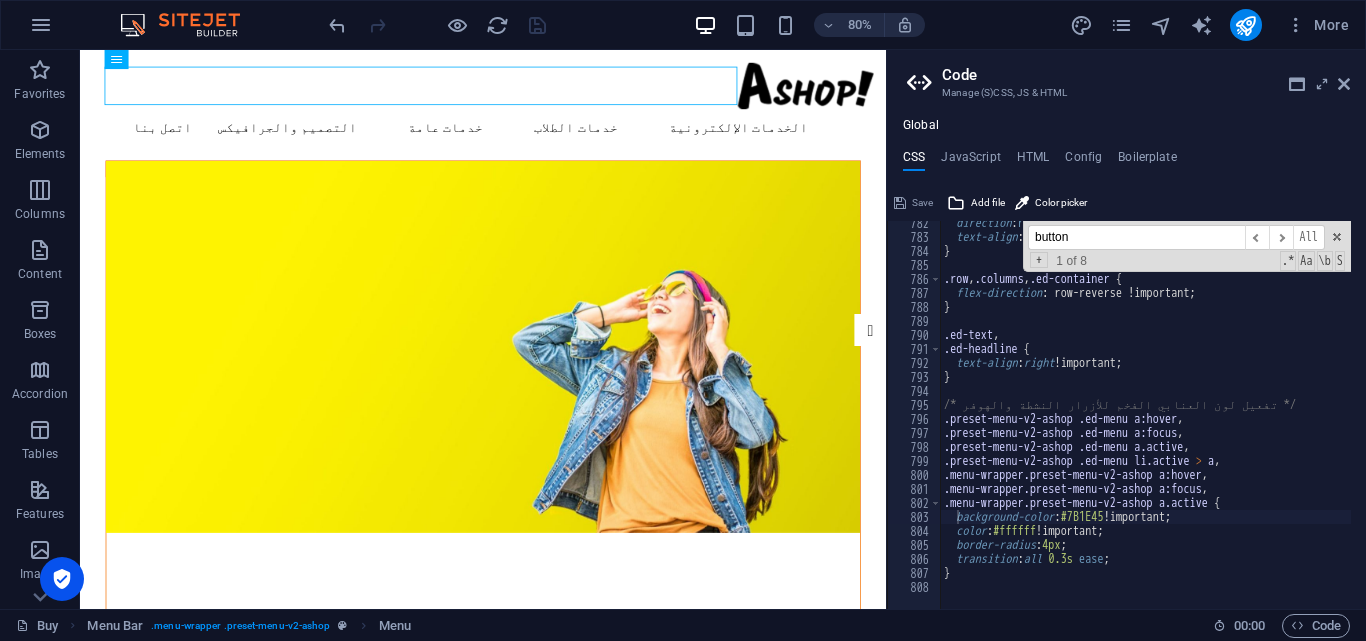 click on "button" at bounding box center (1136, 237) 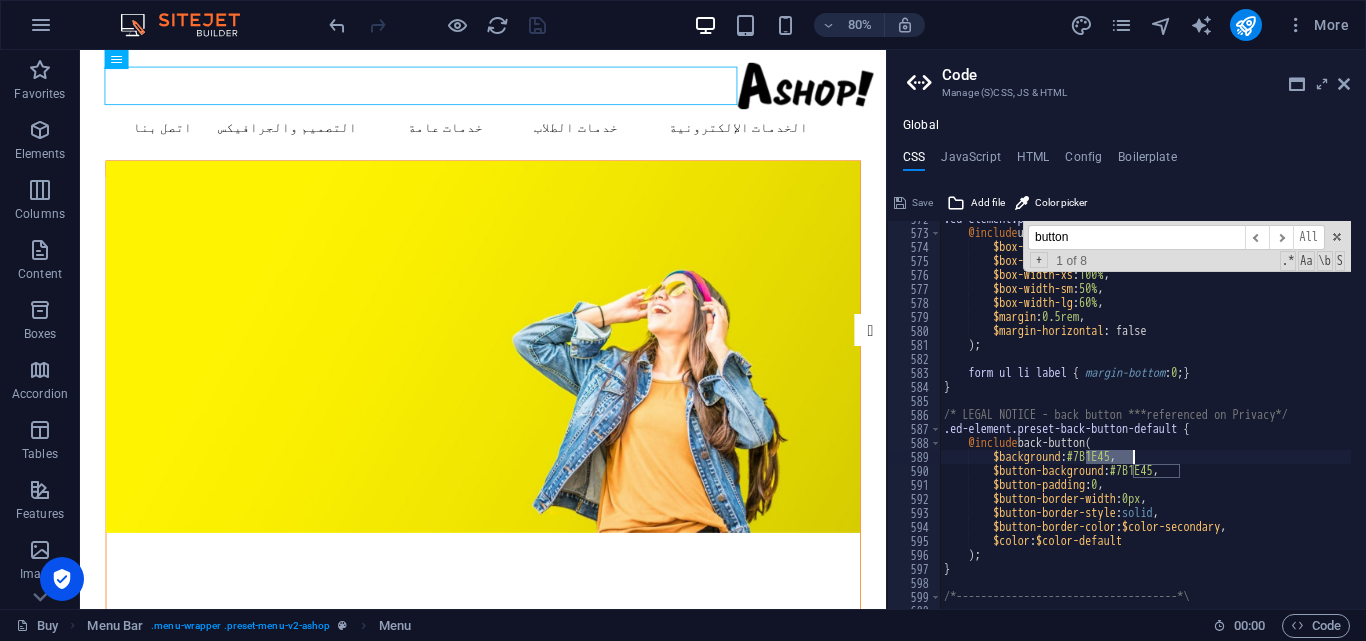 drag, startPoint x: 1086, startPoint y: 459, endPoint x: 1132, endPoint y: 461, distance: 46.043457 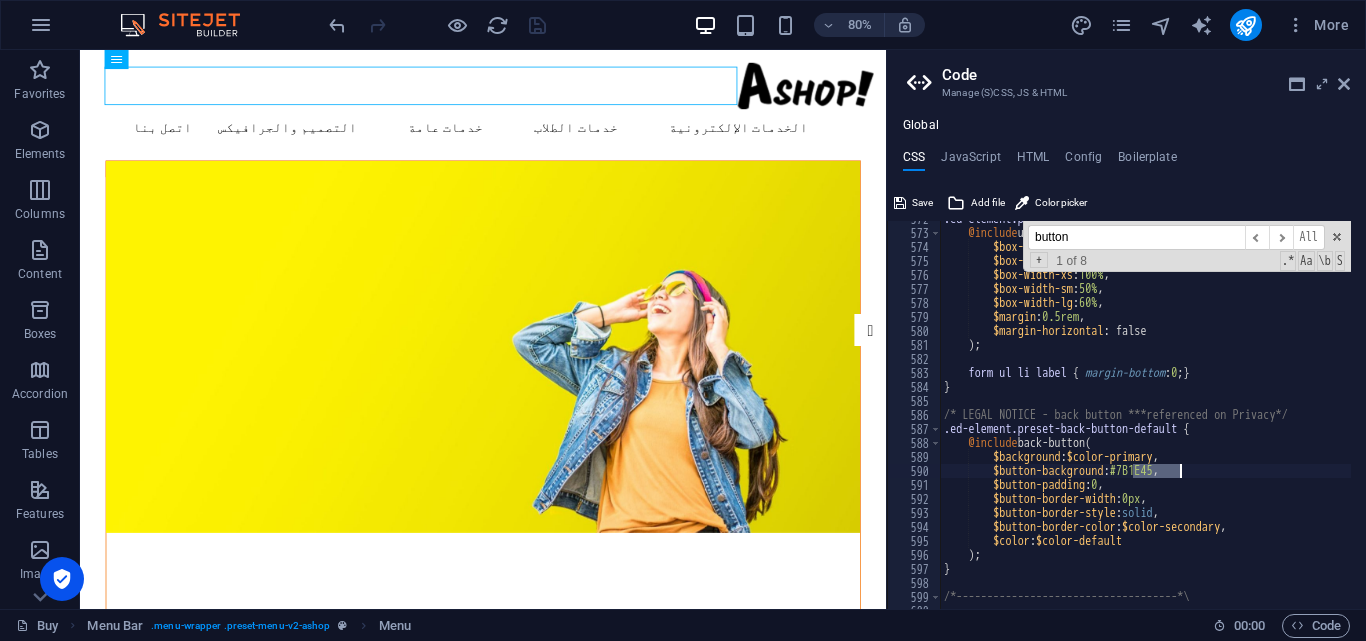 drag, startPoint x: 1133, startPoint y: 474, endPoint x: 1178, endPoint y: 475, distance: 45.01111 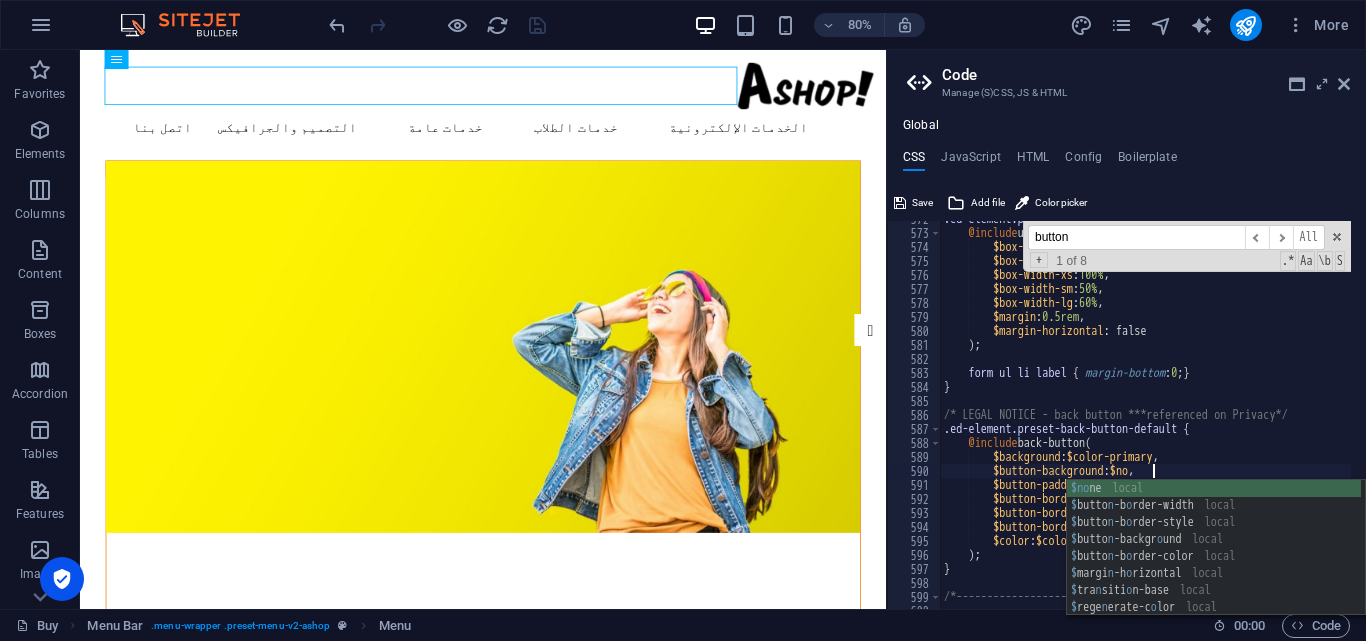 scroll, scrollTop: 0, scrollLeft: 22, axis: horizontal 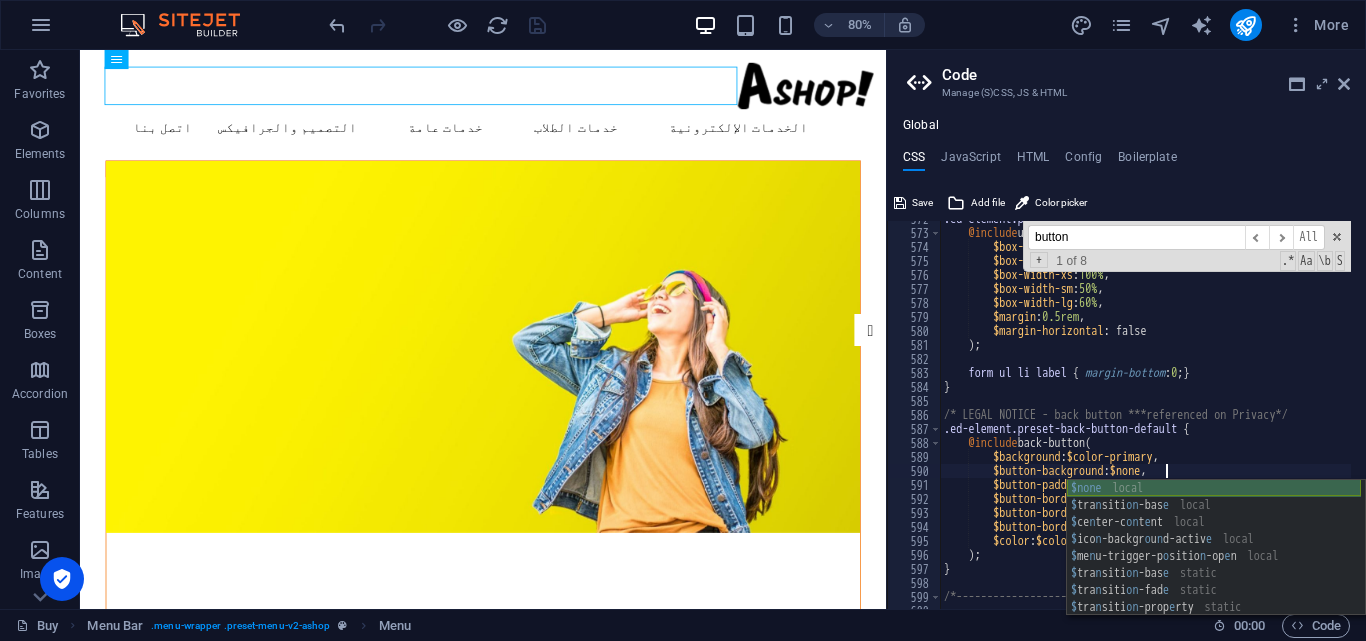 click on "$none local $ tra n siti on -bas e local $ ce n ter-c on t e nt local $ ico n -backgr o u n d-activ e local $ me n u-trigger-p o sitio n -op e n local $ tra n siti on -bas e static $ tra n siti on -fad e static $ tra n siti on -prop e rty static $ tra n siti on -collaps e static" at bounding box center (1214, 565) 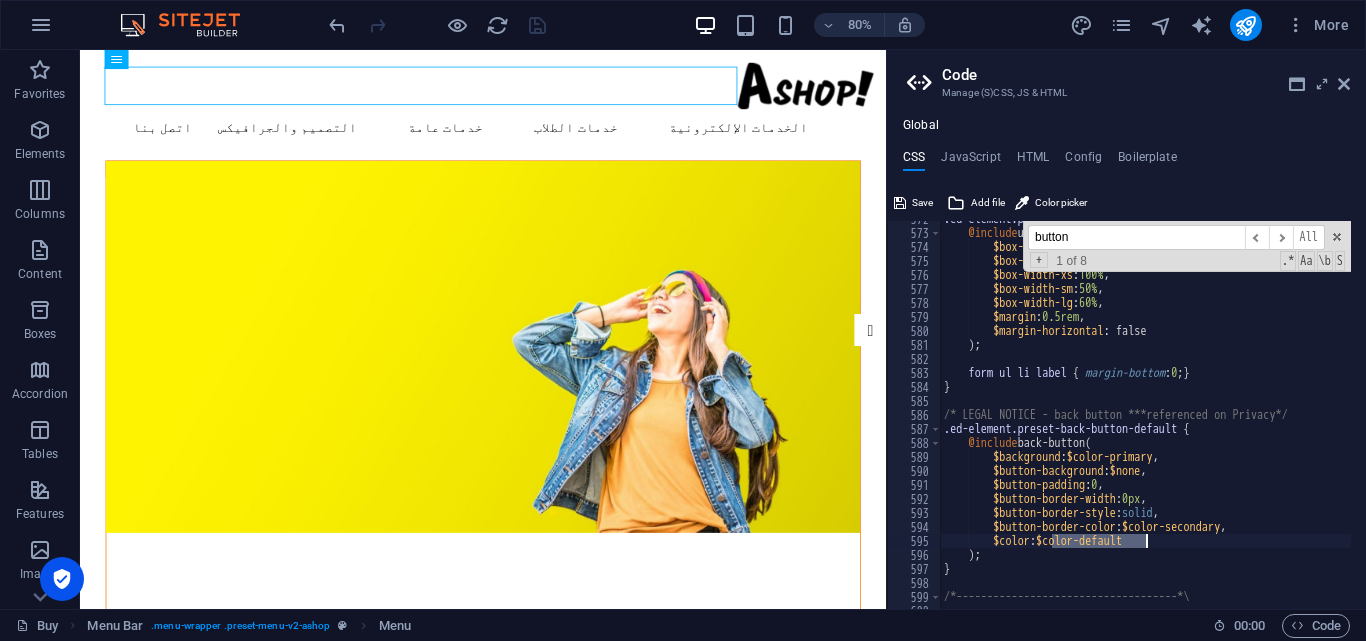 drag, startPoint x: 1052, startPoint y: 544, endPoint x: 1144, endPoint y: 544, distance: 92 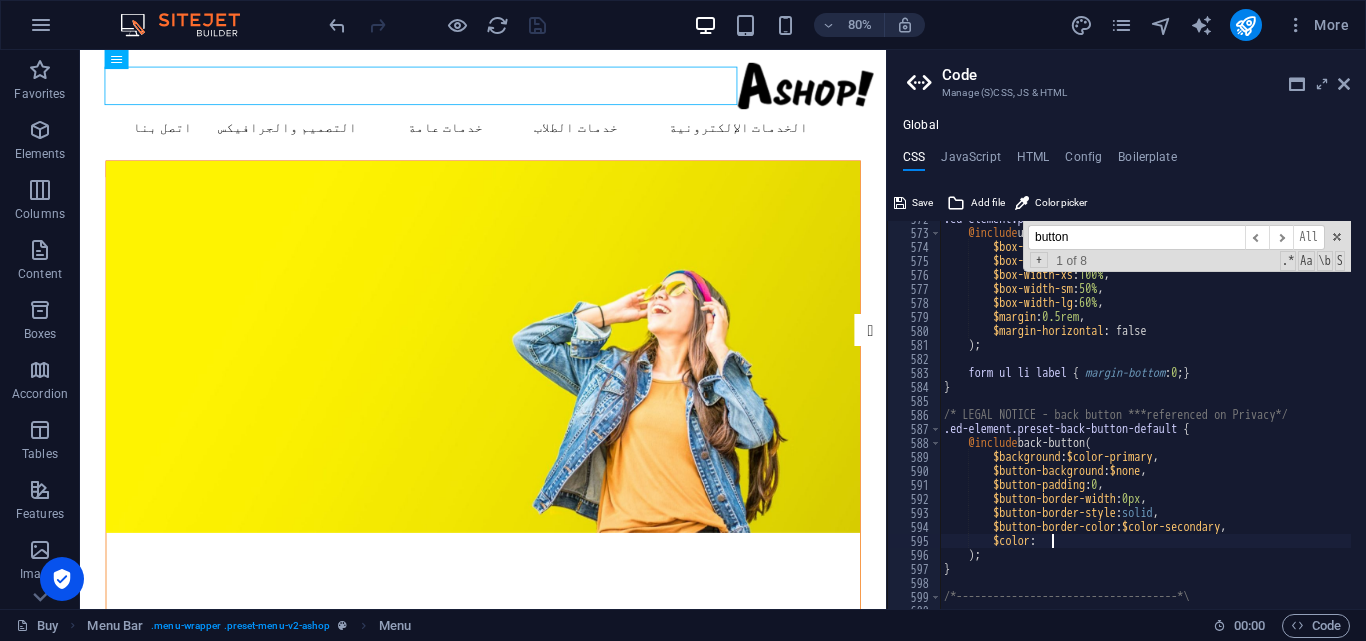 scroll, scrollTop: 0, scrollLeft: 12, axis: horizontal 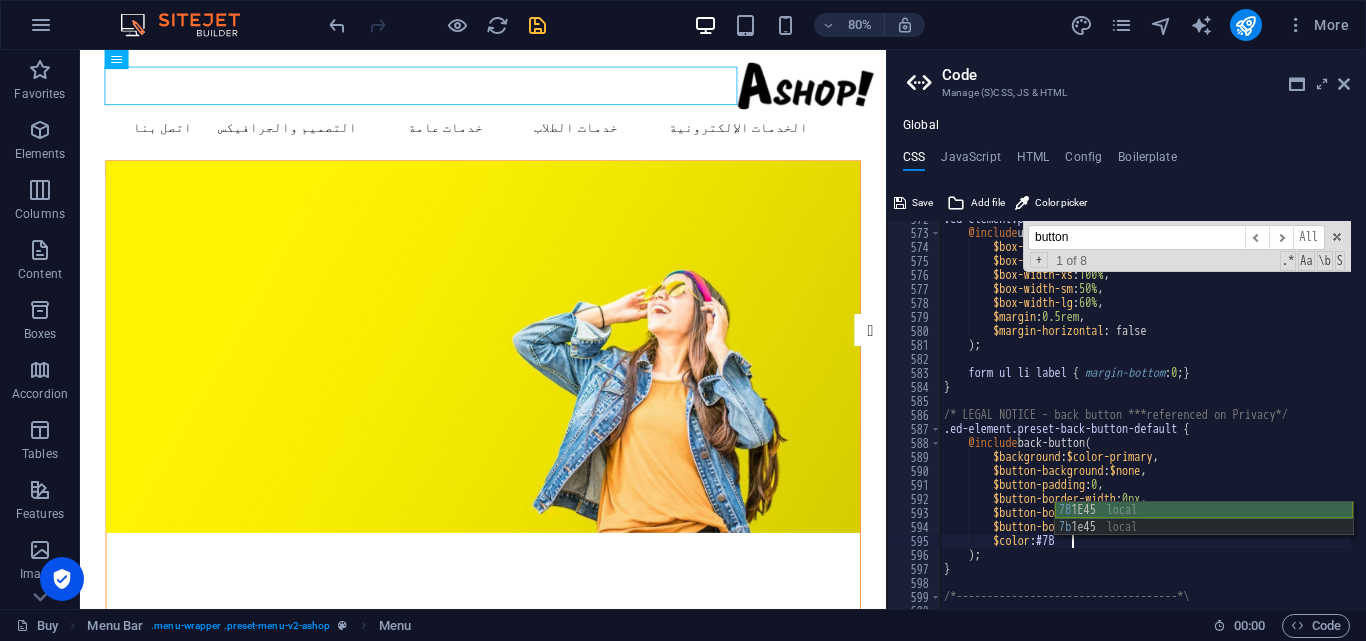 click on "[STREET_ADDRESS]" at bounding box center [1204, 536] 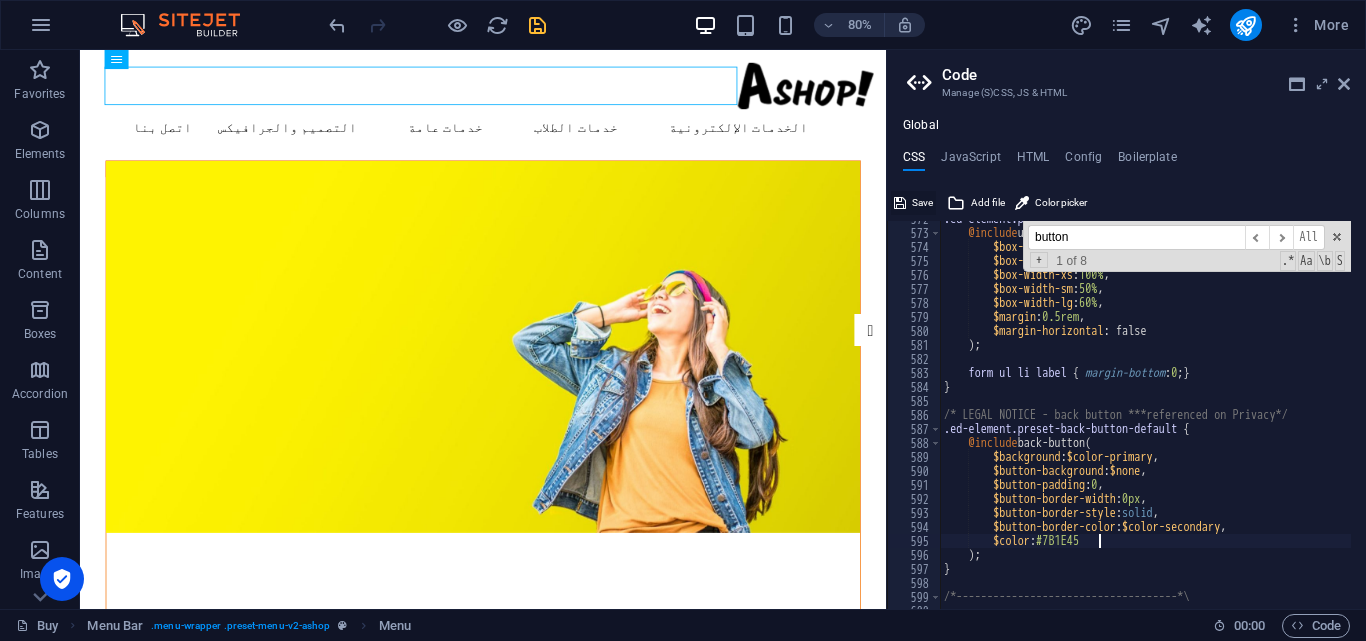 type on "$color: #7B1E45" 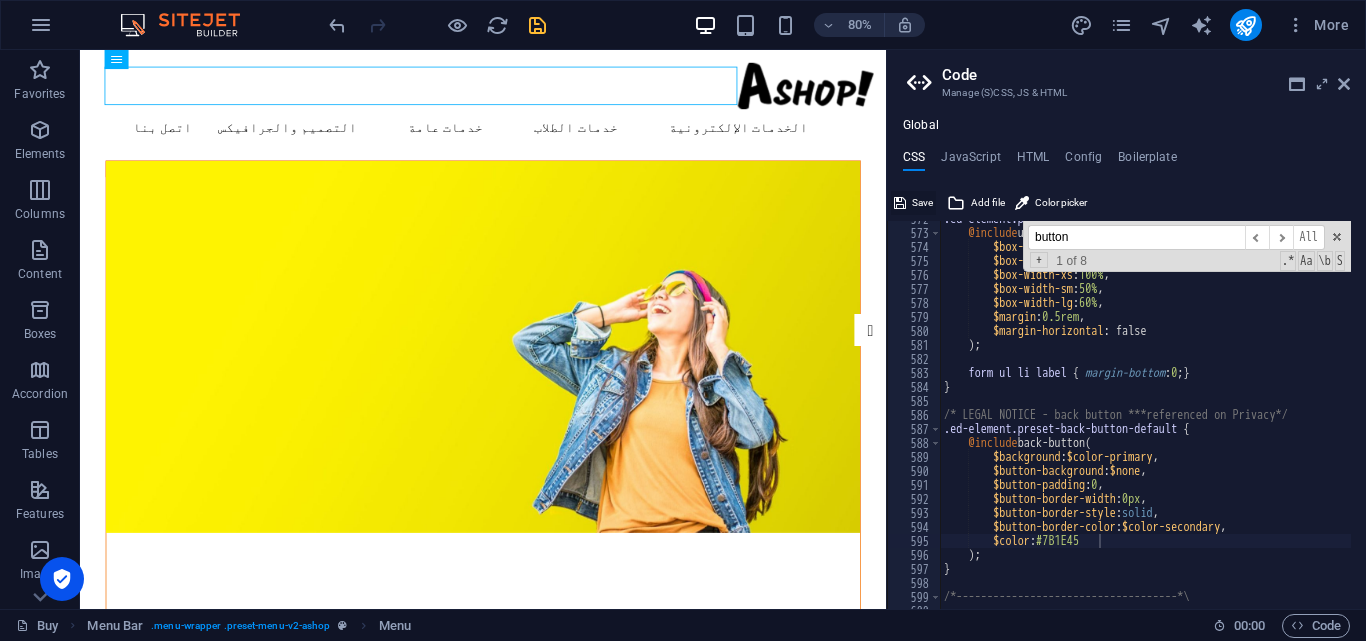 click on "Save" at bounding box center [922, 203] 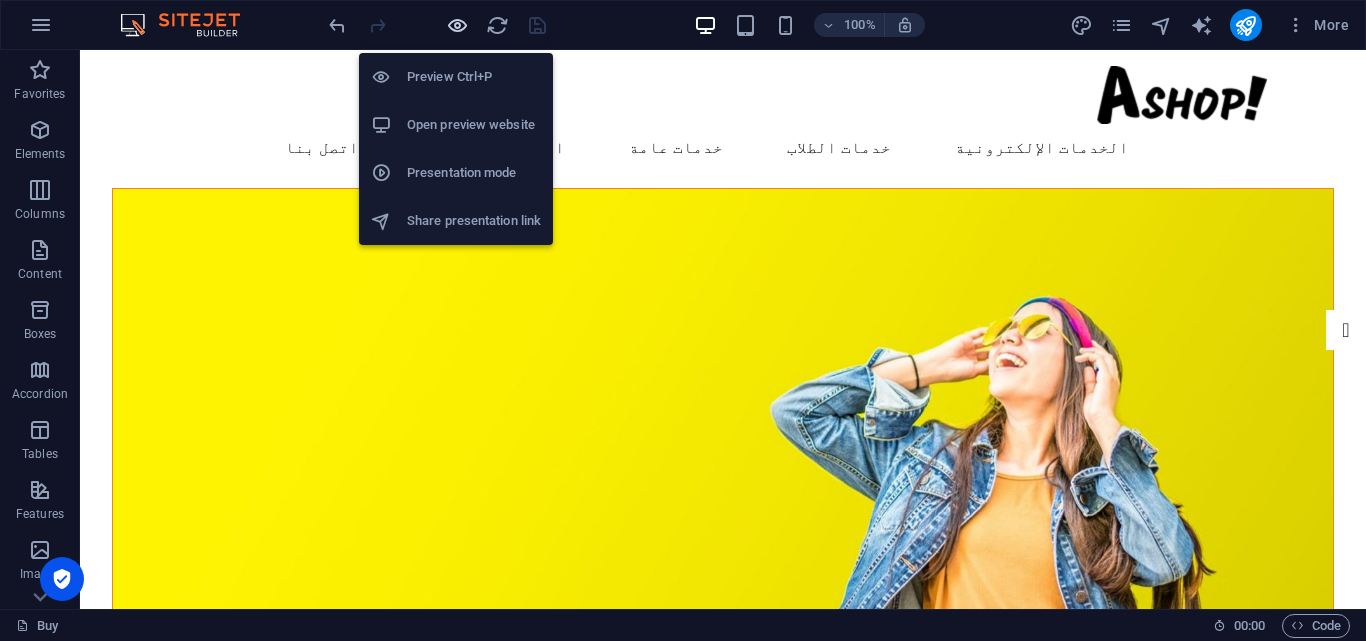 click at bounding box center (457, 25) 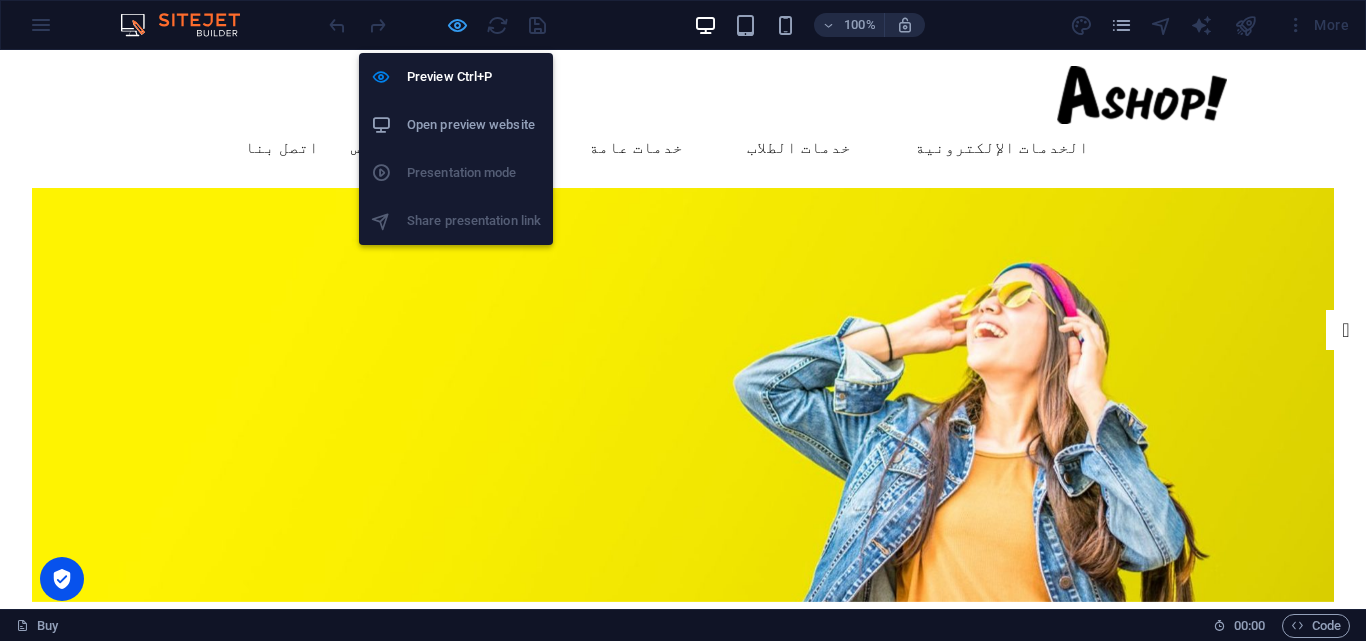 click at bounding box center [457, 25] 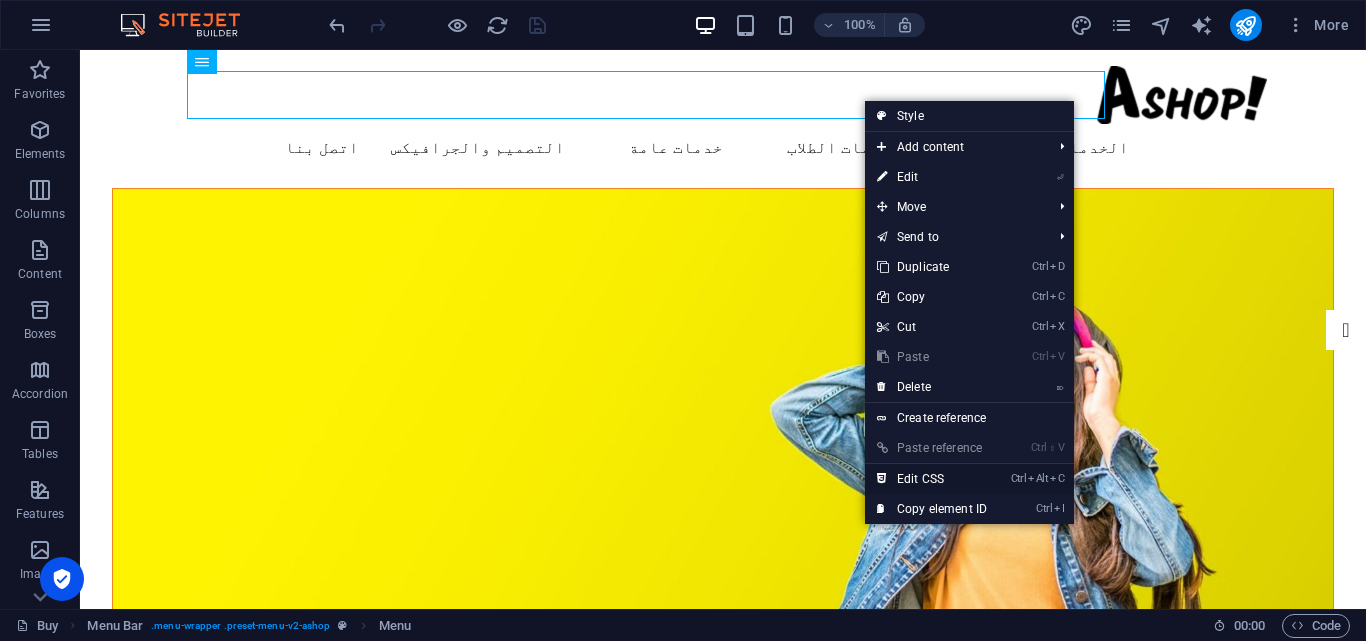 click on "Ctrl Alt C  Edit CSS" at bounding box center [932, 479] 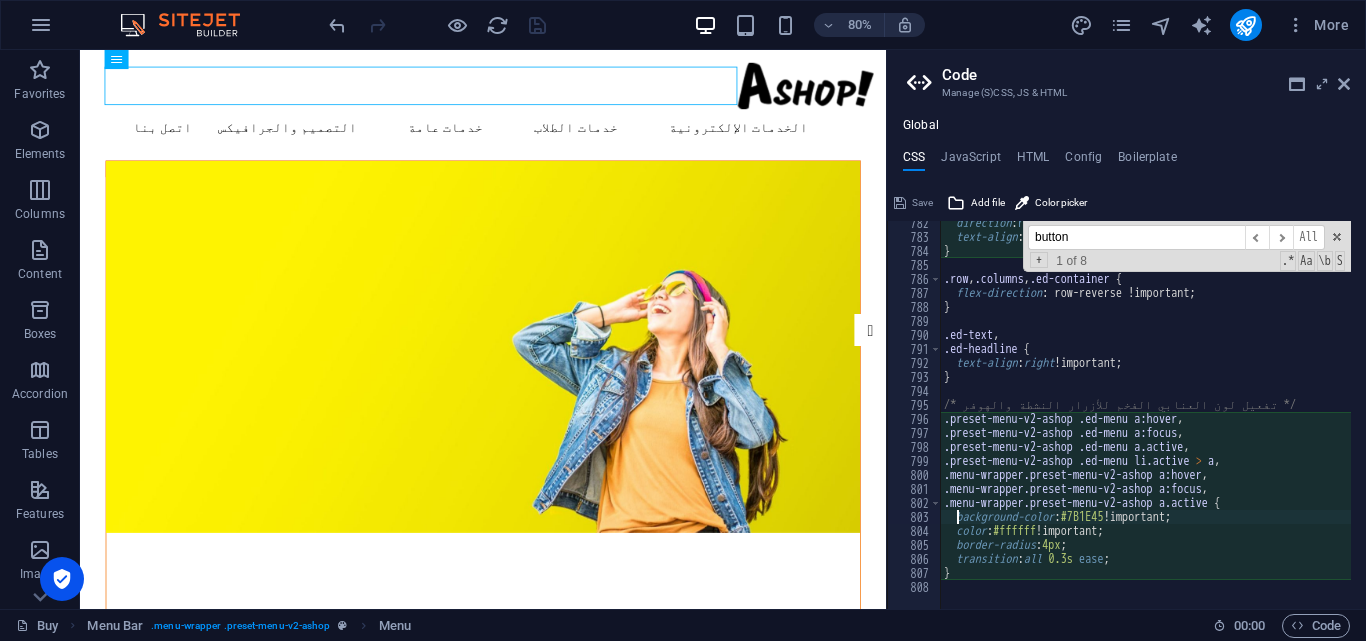 scroll, scrollTop: 10939, scrollLeft: 0, axis: vertical 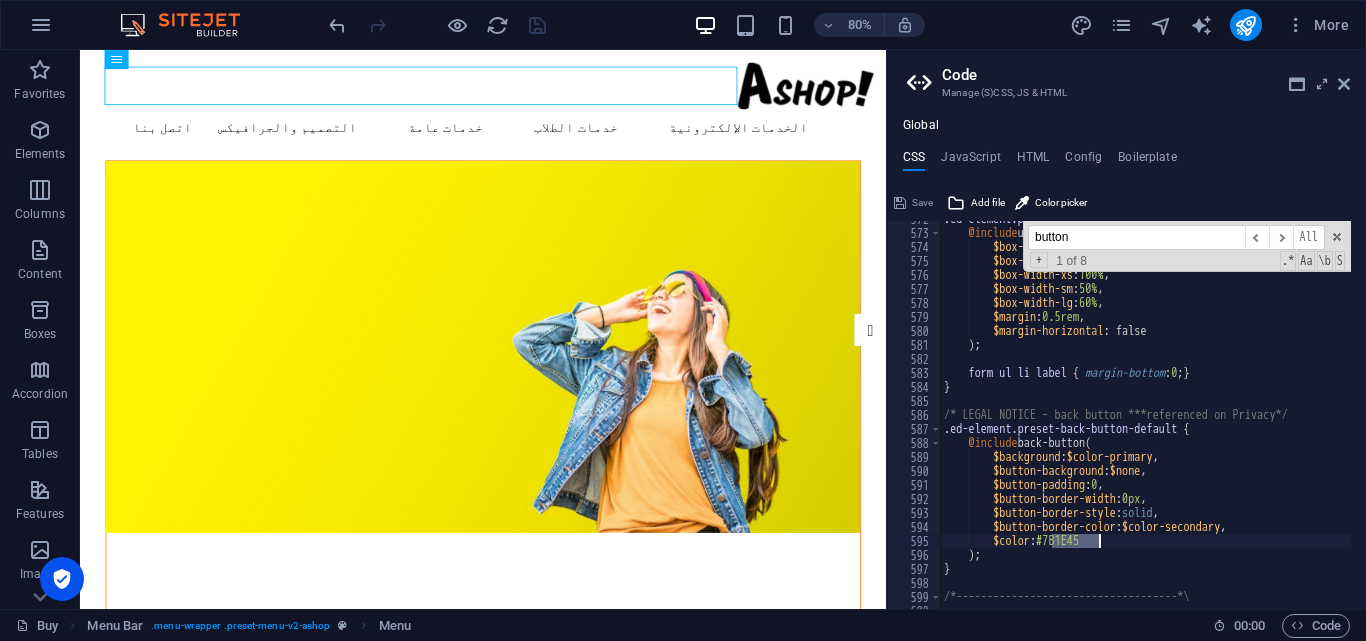 drag, startPoint x: 1053, startPoint y: 540, endPoint x: 1098, endPoint y: 540, distance: 45 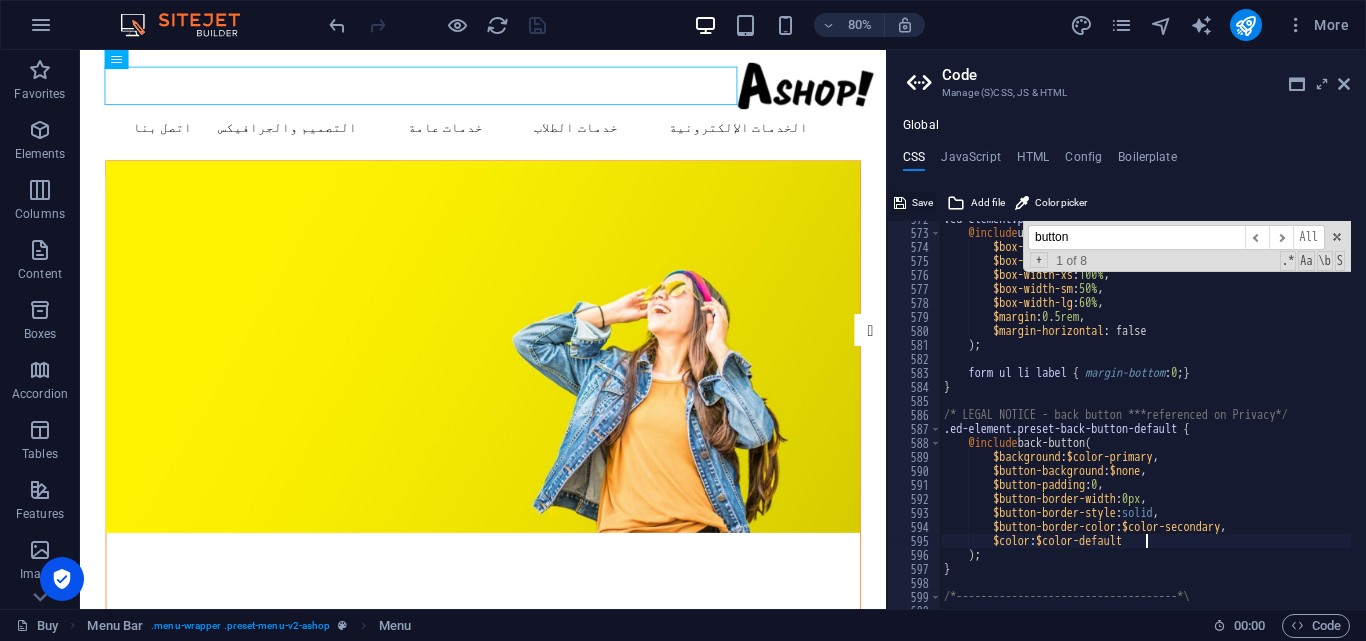 click on "Save" at bounding box center [922, 203] 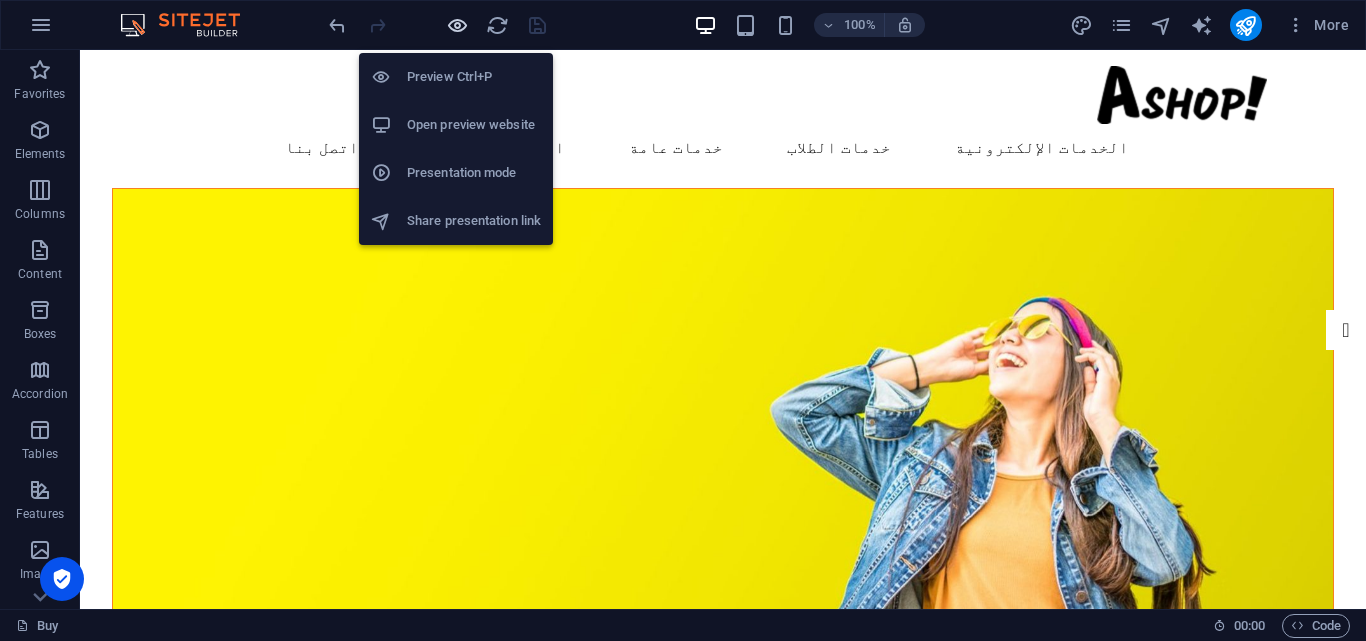 click at bounding box center (457, 25) 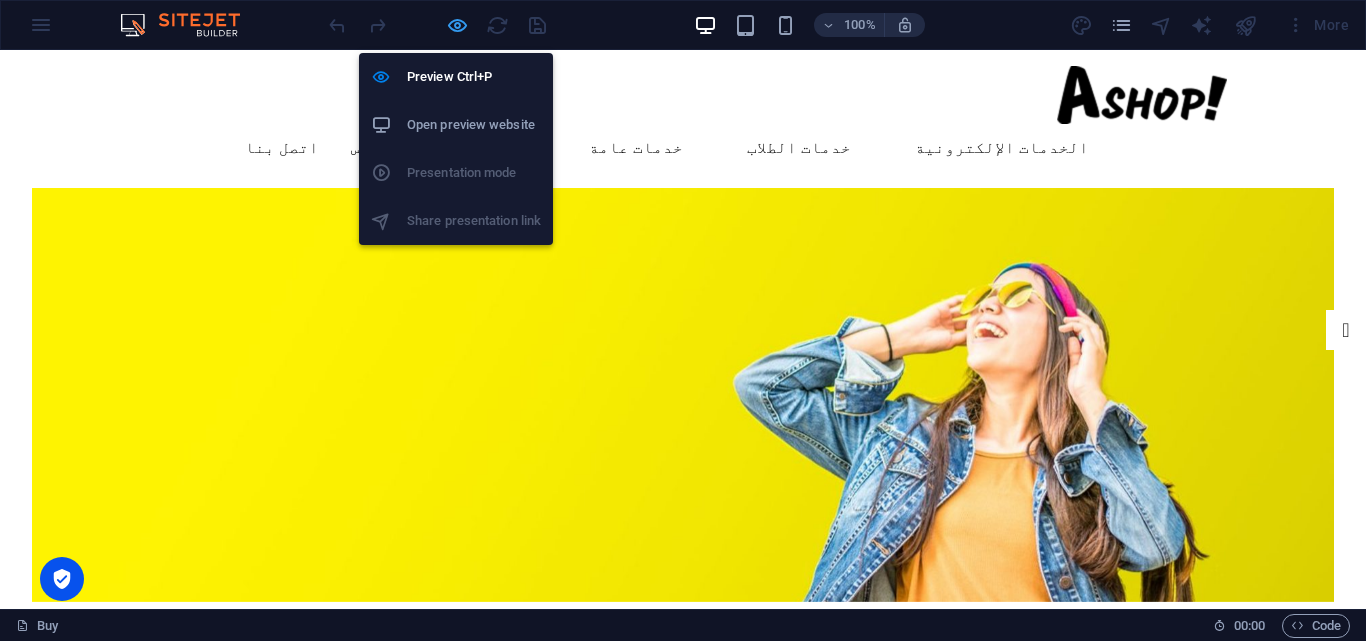 click at bounding box center (457, 25) 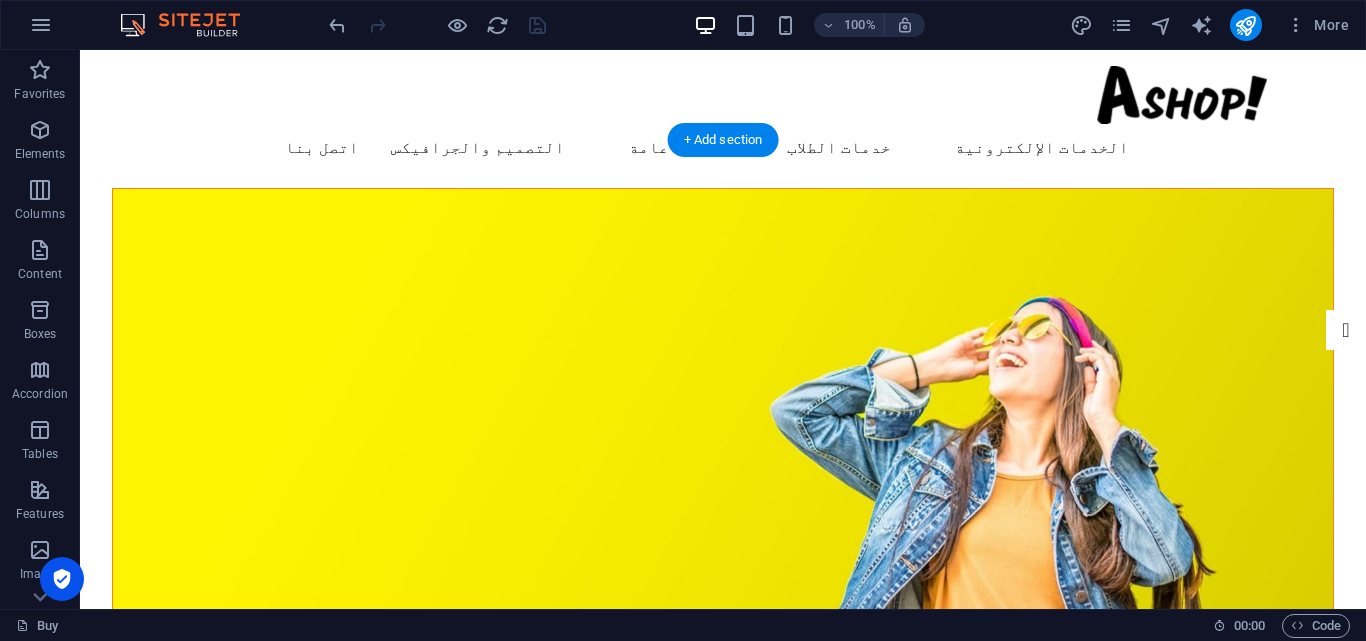click at bounding box center (723, 421) 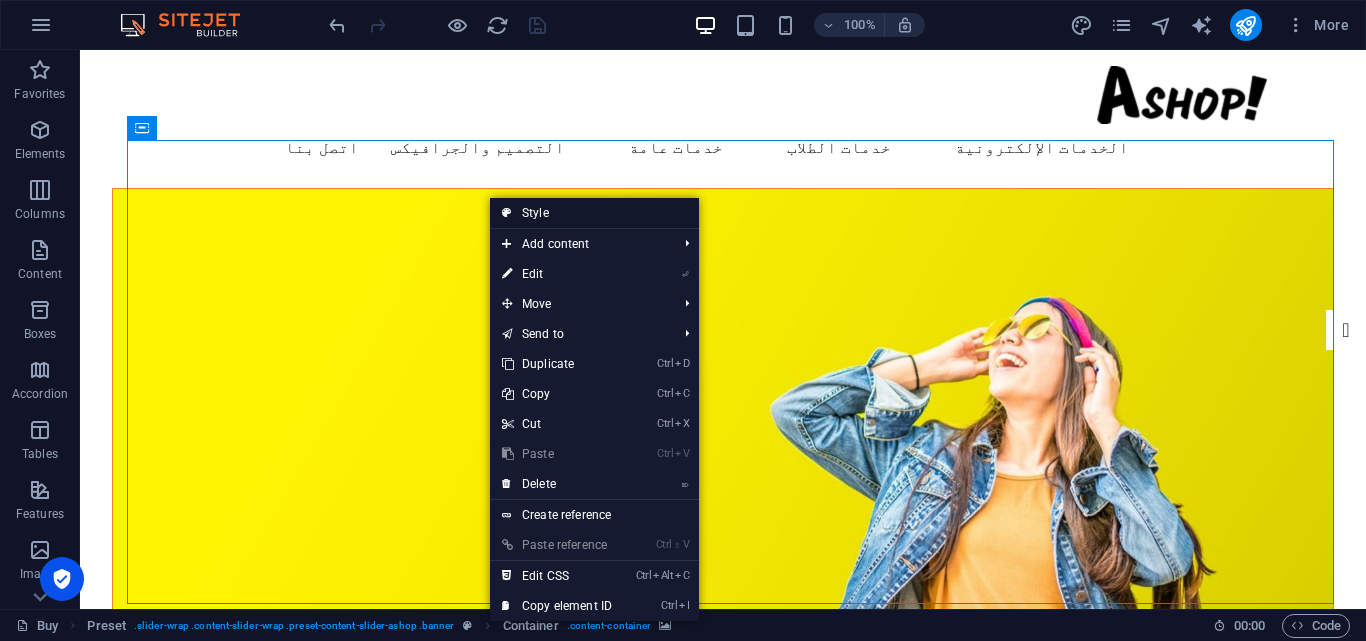 click on "Style" at bounding box center (594, 213) 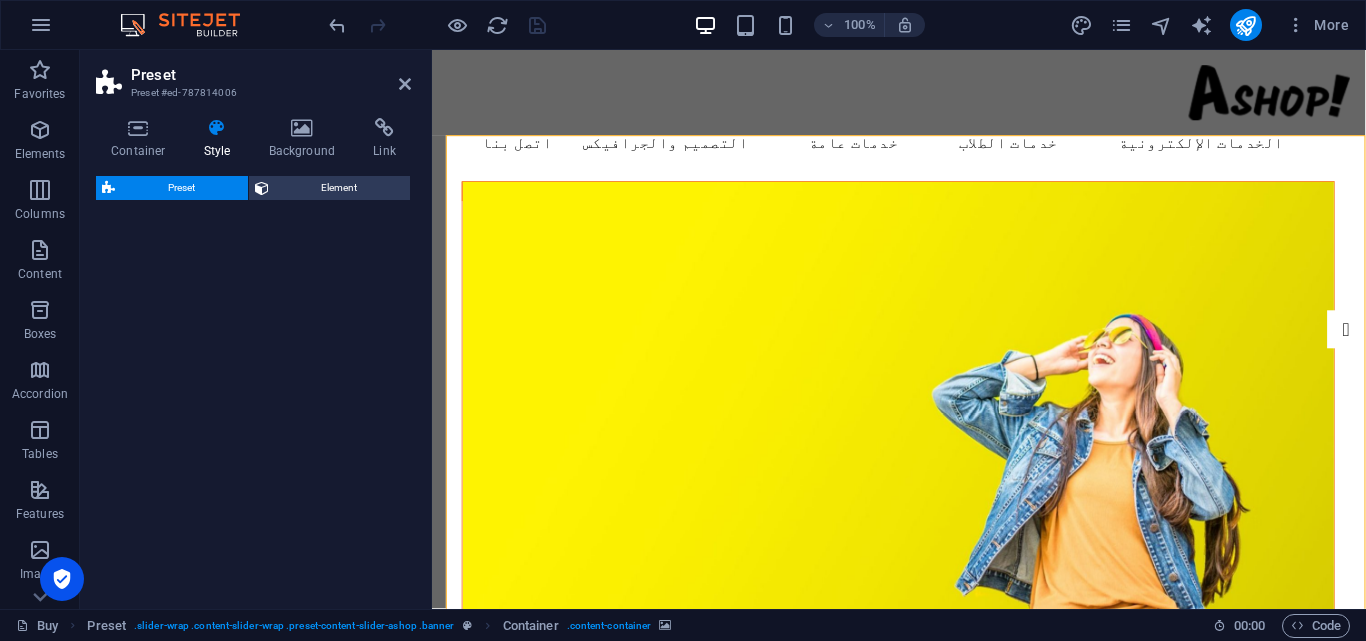 select on "px" 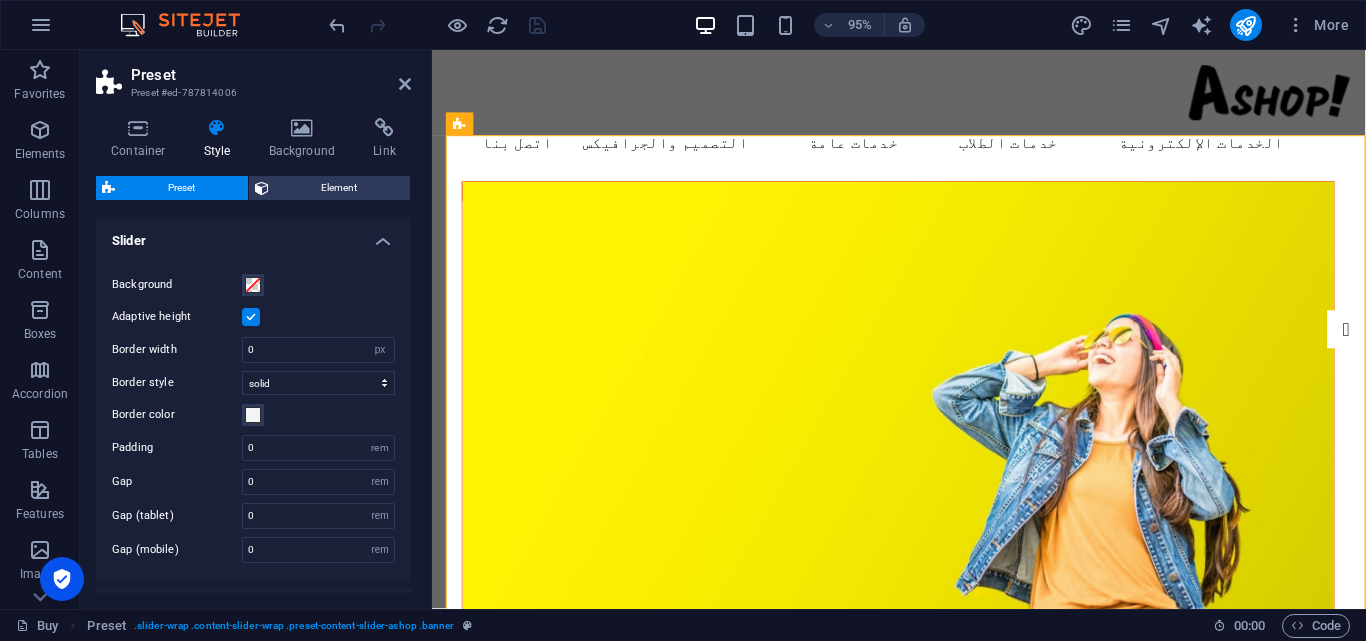 drag, startPoint x: 406, startPoint y: 277, endPoint x: 407, endPoint y: 318, distance: 41.01219 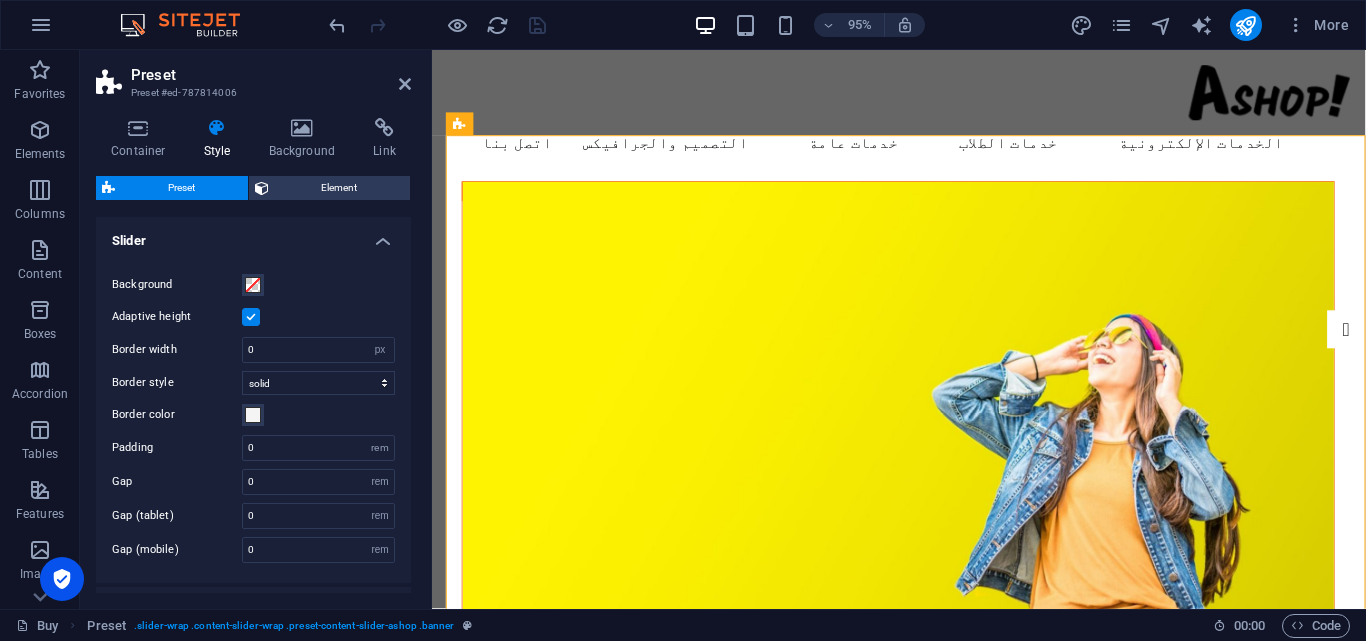 drag, startPoint x: 411, startPoint y: 336, endPoint x: 410, endPoint y: 346, distance: 10.049875 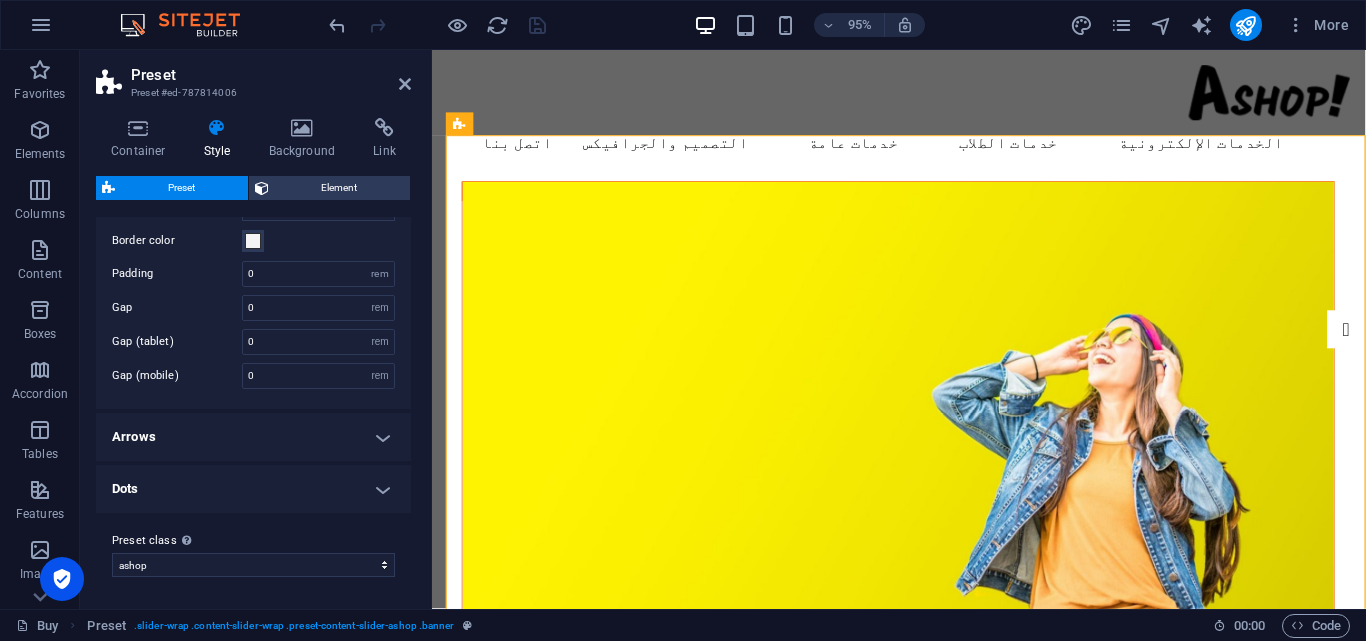 scroll, scrollTop: 0, scrollLeft: 0, axis: both 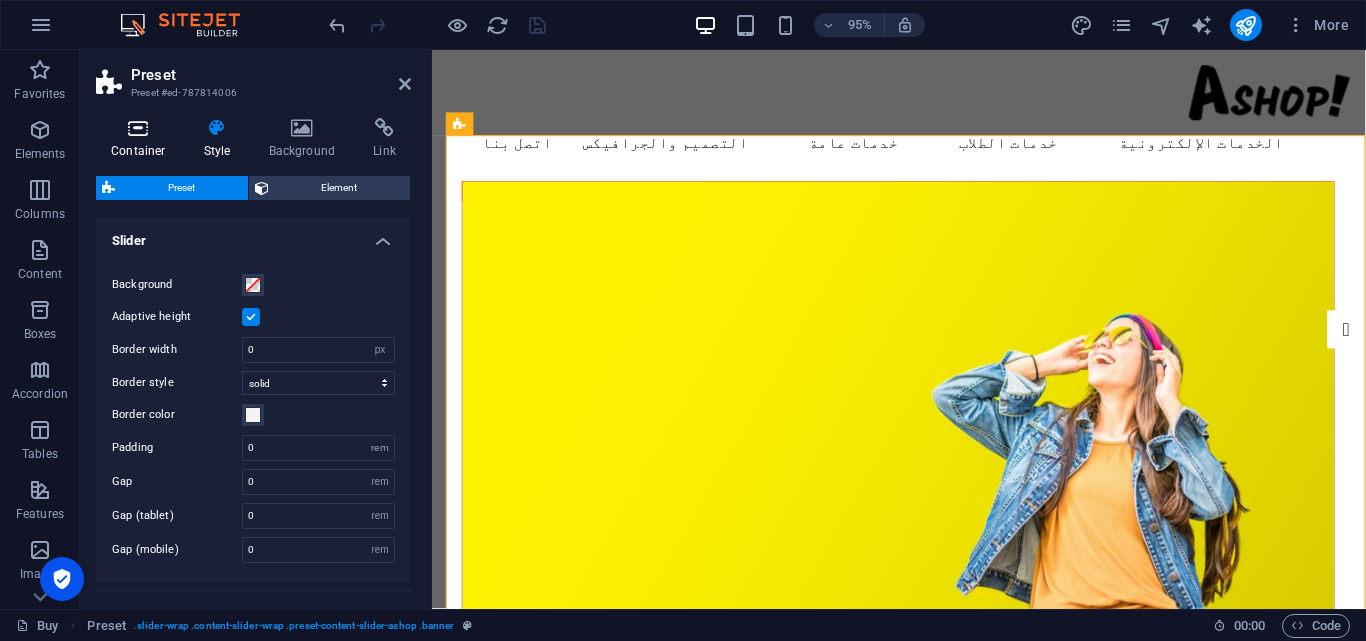 click on "Container" at bounding box center (142, 139) 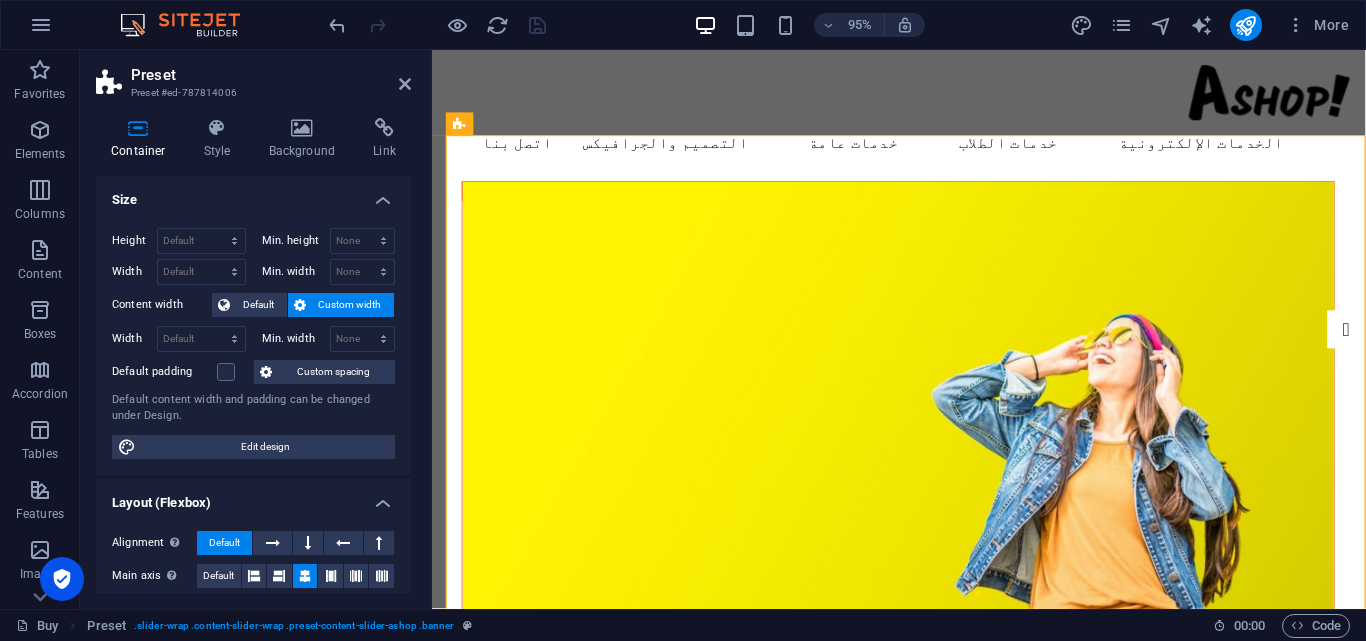 drag, startPoint x: 406, startPoint y: 249, endPoint x: 401, endPoint y: 305, distance: 56.22277 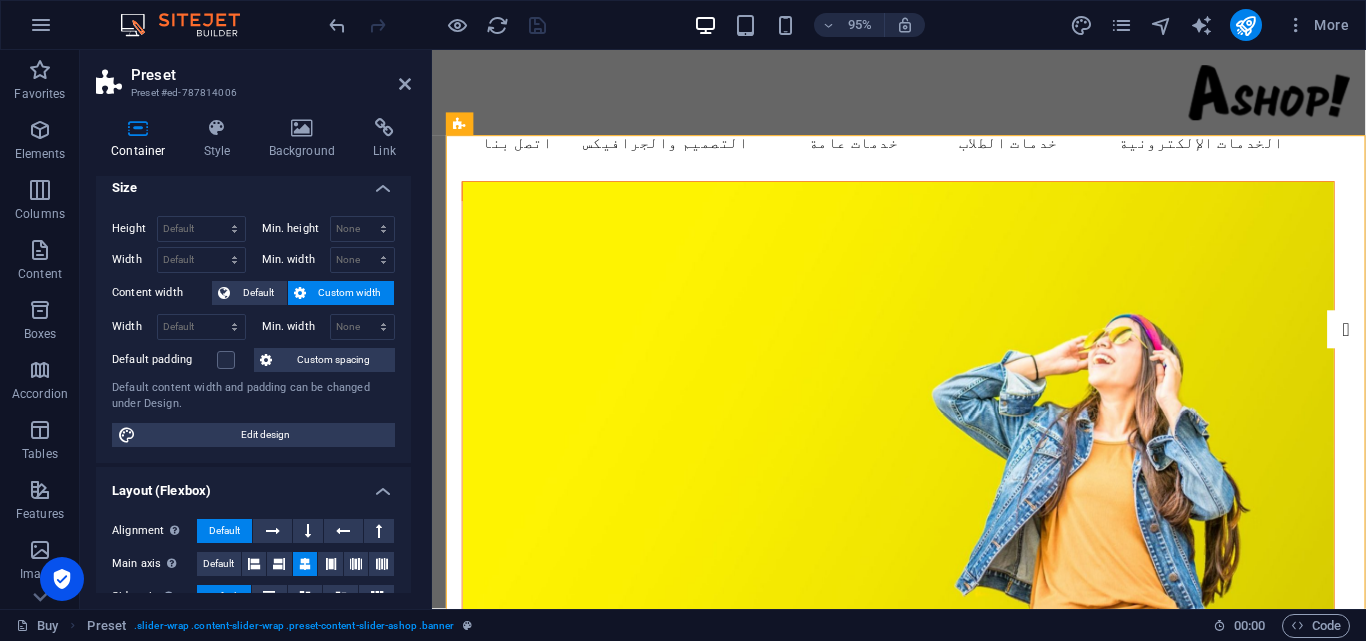 scroll, scrollTop: 0, scrollLeft: 0, axis: both 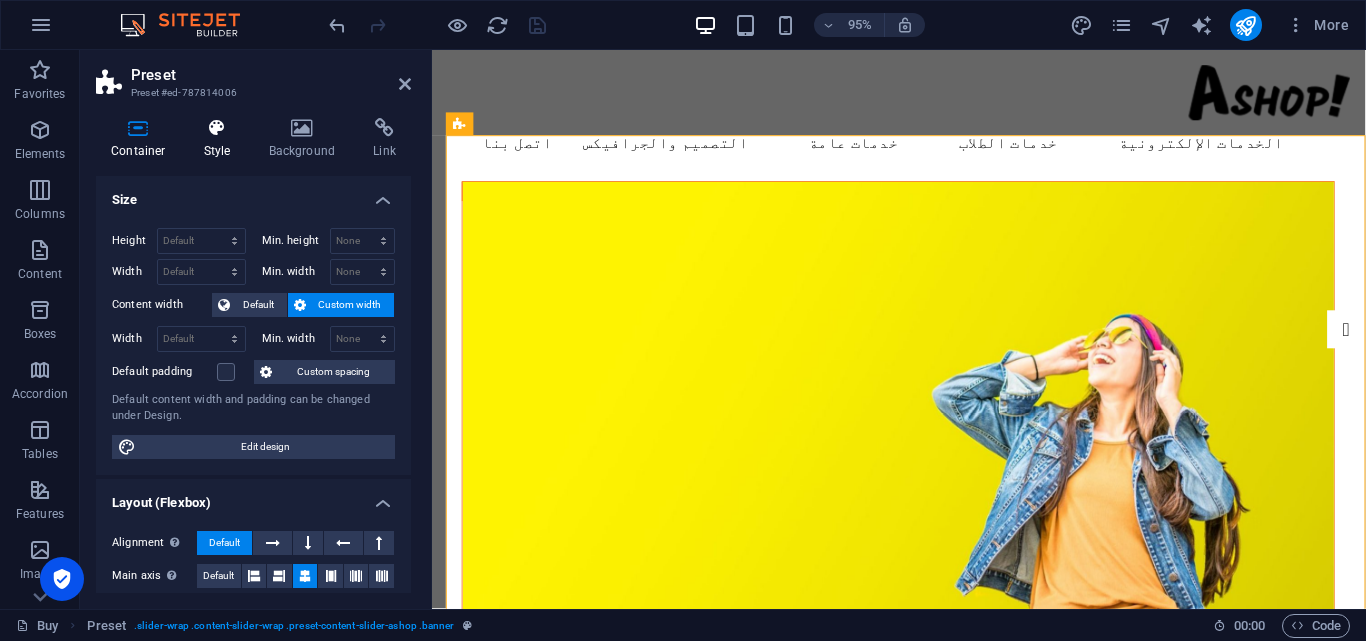 click on "Style" at bounding box center (221, 139) 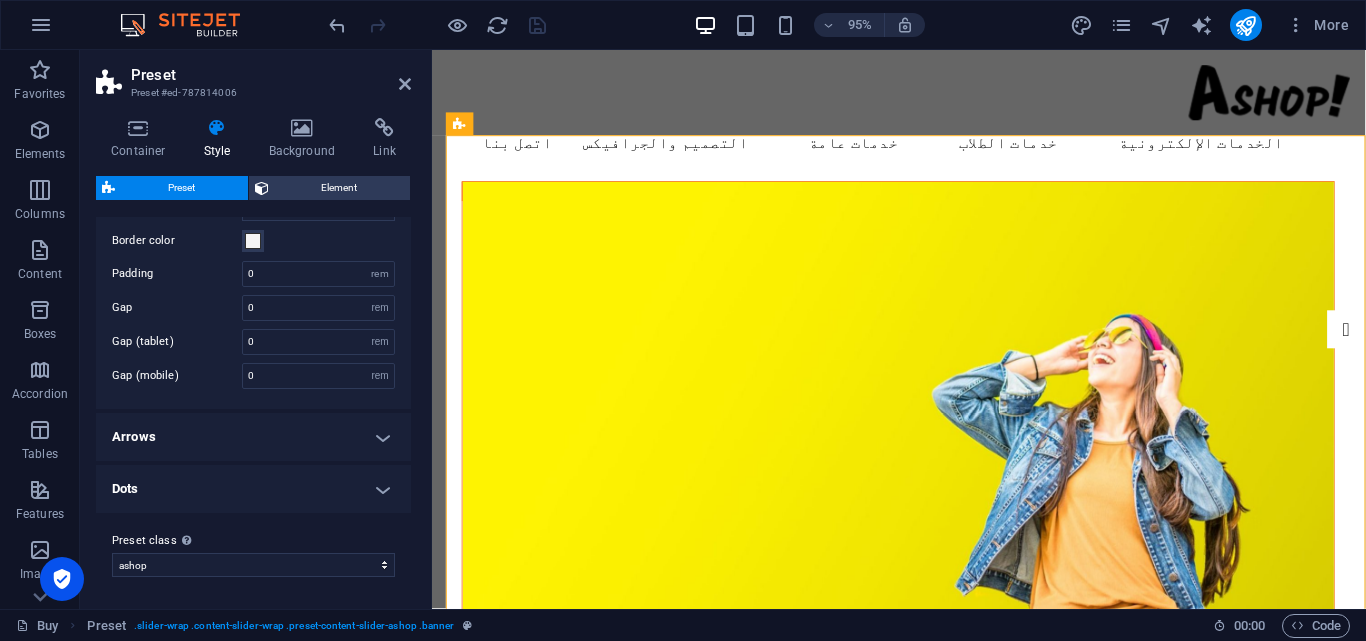 scroll, scrollTop: 0, scrollLeft: 0, axis: both 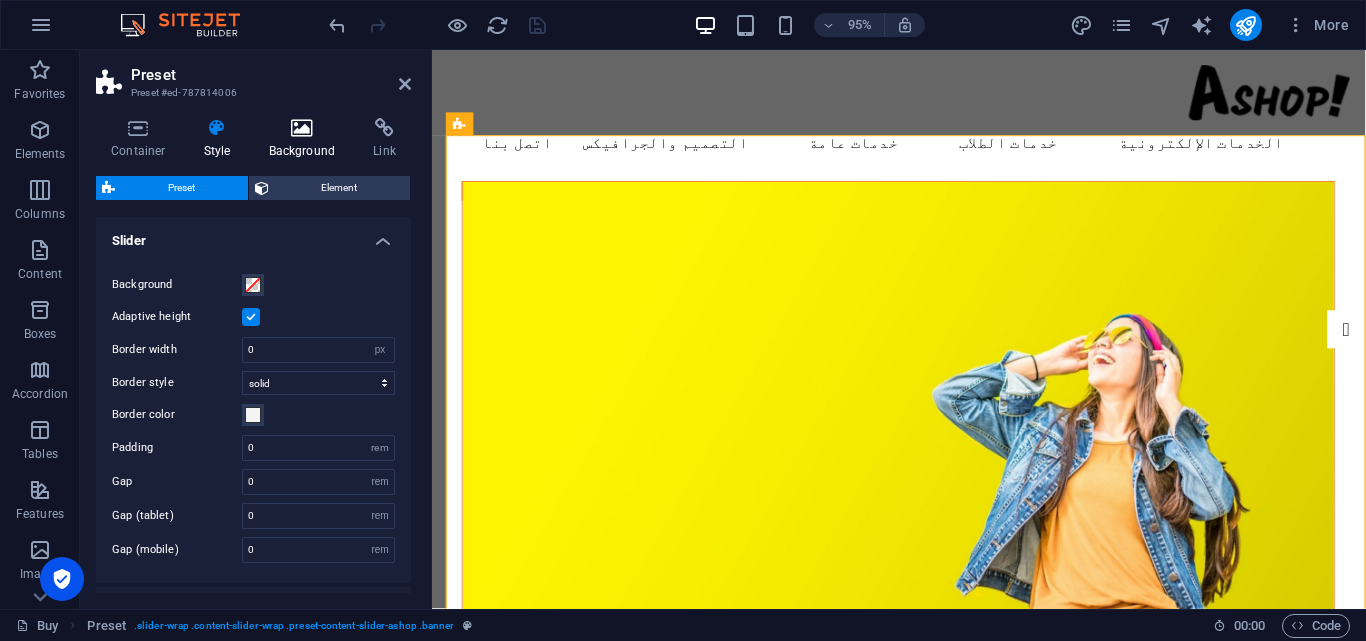 click on "Background" at bounding box center (306, 139) 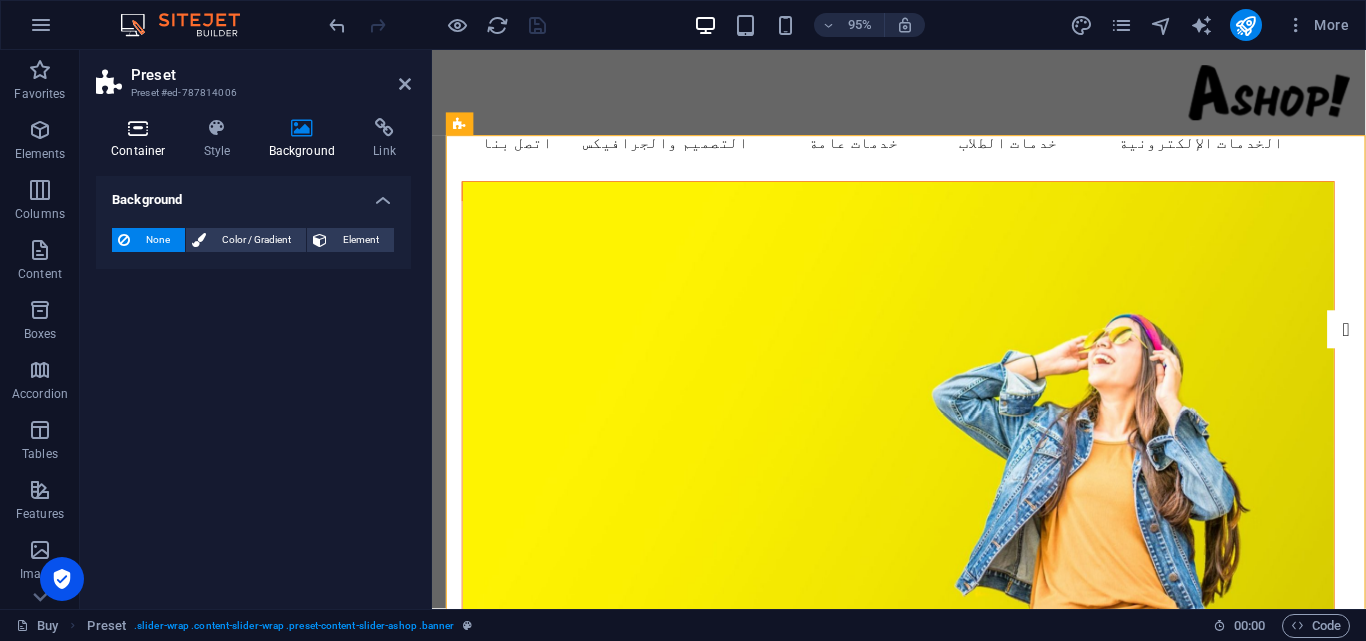 click on "Container" at bounding box center (142, 139) 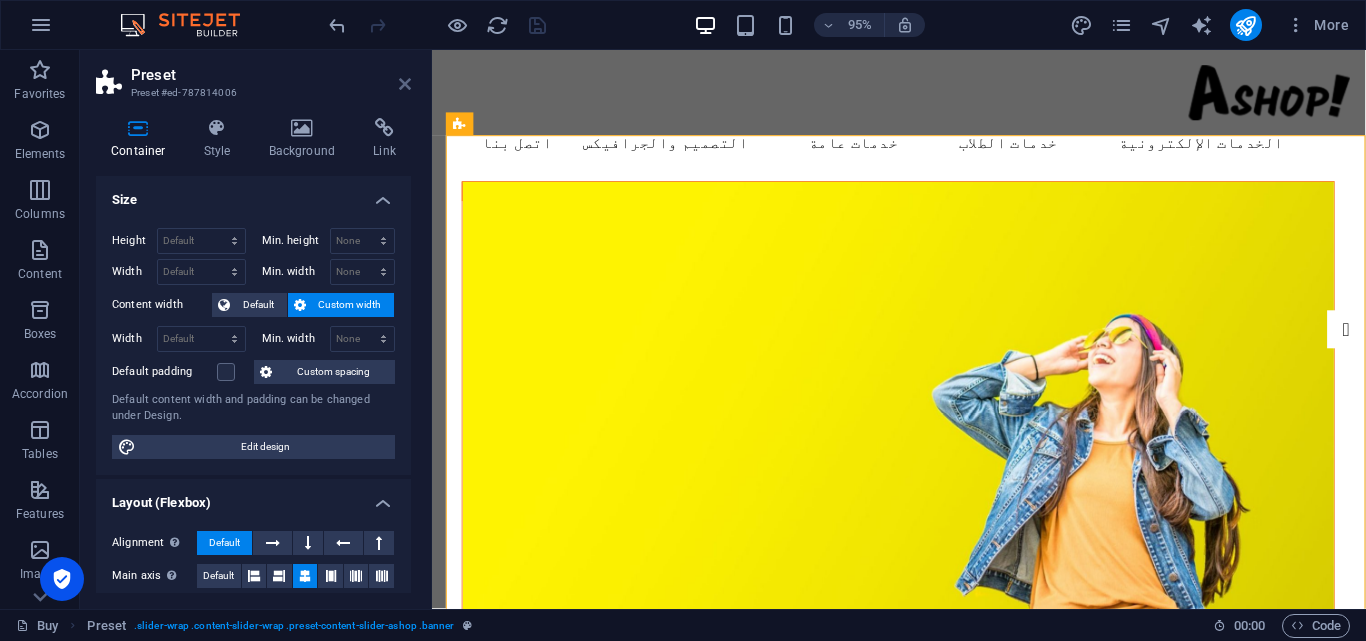 click at bounding box center [405, 84] 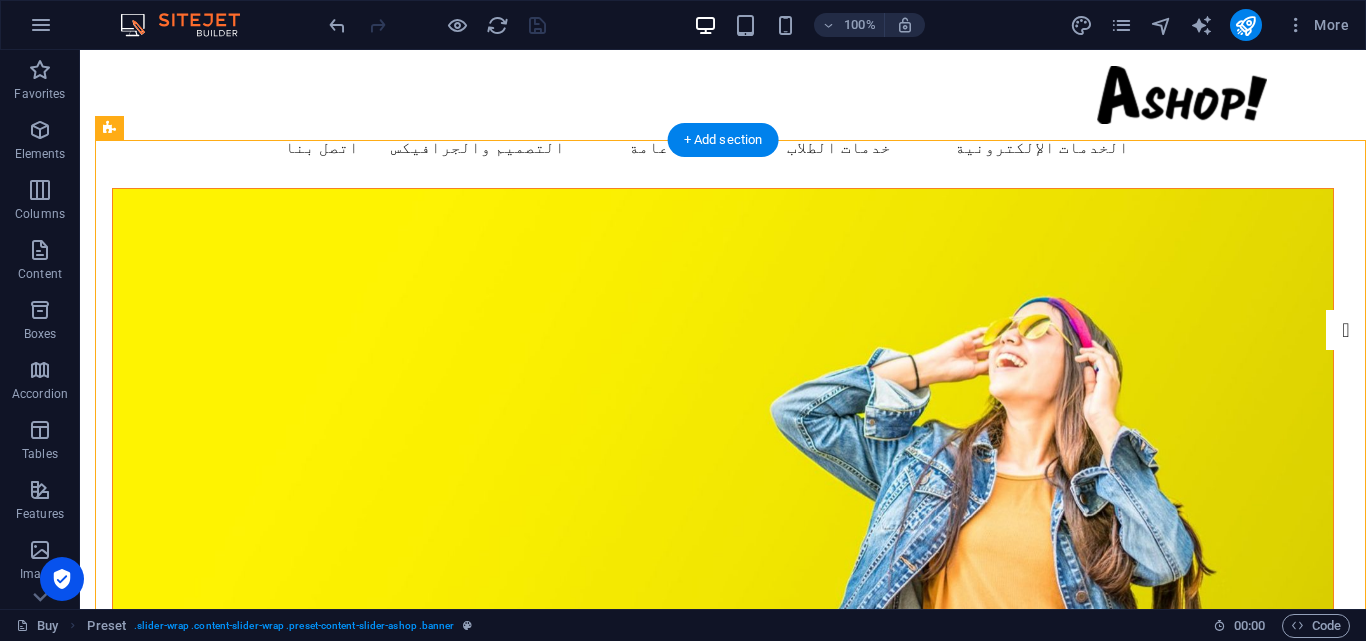 click at bounding box center (723, 421) 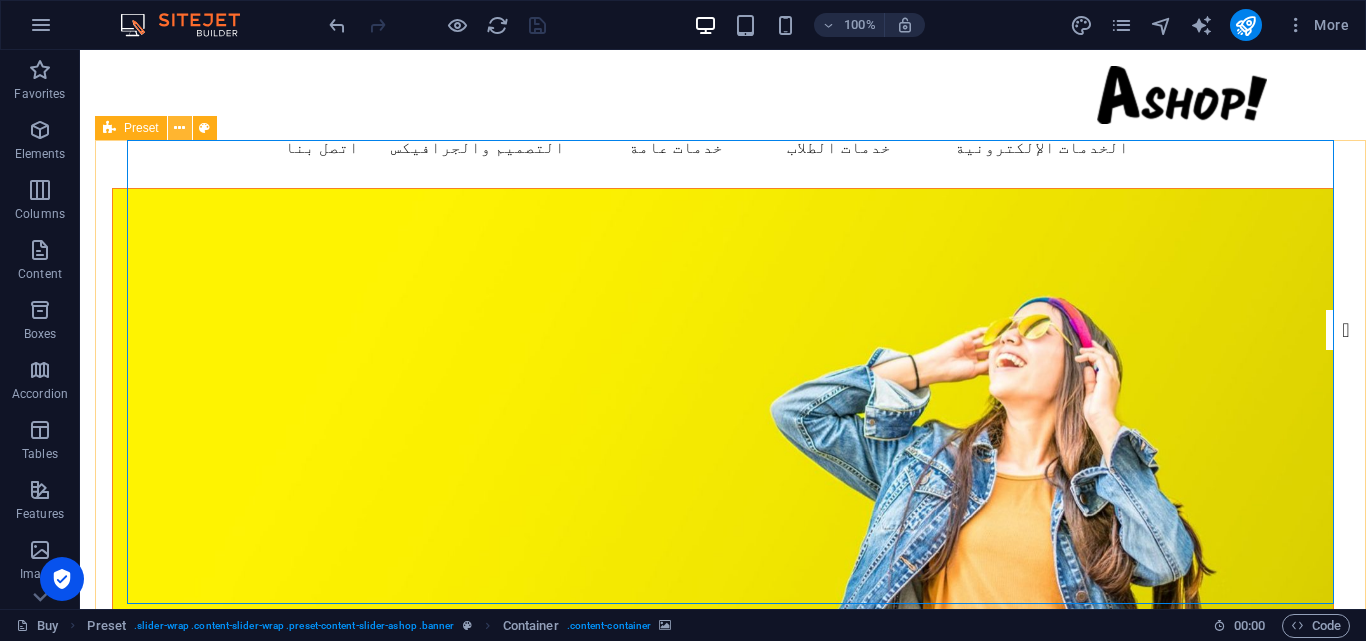 click at bounding box center [179, 128] 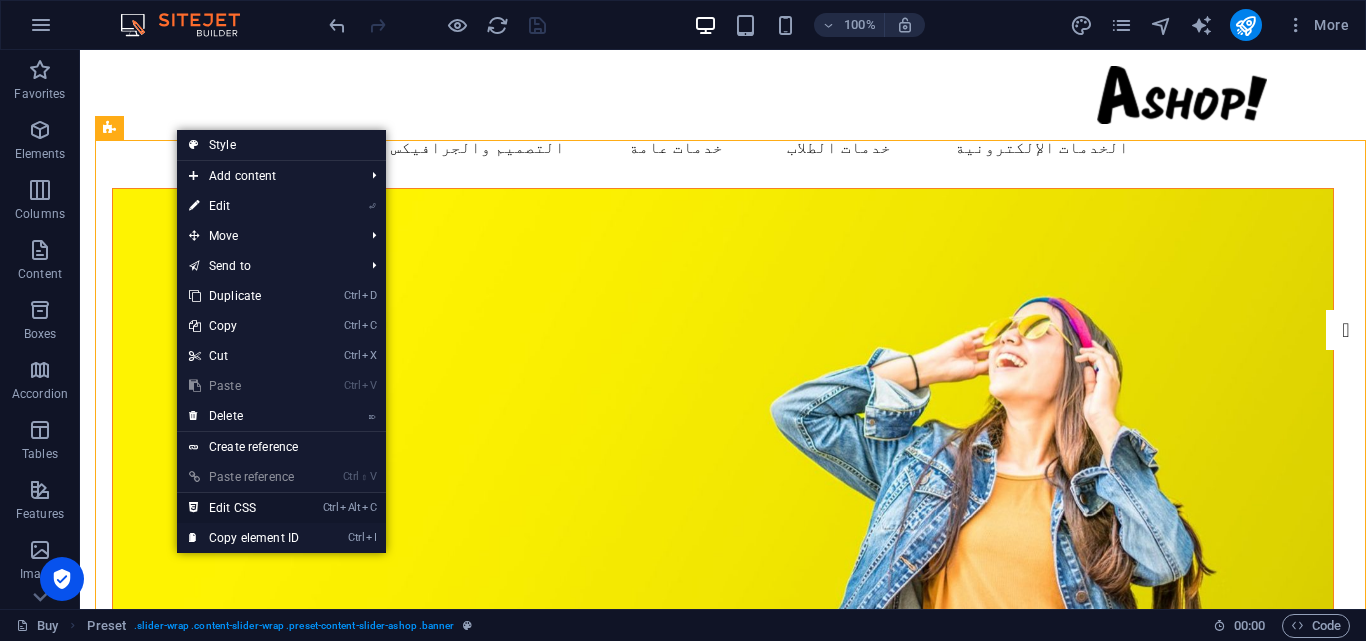 click on "Ctrl Alt C  Edit CSS" at bounding box center (244, 508) 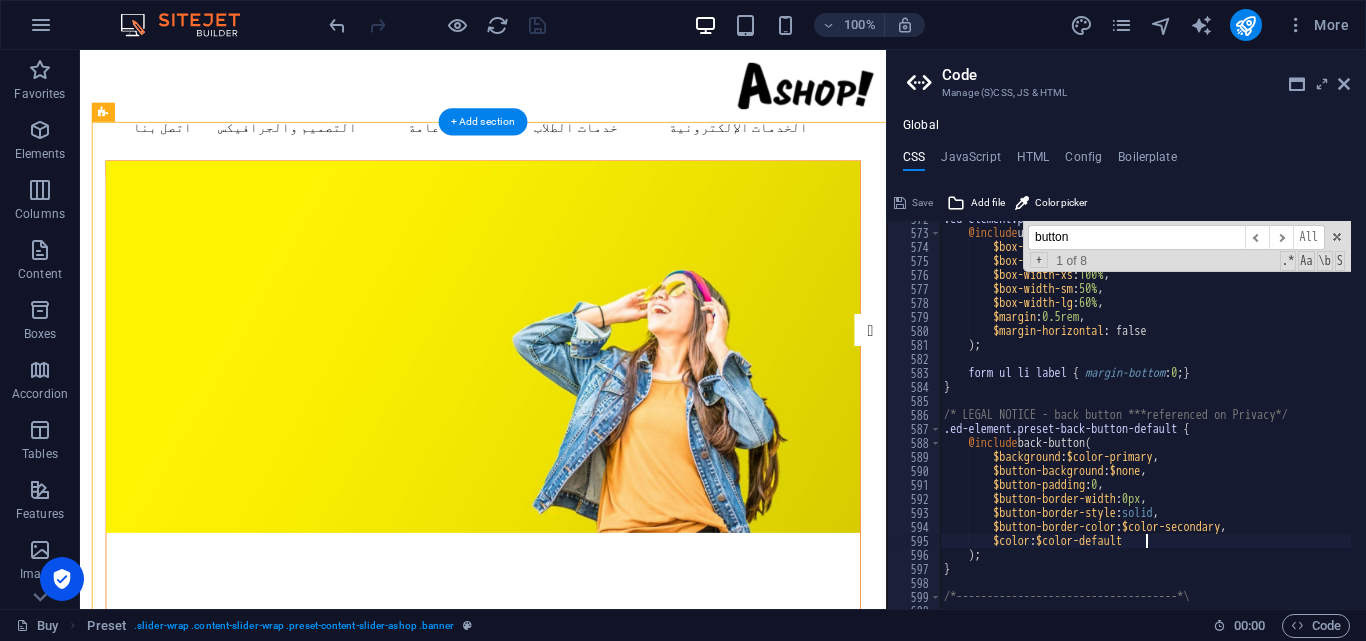 type on "@include content-slider(" 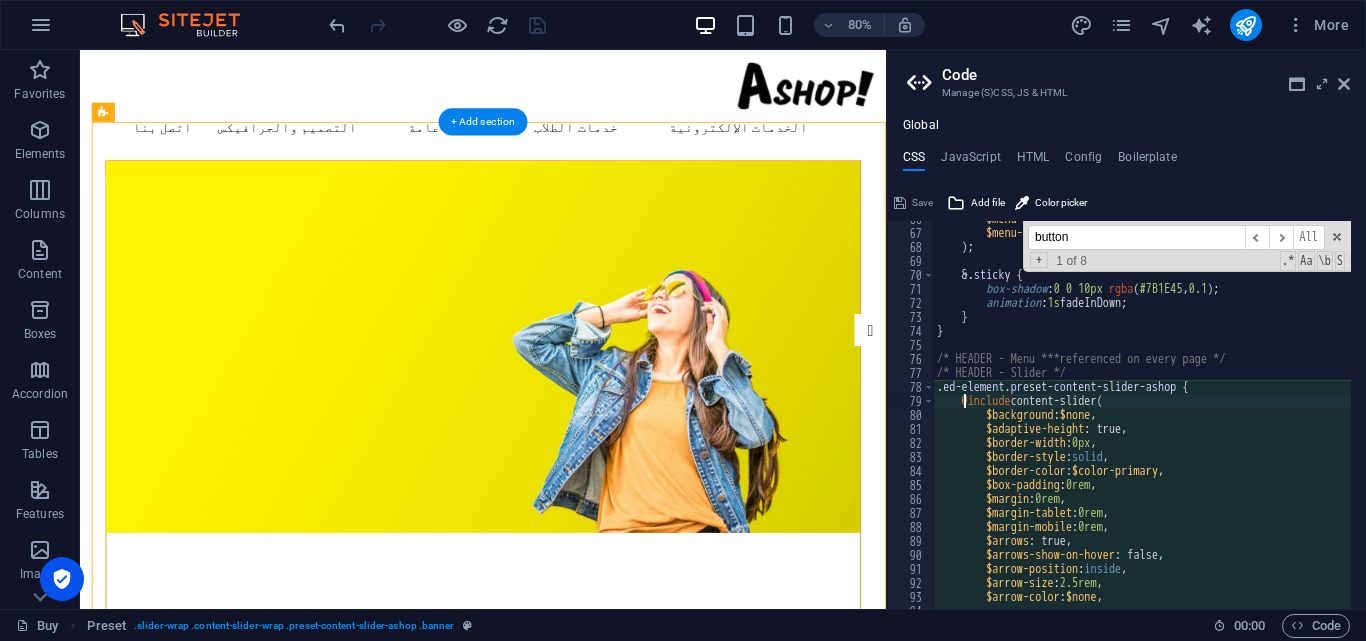 scroll, scrollTop: 920, scrollLeft: 0, axis: vertical 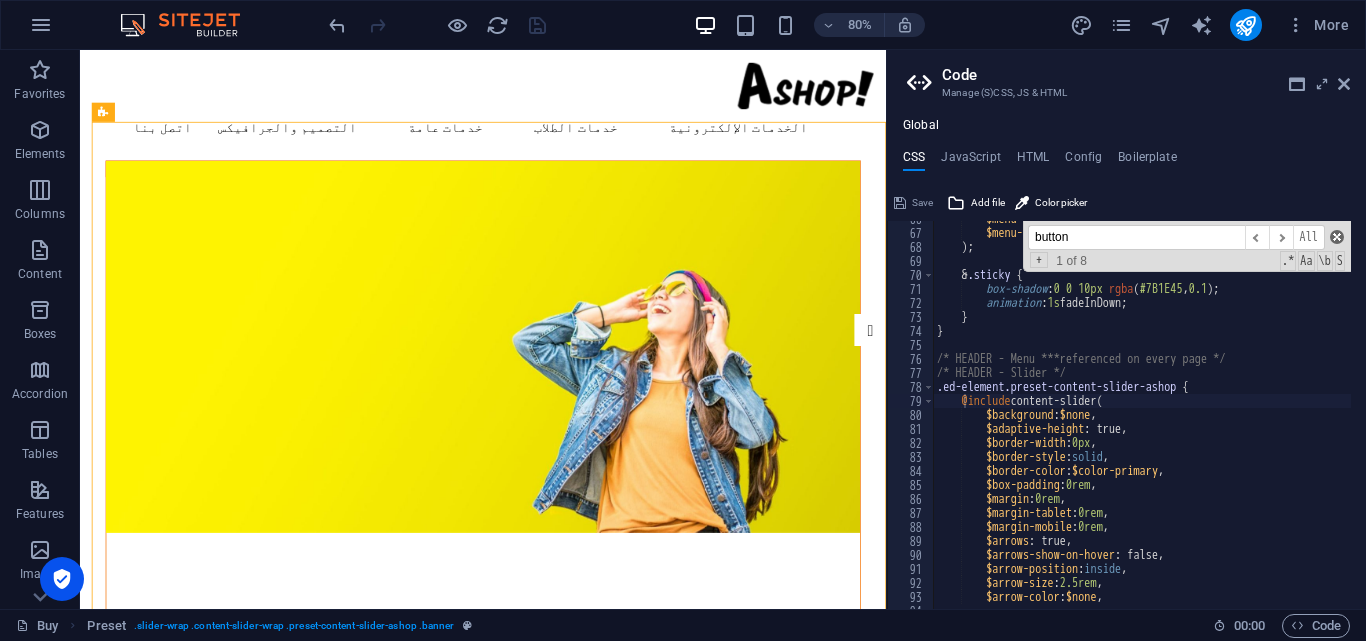 click at bounding box center [1337, 237] 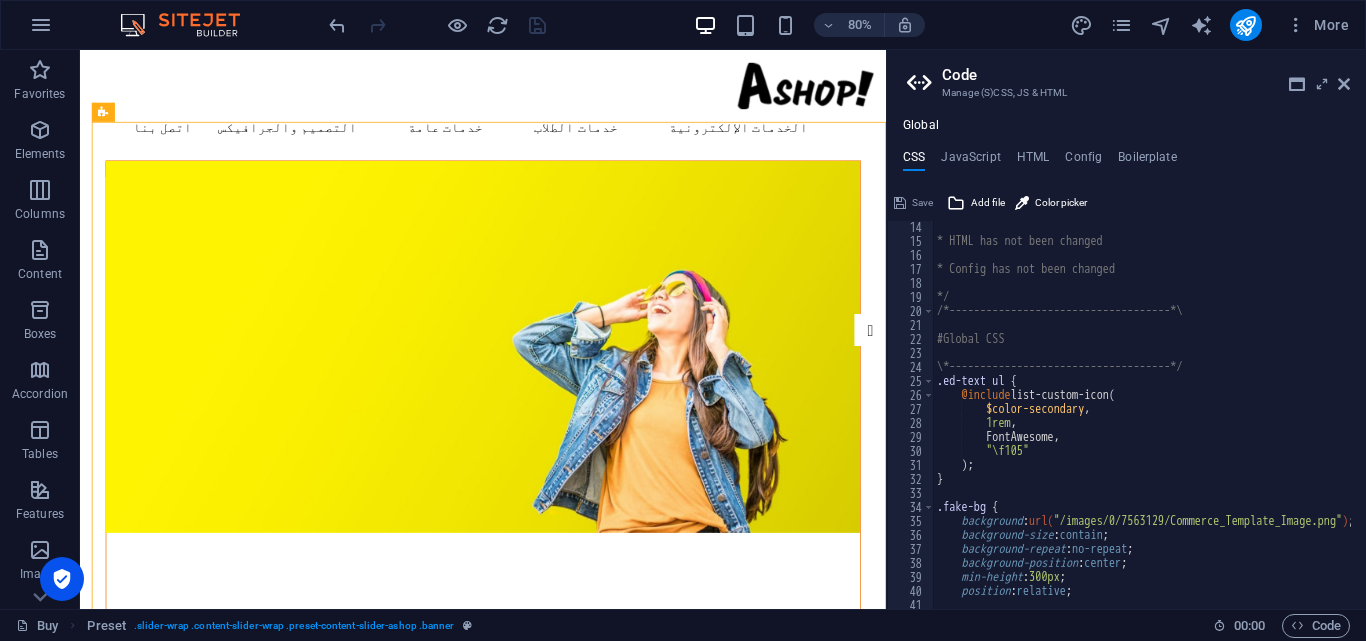 scroll, scrollTop: 0, scrollLeft: 0, axis: both 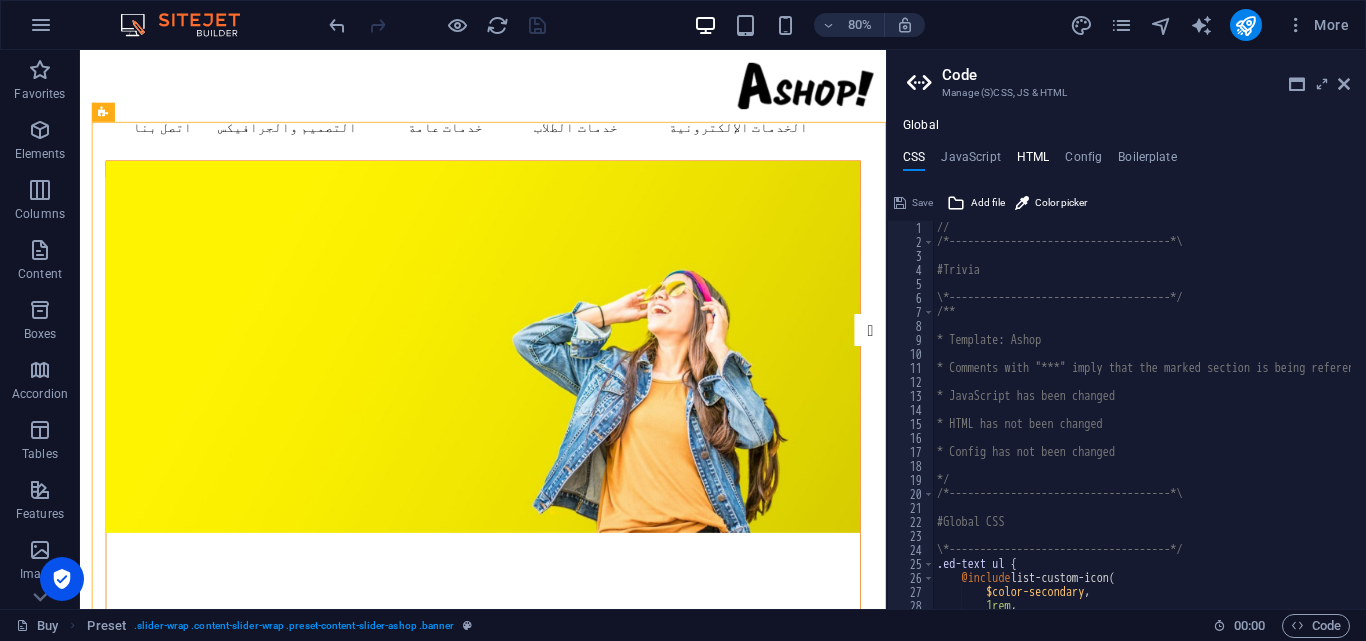 click on "HTML" at bounding box center [1033, 161] 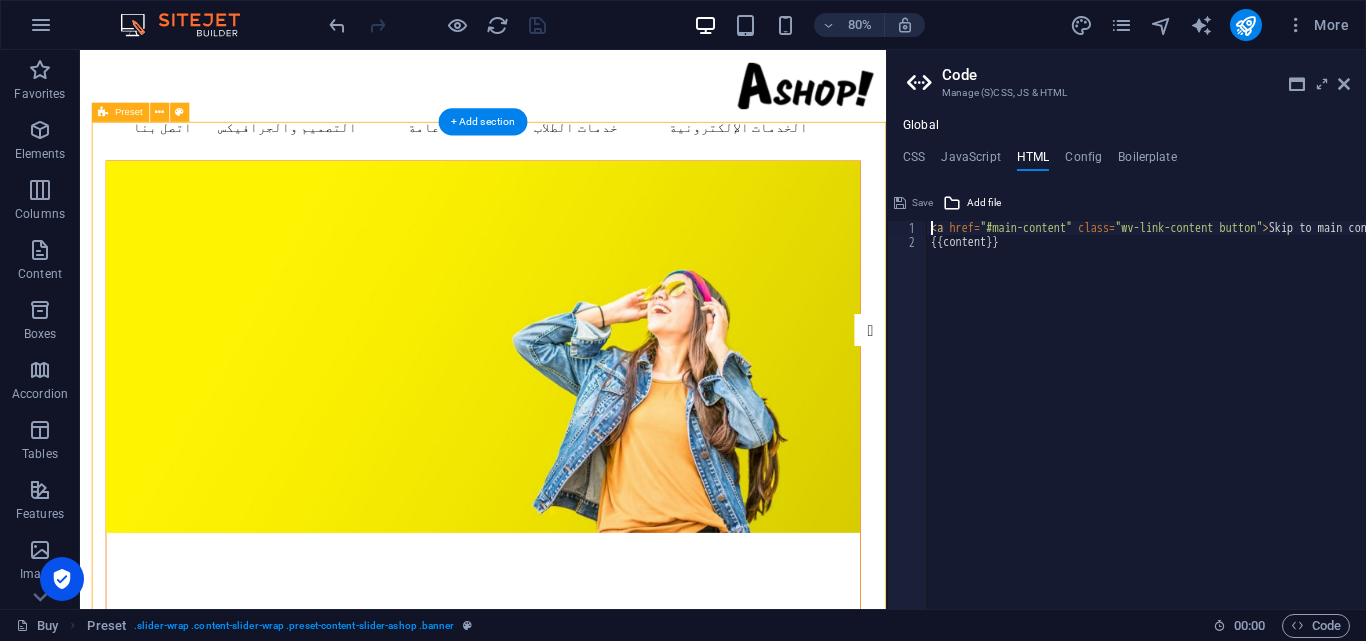 click at bounding box center [584, 421] 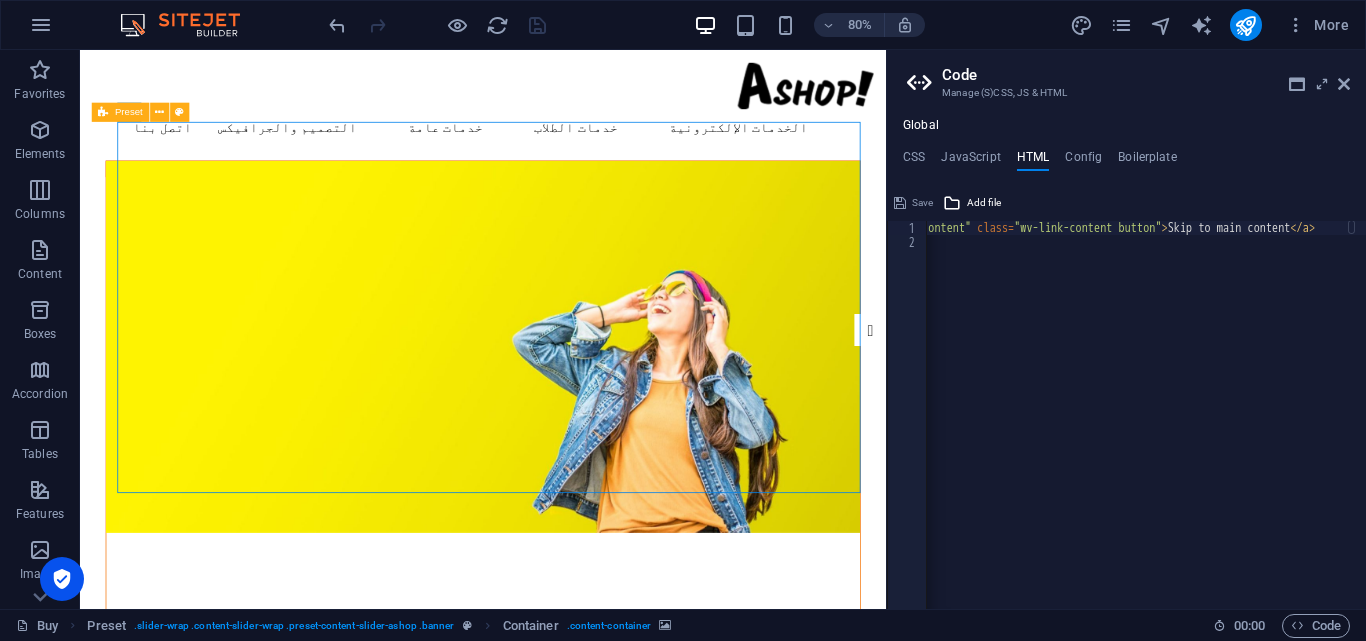 scroll, scrollTop: 0, scrollLeft: 0, axis: both 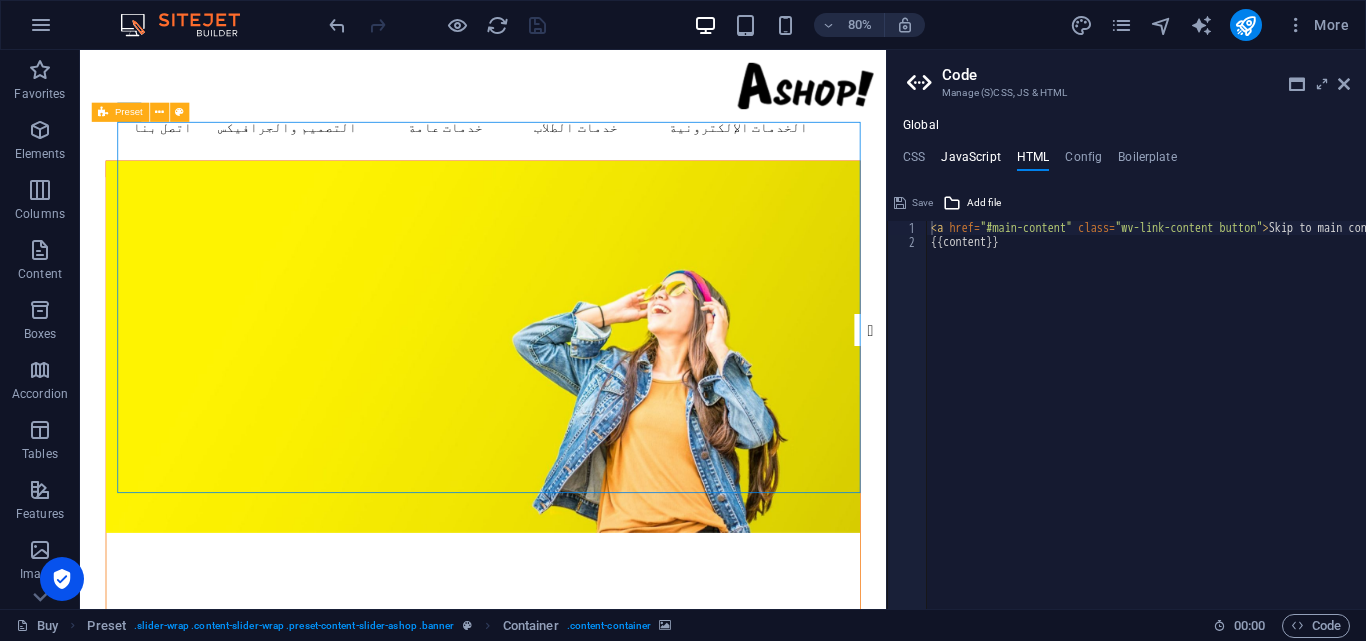click on "JavaScript" at bounding box center (970, 161) 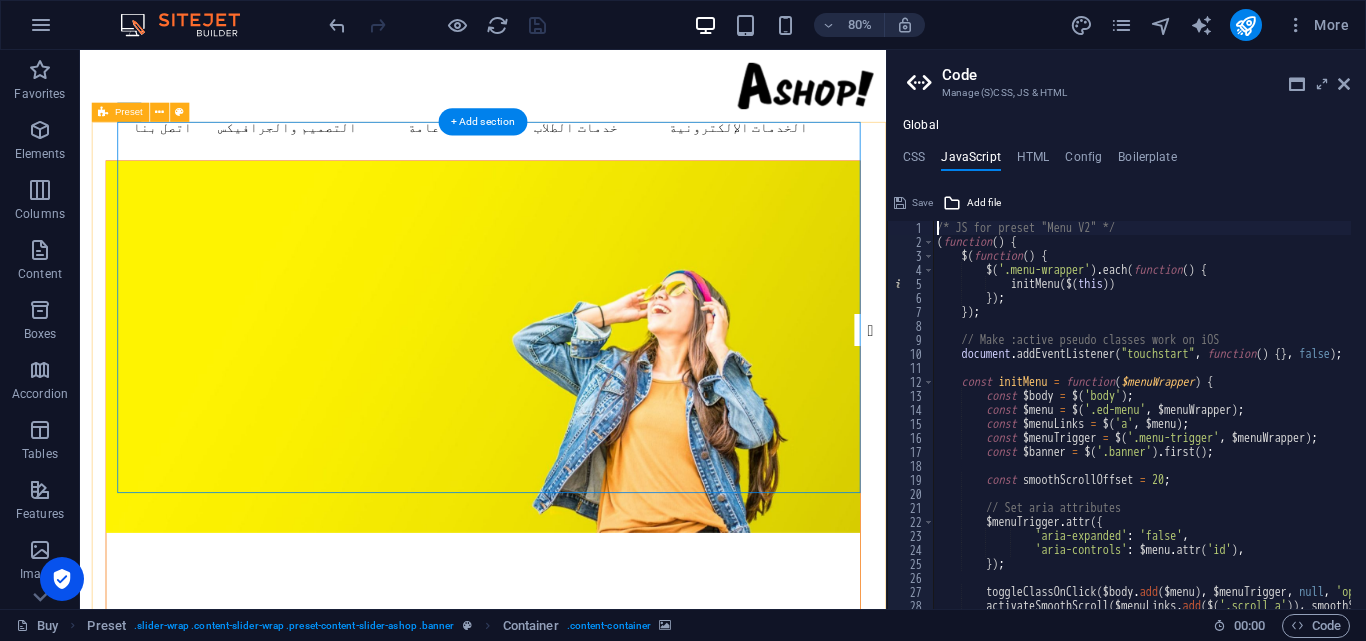 click at bounding box center (584, 421) 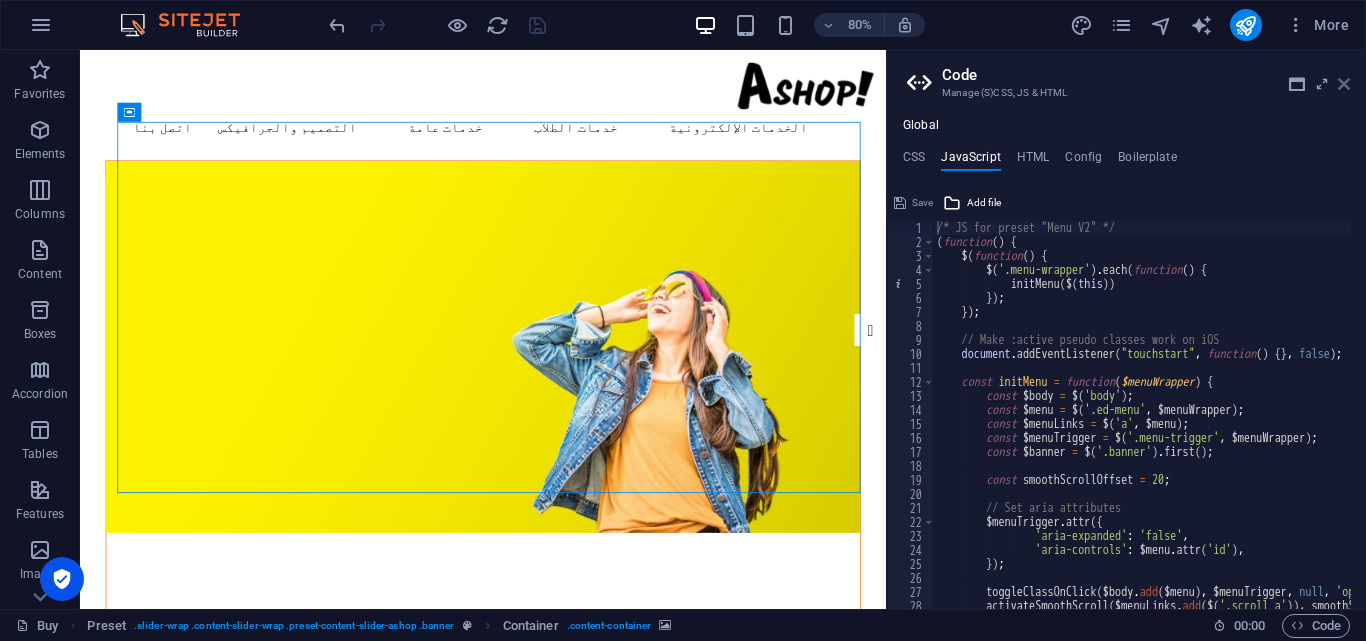 click at bounding box center [1344, 84] 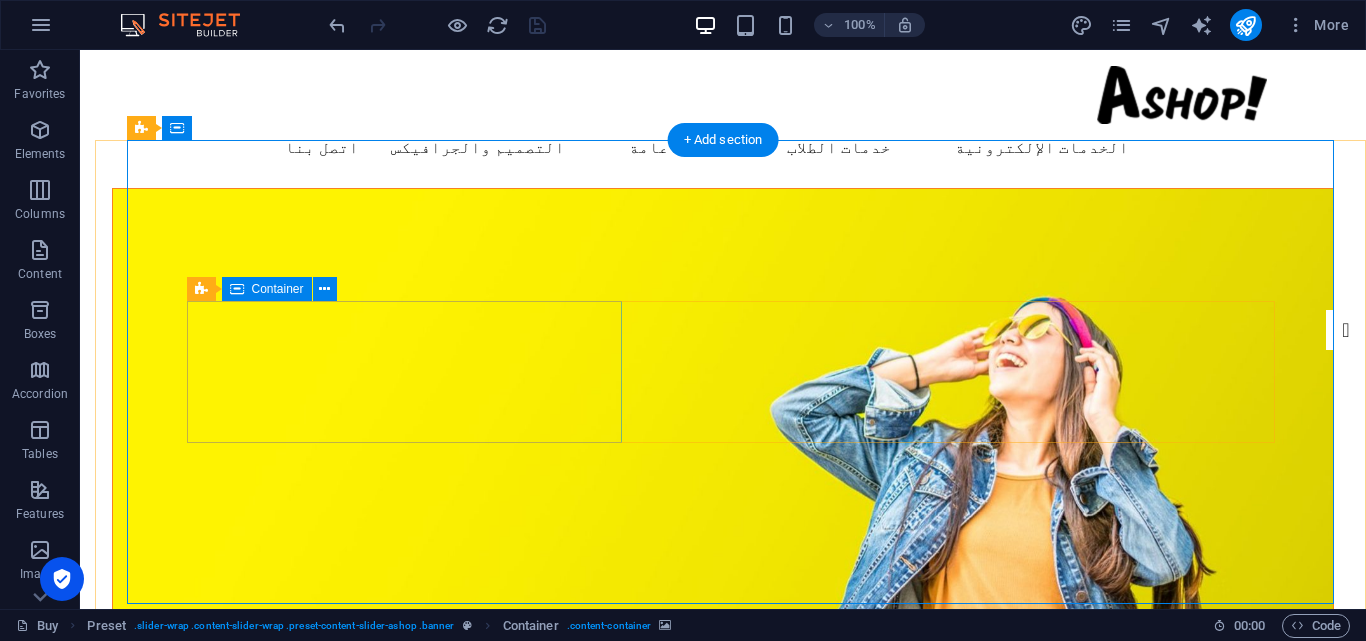click on "Add elements" at bounding box center (781, 1010) 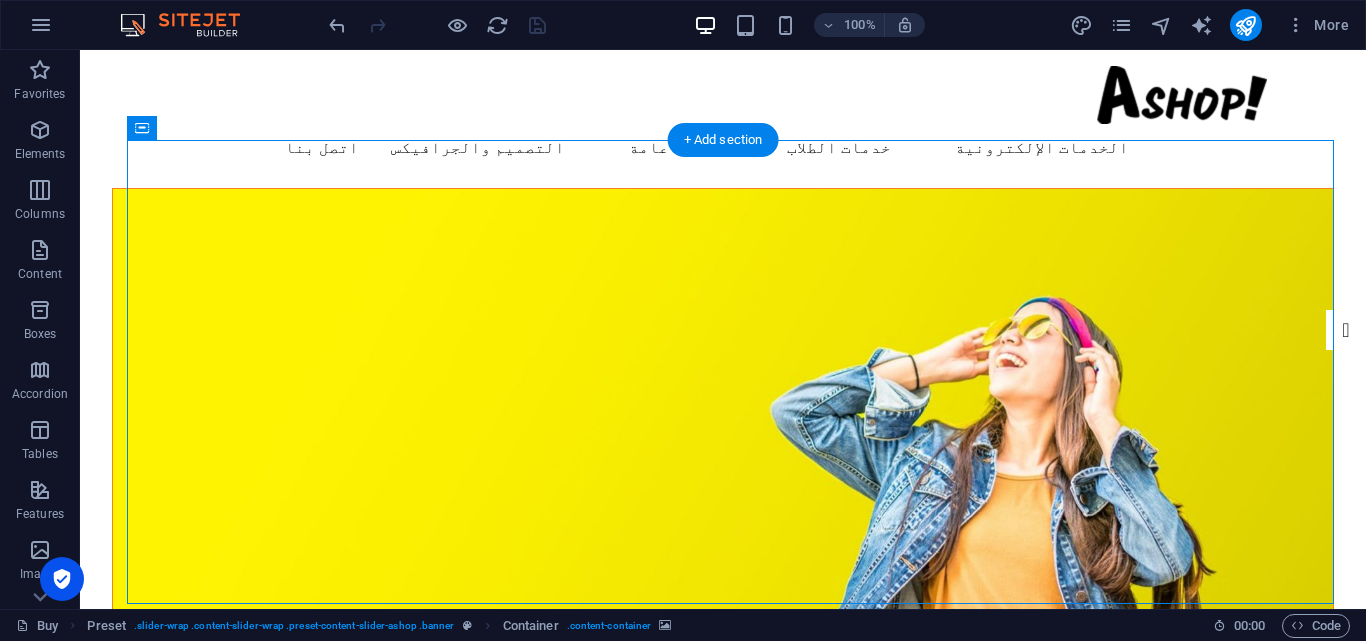 click at bounding box center [723, 421] 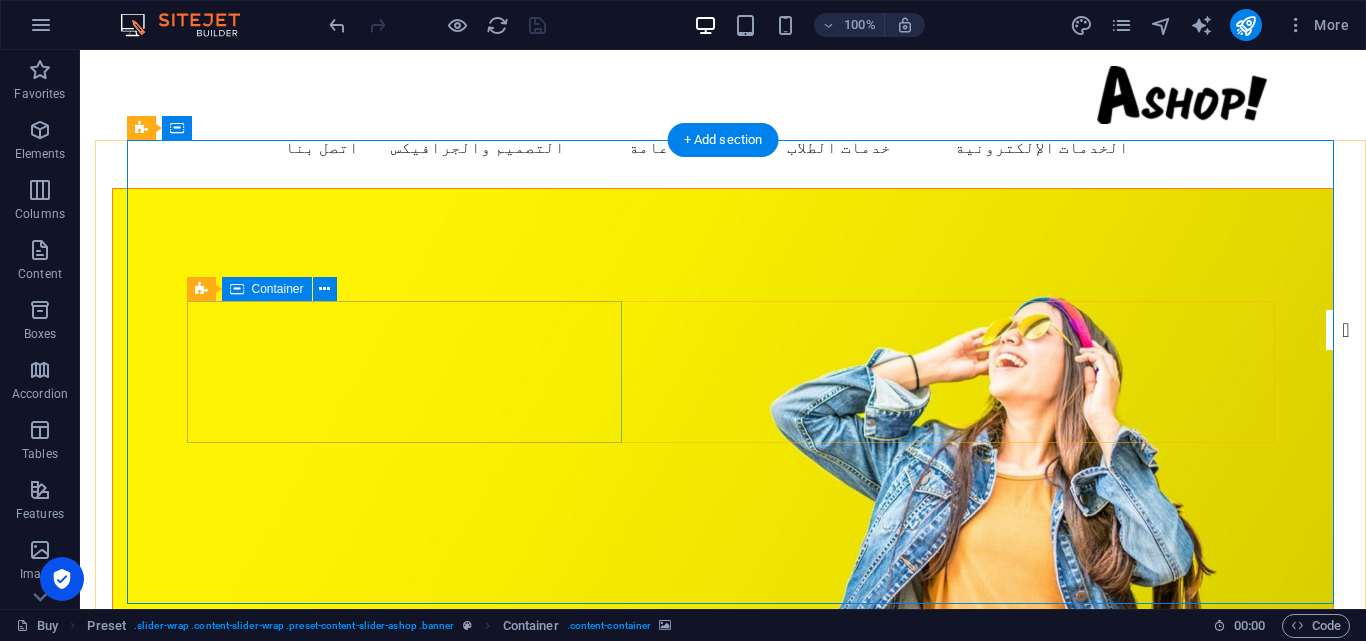 click on "Add elements" at bounding box center [781, 1010] 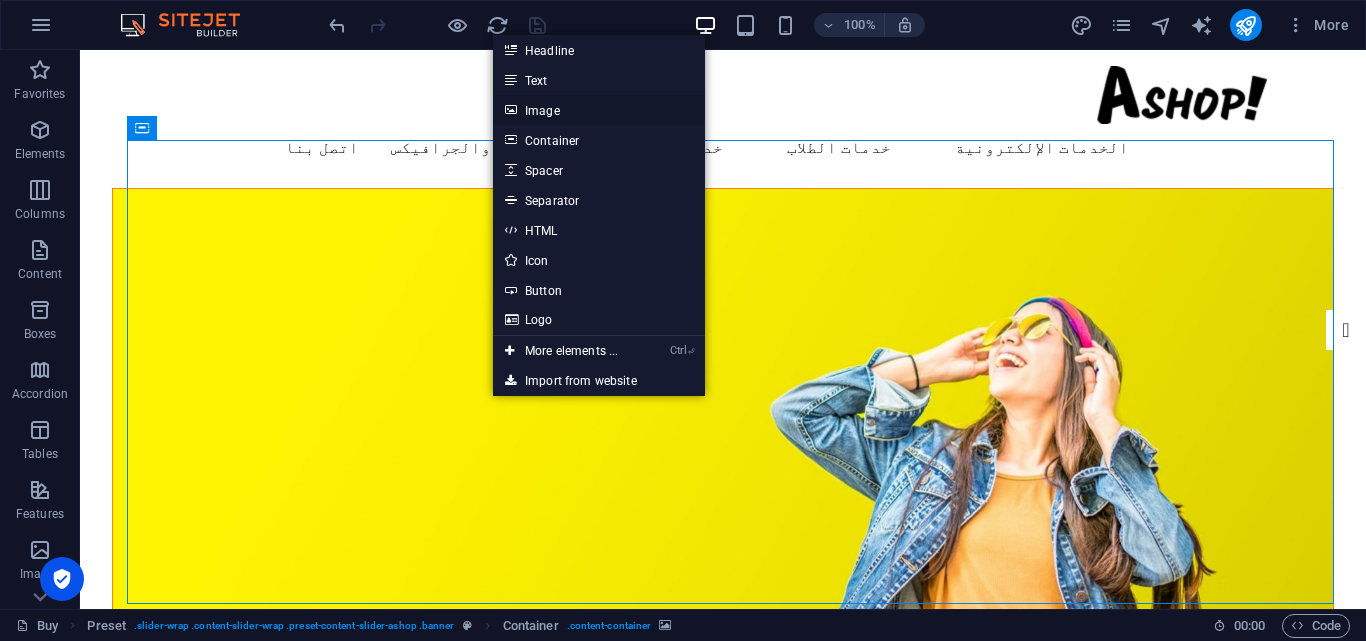 click on "Image" at bounding box center (599, 110) 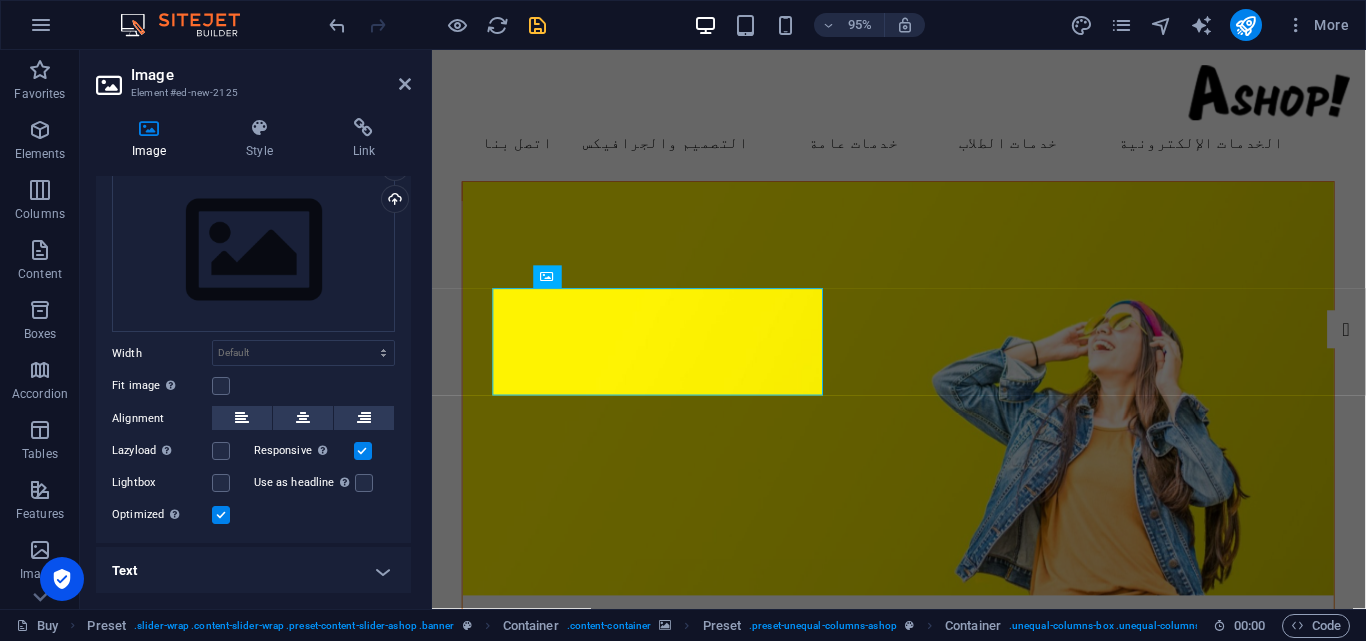 scroll, scrollTop: 0, scrollLeft: 0, axis: both 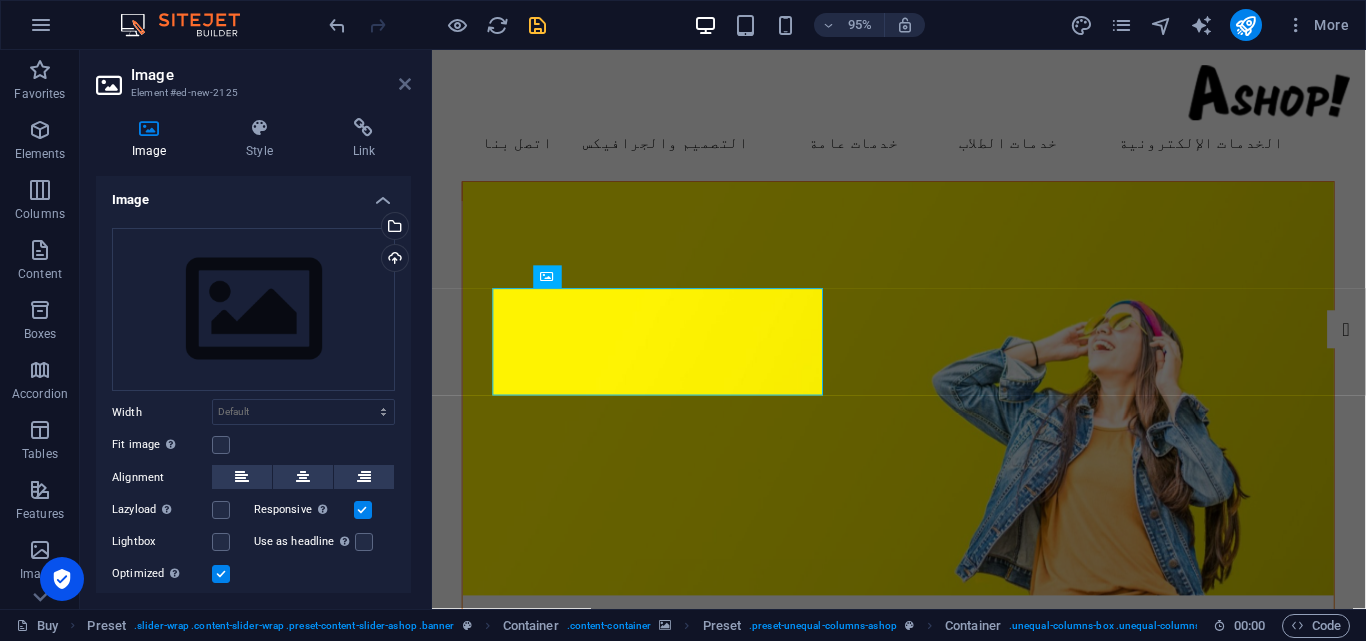 click at bounding box center (405, 84) 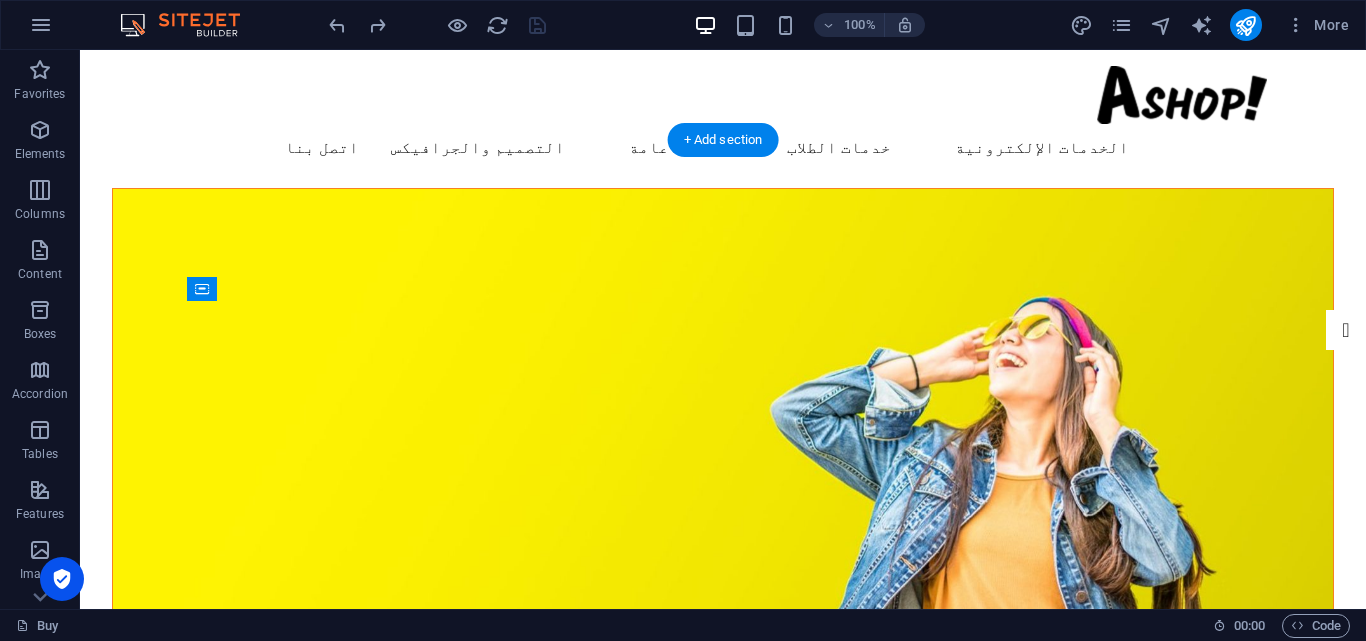 click at bounding box center (723, 421) 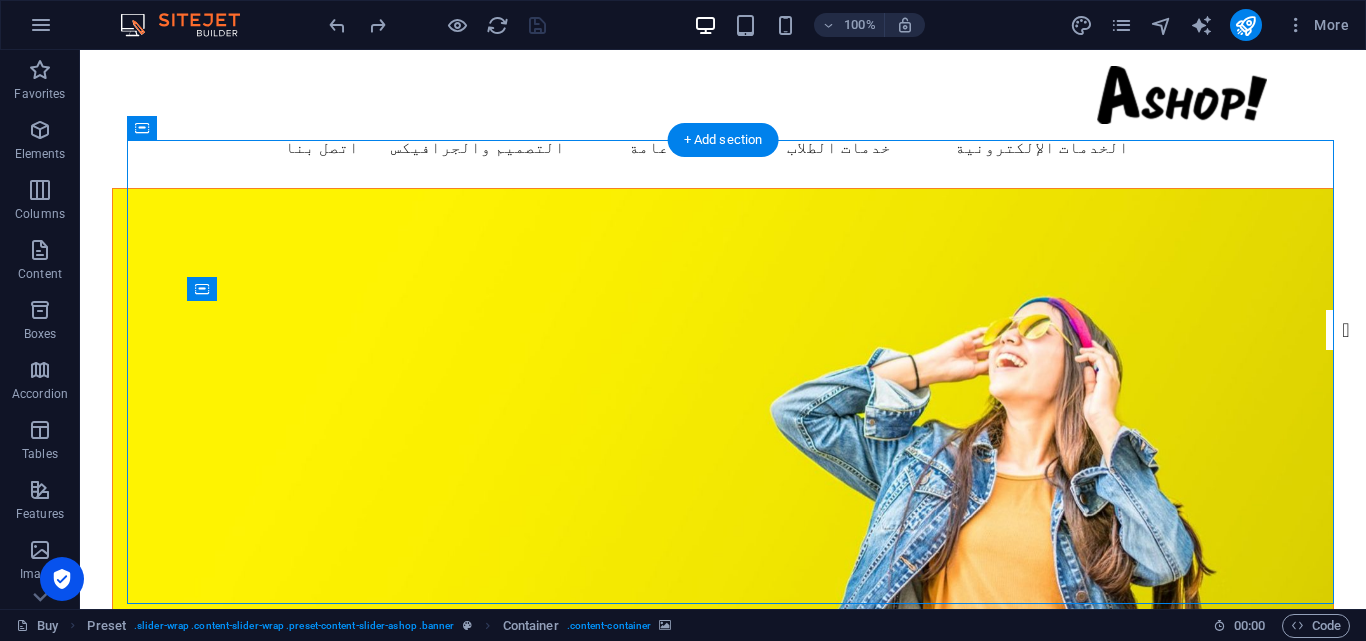 drag, startPoint x: 520, startPoint y: 206, endPoint x: 173, endPoint y: 214, distance: 347.0922 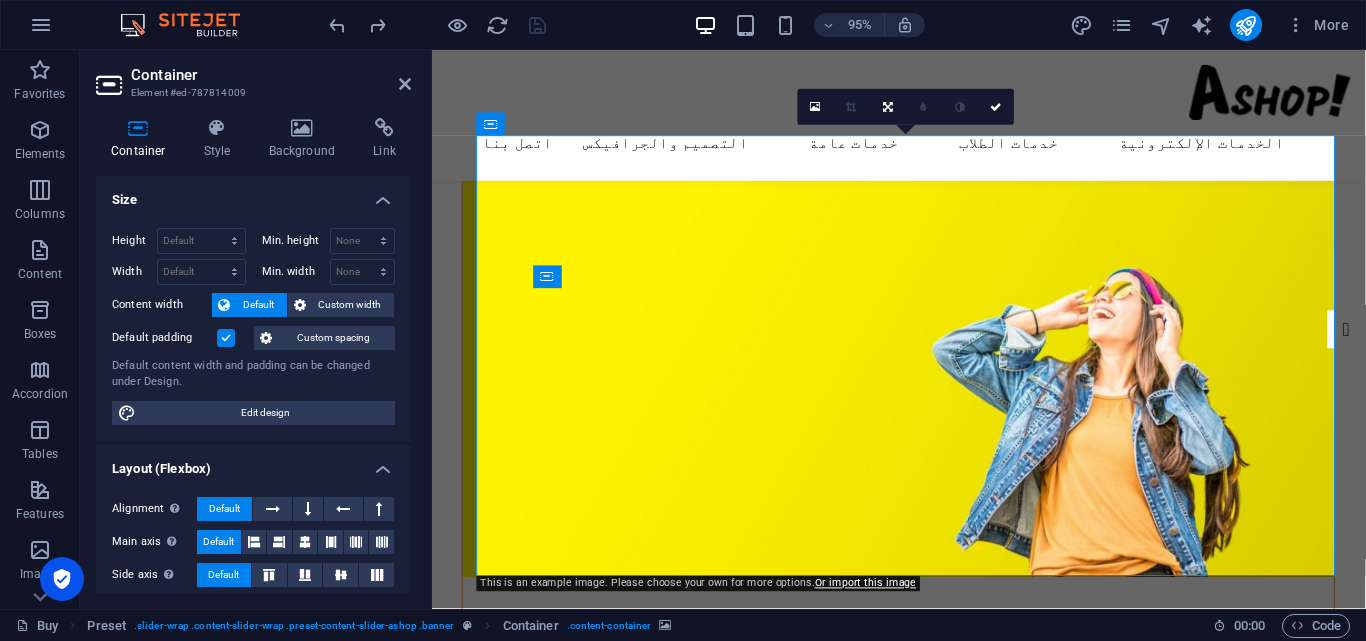 scroll, scrollTop: 501, scrollLeft: 0, axis: vertical 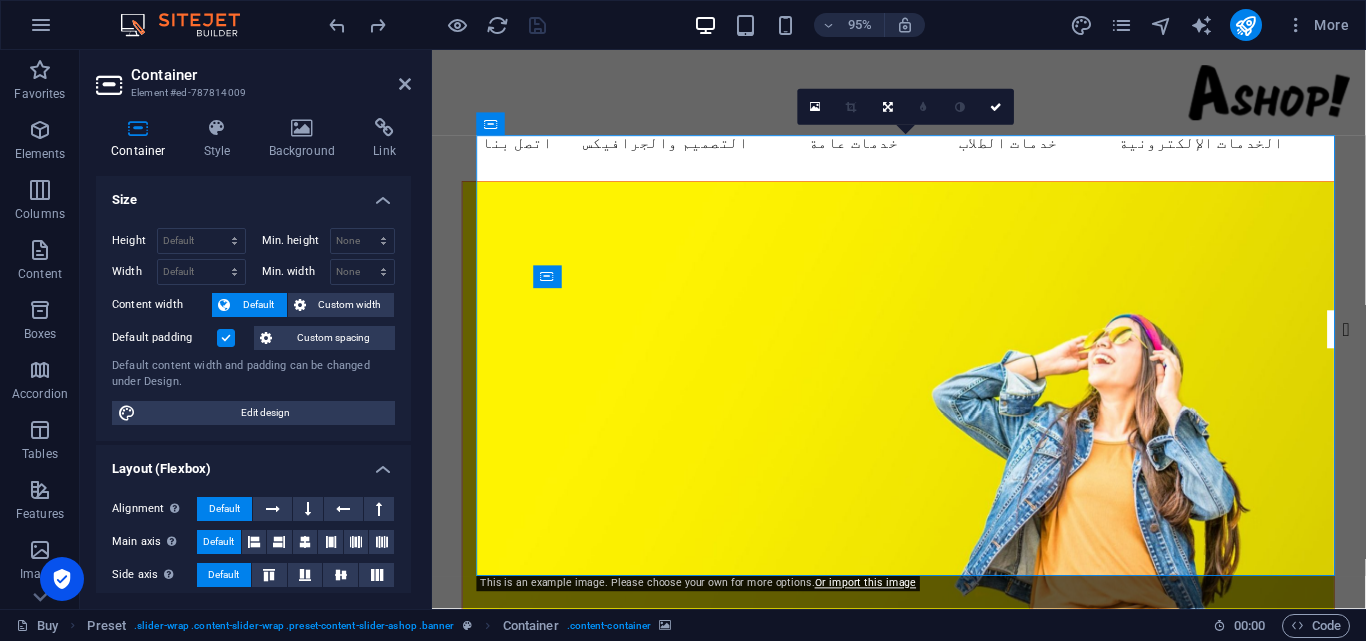 click at bounding box center [923, 421] 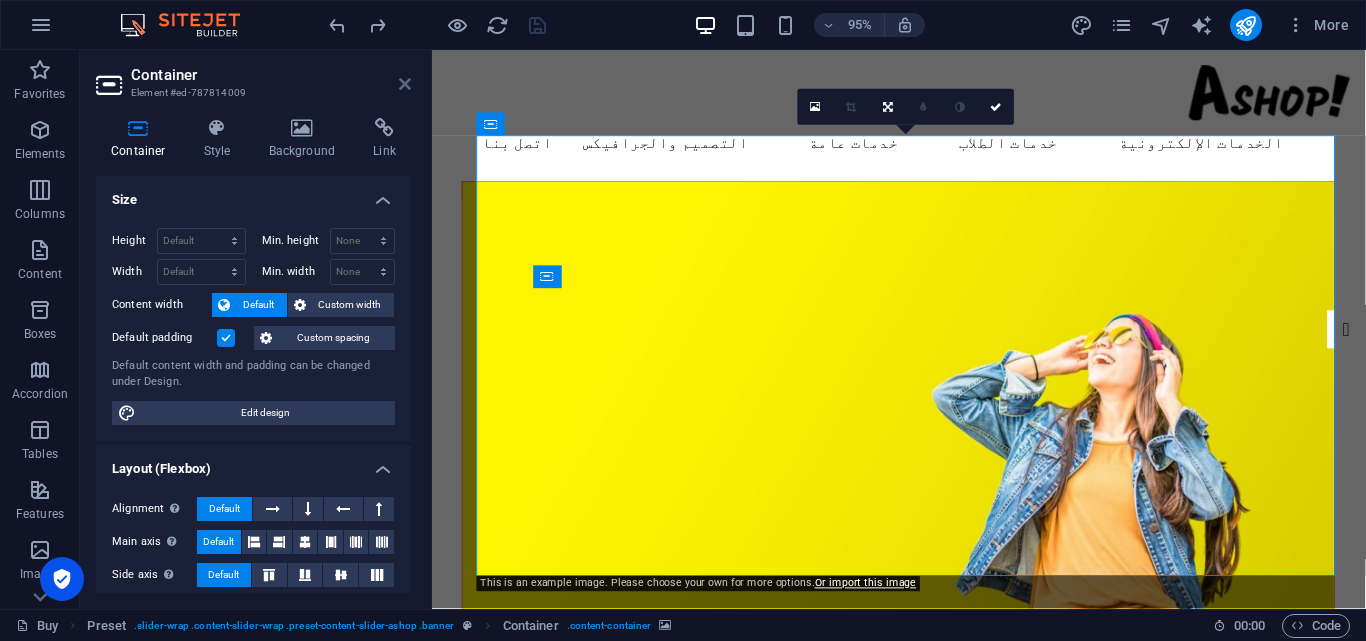click at bounding box center [405, 84] 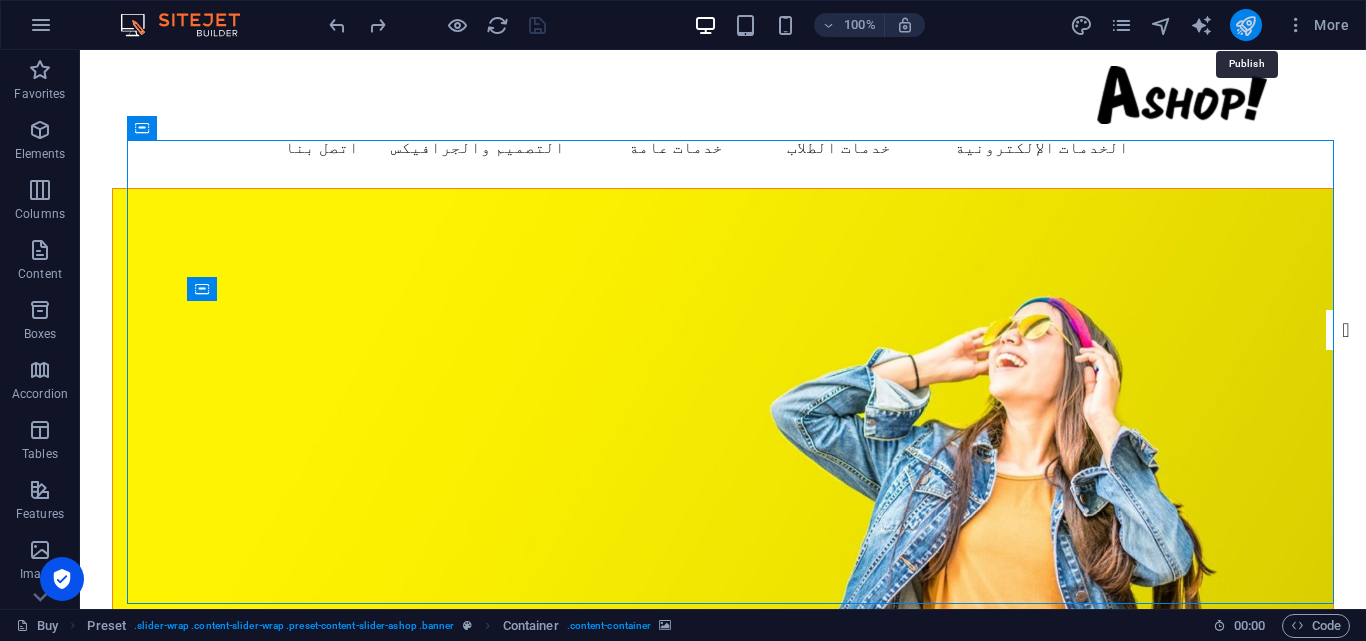 click at bounding box center (1245, 25) 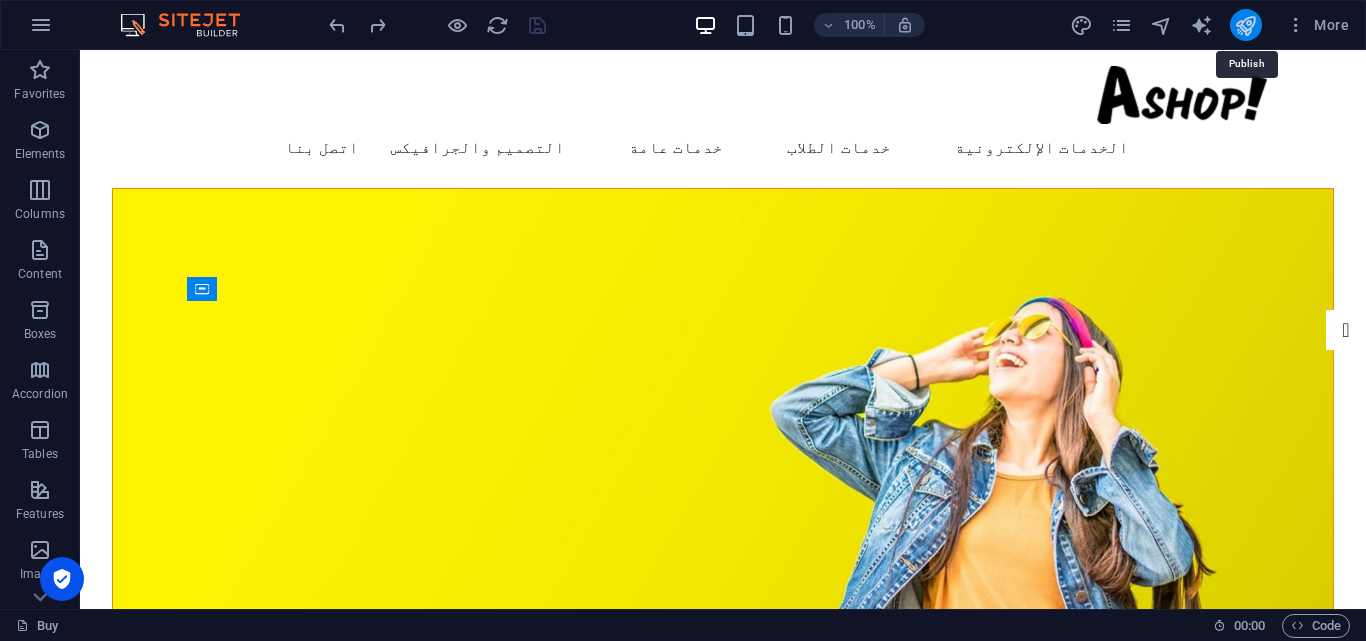 click at bounding box center (1245, 25) 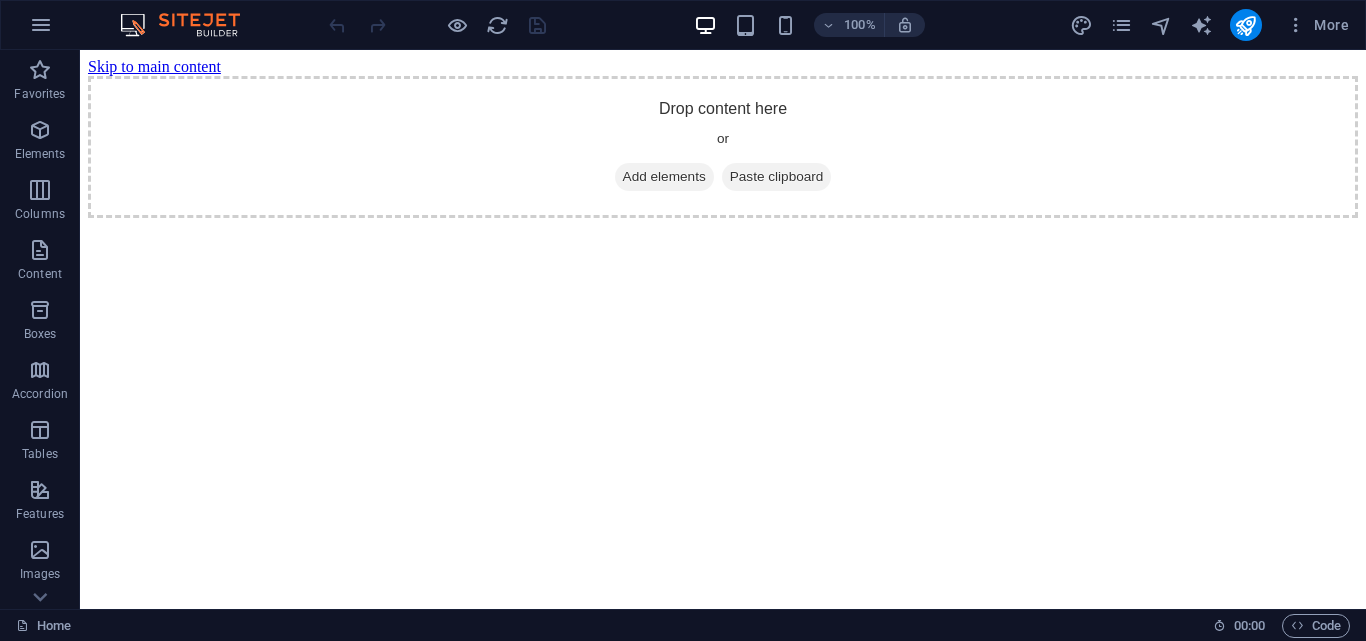 scroll, scrollTop: 0, scrollLeft: 0, axis: both 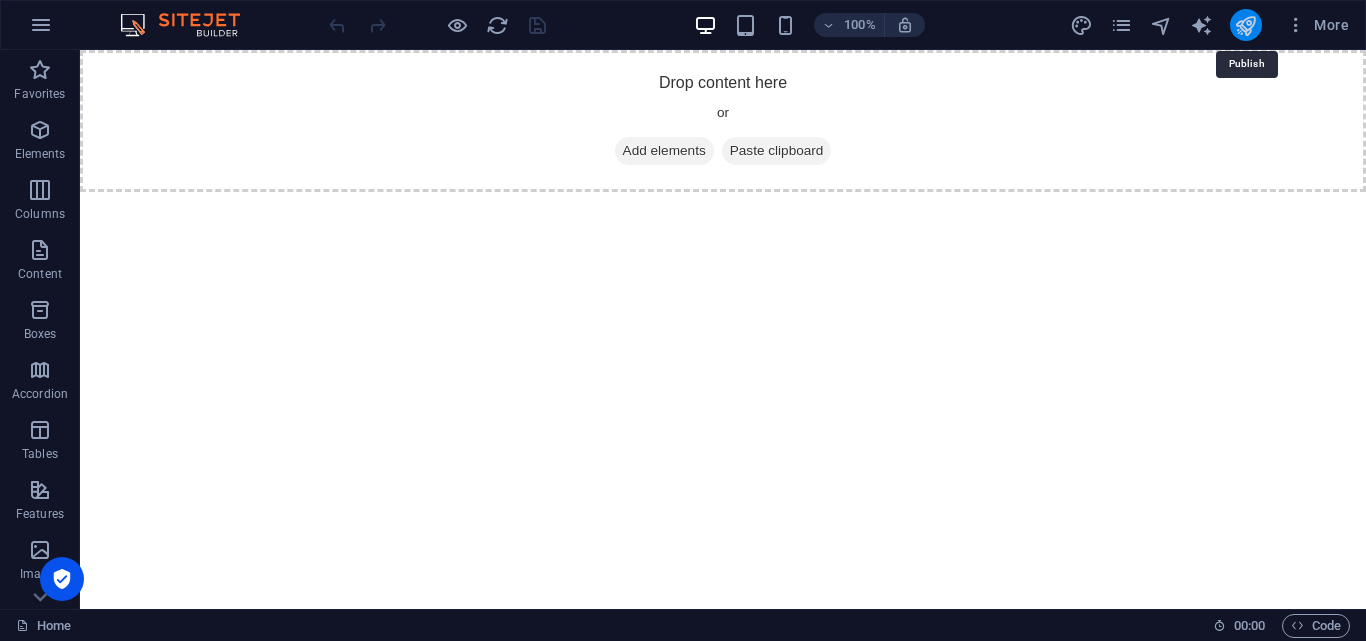 click at bounding box center (1245, 25) 